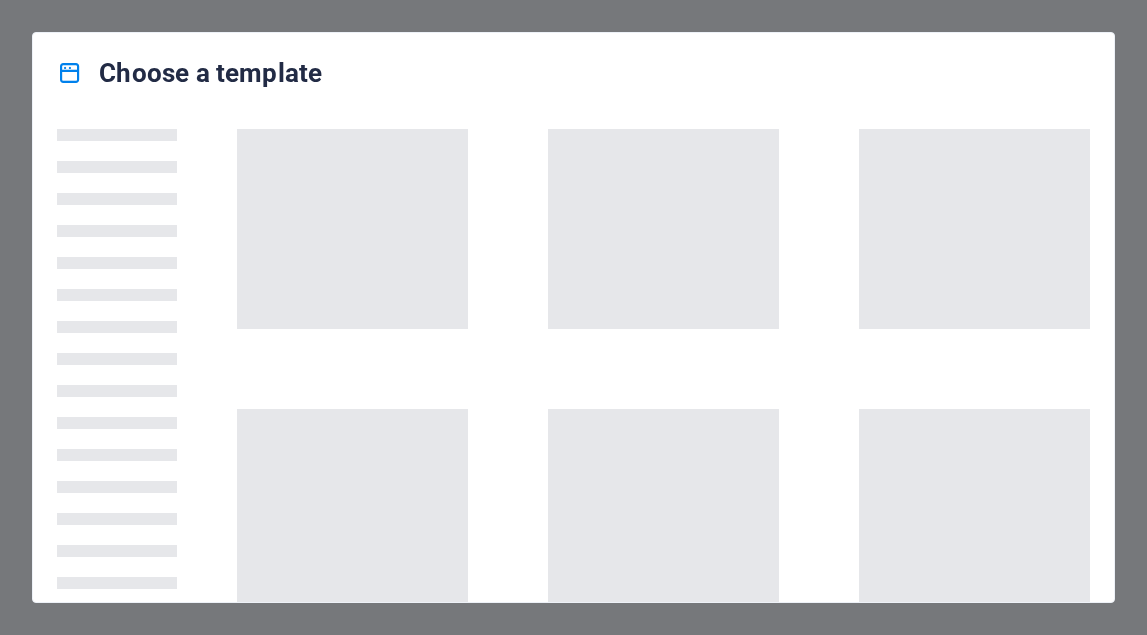 scroll, scrollTop: 0, scrollLeft: 0, axis: both 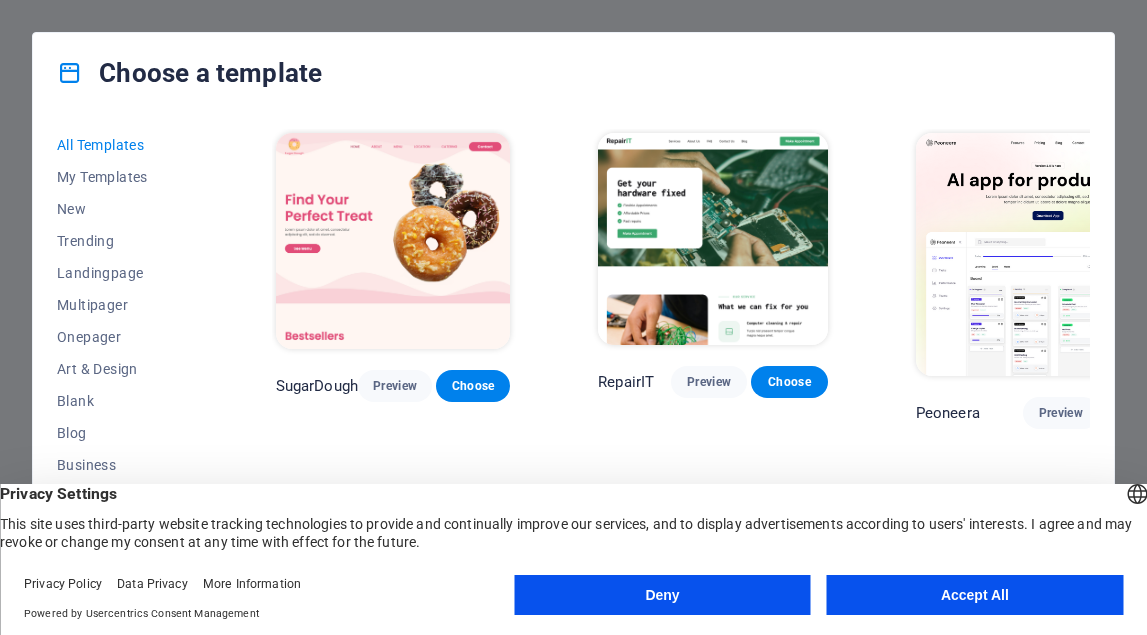 click on "Accept All" at bounding box center (975, 595) 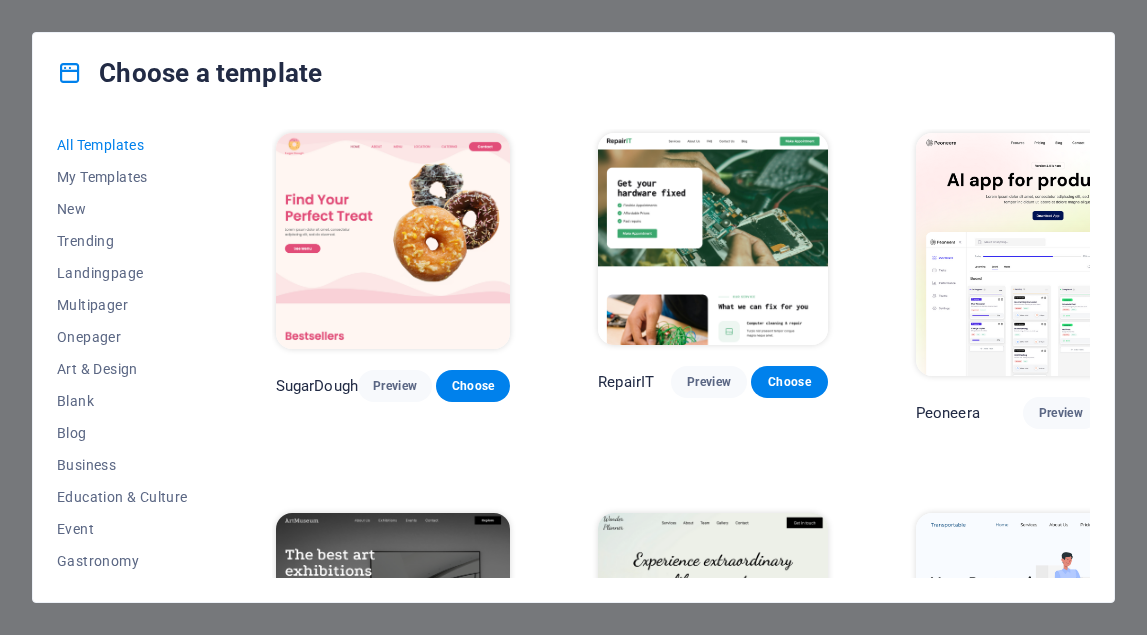 scroll, scrollTop: 0, scrollLeft: 0, axis: both 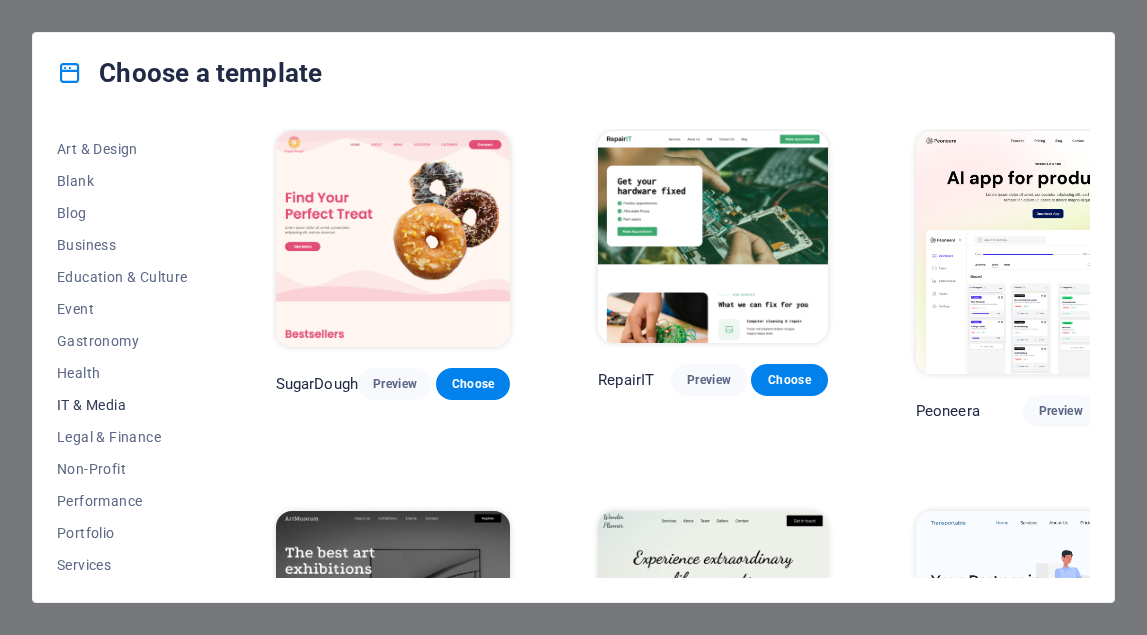click on "IT & Media" at bounding box center (122, 405) 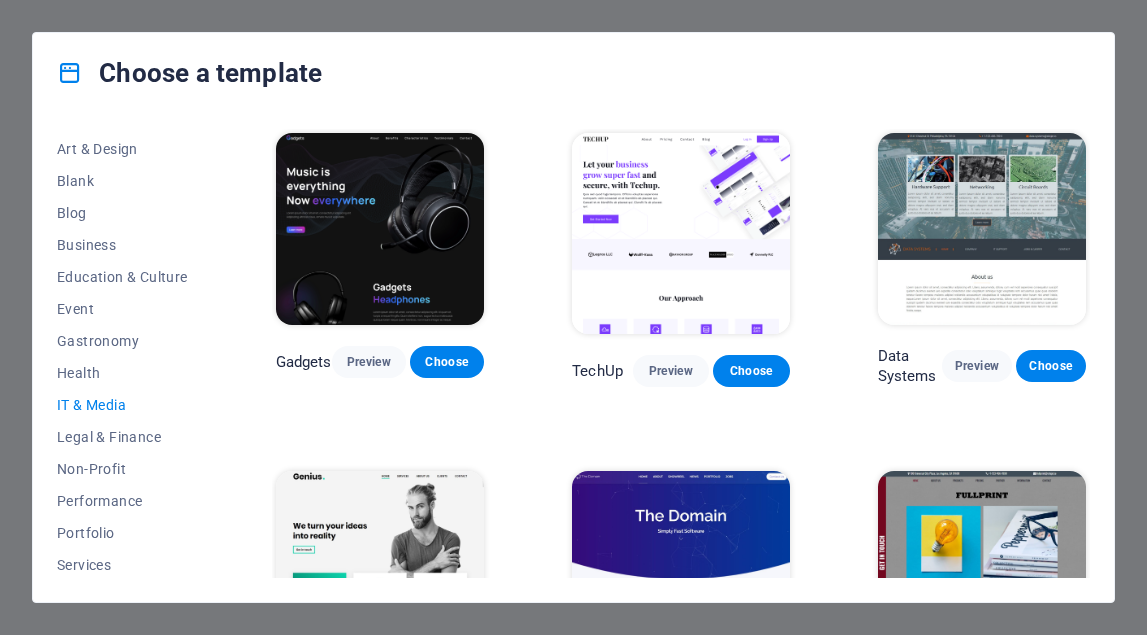 scroll, scrollTop: 335, scrollLeft: 0, axis: vertical 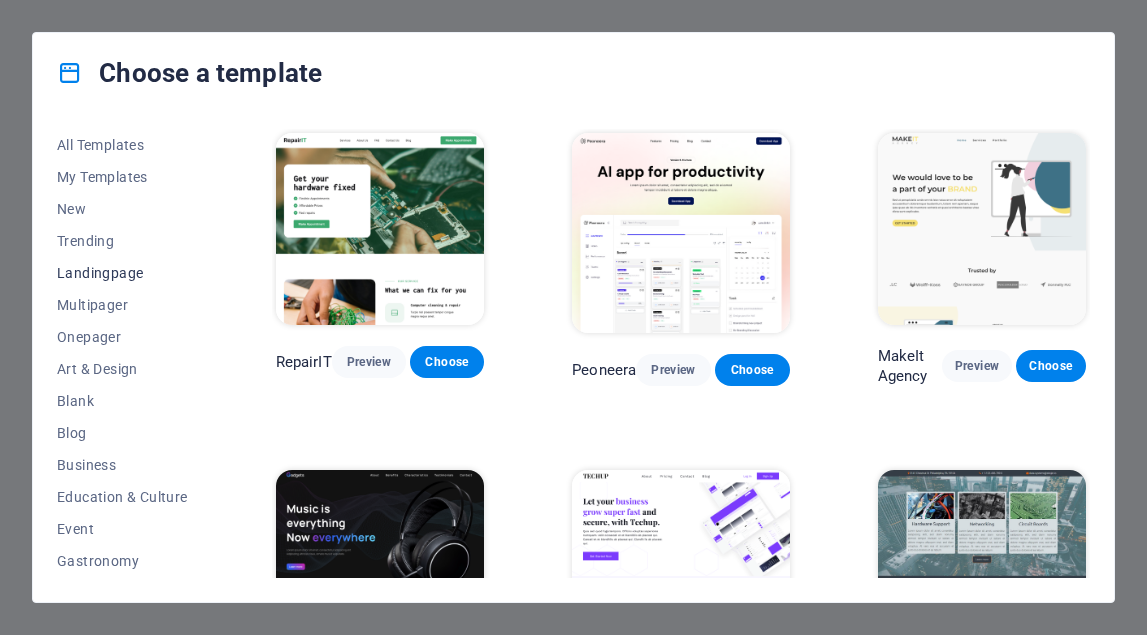 click on "Landingpage" at bounding box center [122, 273] 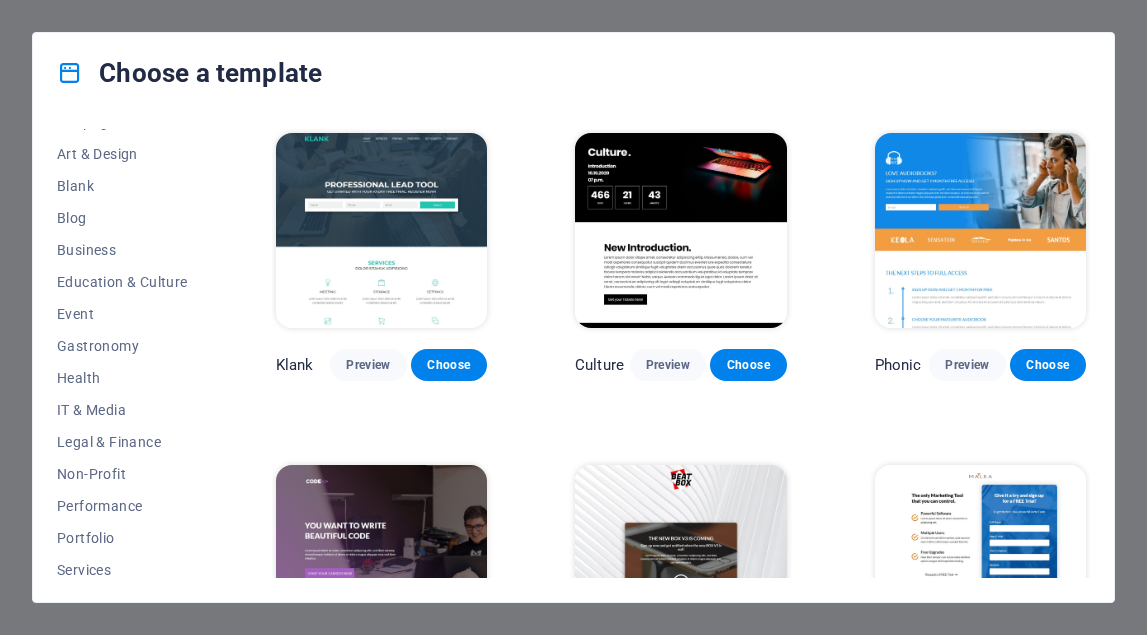 scroll, scrollTop: 227, scrollLeft: 0, axis: vertical 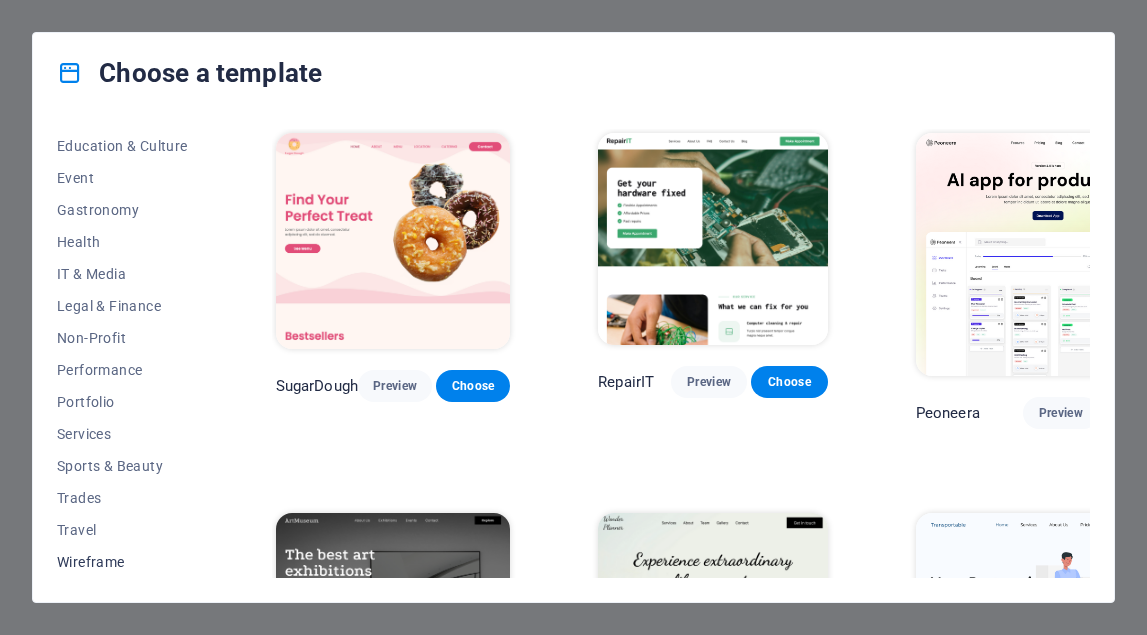 click on "Wireframe" at bounding box center (122, 562) 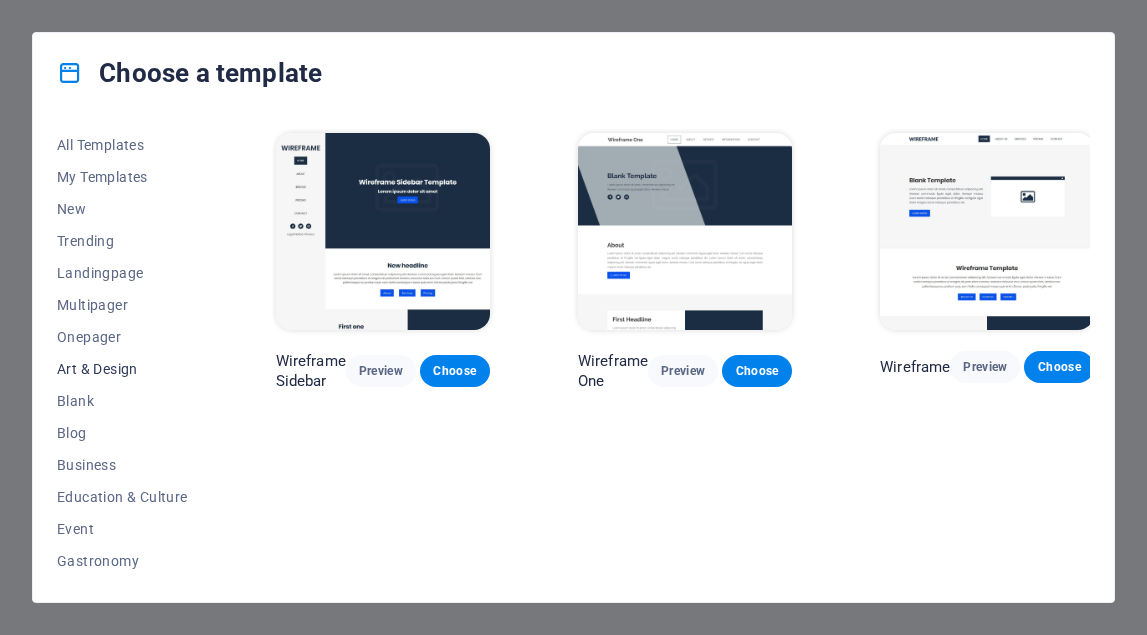 scroll, scrollTop: 0, scrollLeft: 0, axis: both 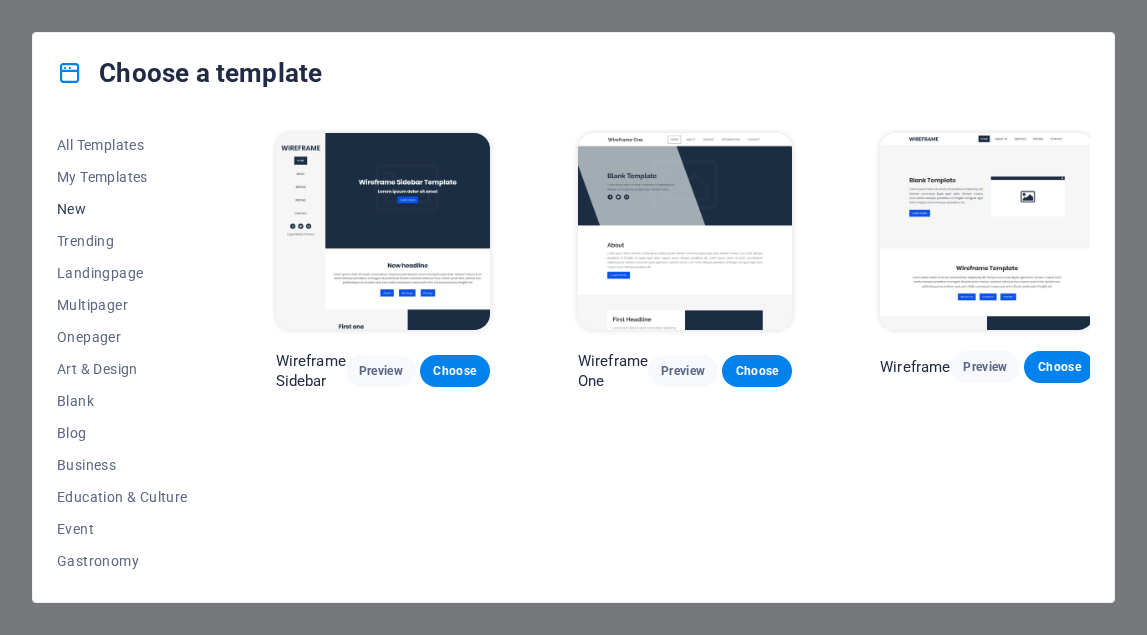 click on "New" at bounding box center [122, 209] 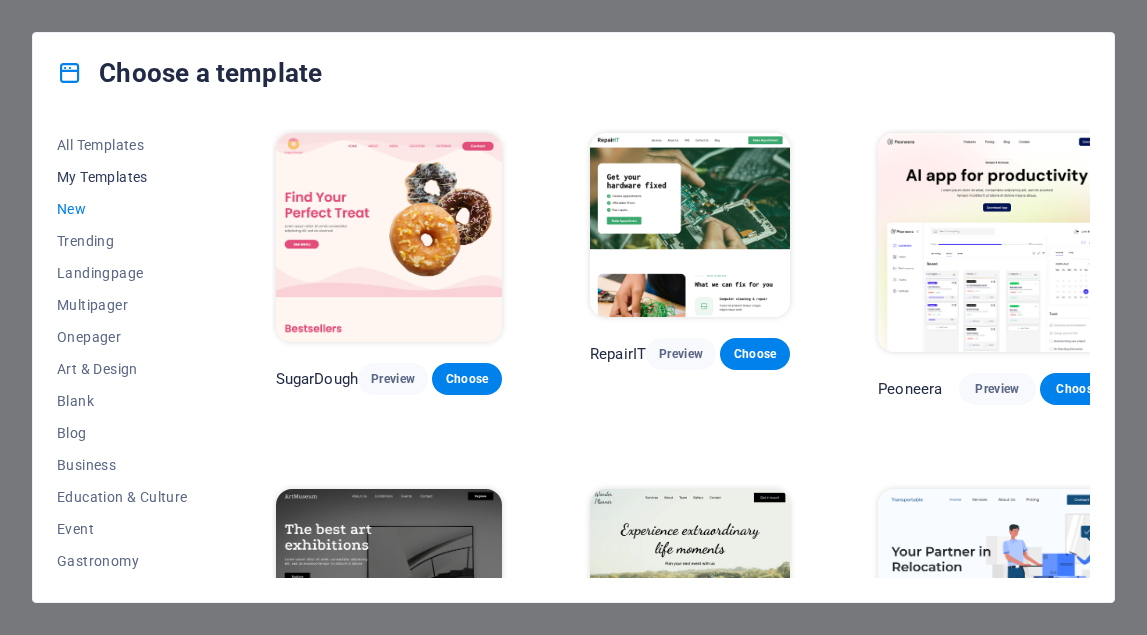 click on "My Templates" at bounding box center (122, 177) 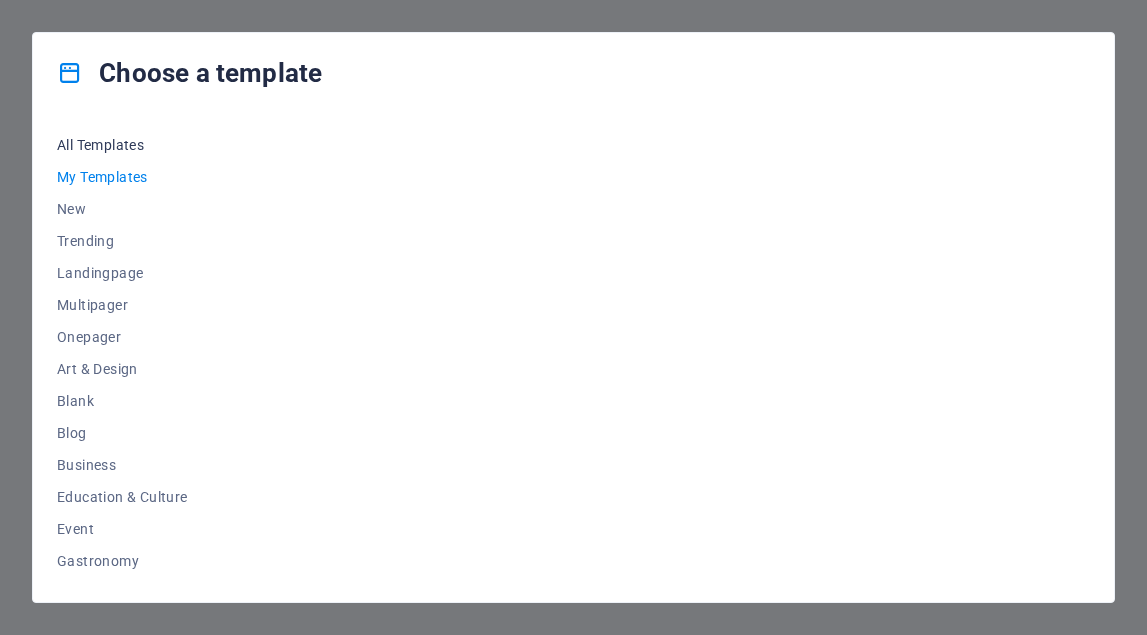 click on "All Templates" at bounding box center [122, 145] 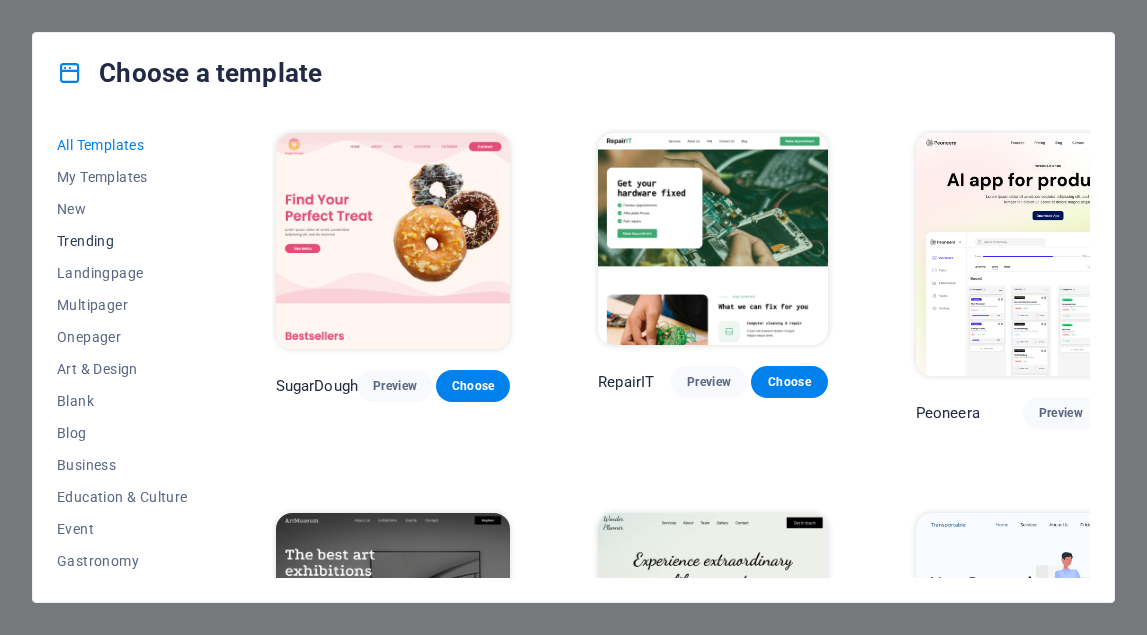 click on "Trending" at bounding box center (122, 241) 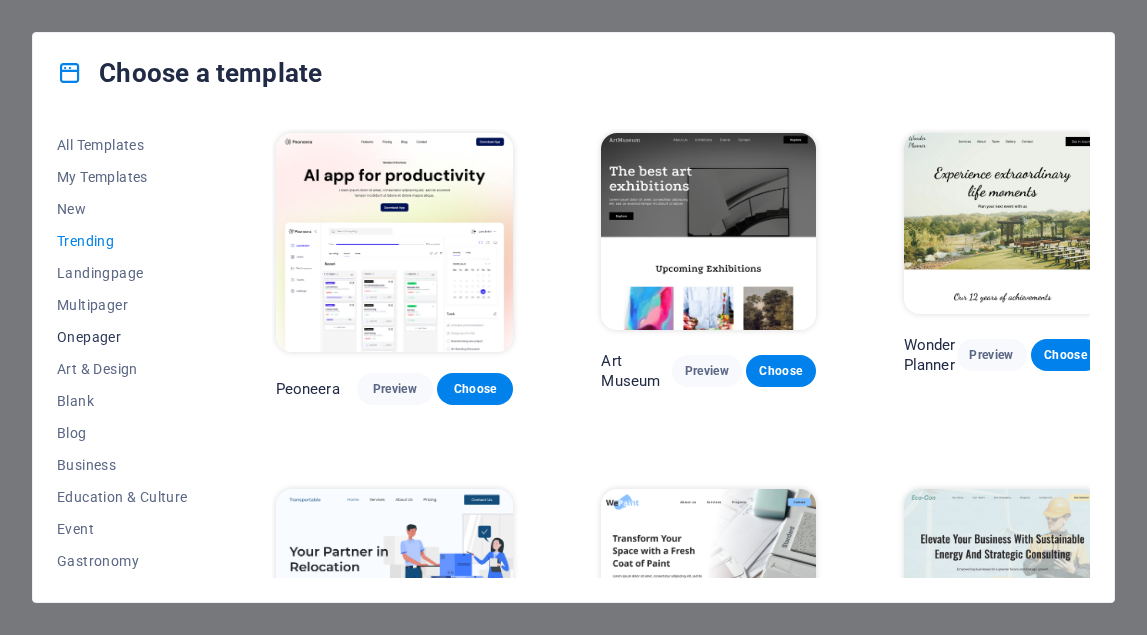 scroll, scrollTop: 0, scrollLeft: 0, axis: both 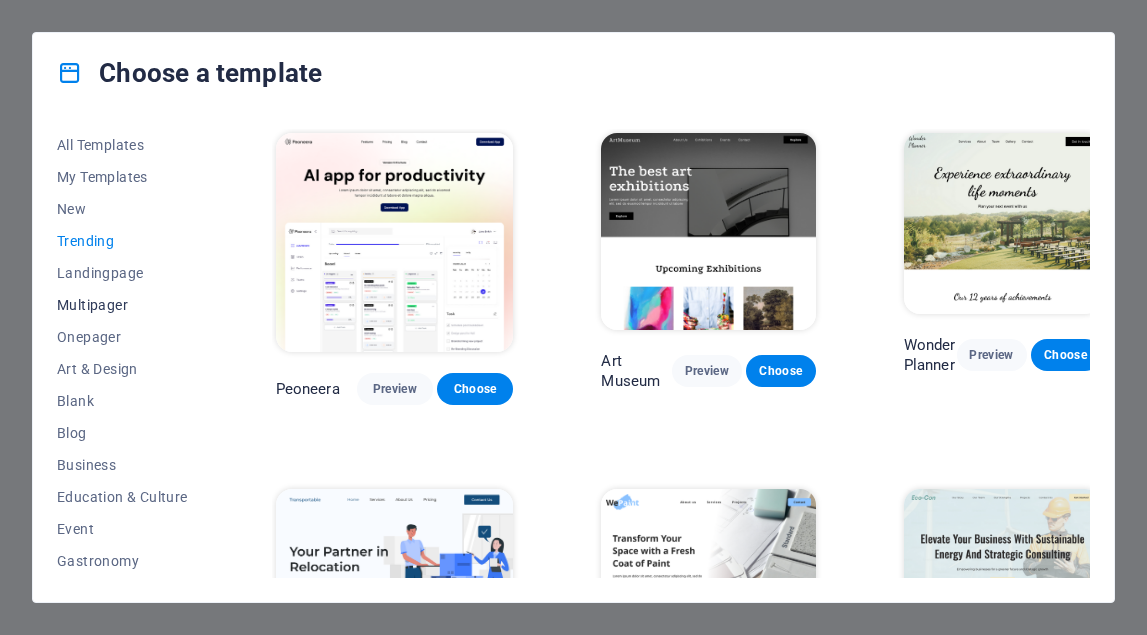 click on "Multipager" at bounding box center [122, 305] 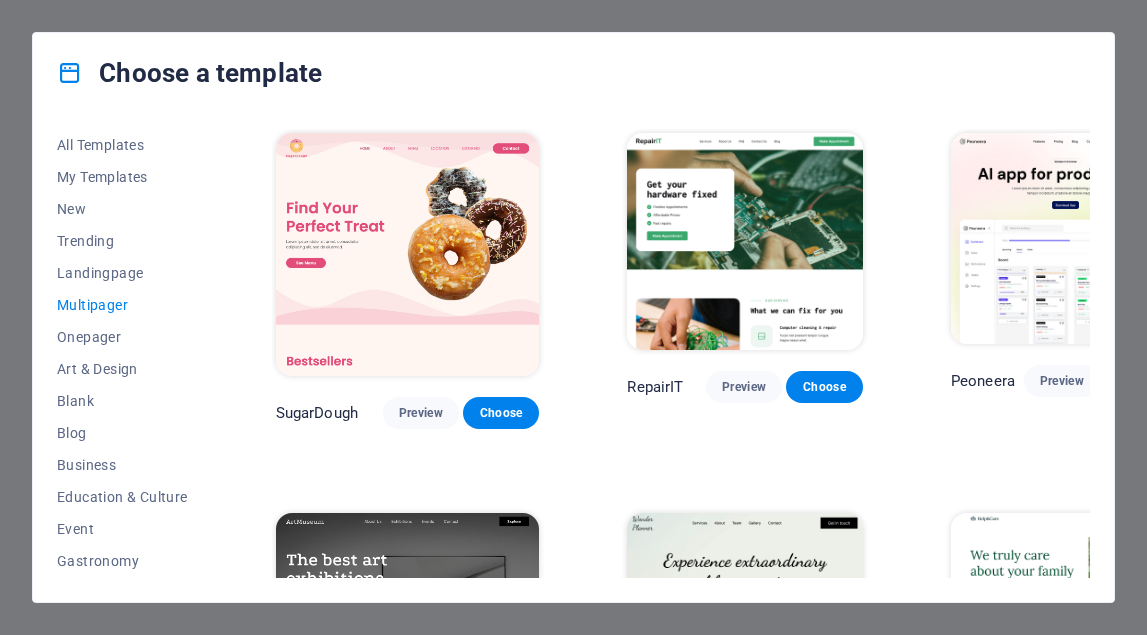 scroll, scrollTop: 0, scrollLeft: 0, axis: both 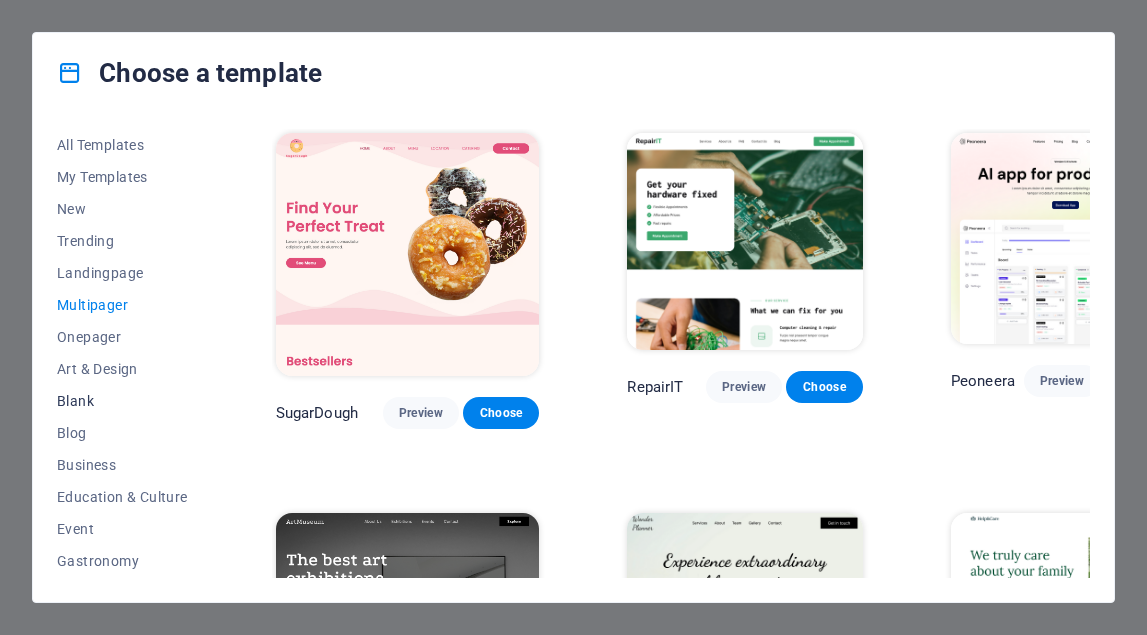 click on "Blank" at bounding box center [122, 401] 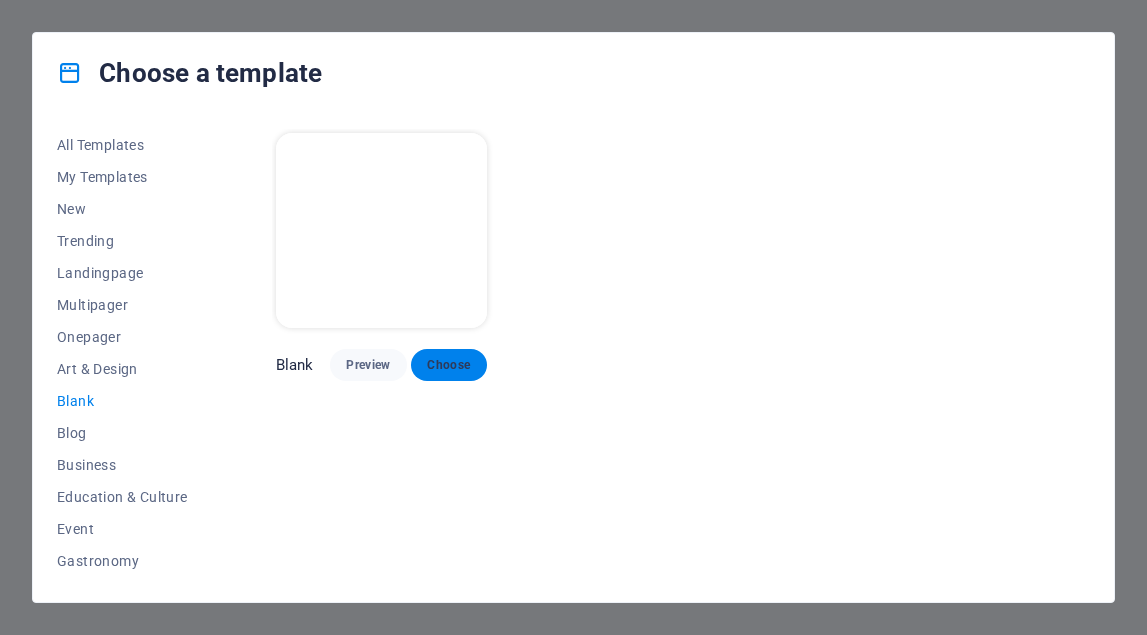 click on "Choose" at bounding box center [449, 365] 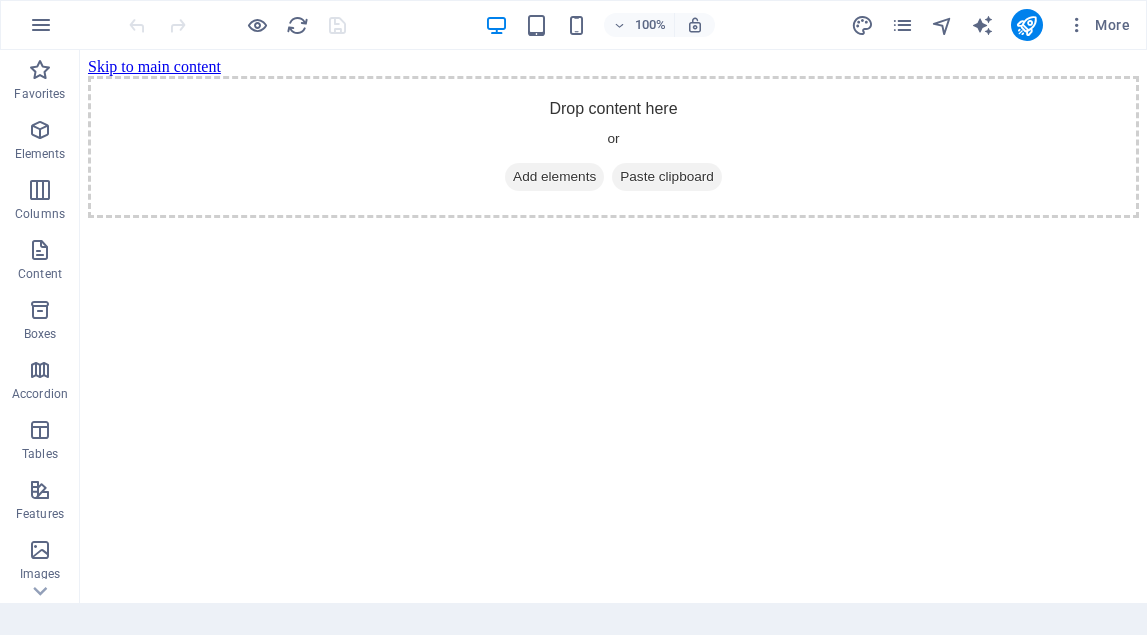 scroll, scrollTop: 0, scrollLeft: 0, axis: both 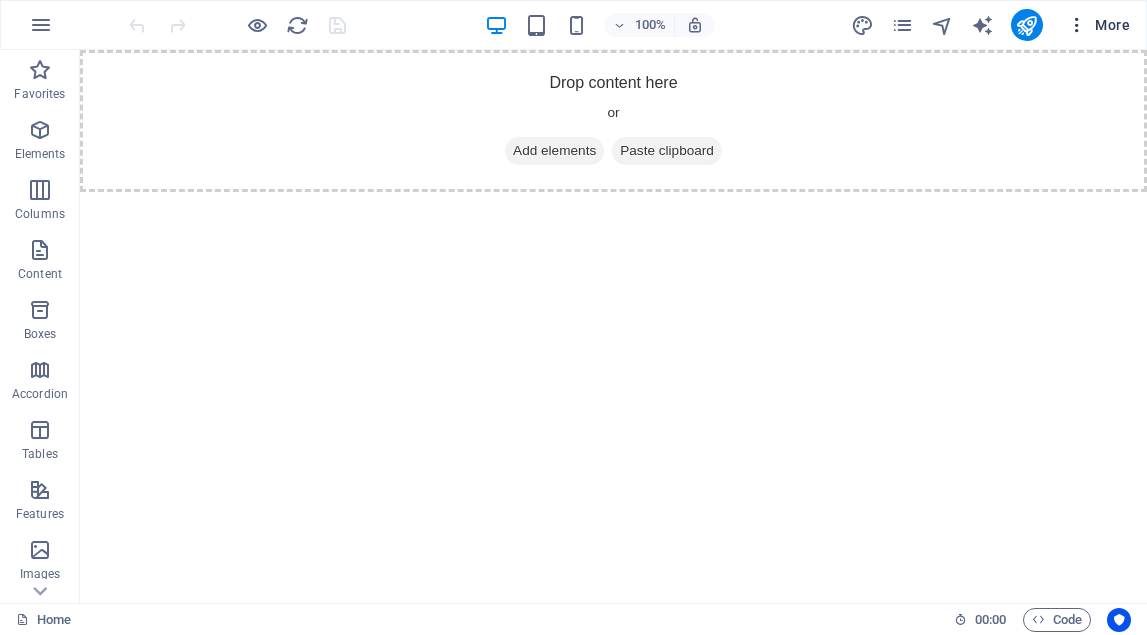 click on "More" at bounding box center [1098, 25] 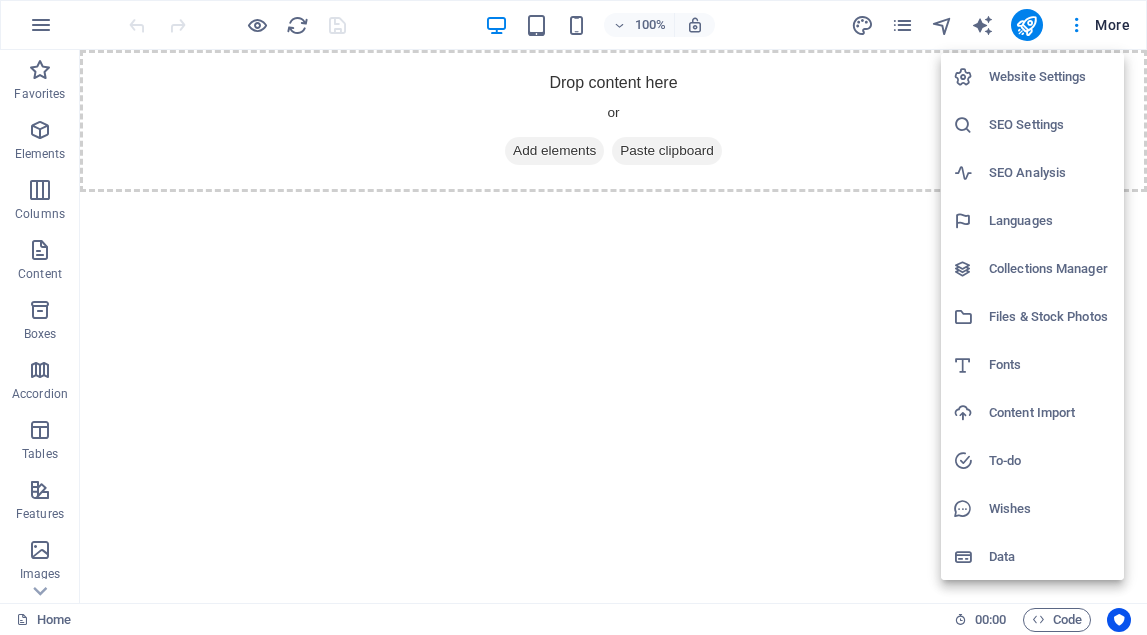 click on "Content Import" at bounding box center [1050, 413] 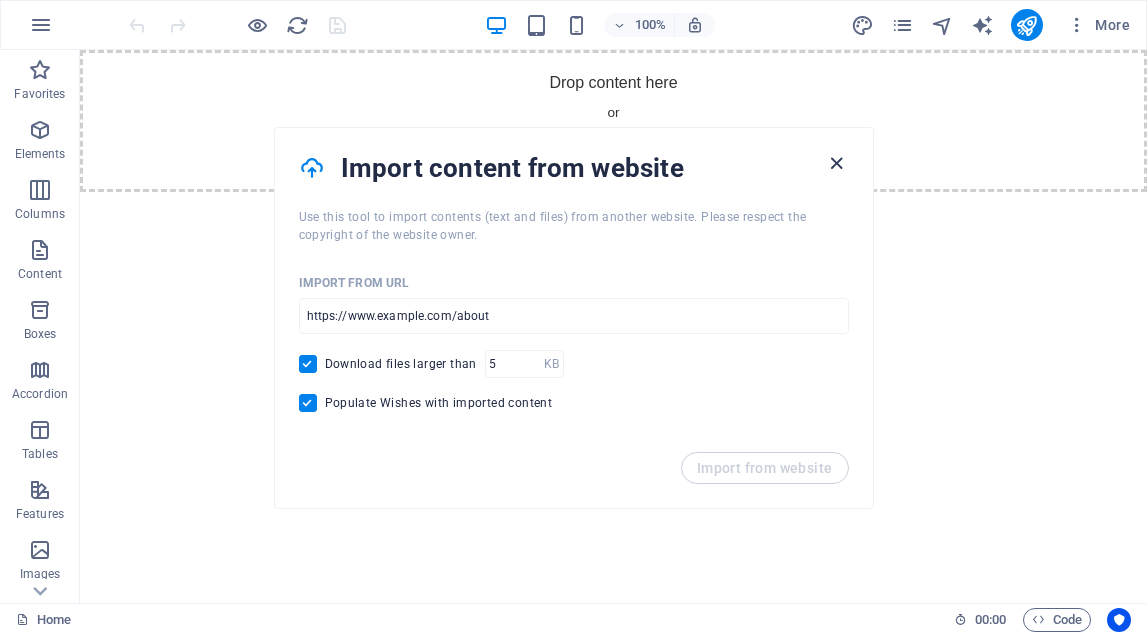click at bounding box center [836, 163] 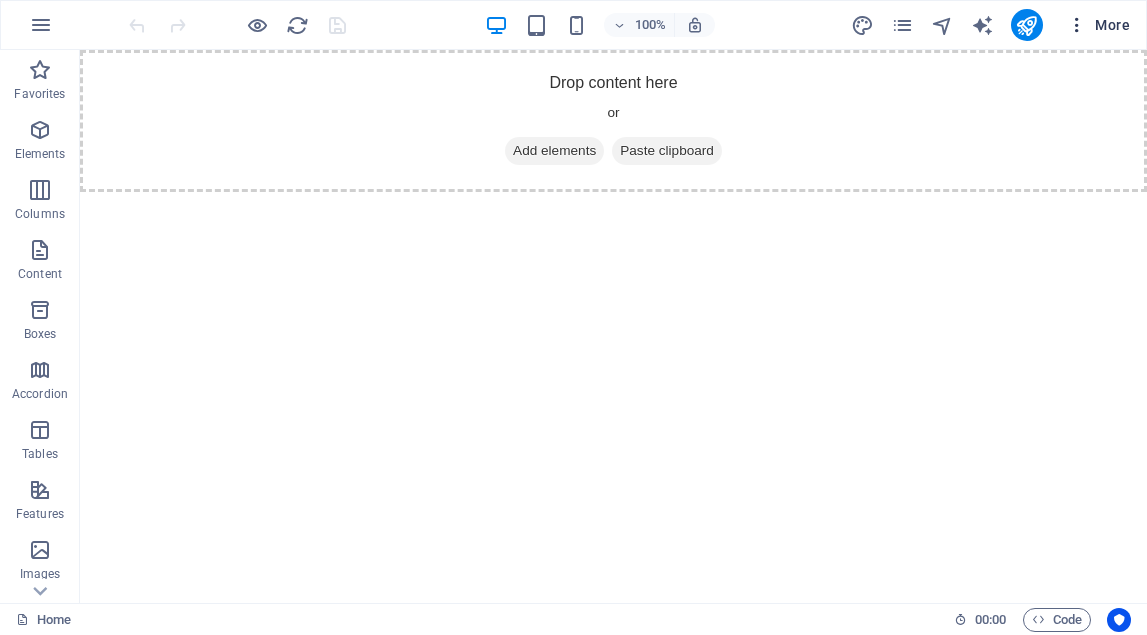 click on "More" at bounding box center (1098, 25) 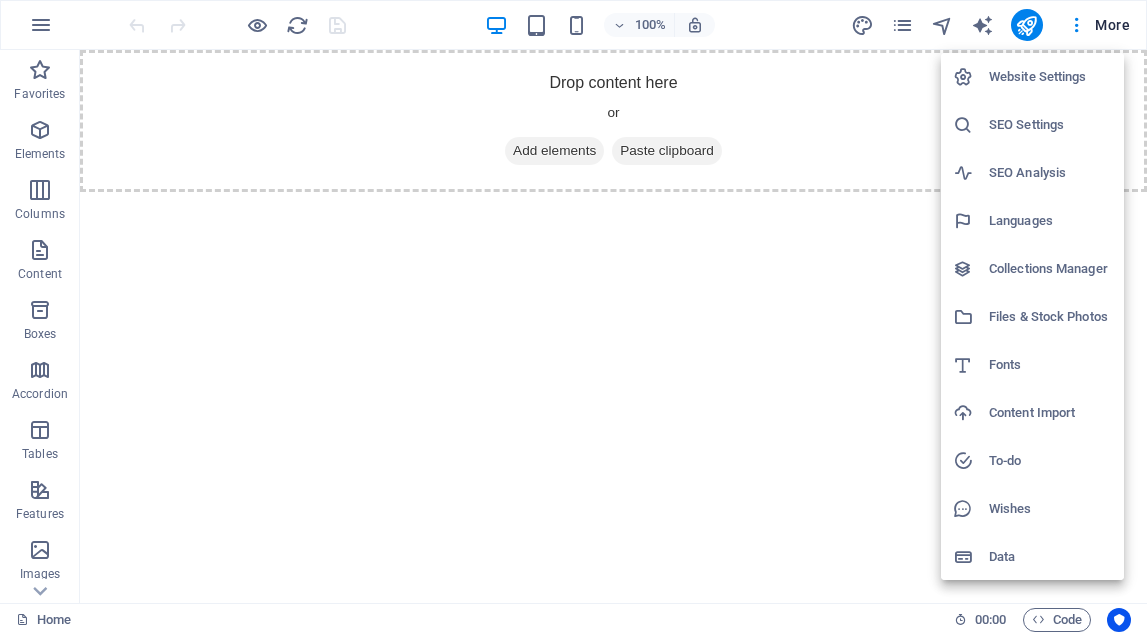 click at bounding box center (573, 317) 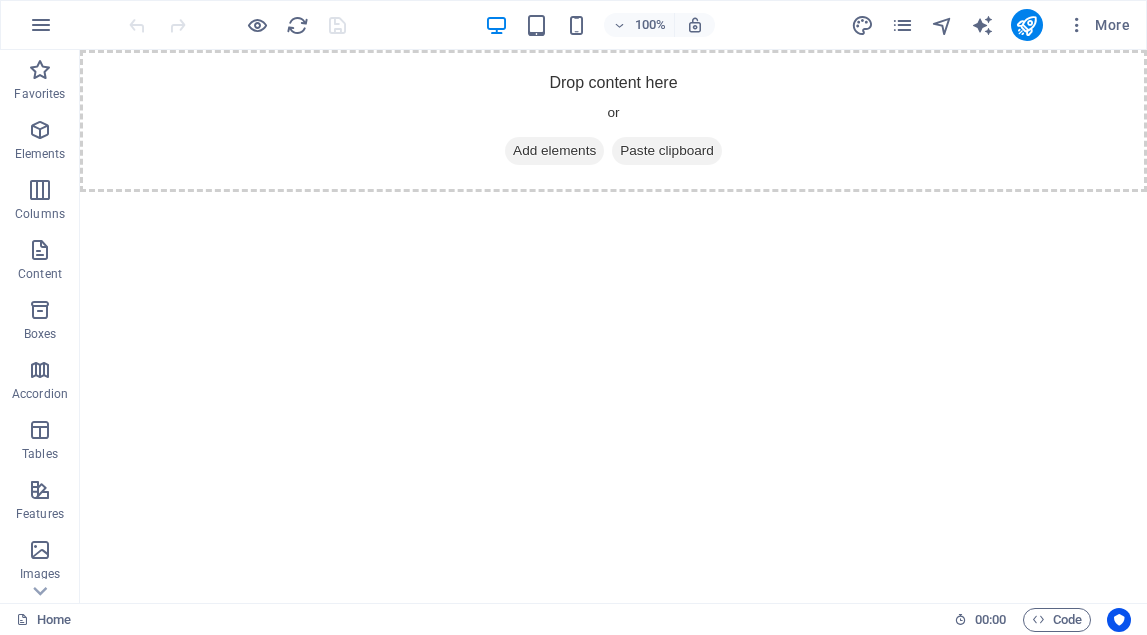 type 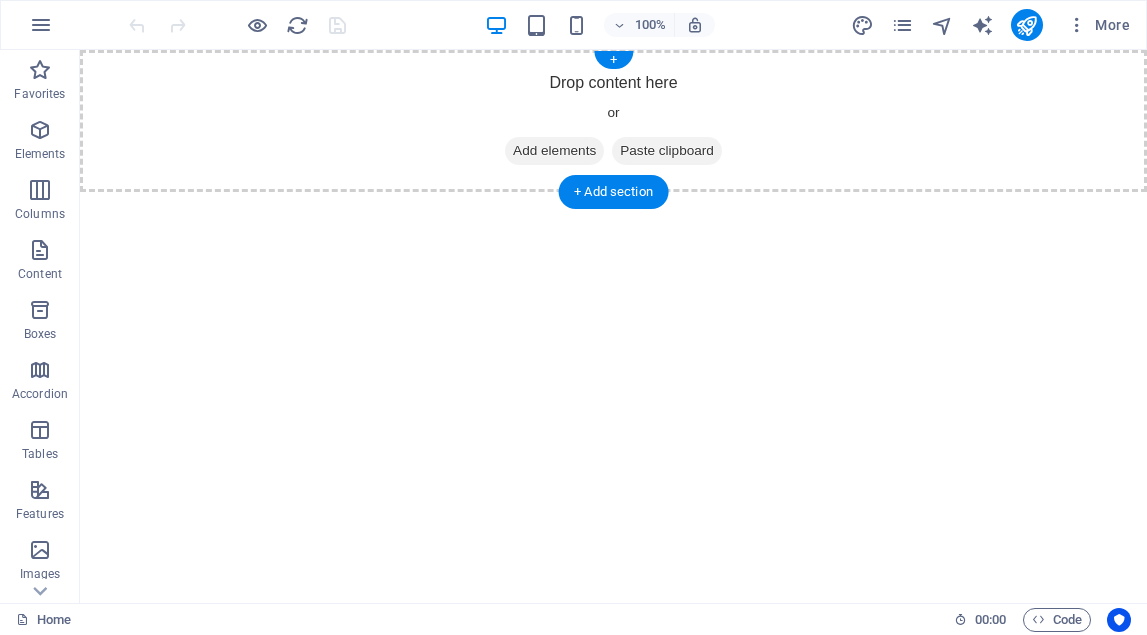click on "Drop content here or  Add elements  Paste clipboard" at bounding box center (613, 121) 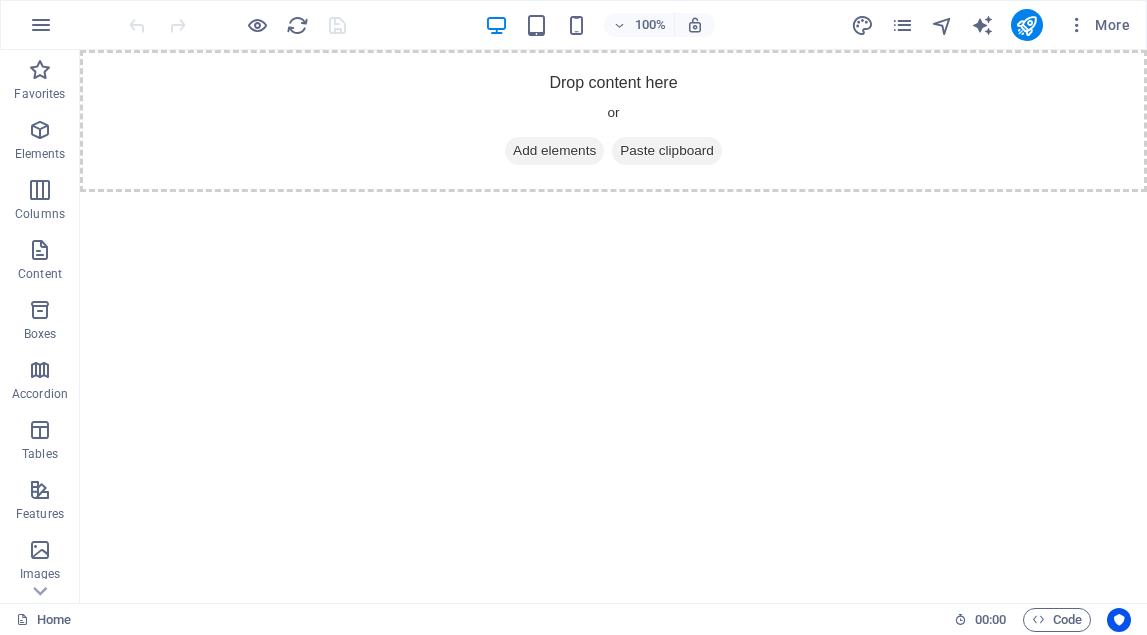 click on "Paste clipboard" at bounding box center [667, 151] 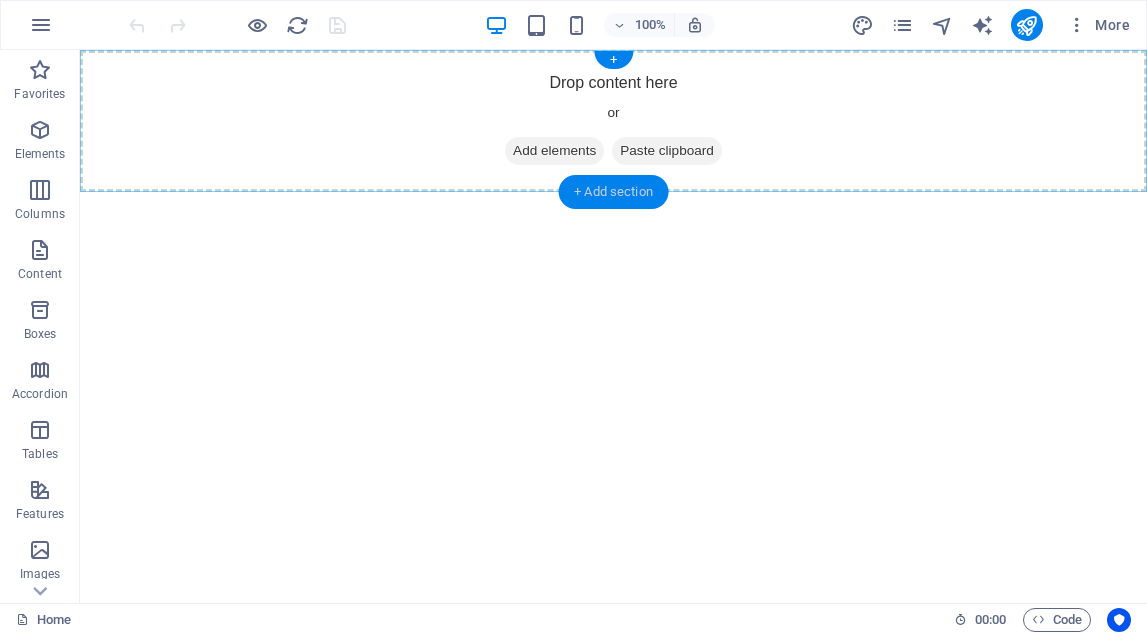 click on "+ Add section" at bounding box center (613, 192) 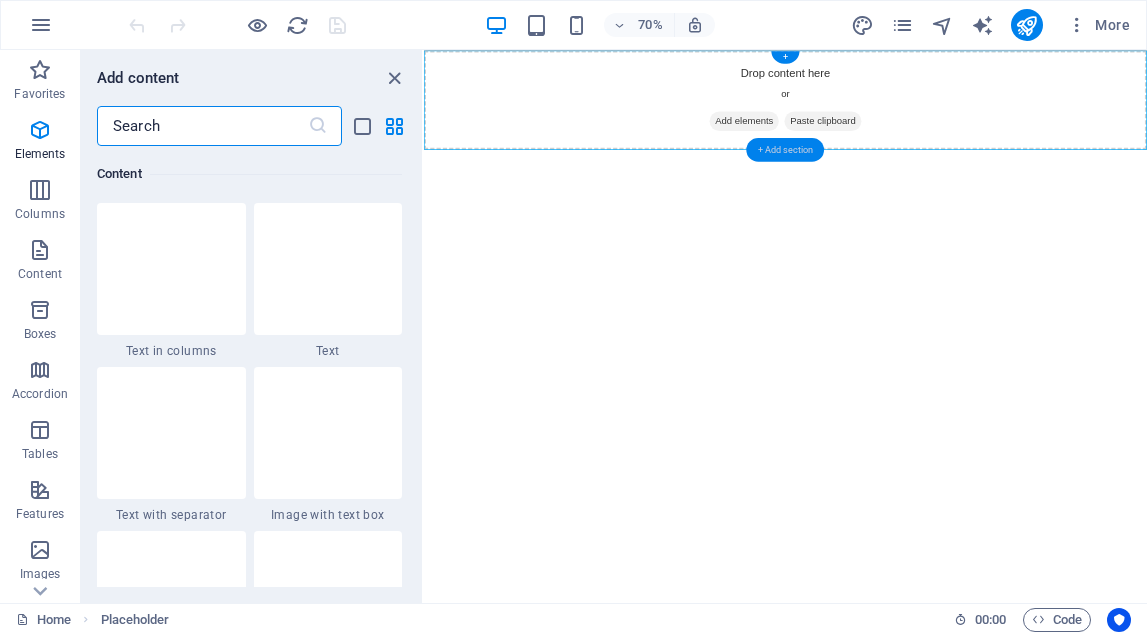 scroll, scrollTop: 3499, scrollLeft: 0, axis: vertical 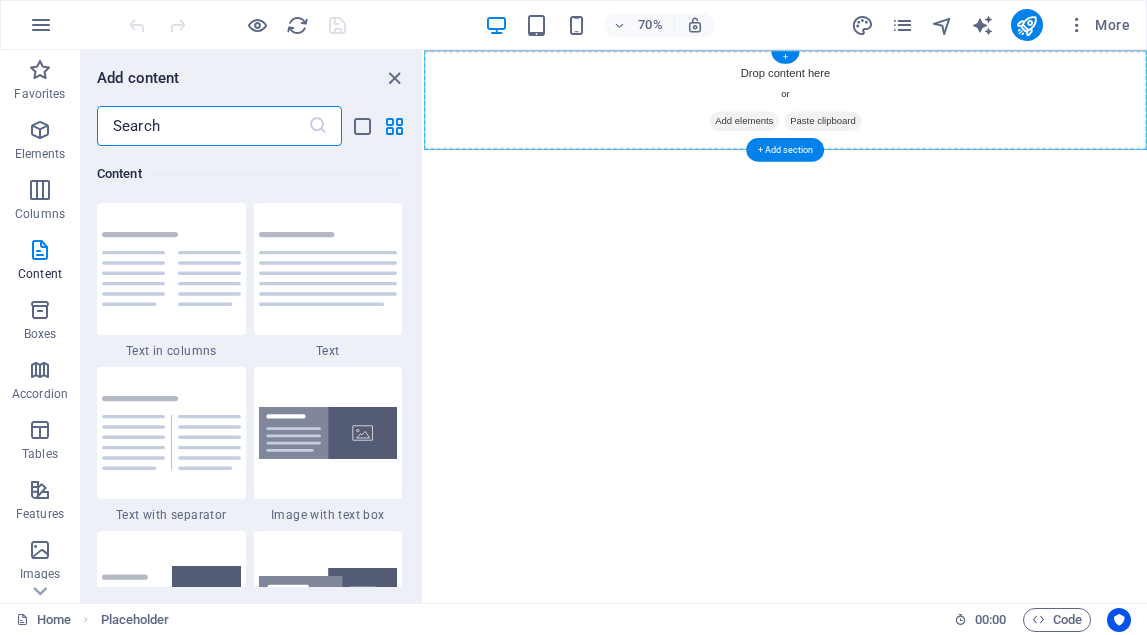 click on "Drop content here or  Add elements  Paste clipboard" at bounding box center [940, 121] 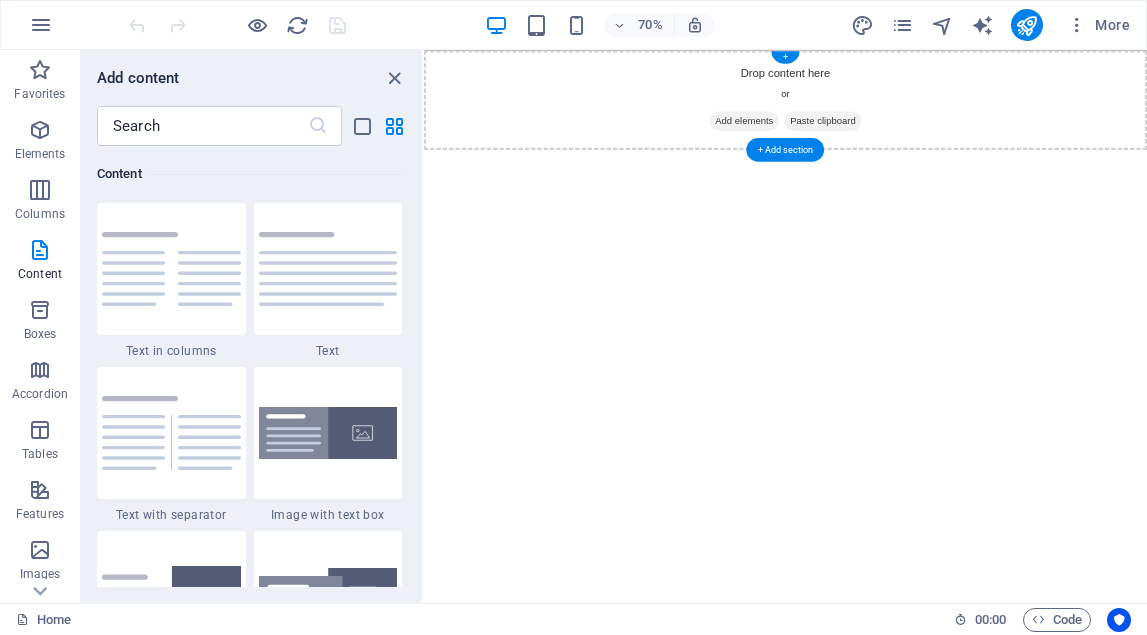 click on "Paste clipboard" at bounding box center [994, 151] 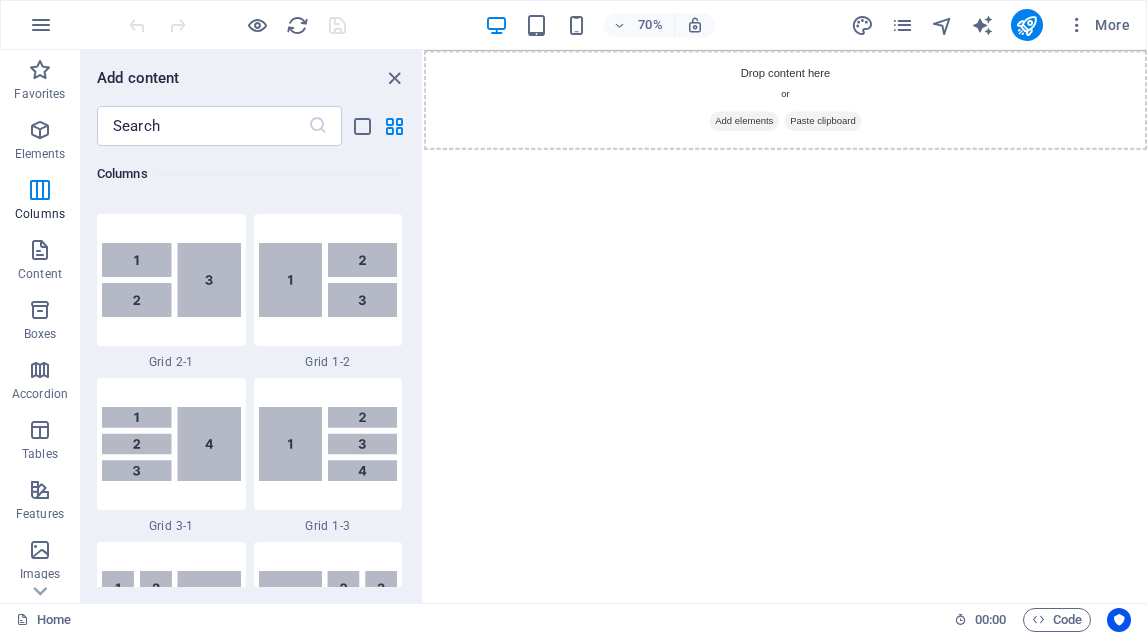 scroll, scrollTop: 2551, scrollLeft: 0, axis: vertical 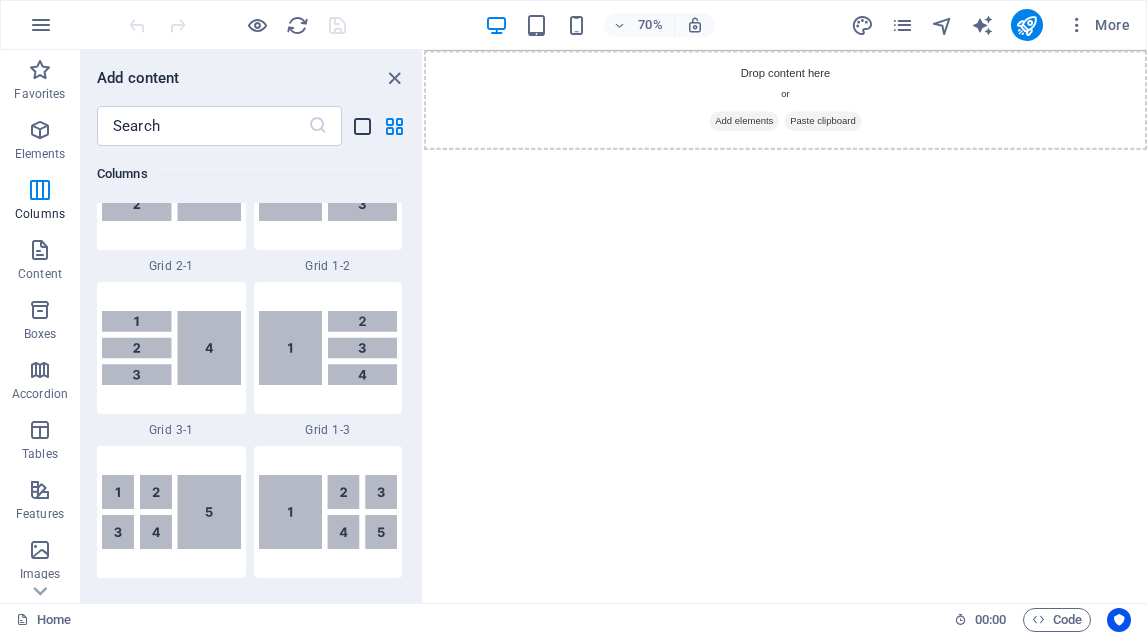 click at bounding box center [362, 126] 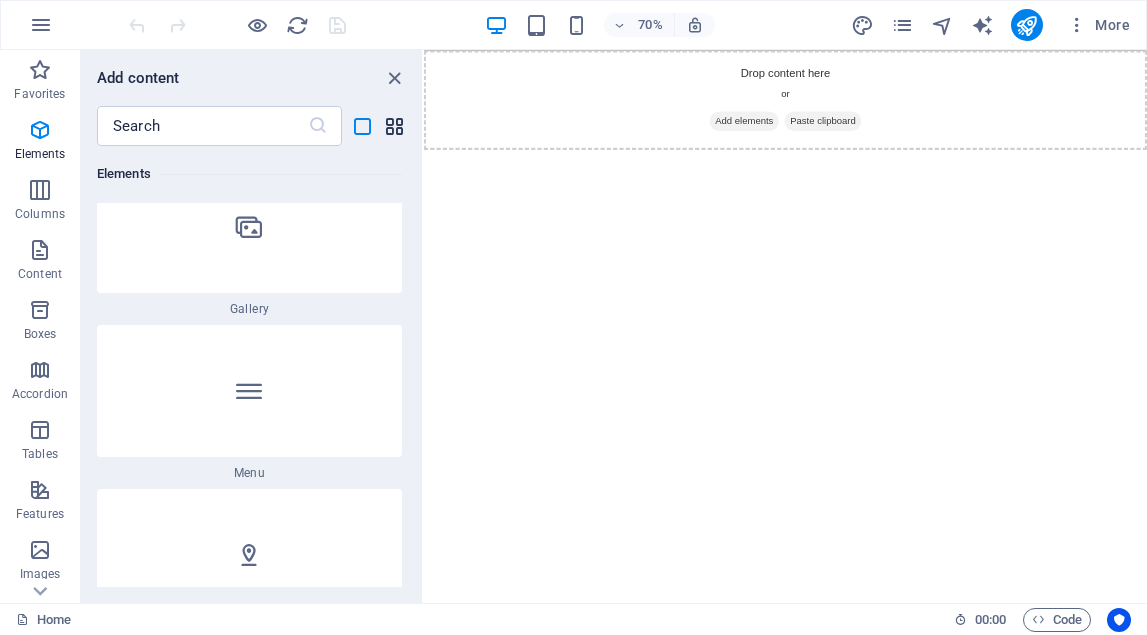 click at bounding box center (394, 126) 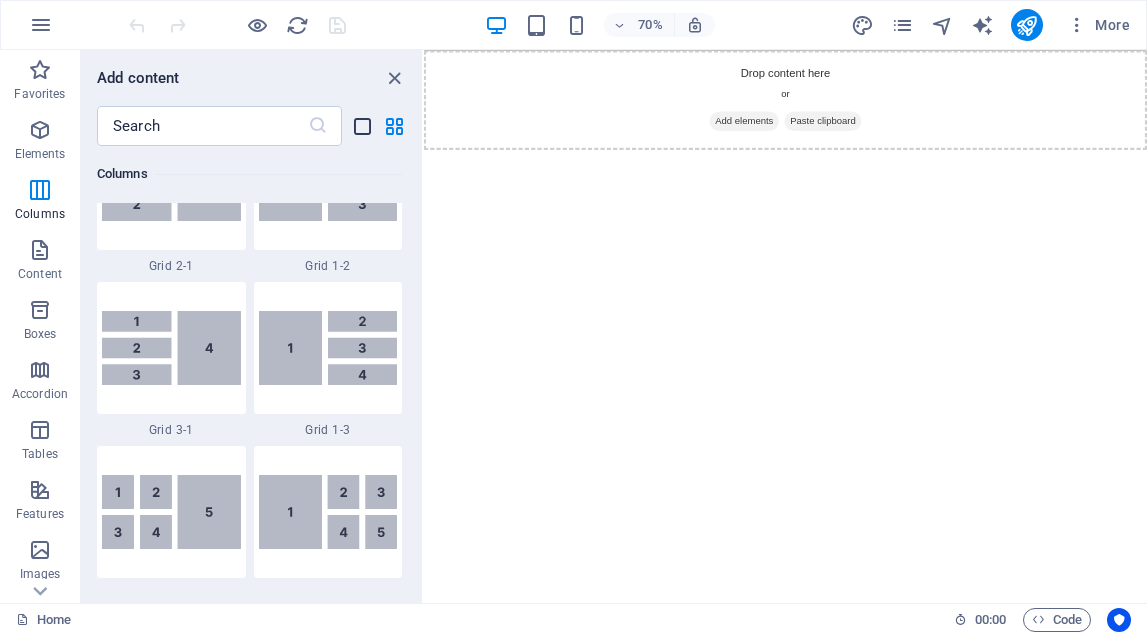 click at bounding box center [362, 126] 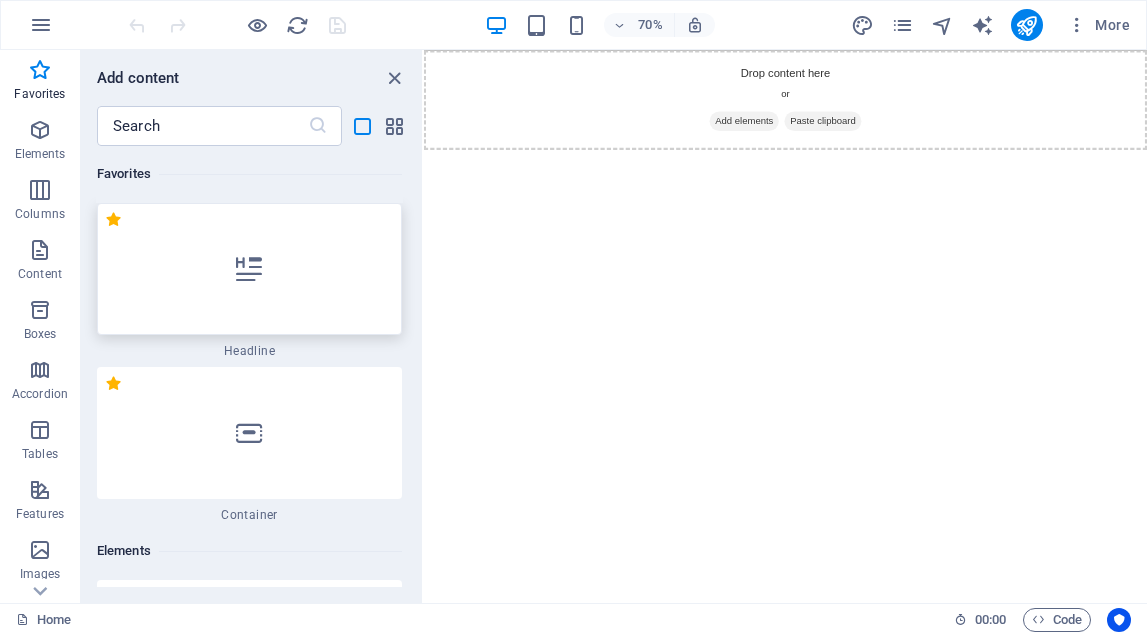 scroll, scrollTop: 0, scrollLeft: 0, axis: both 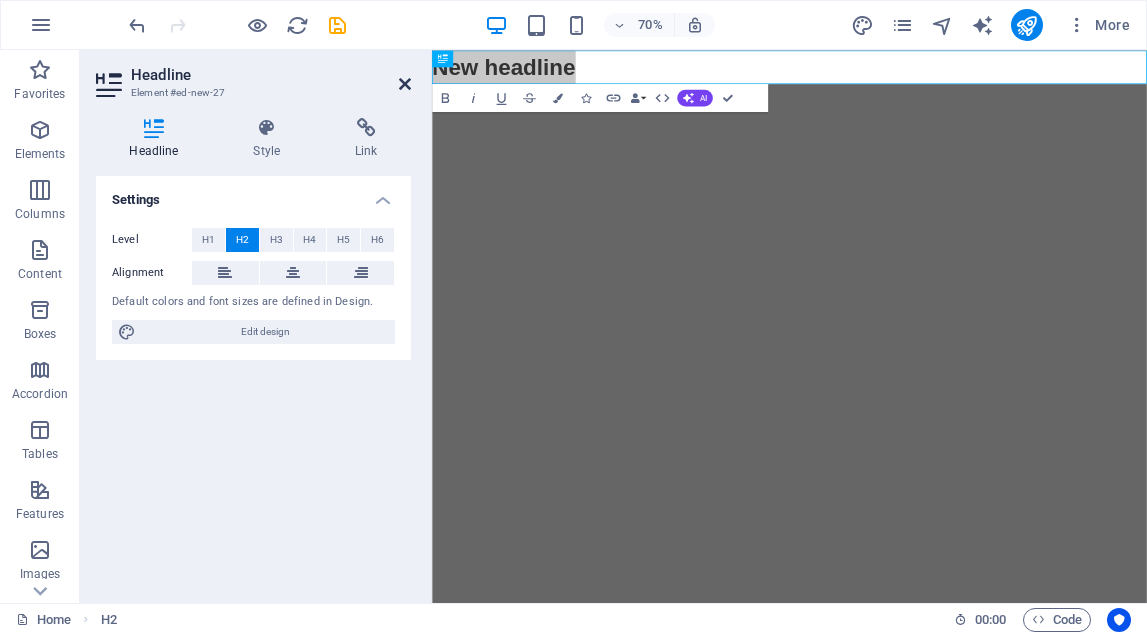 click at bounding box center (405, 84) 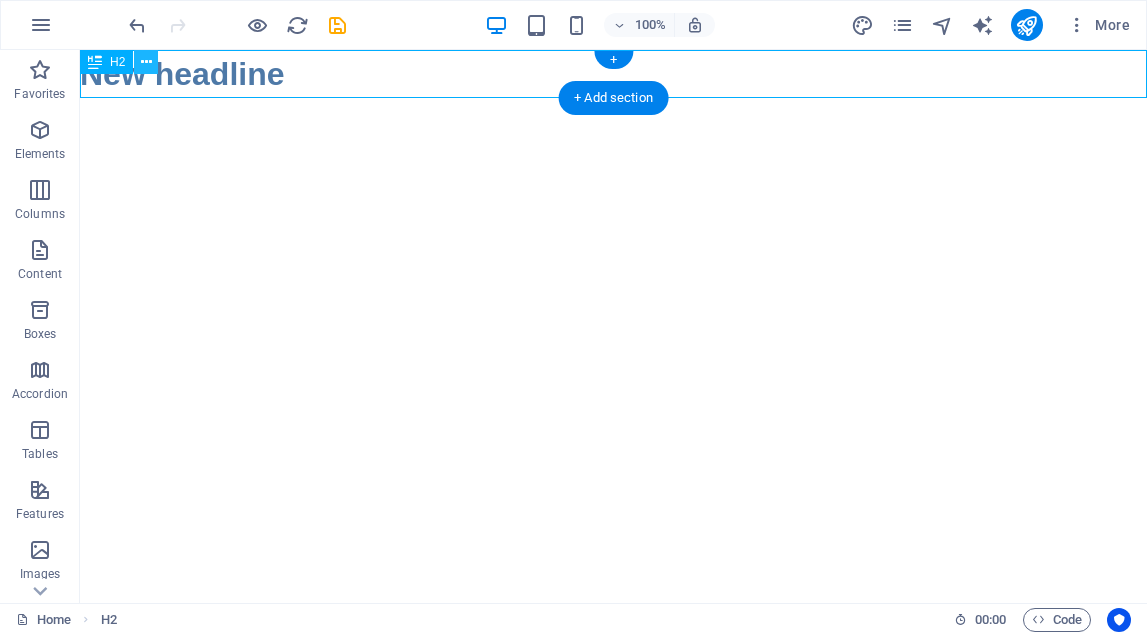 click at bounding box center [146, 62] 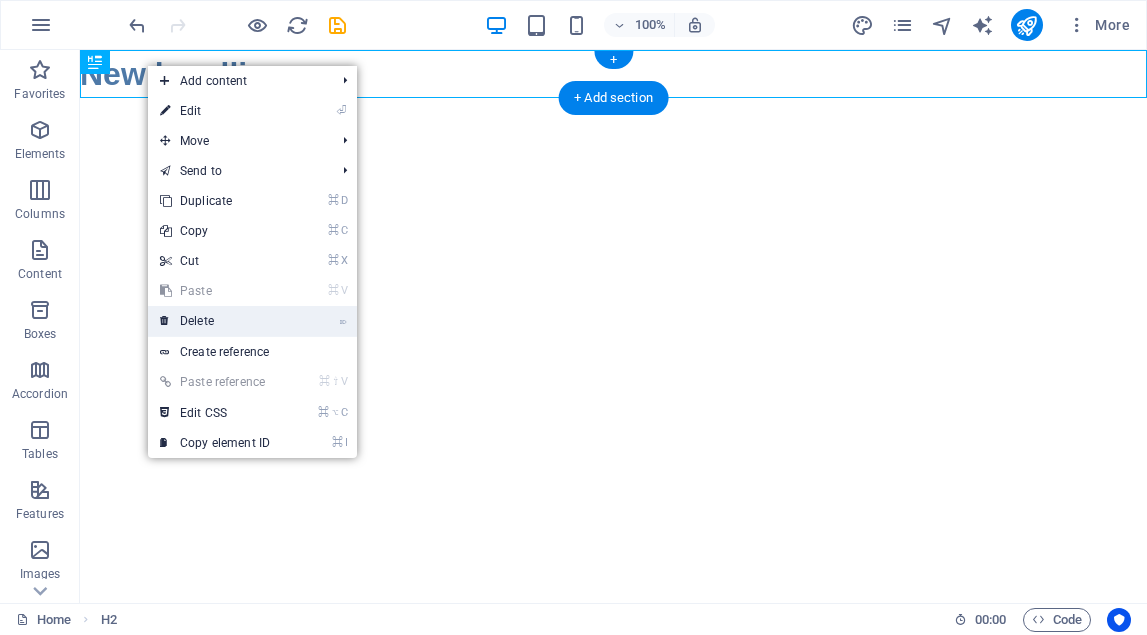click on "⌦  Delete" at bounding box center (215, 321) 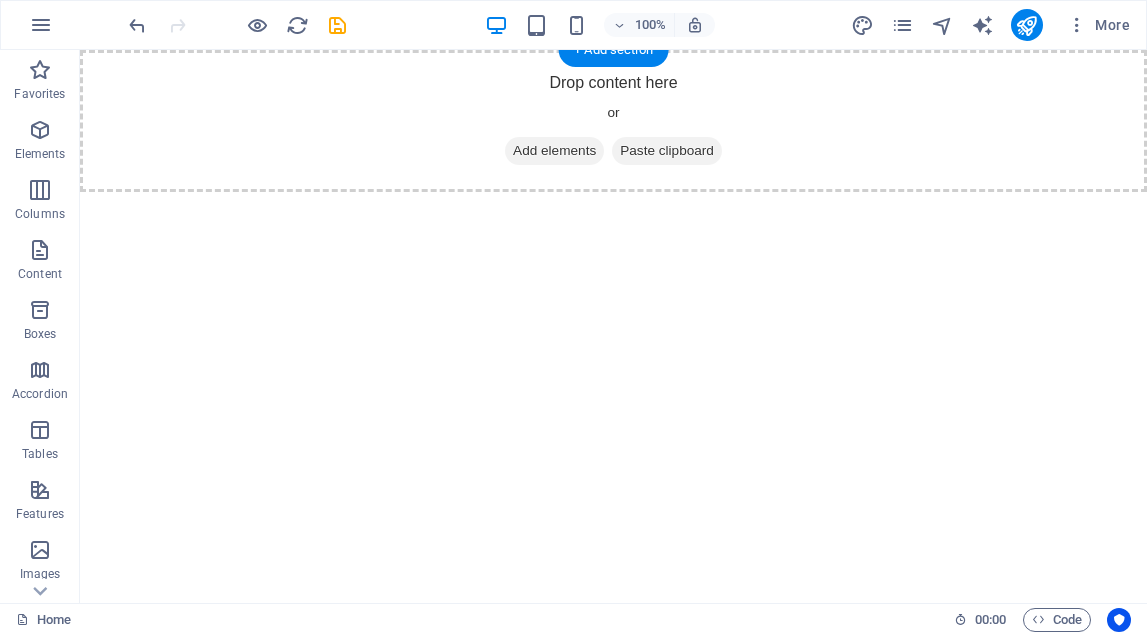 click on "Paste clipboard" at bounding box center (667, 151) 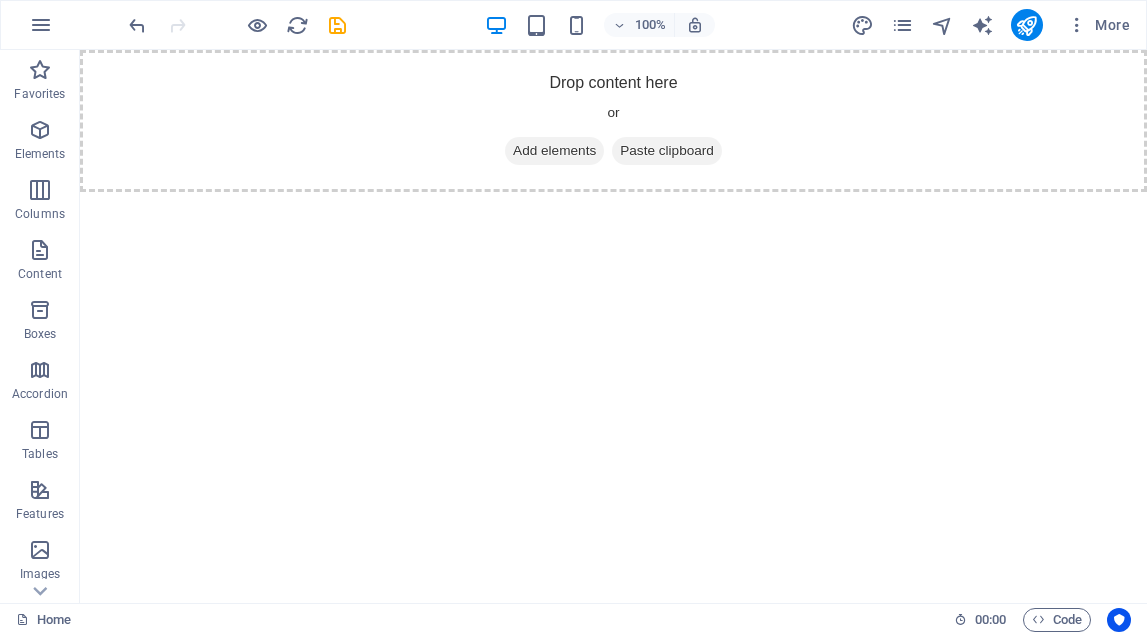click on "Drop content here or  Add elements  Paste clipboard" at bounding box center (613, 121) 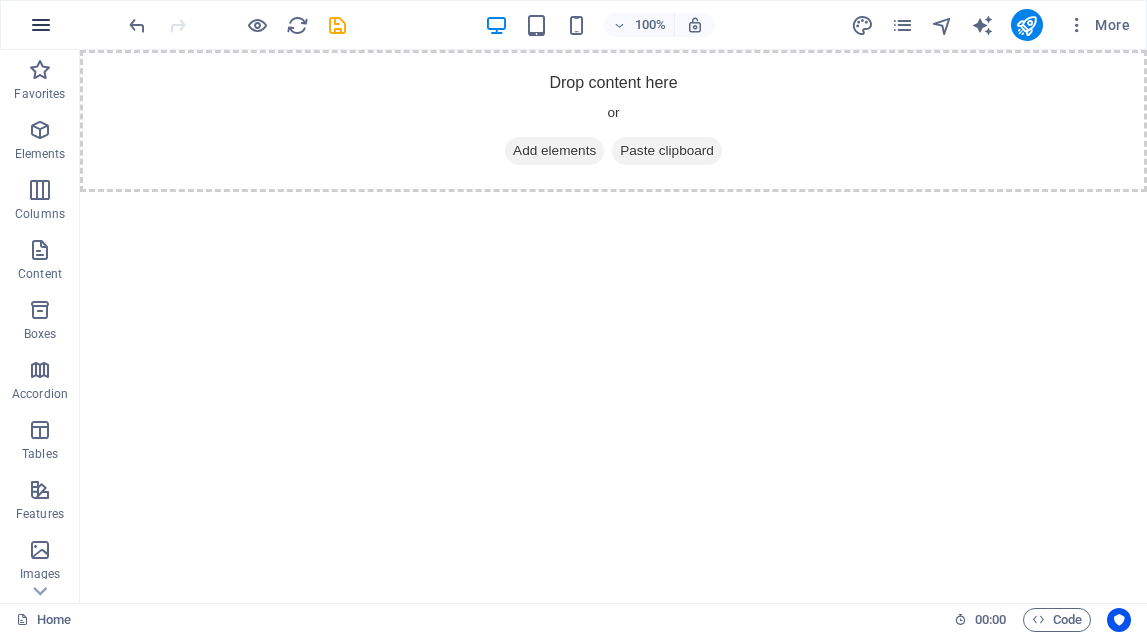 click at bounding box center (41, 25) 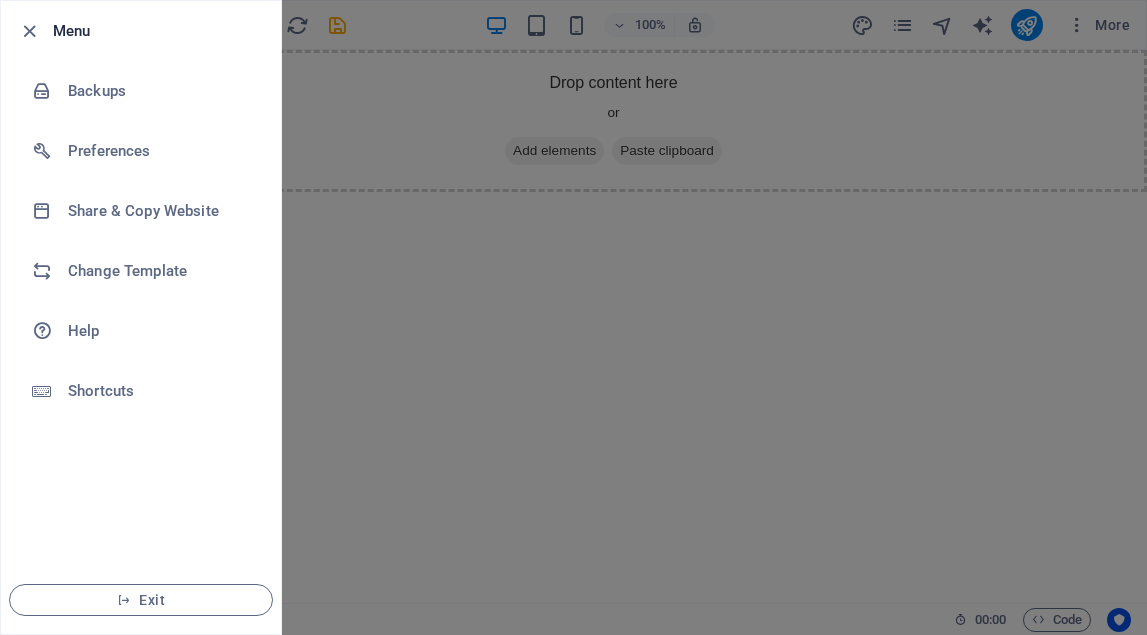 click at bounding box center [573, 317] 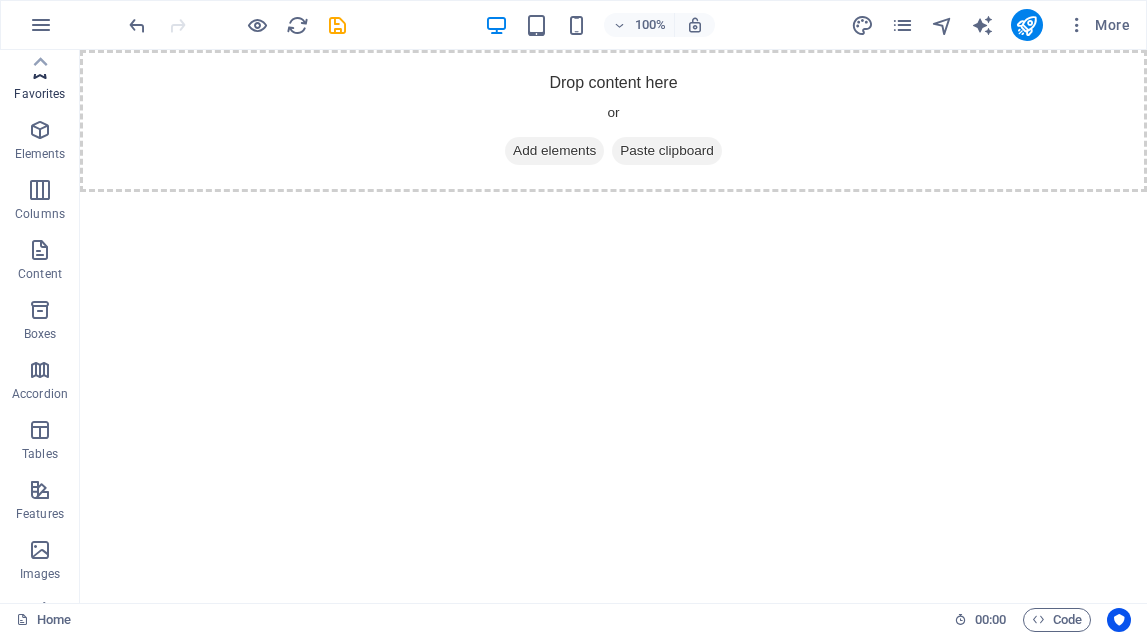 scroll, scrollTop: 0, scrollLeft: 0, axis: both 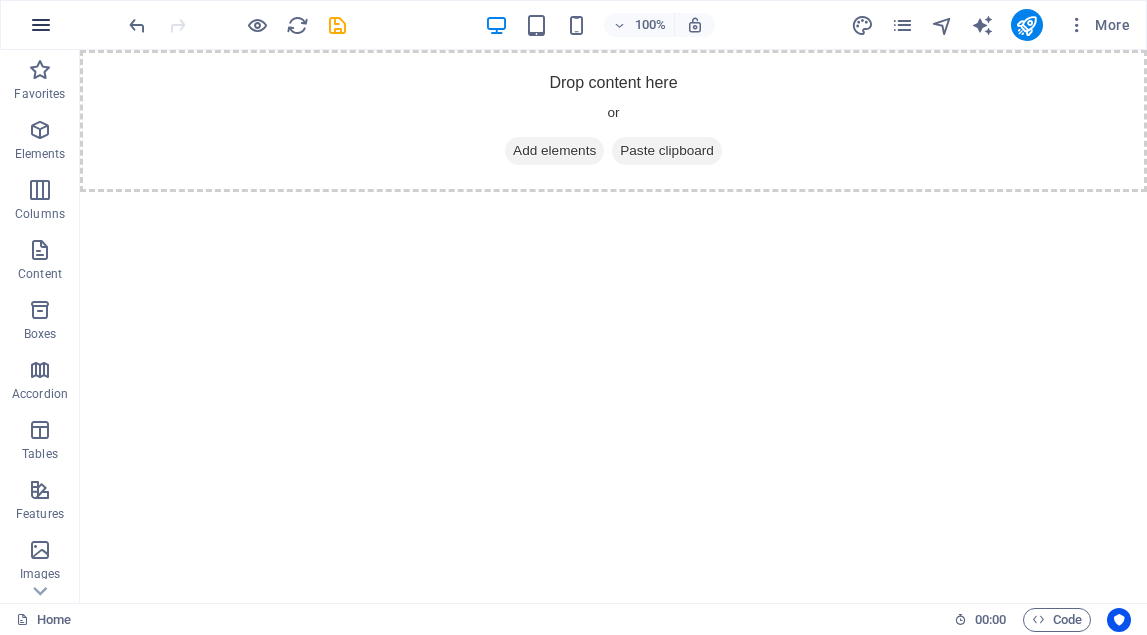 click at bounding box center [41, 25] 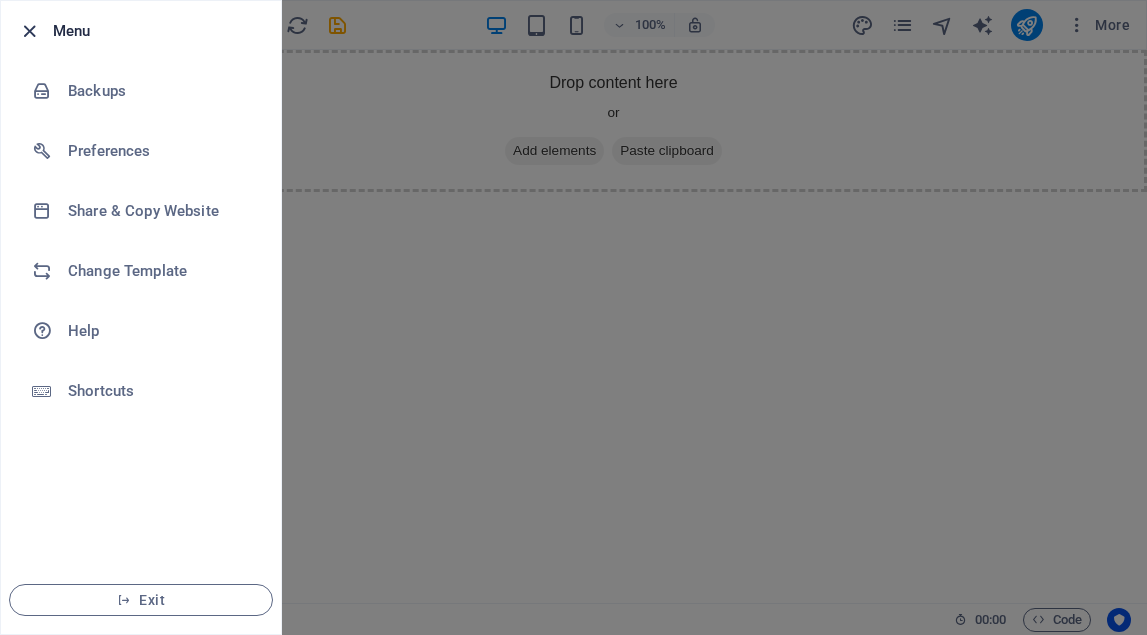 click at bounding box center (29, 31) 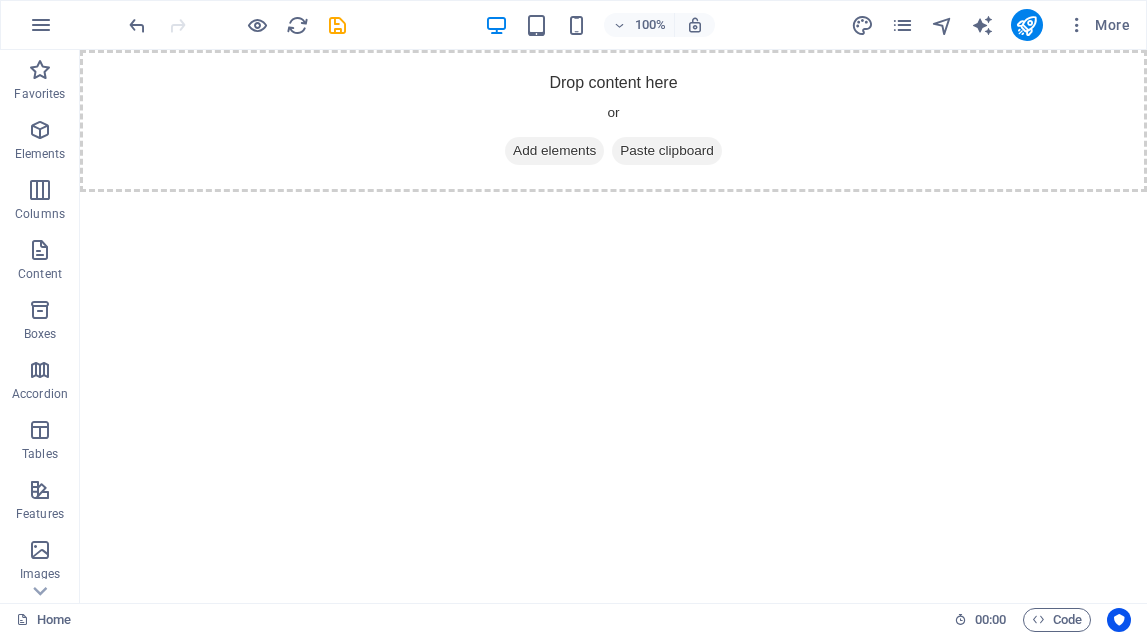 click on "Add elements" at bounding box center [554, 151] 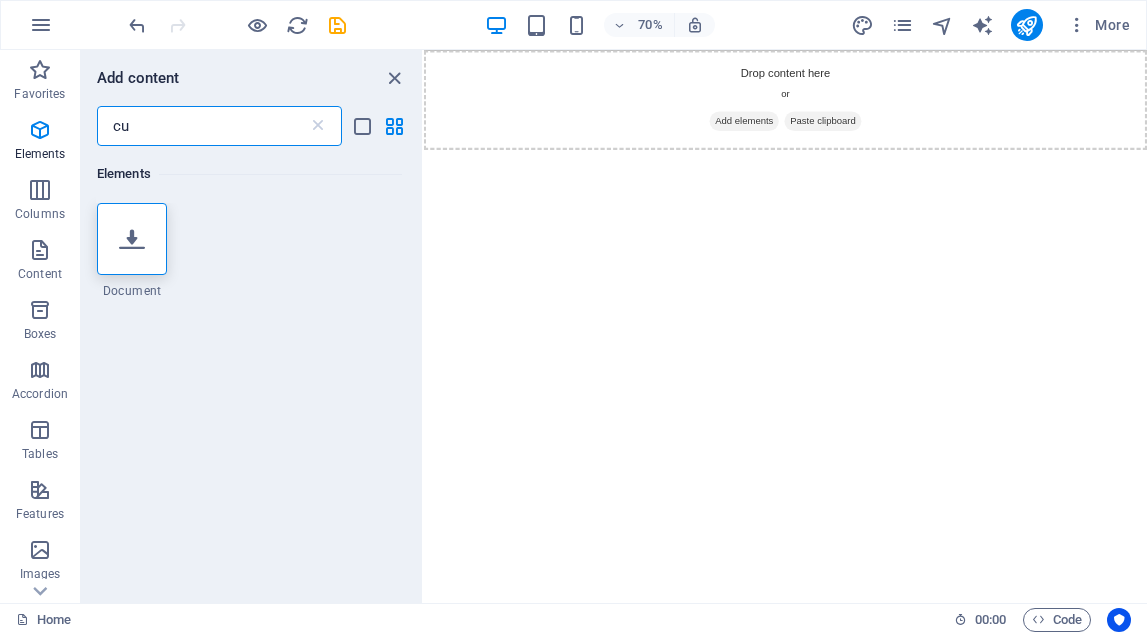 type on "c" 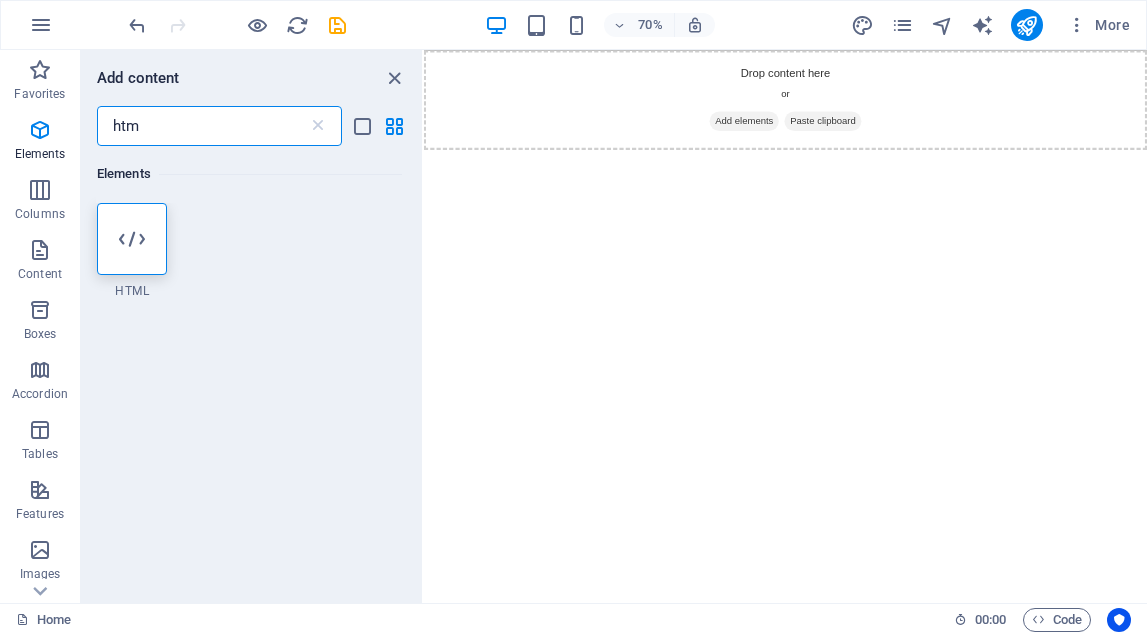 type on "html" 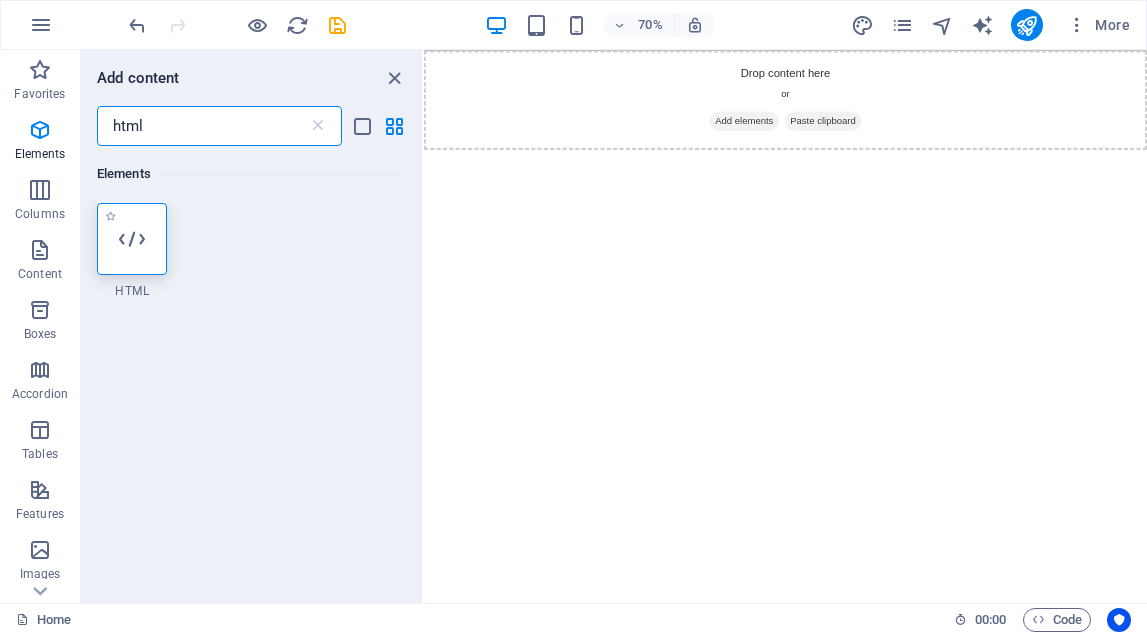 click at bounding box center (132, 239) 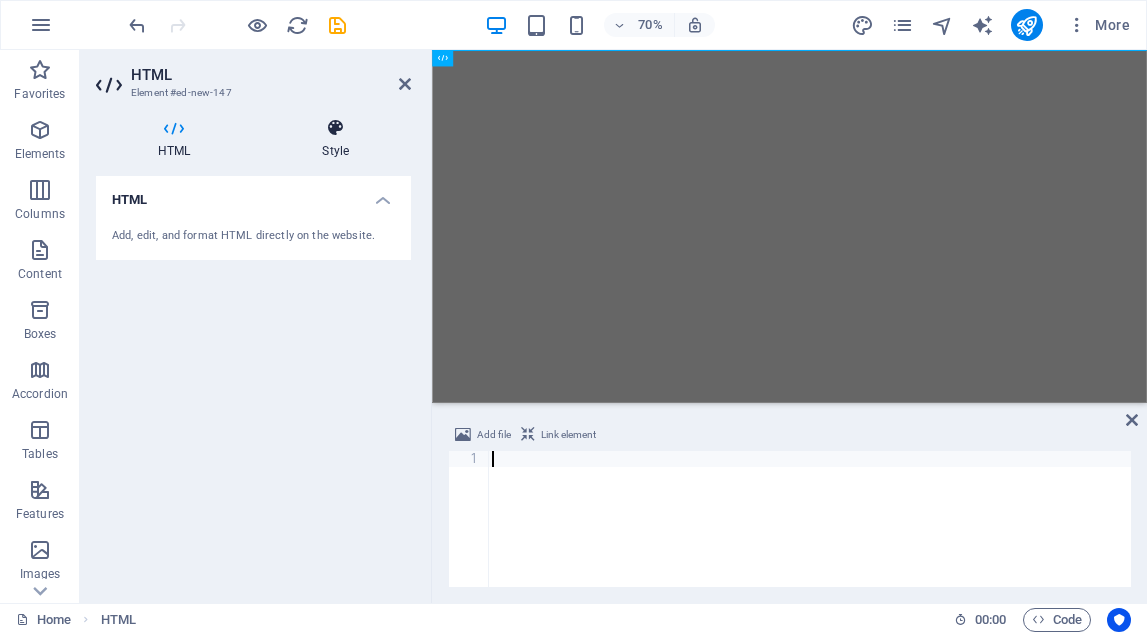 click at bounding box center [335, 128] 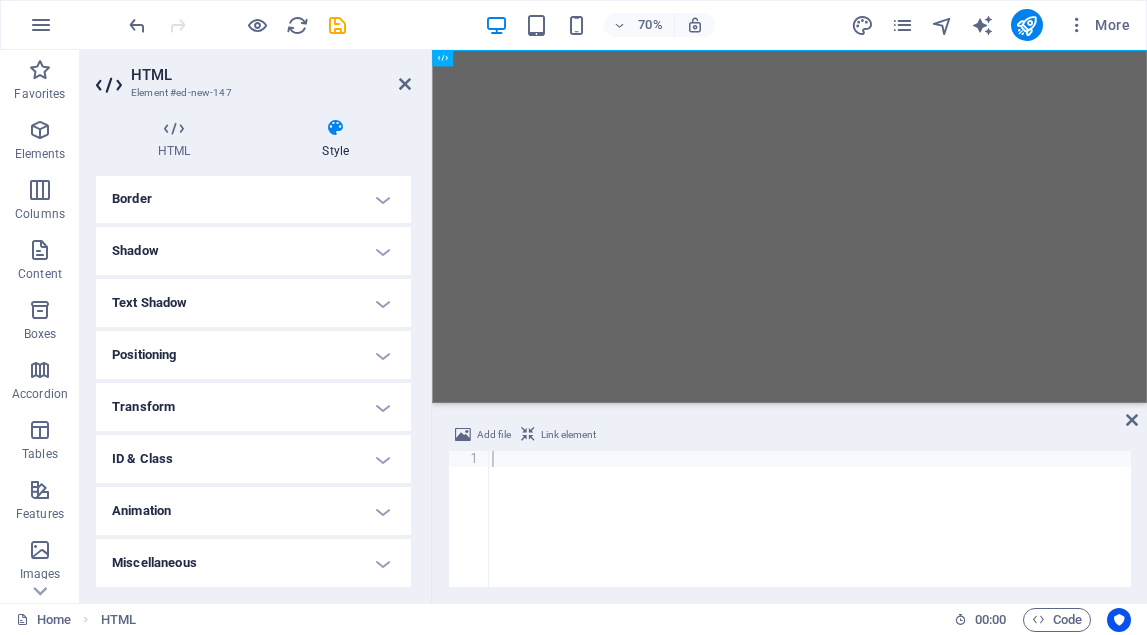 scroll, scrollTop: 219, scrollLeft: 0, axis: vertical 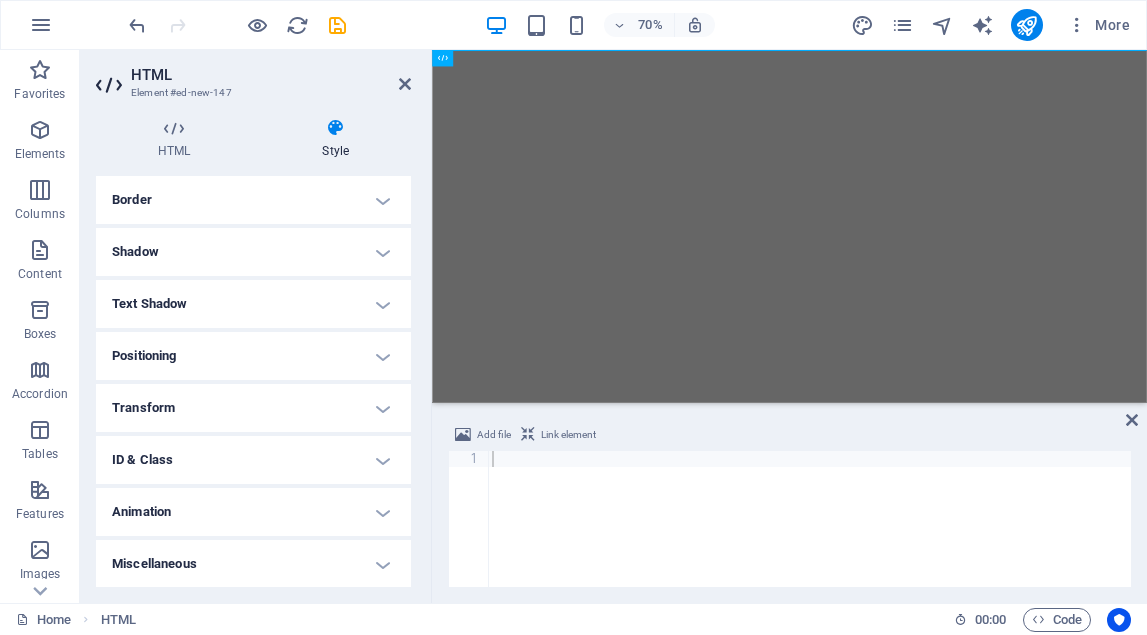 click on "Miscellaneous" at bounding box center [253, 564] 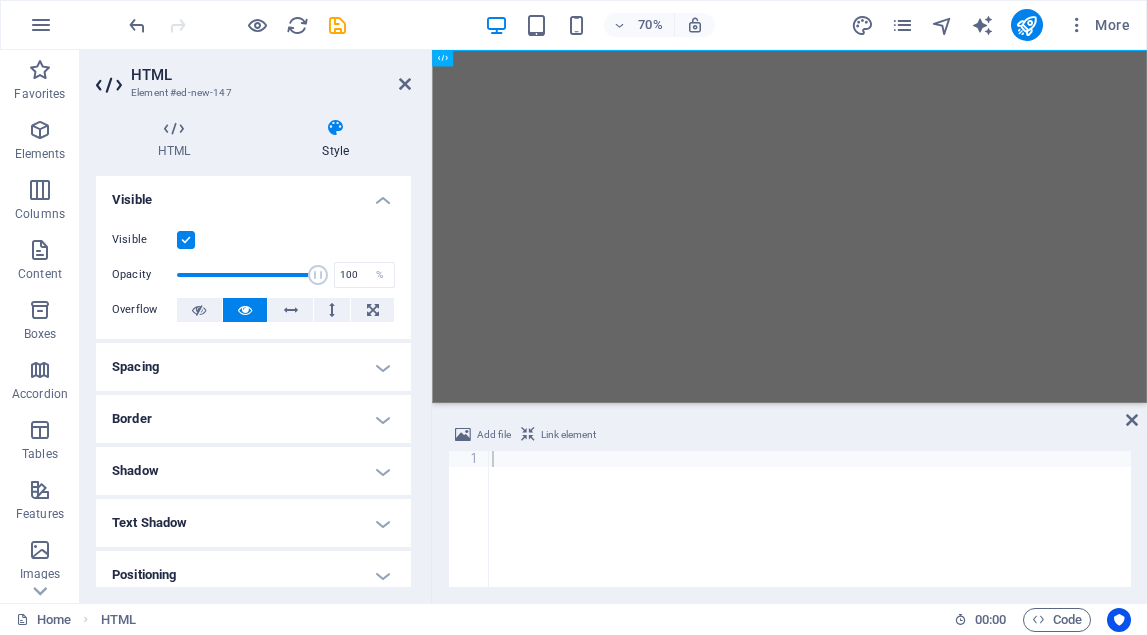scroll, scrollTop: 0, scrollLeft: 0, axis: both 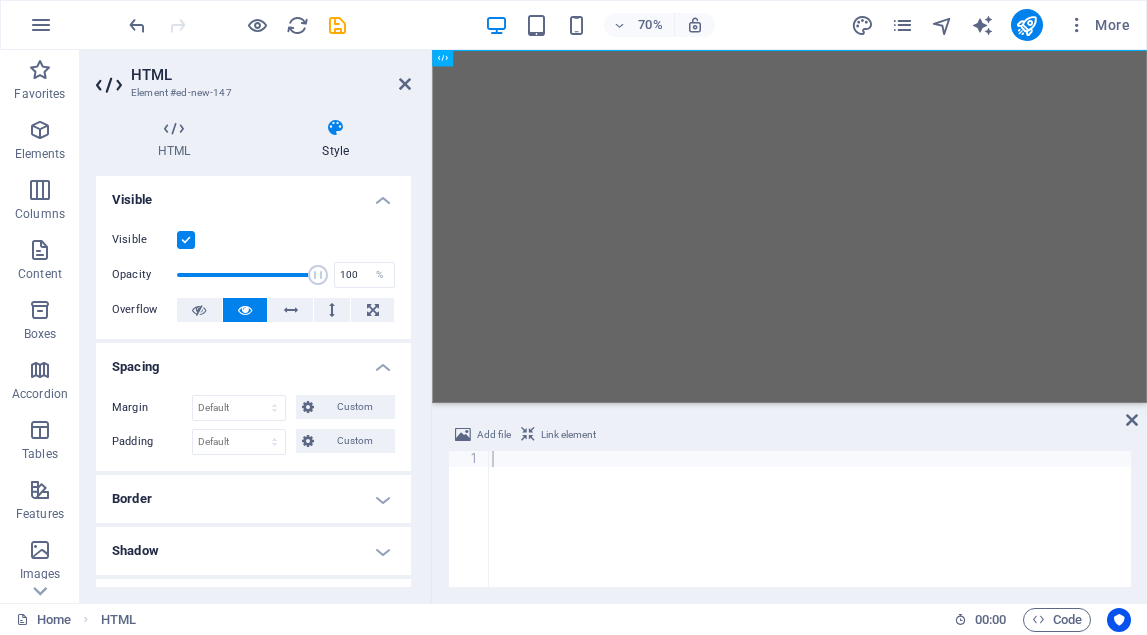 click on "Spacing" at bounding box center (253, 361) 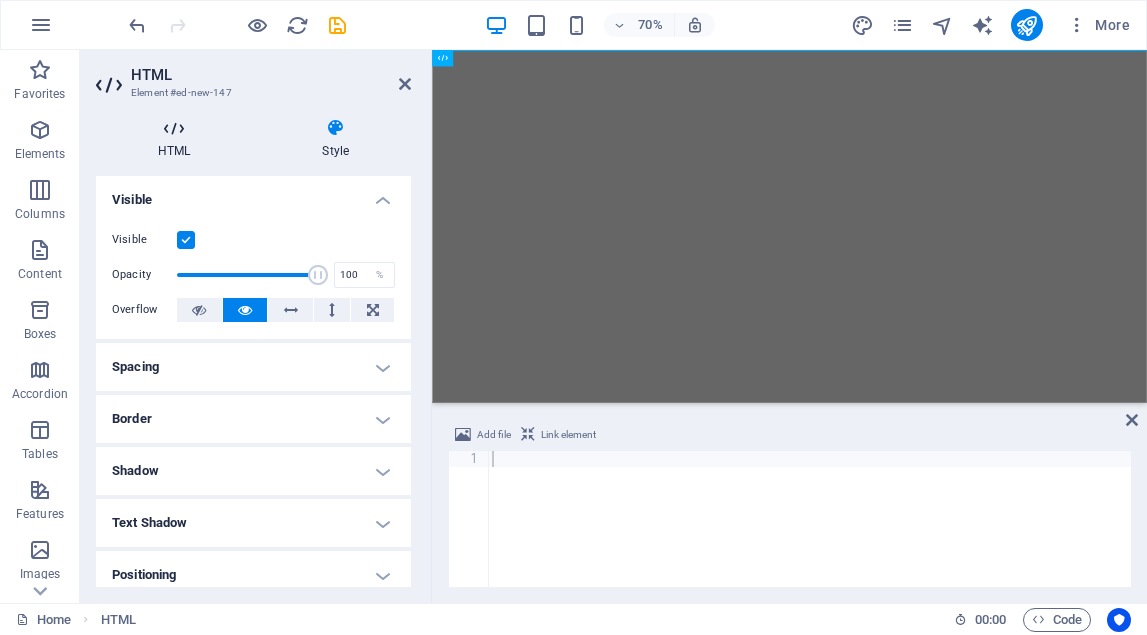 click at bounding box center [174, 128] 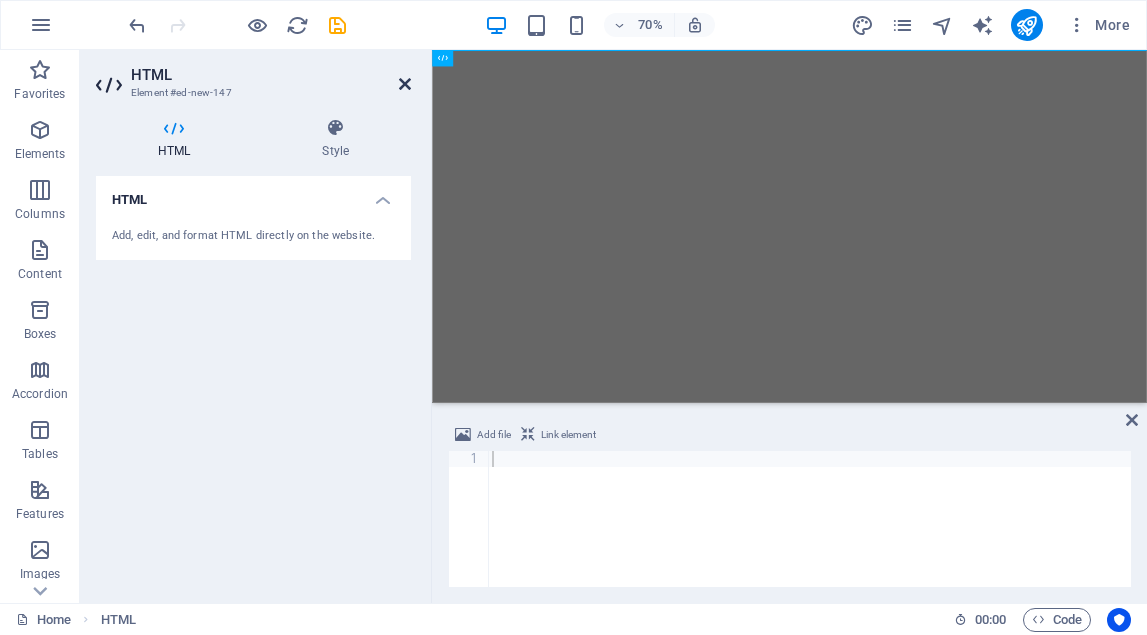 click at bounding box center [405, 84] 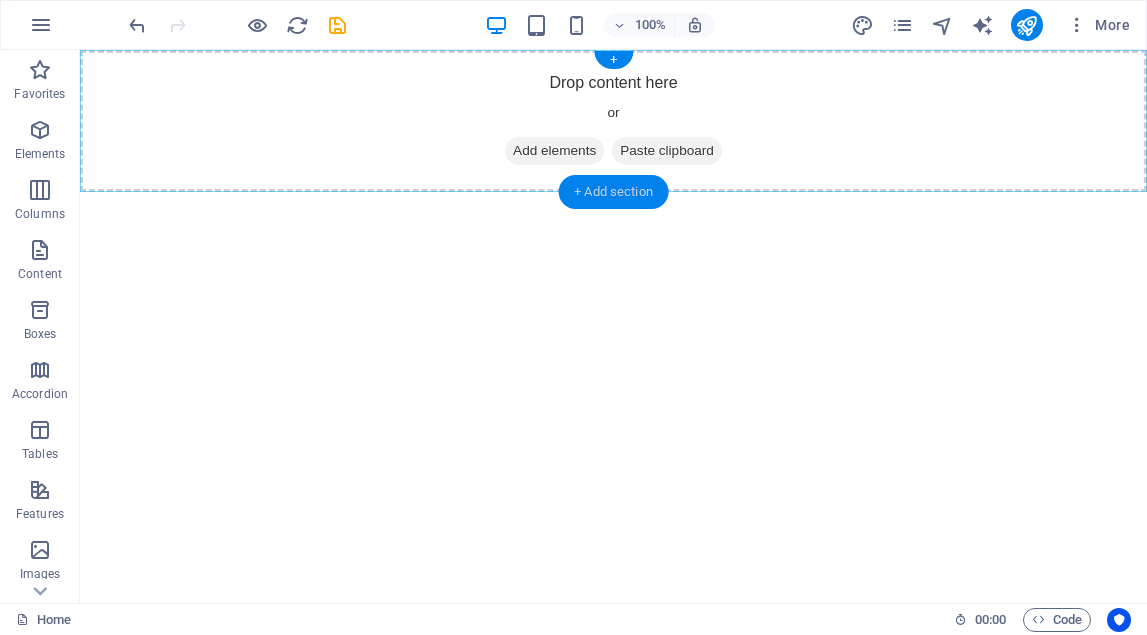 click on "+ Add section" at bounding box center (613, 192) 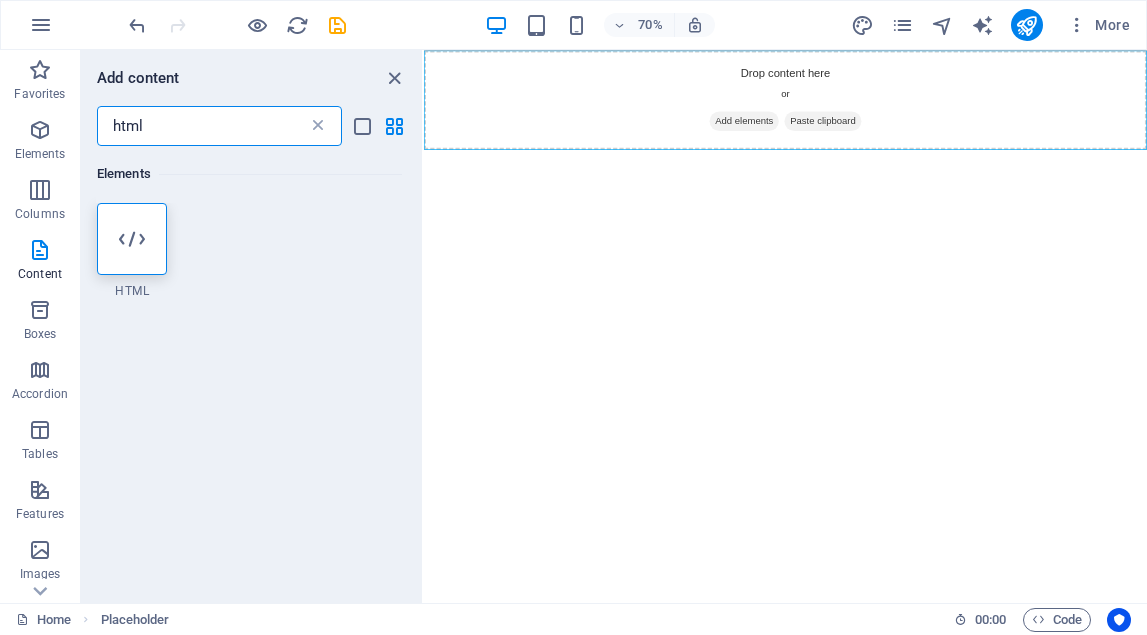 click at bounding box center [318, 126] 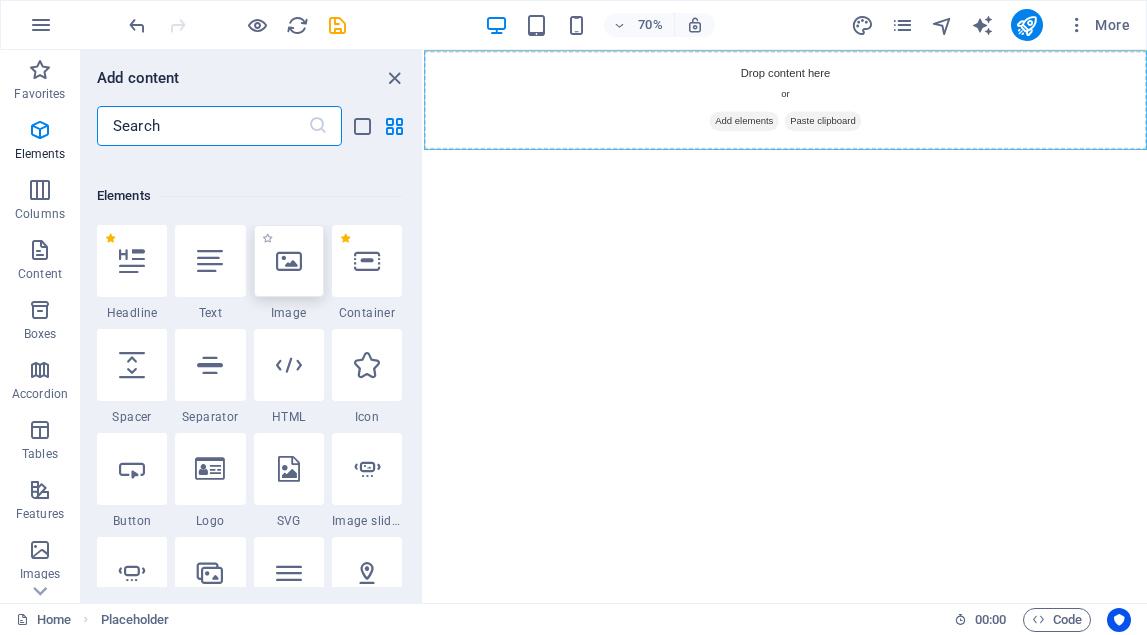 scroll, scrollTop: 231, scrollLeft: 0, axis: vertical 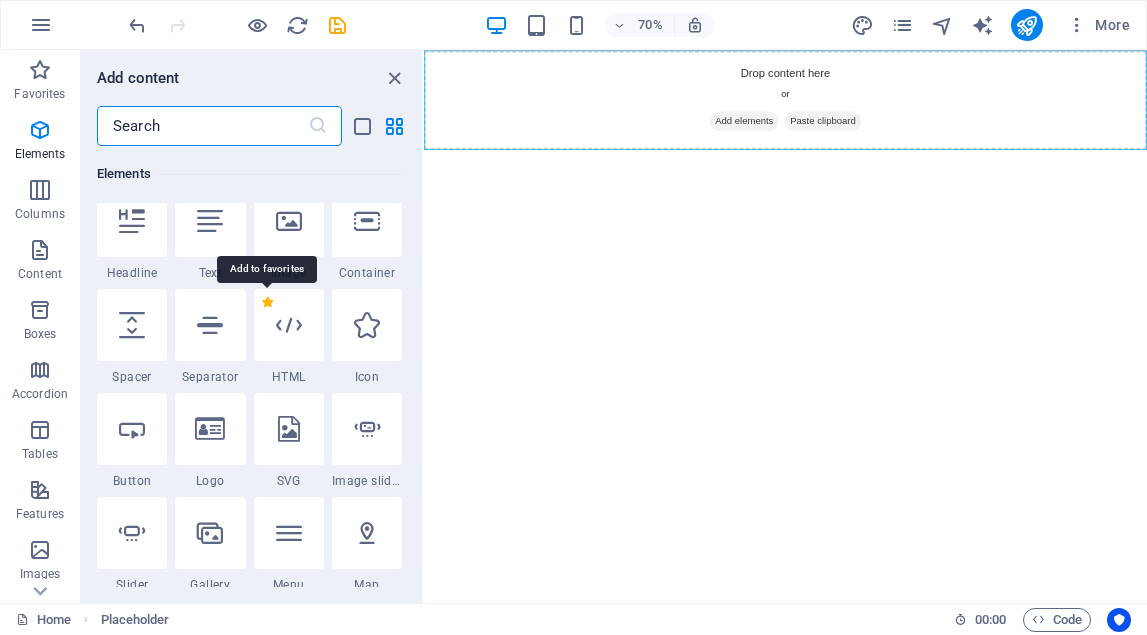click on "1 Star" at bounding box center (267, 302) 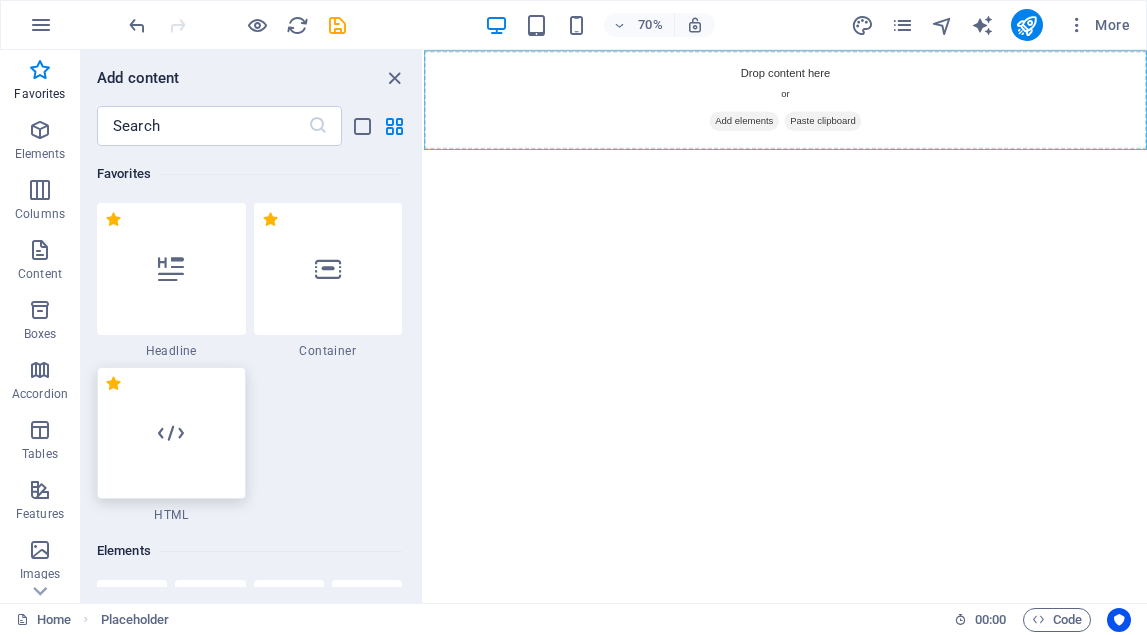 scroll, scrollTop: 0, scrollLeft: 0, axis: both 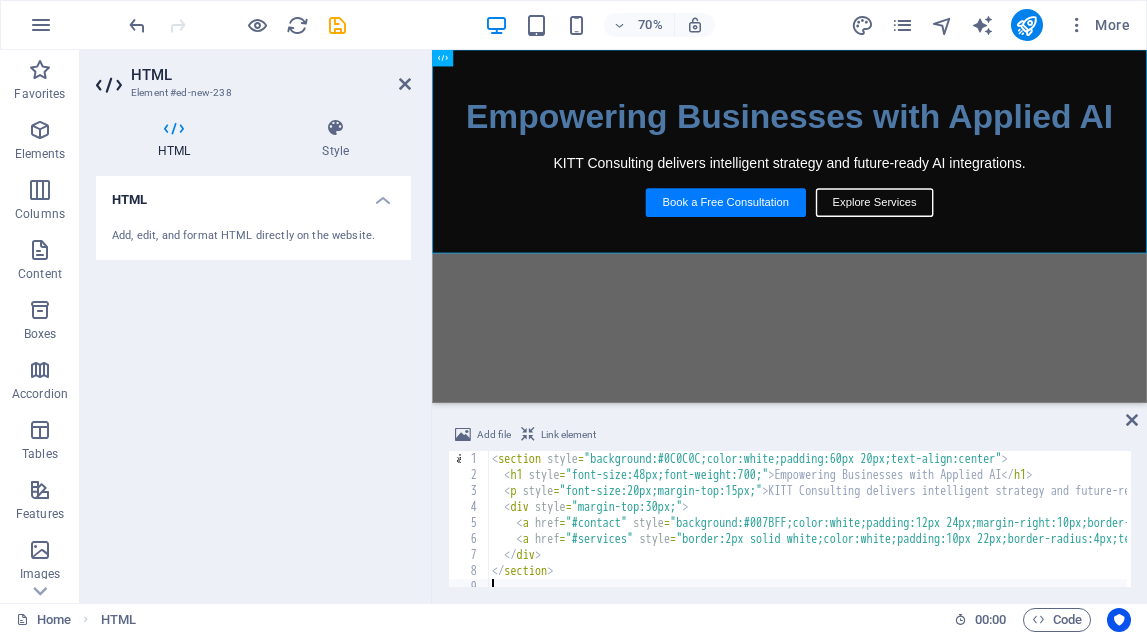click on "HTML Add, edit, and format HTML directly on the website." at bounding box center (253, 381) 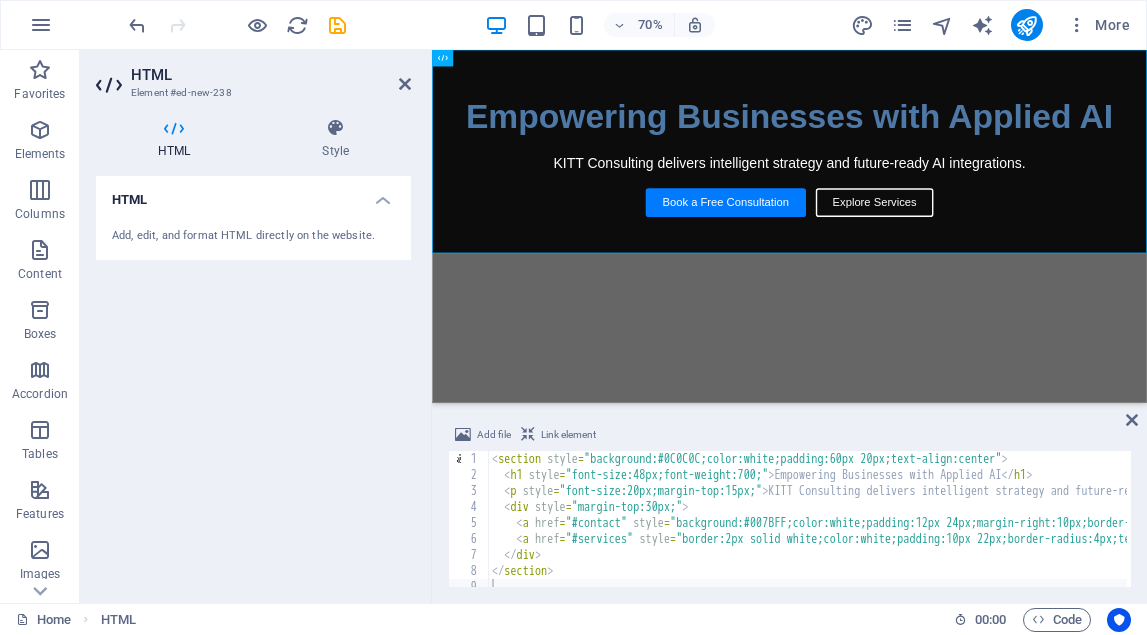 click on "HTML" at bounding box center (271, 75) 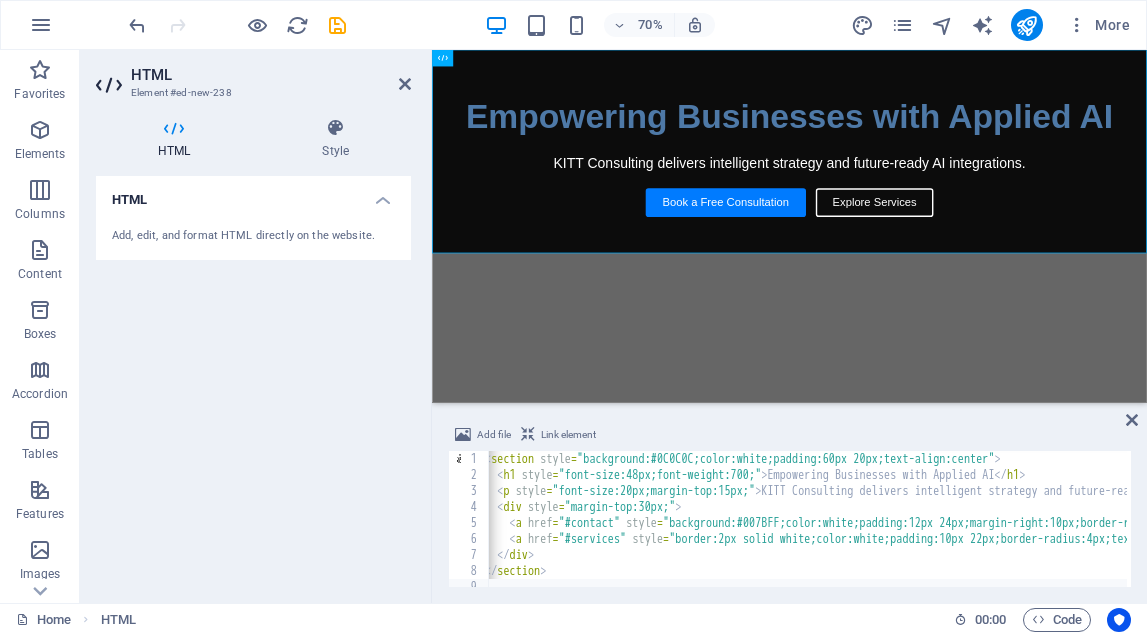 scroll, scrollTop: 0, scrollLeft: 0, axis: both 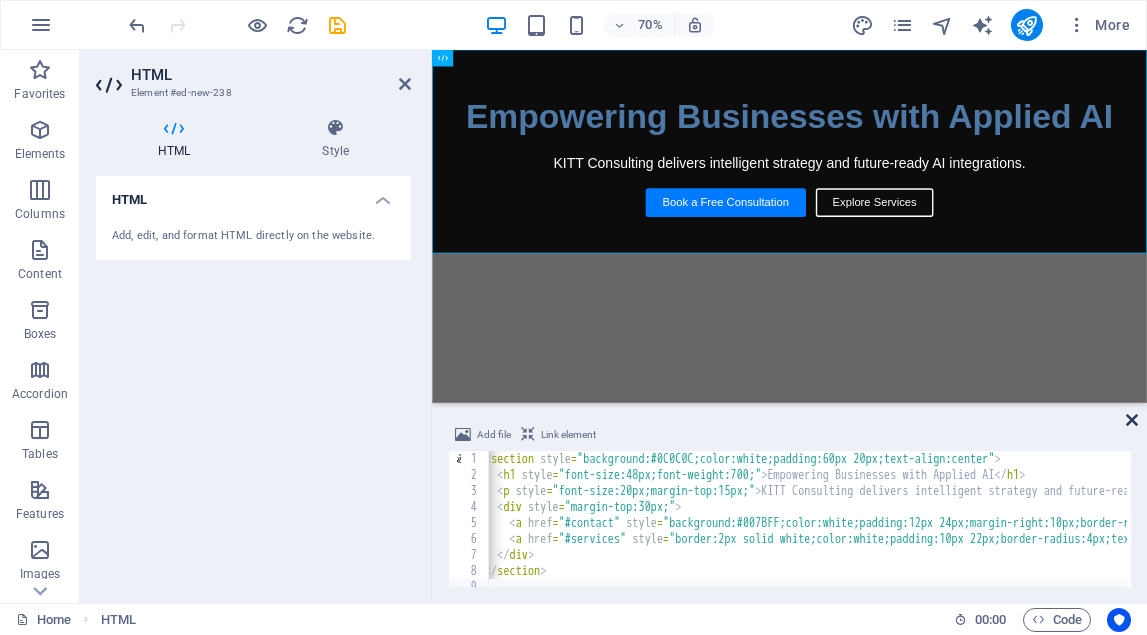 click at bounding box center [1132, 420] 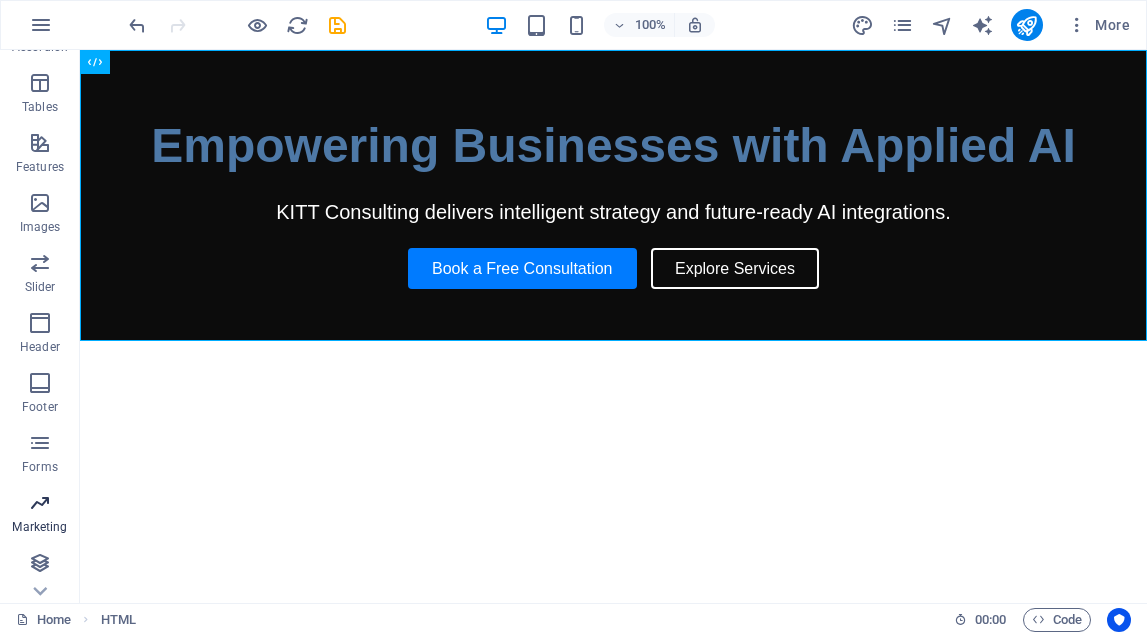 scroll, scrollTop: 347, scrollLeft: 0, axis: vertical 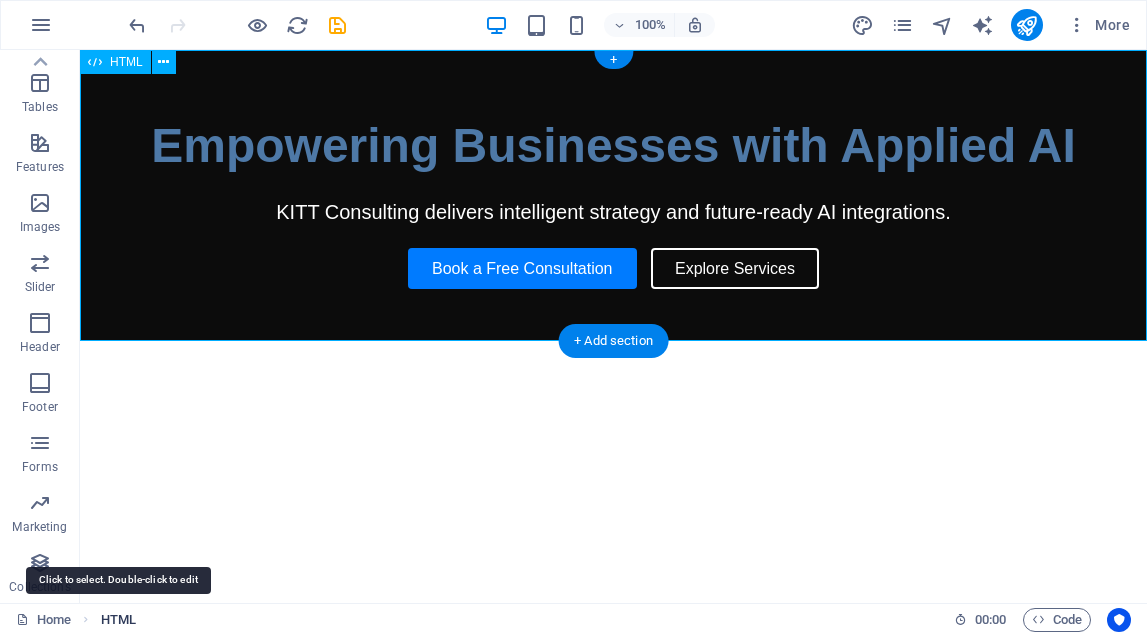 click on "HTML" at bounding box center [118, 620] 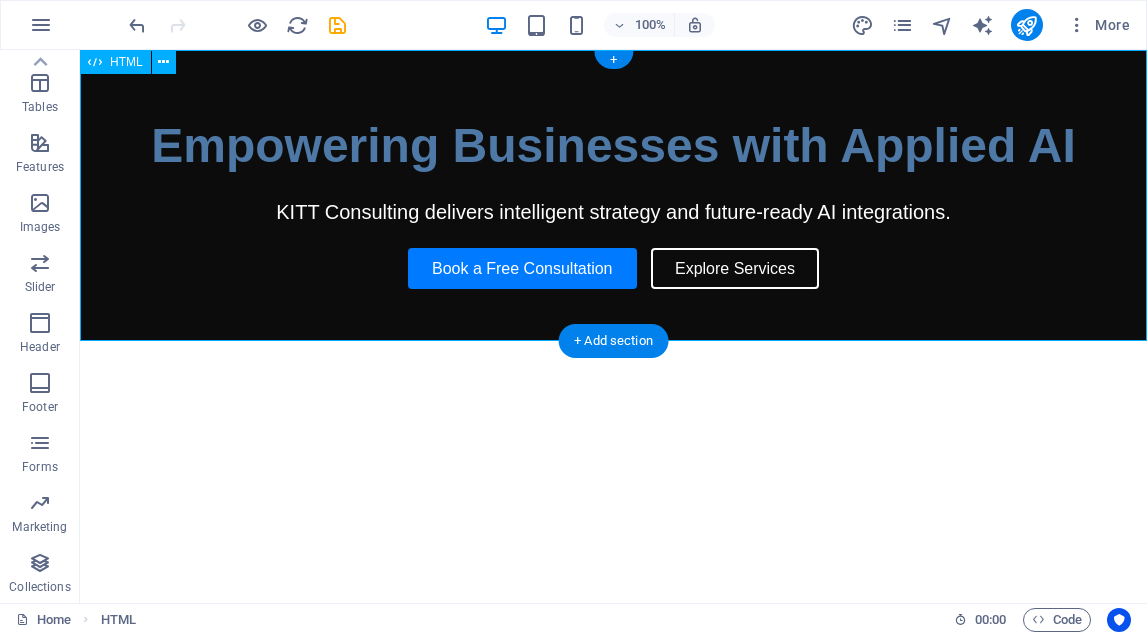 click on "HTML" at bounding box center (126, 62) 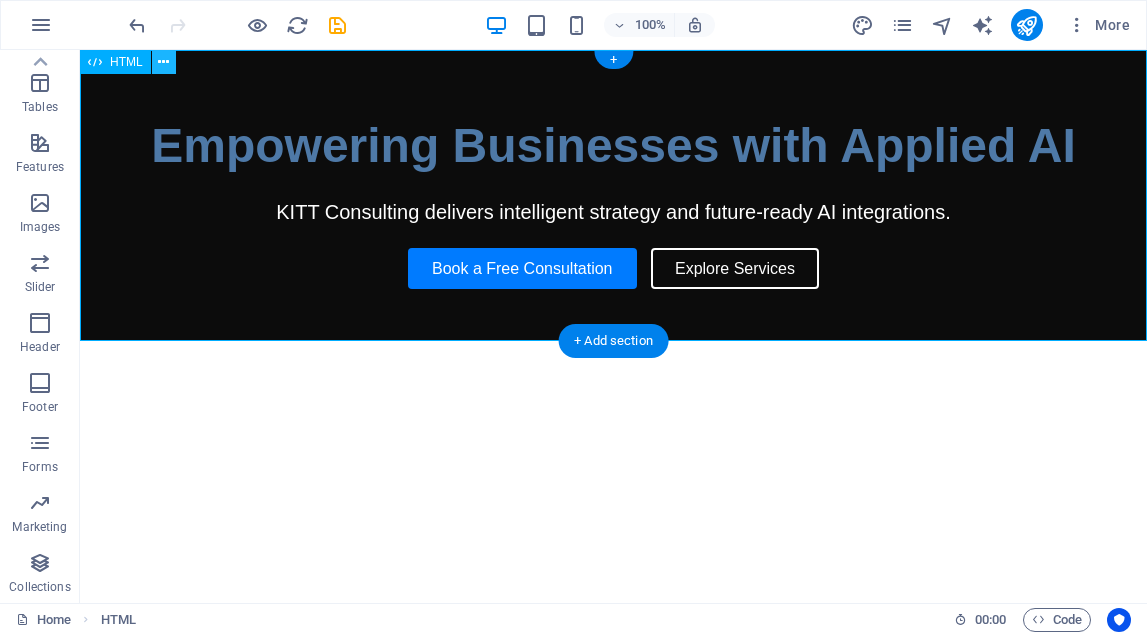click at bounding box center (163, 62) 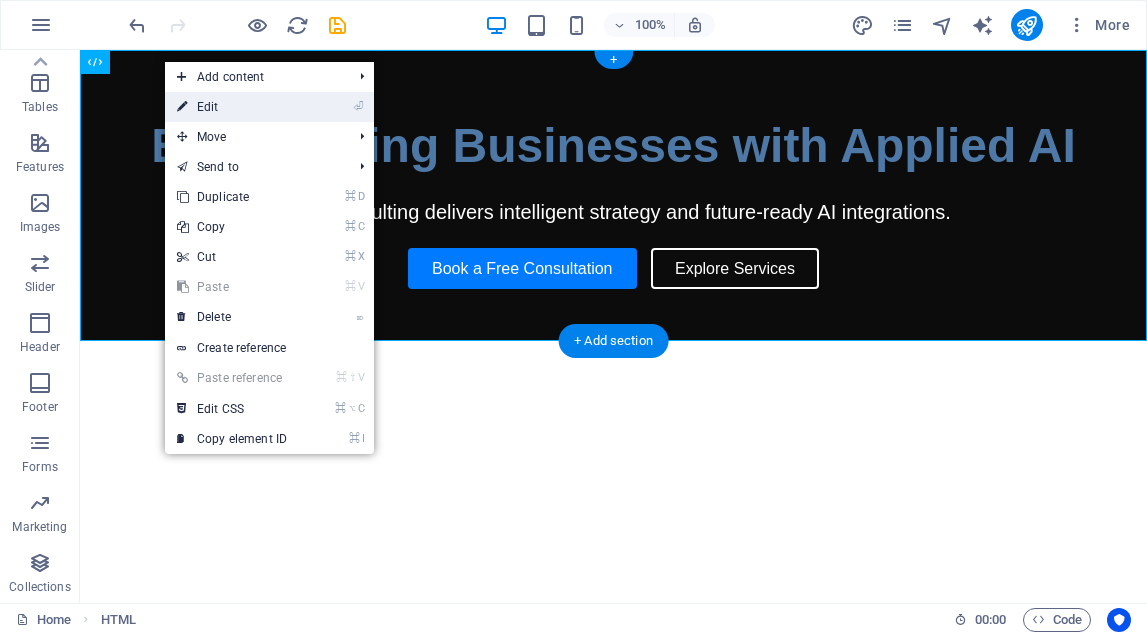 click on "⏎  Edit" at bounding box center [232, 107] 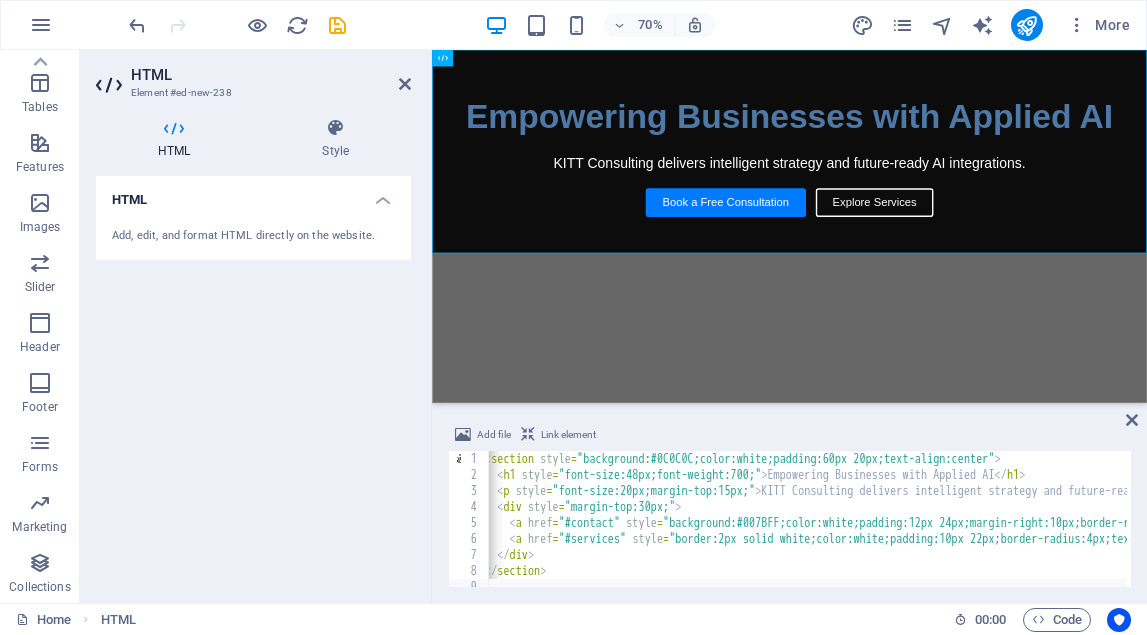 click on "HTML" at bounding box center [253, 194] 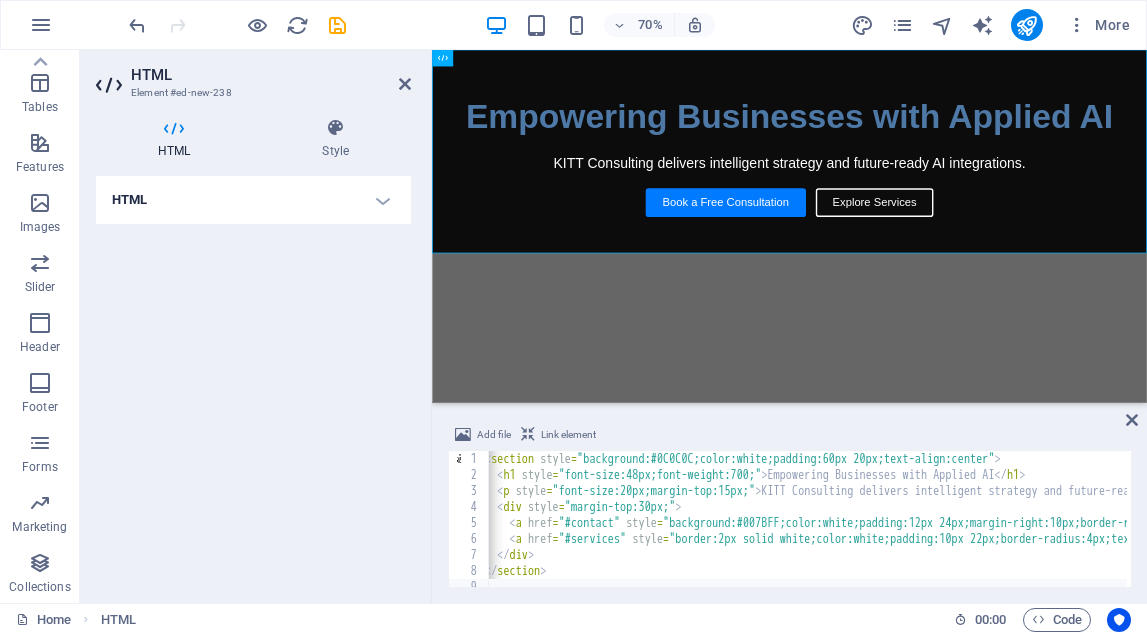 click on "HTML" at bounding box center (253, 200) 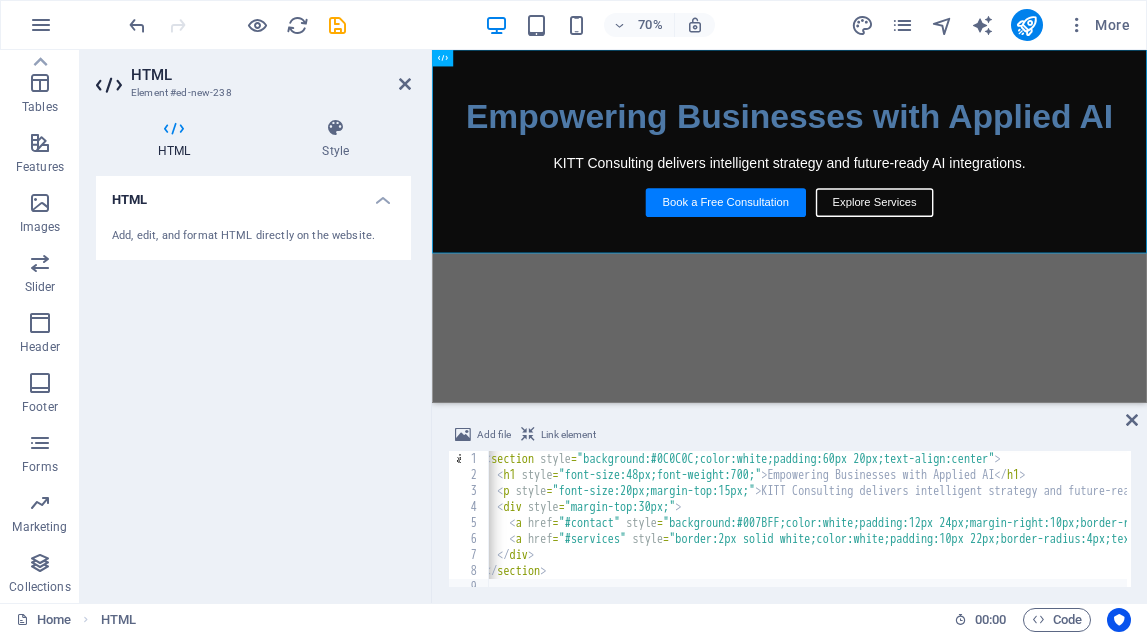 click on "HTML" at bounding box center (271, 75) 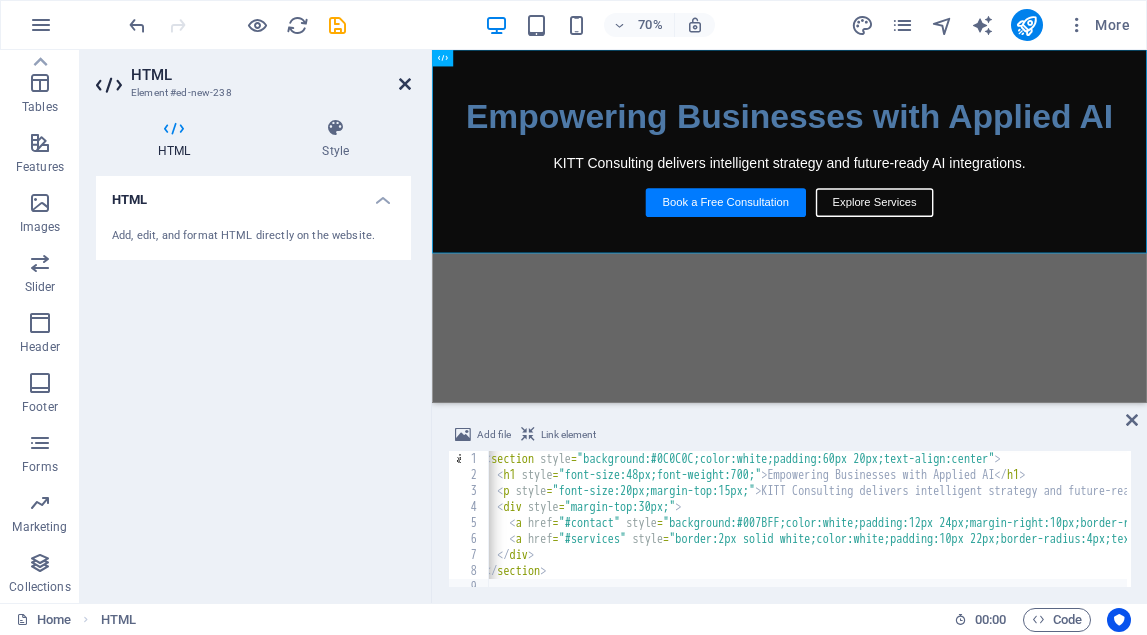 click at bounding box center (405, 84) 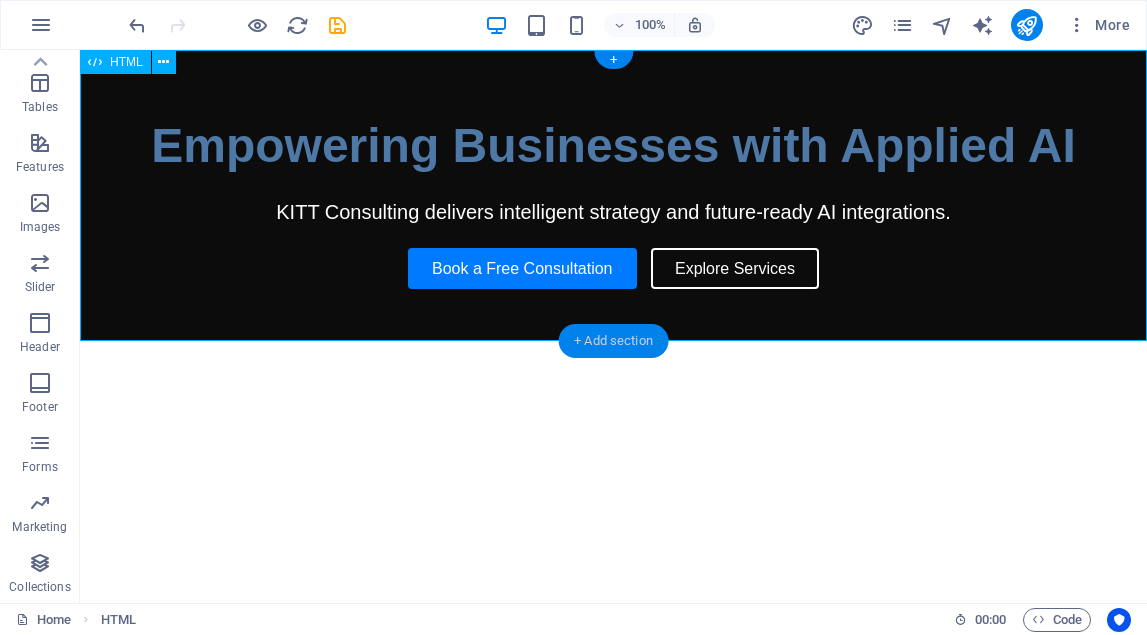 click on "+ Add section" at bounding box center [613, 341] 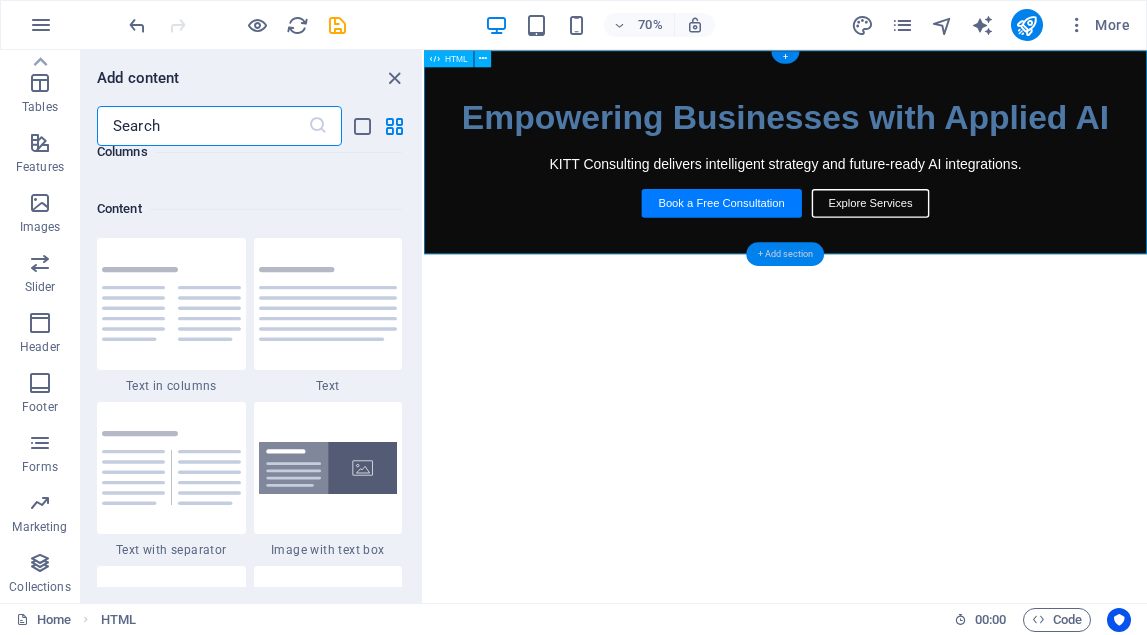 scroll, scrollTop: 3663, scrollLeft: 0, axis: vertical 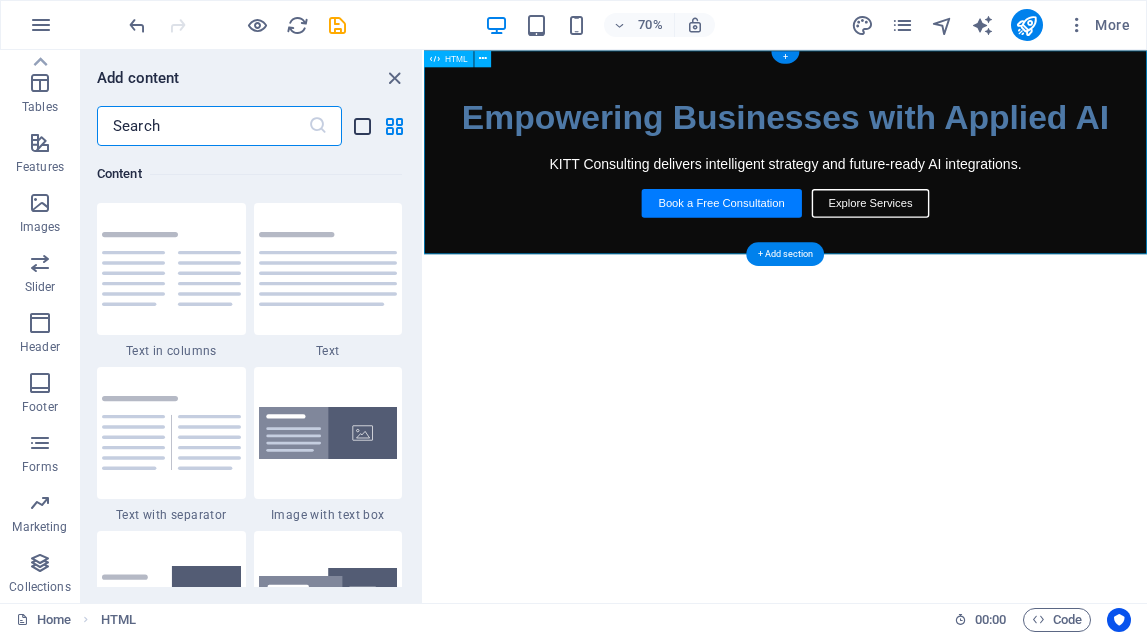 click at bounding box center [362, 126] 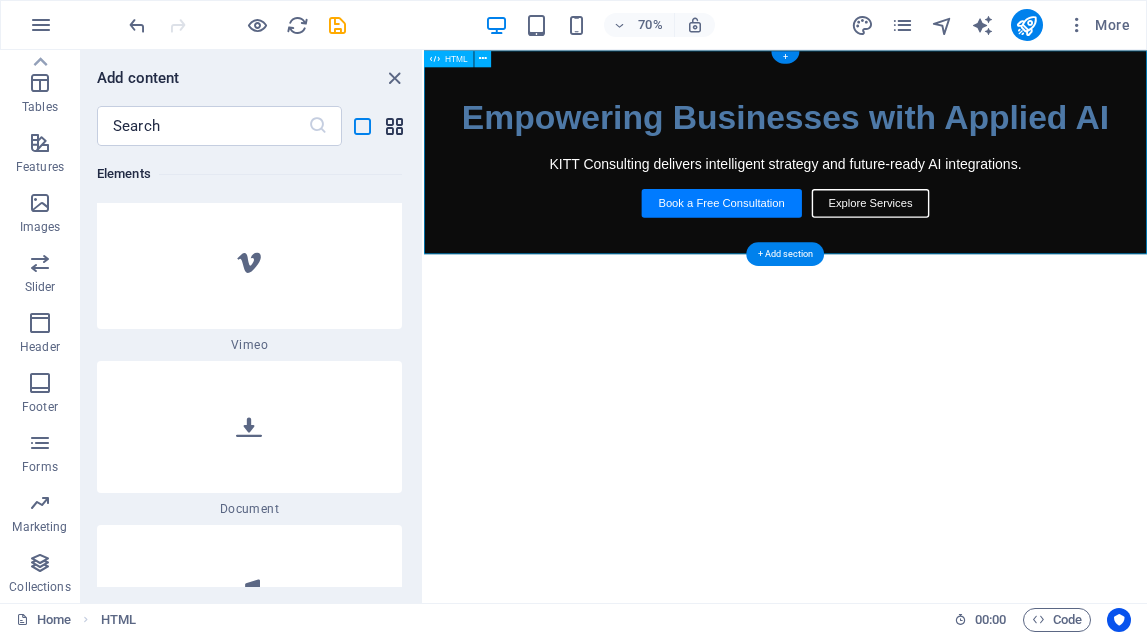 click at bounding box center (394, 126) 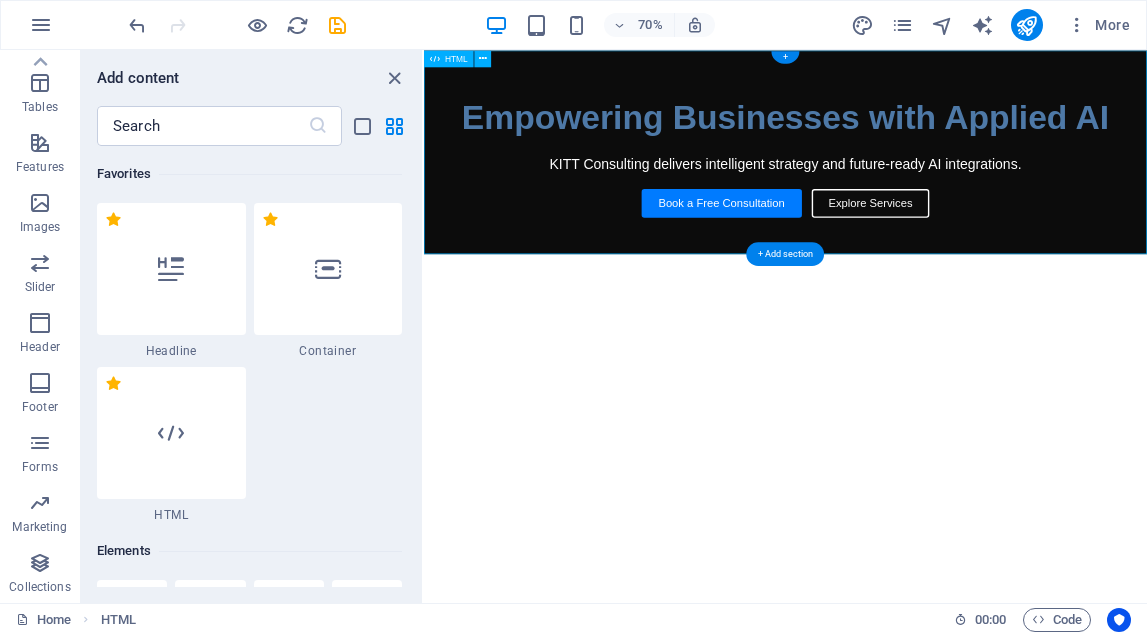 scroll, scrollTop: 0, scrollLeft: 0, axis: both 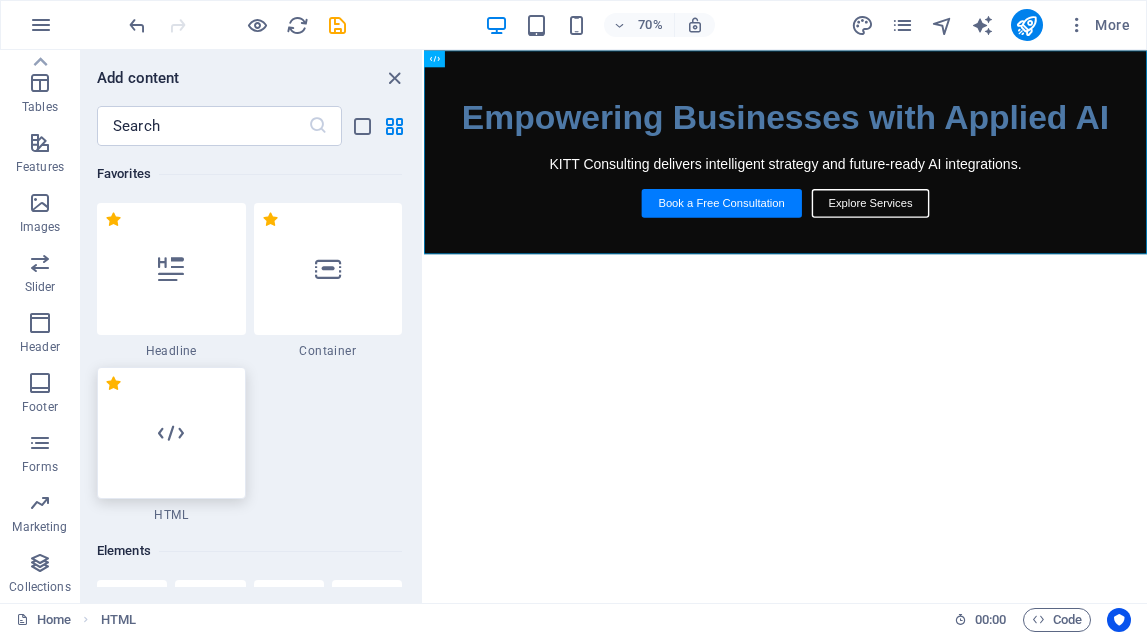 click at bounding box center (171, 433) 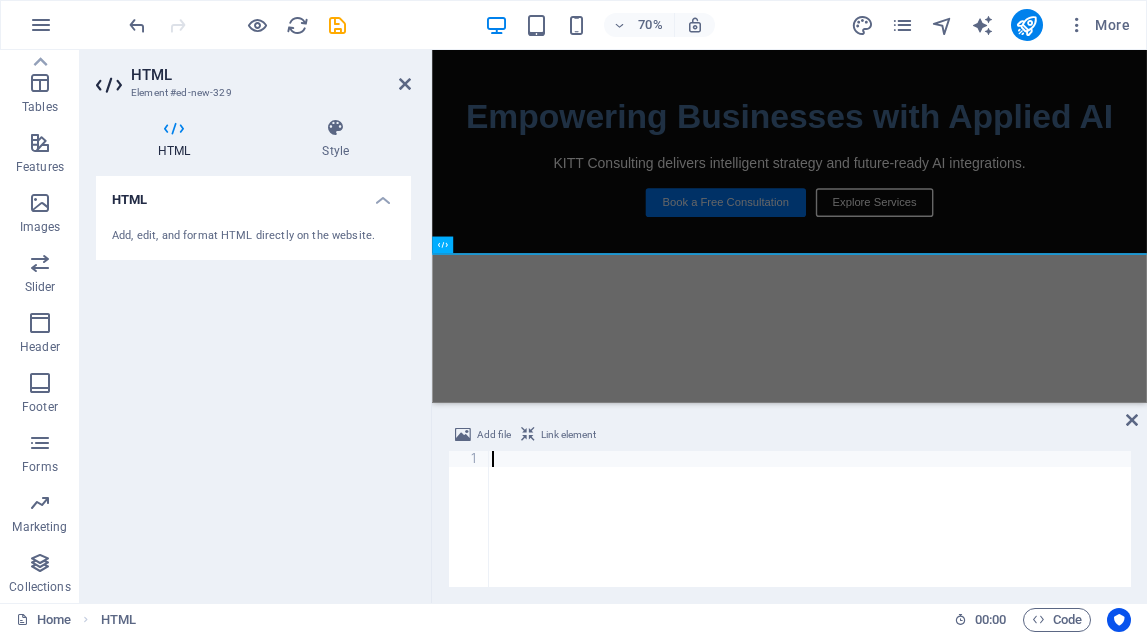scroll, scrollTop: 344, scrollLeft: 0, axis: vertical 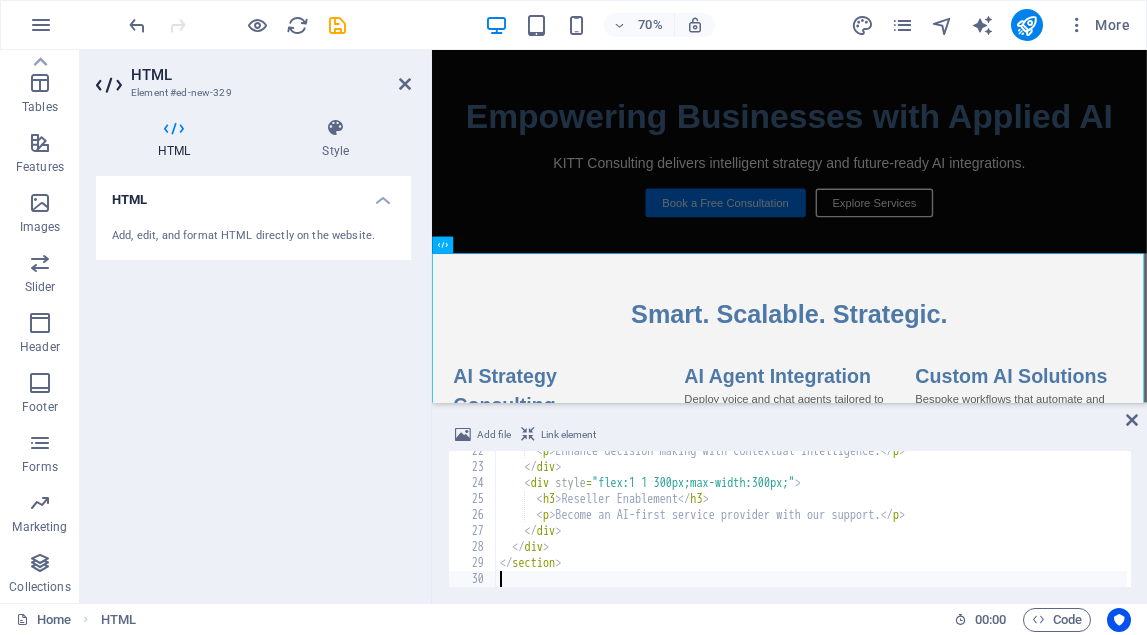 click on "HTML Add, edit, and format HTML directly on the website." at bounding box center (253, 381) 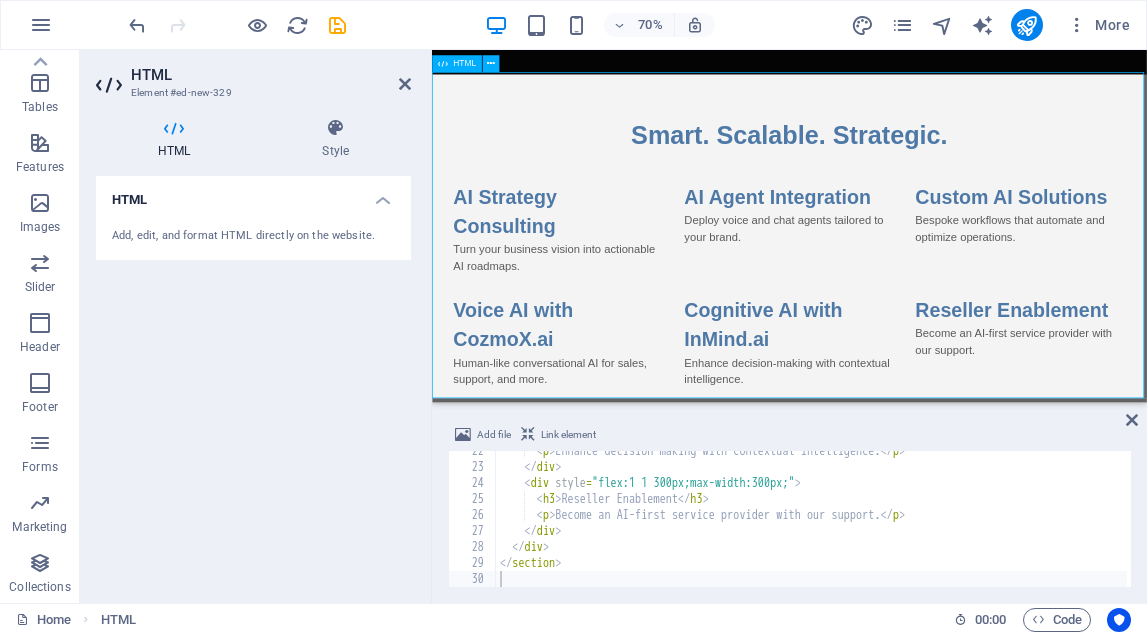 scroll, scrollTop: 253, scrollLeft: 0, axis: vertical 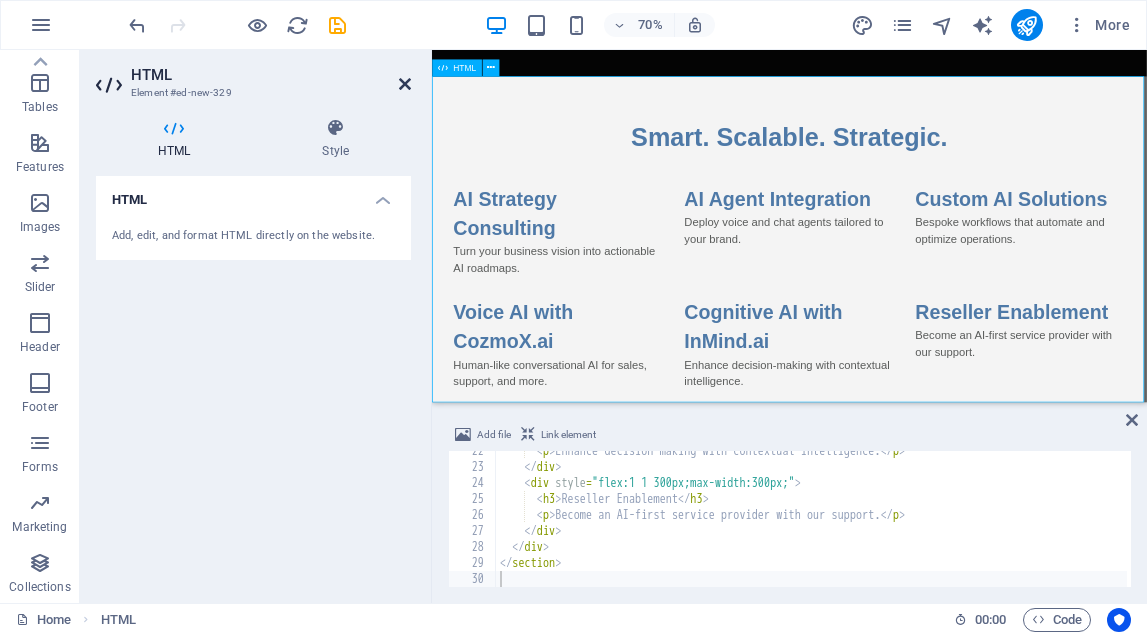 click at bounding box center (405, 84) 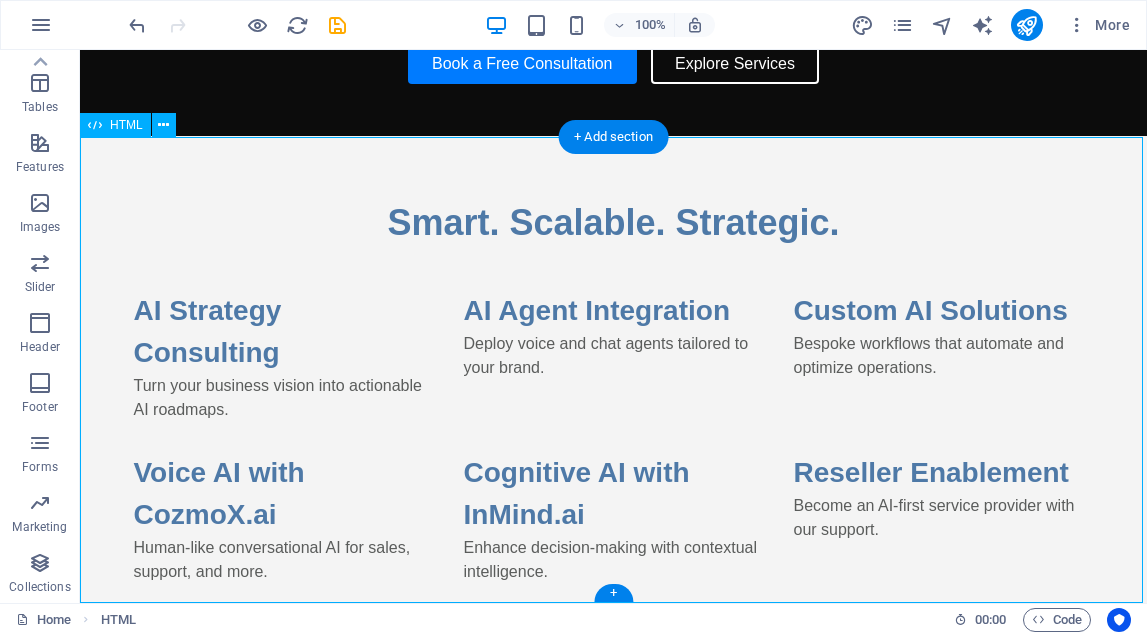 scroll, scrollTop: 204, scrollLeft: 0, axis: vertical 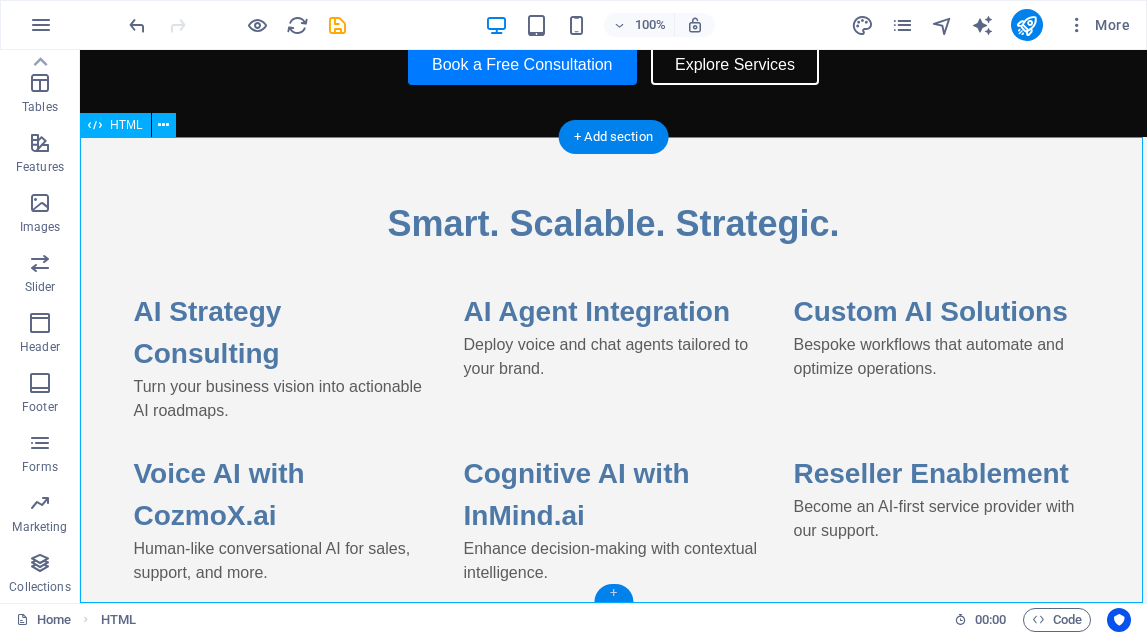 click on "+" at bounding box center [613, 593] 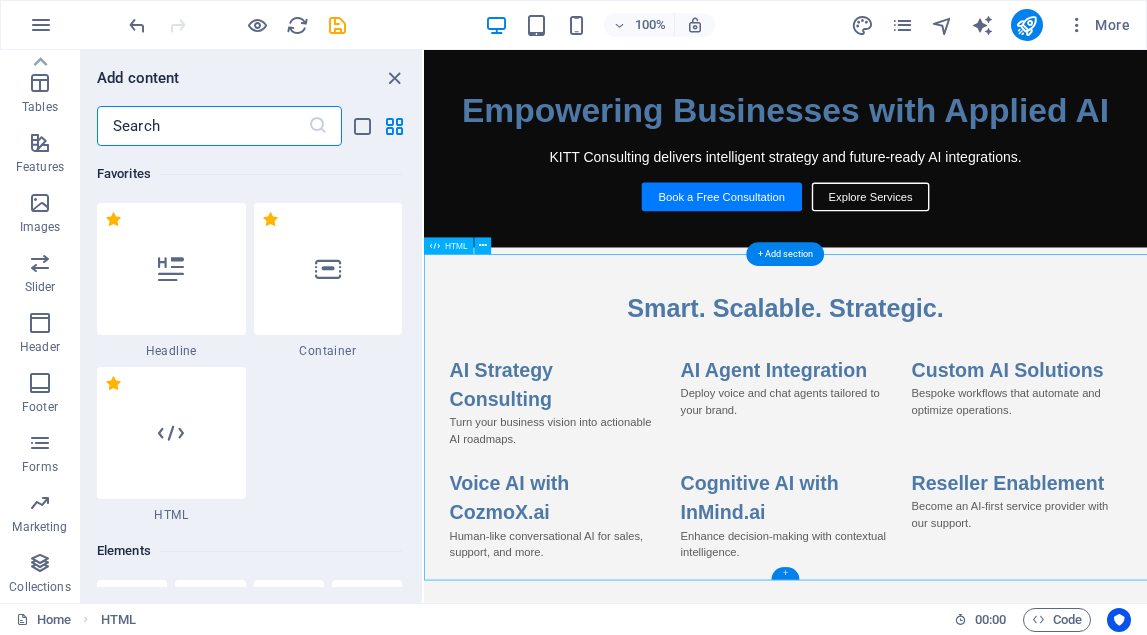 scroll, scrollTop: 0, scrollLeft: 0, axis: both 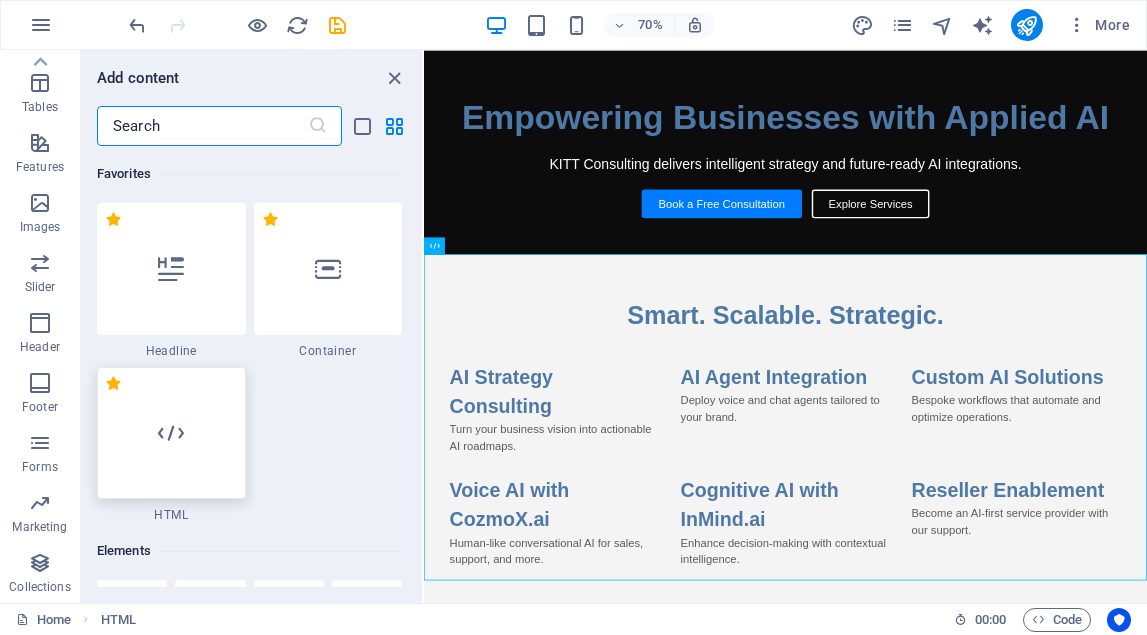 click at bounding box center [171, 433] 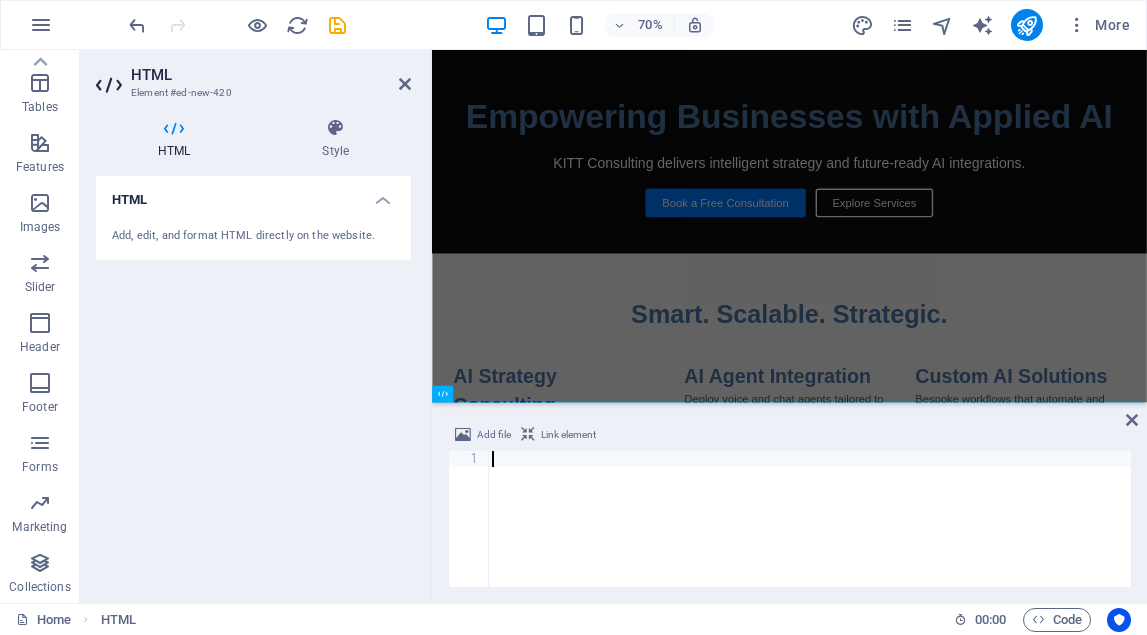 scroll, scrollTop: 253, scrollLeft: 0, axis: vertical 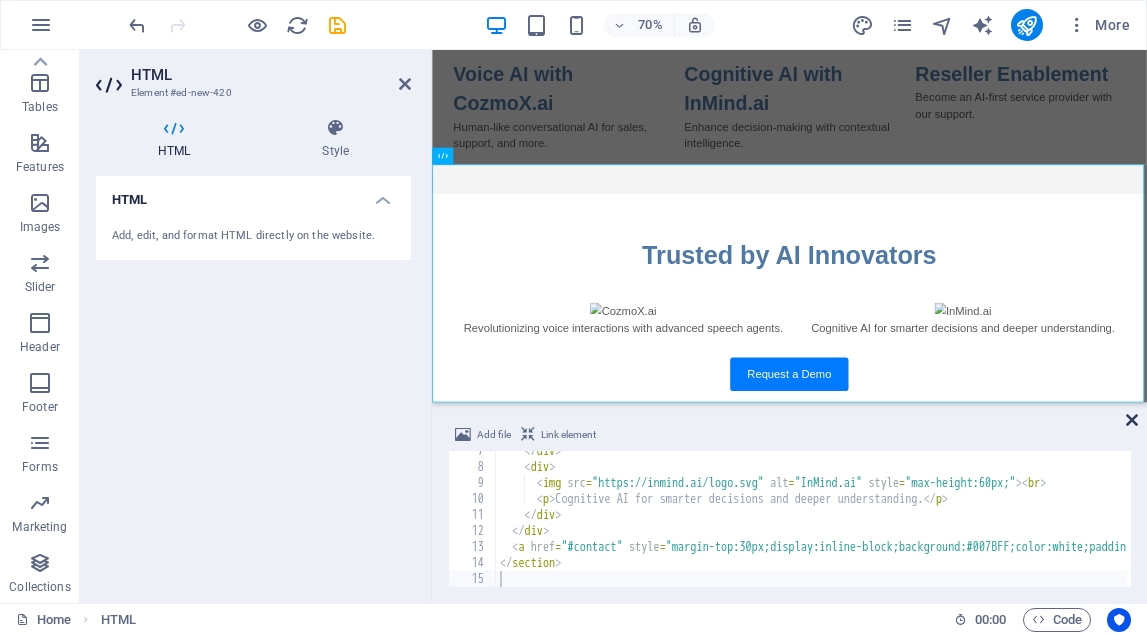 click at bounding box center (1132, 420) 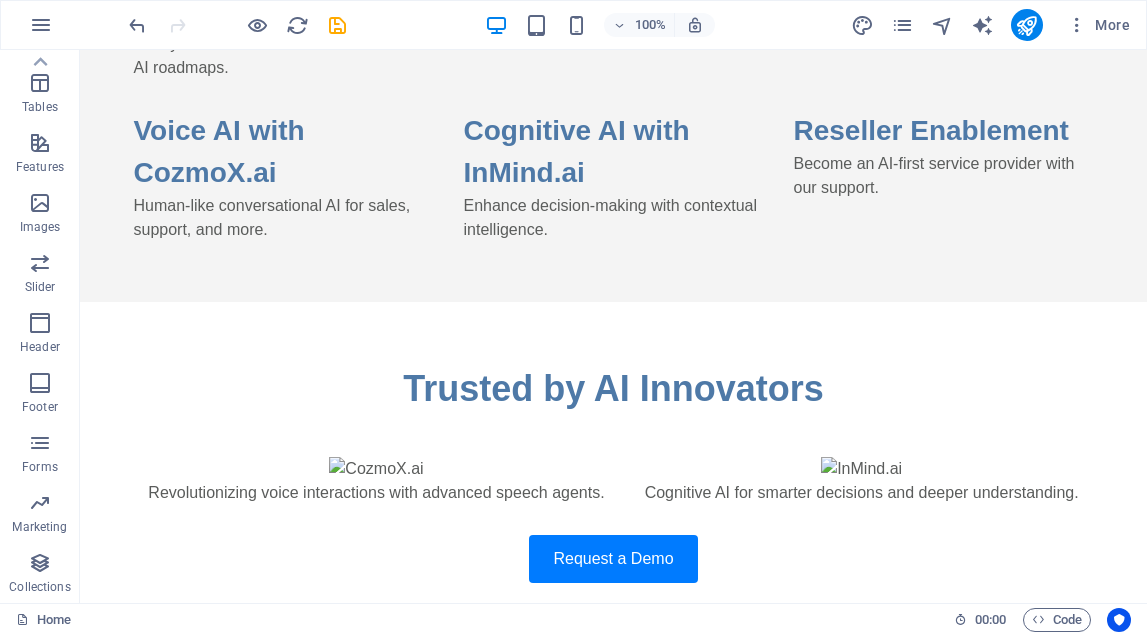 scroll, scrollTop: 545, scrollLeft: 0, axis: vertical 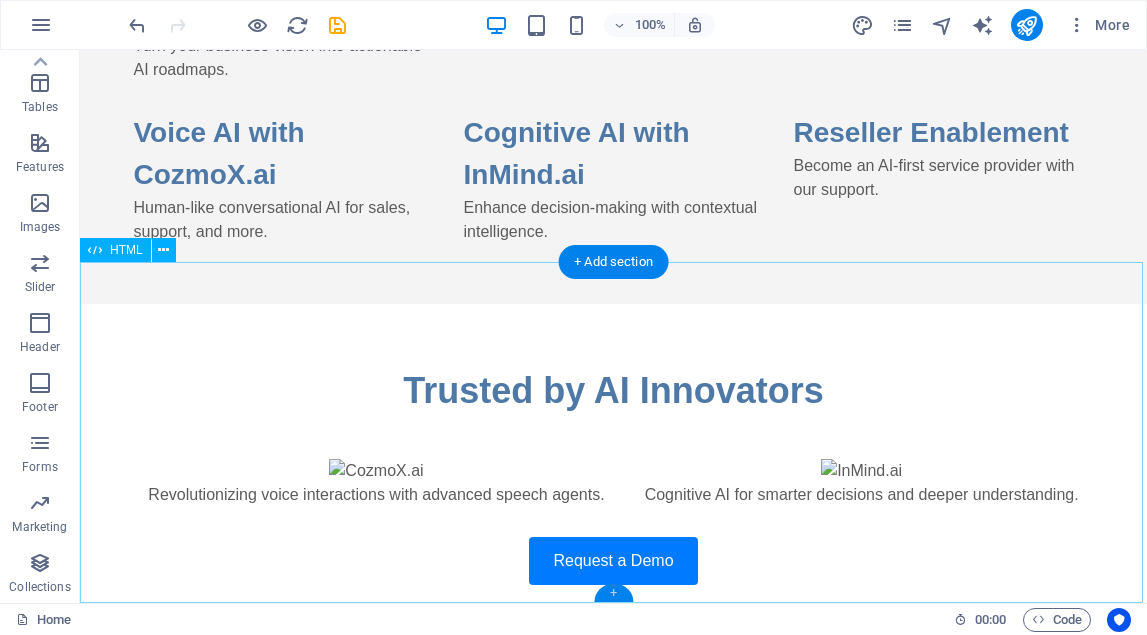 click on "+" at bounding box center [613, 593] 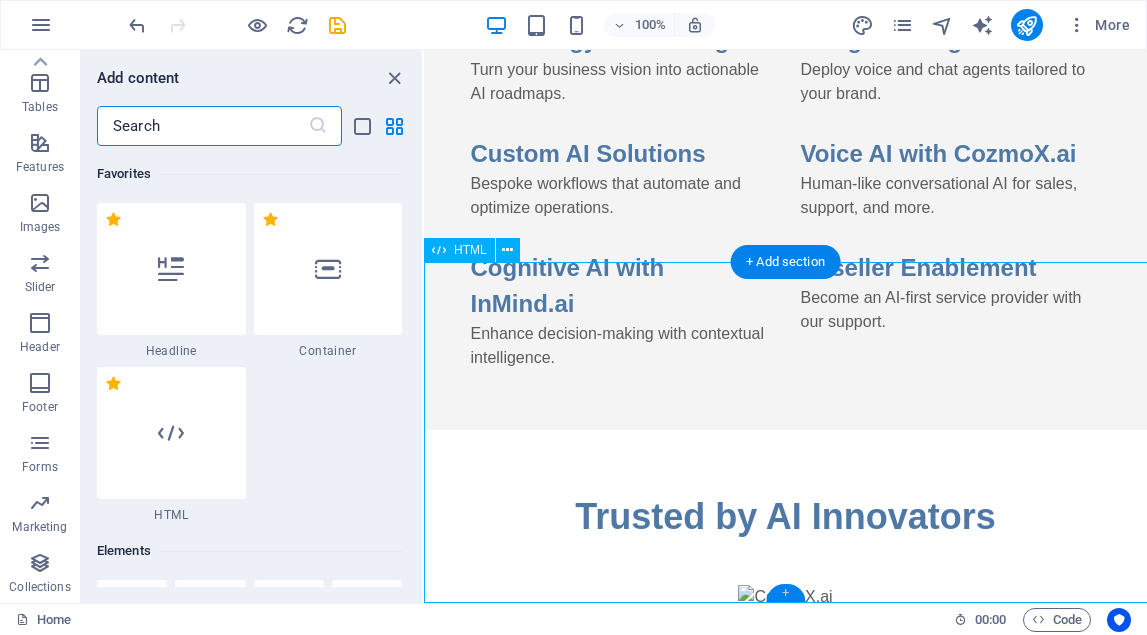 scroll, scrollTop: 308, scrollLeft: 0, axis: vertical 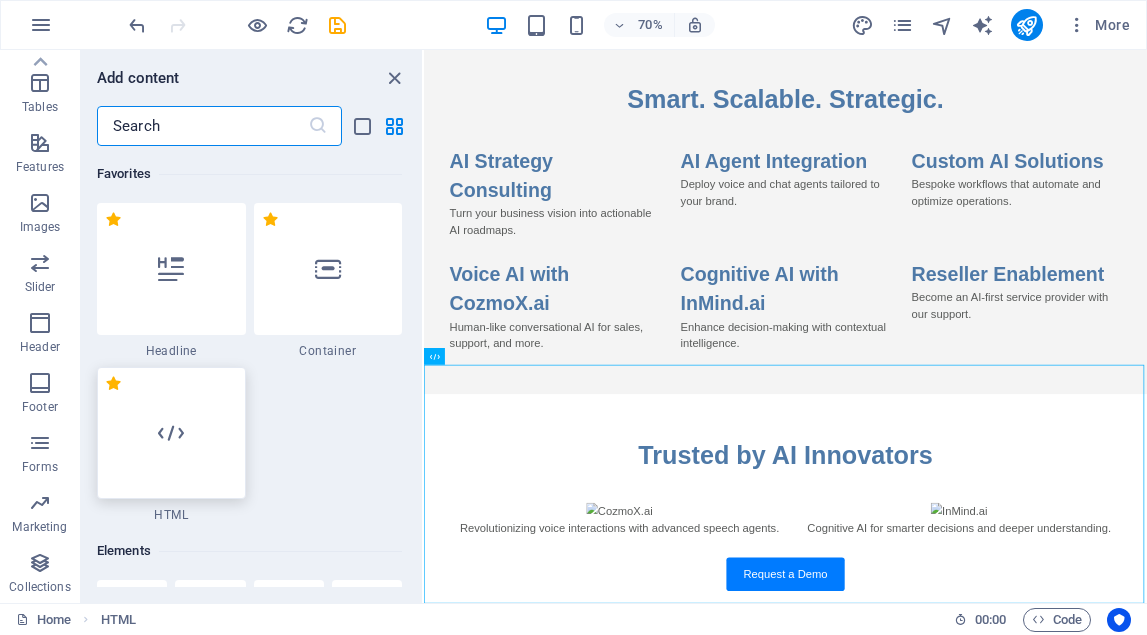click at bounding box center [171, 433] 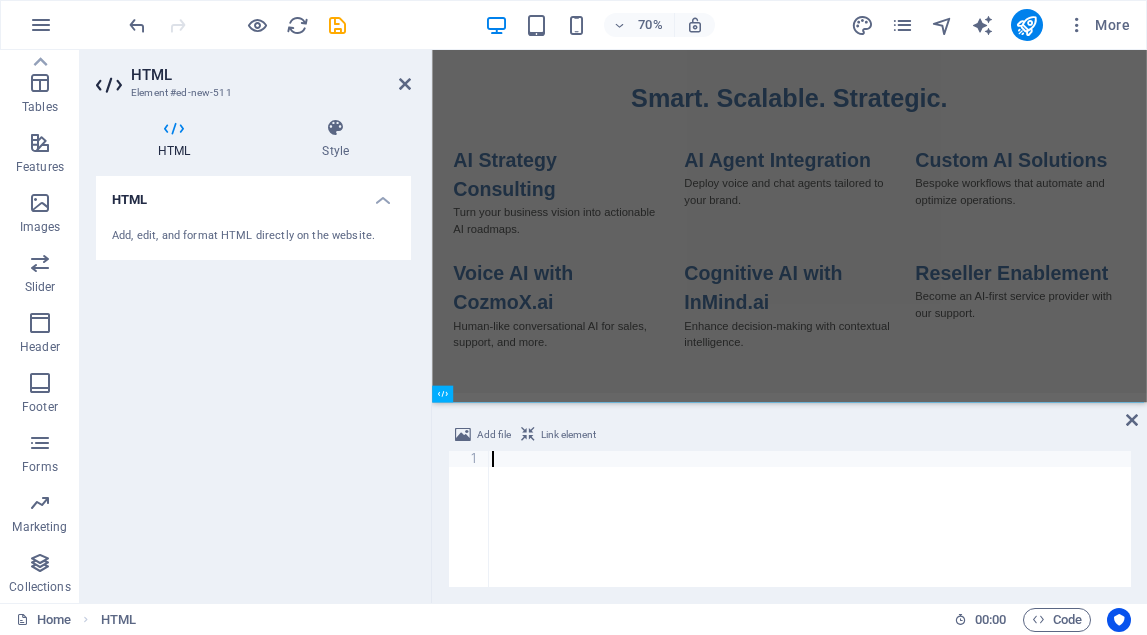 scroll, scrollTop: 594, scrollLeft: 0, axis: vertical 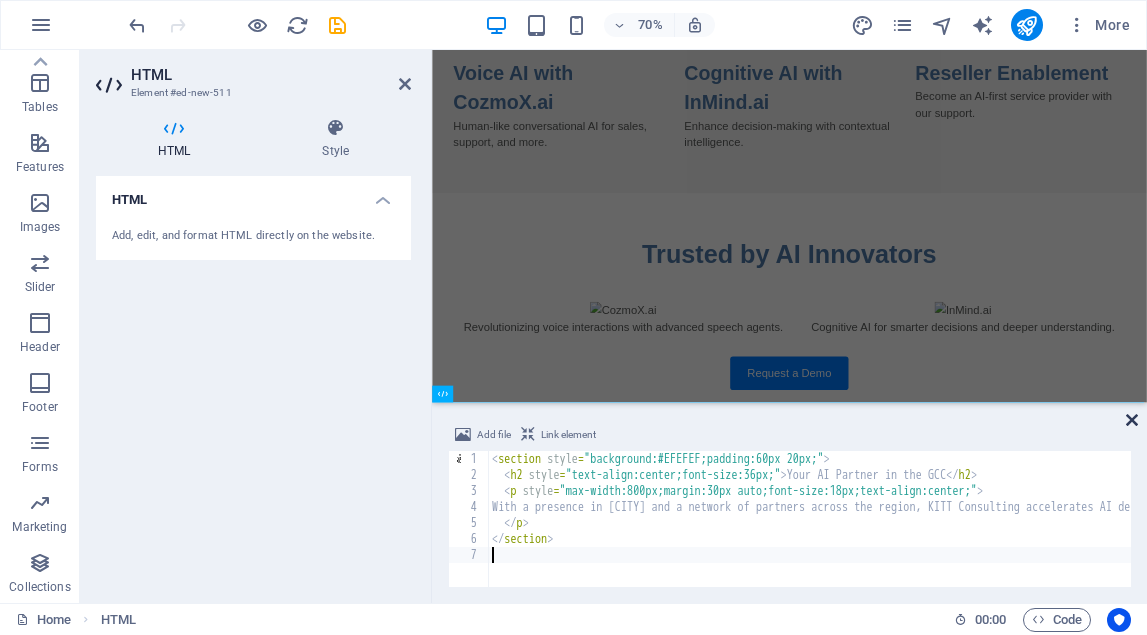 click at bounding box center (1132, 420) 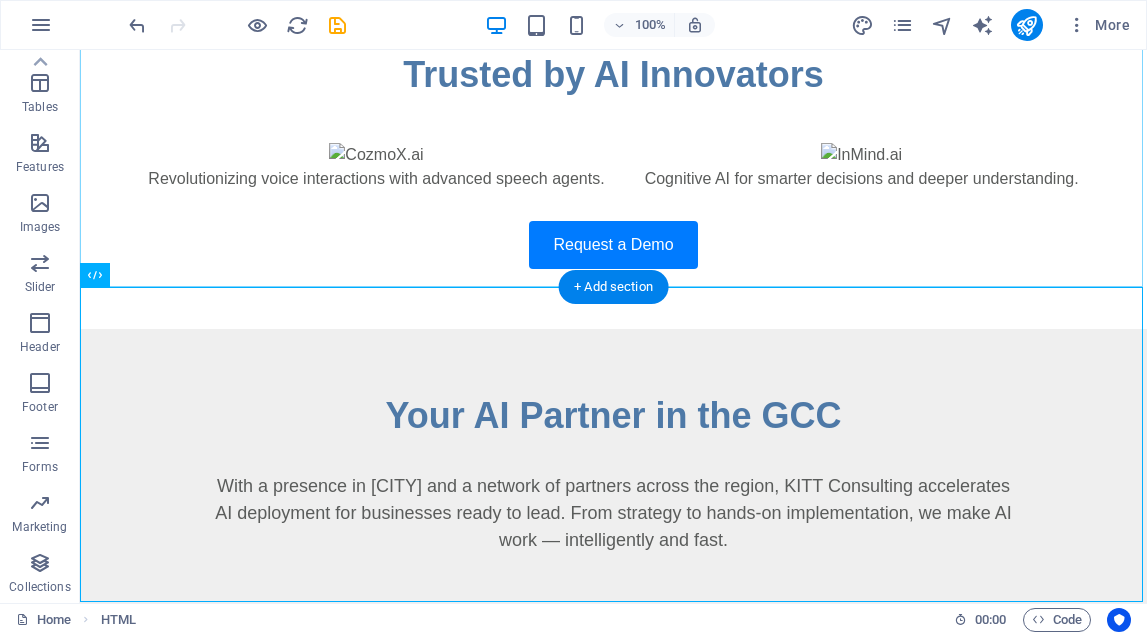 scroll, scrollTop: 860, scrollLeft: 0, axis: vertical 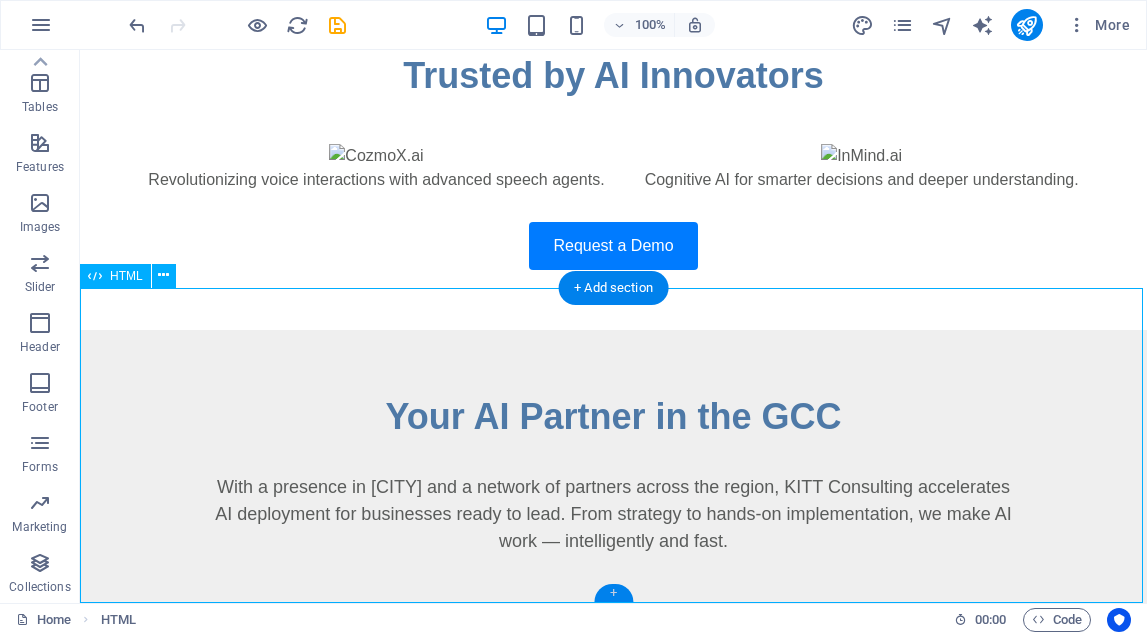click on "+" at bounding box center (613, 593) 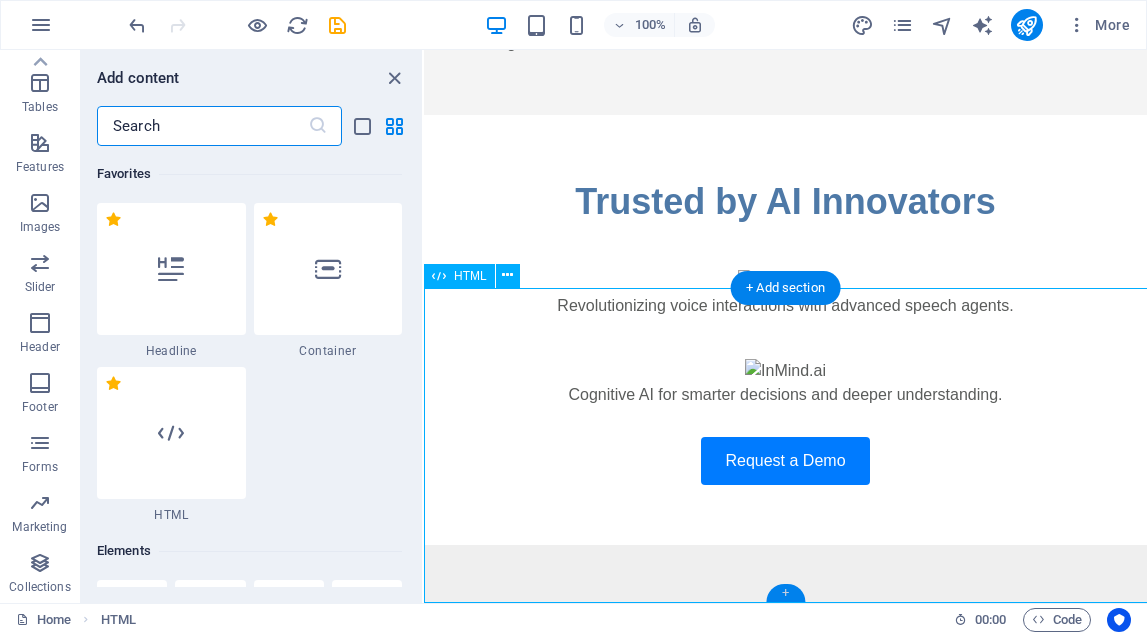 scroll, scrollTop: 623, scrollLeft: 0, axis: vertical 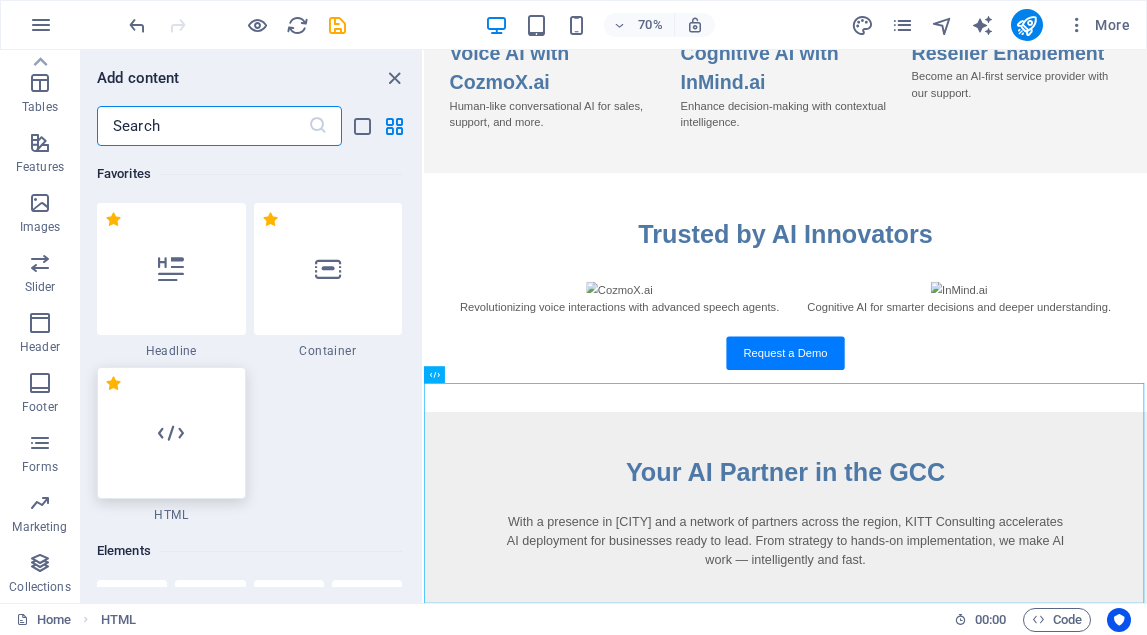 click at bounding box center [171, 433] 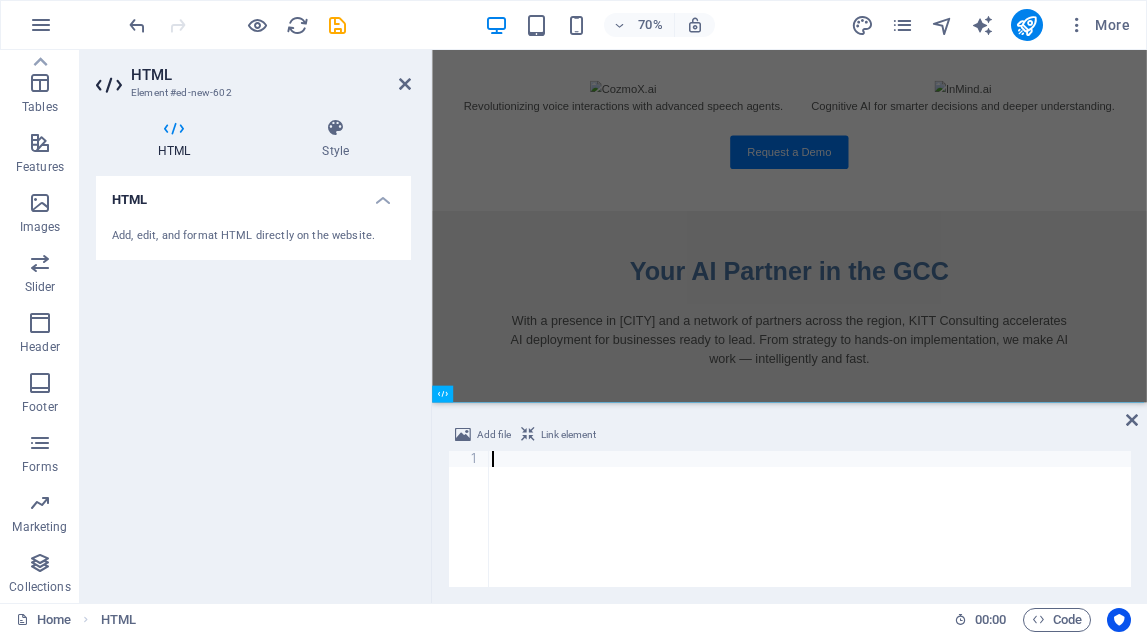scroll, scrollTop: 72, scrollLeft: 0, axis: vertical 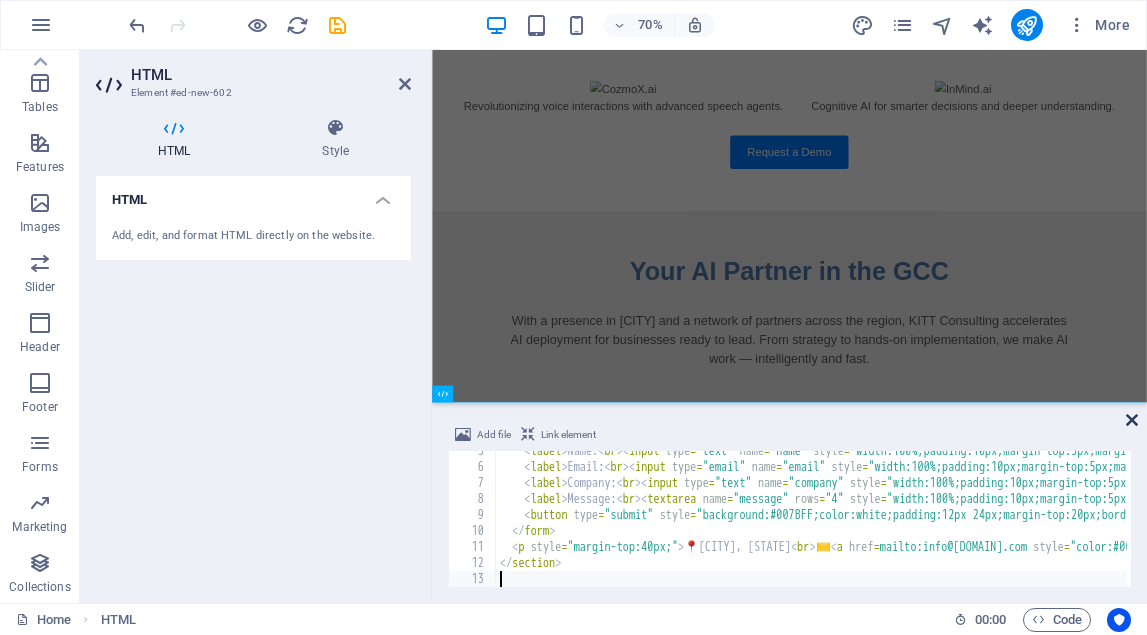 click at bounding box center [1132, 420] 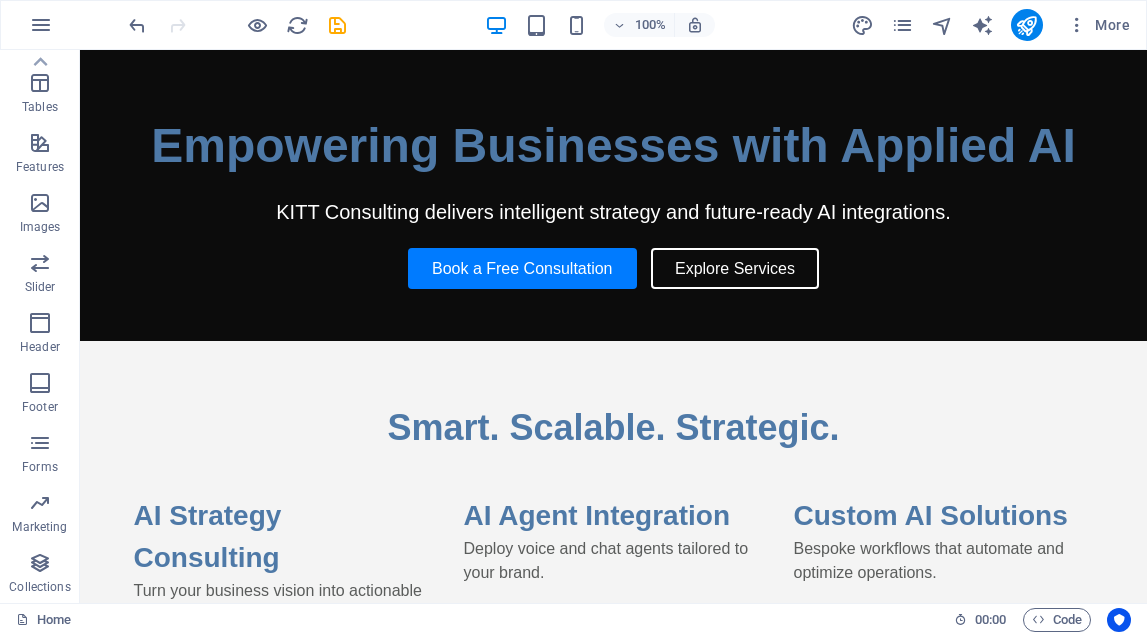 scroll, scrollTop: 0, scrollLeft: 0, axis: both 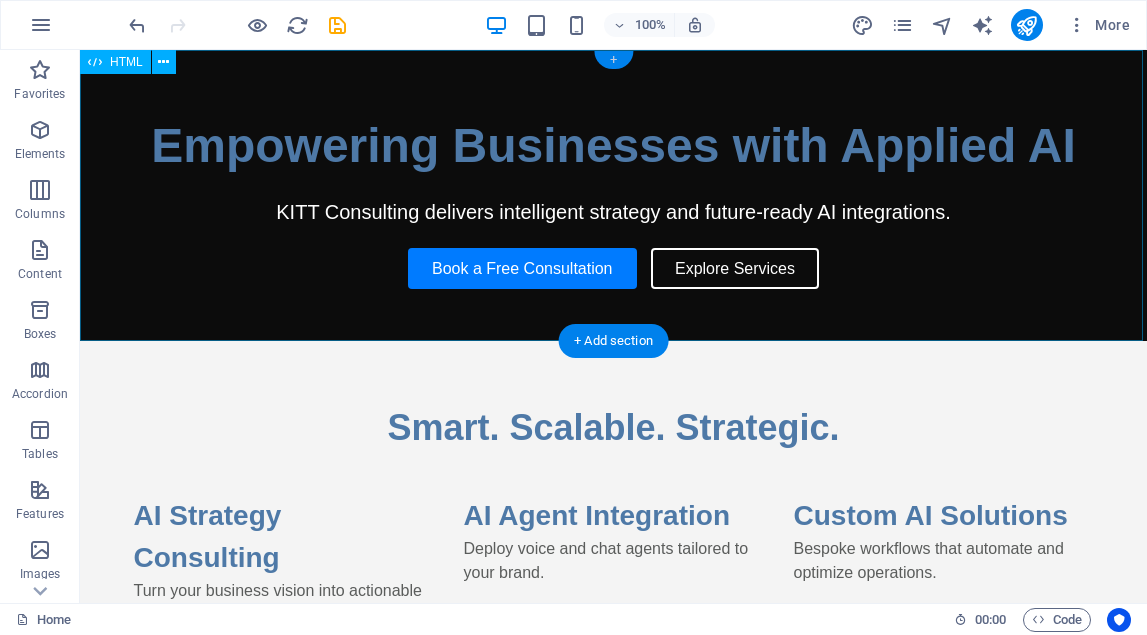 click on "+" at bounding box center (613, 60) 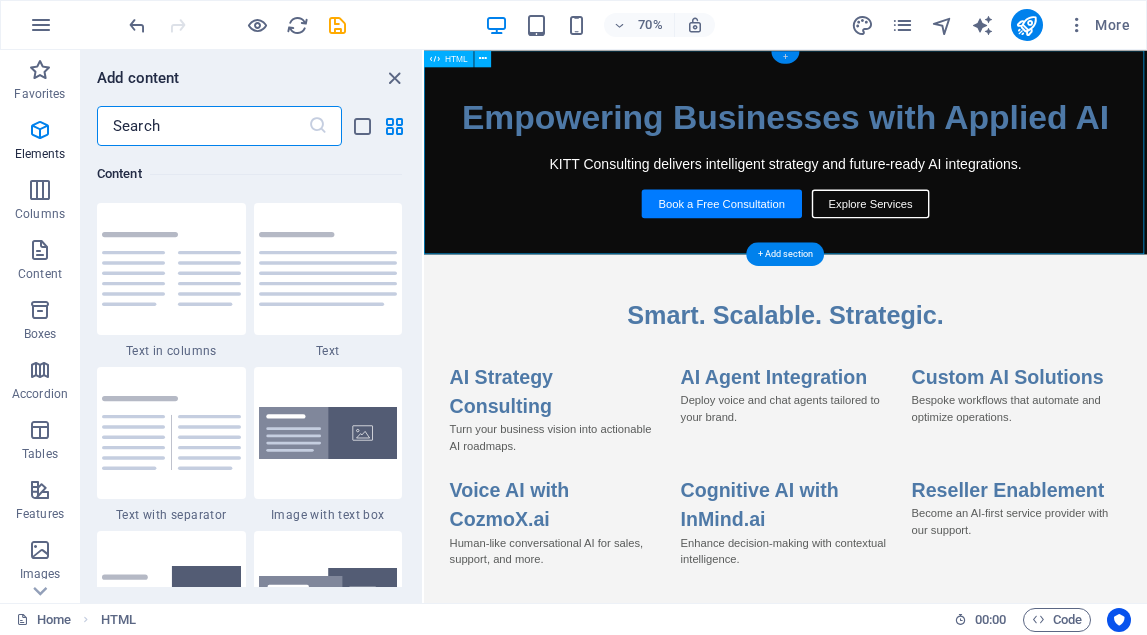 scroll, scrollTop: 3663, scrollLeft: 0, axis: vertical 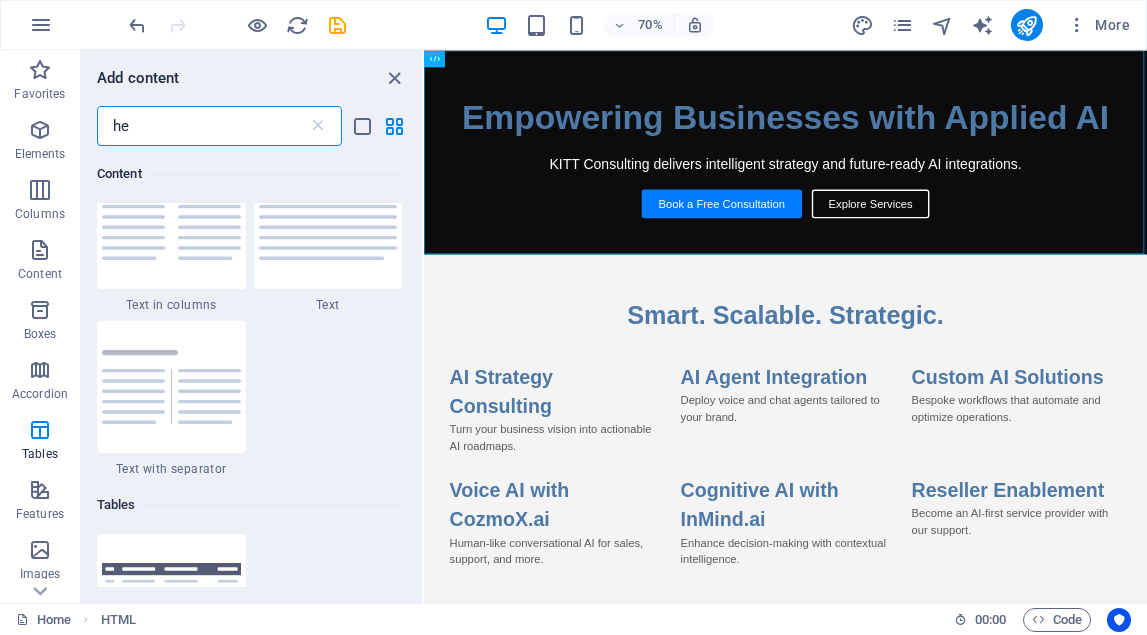 type on "h" 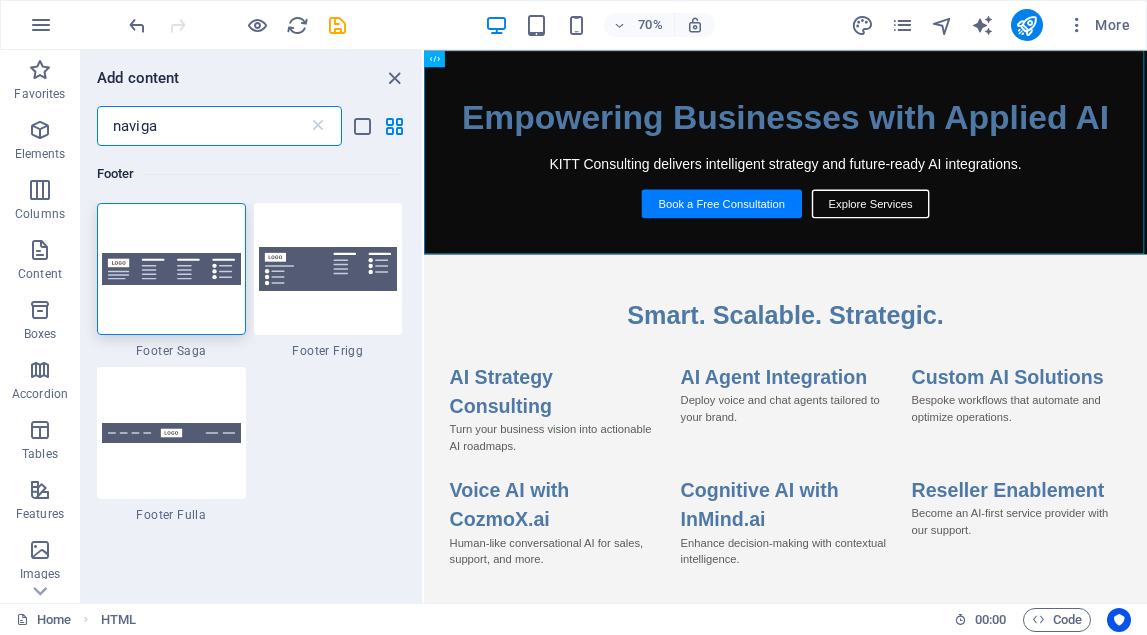 scroll, scrollTop: 0, scrollLeft: 0, axis: both 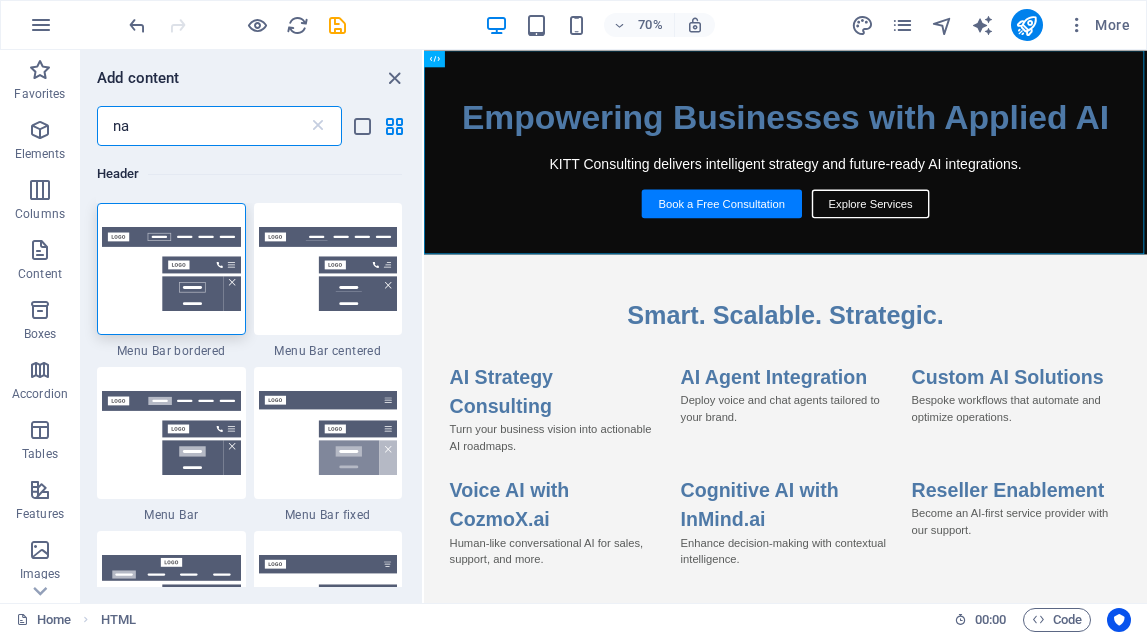 type on "n" 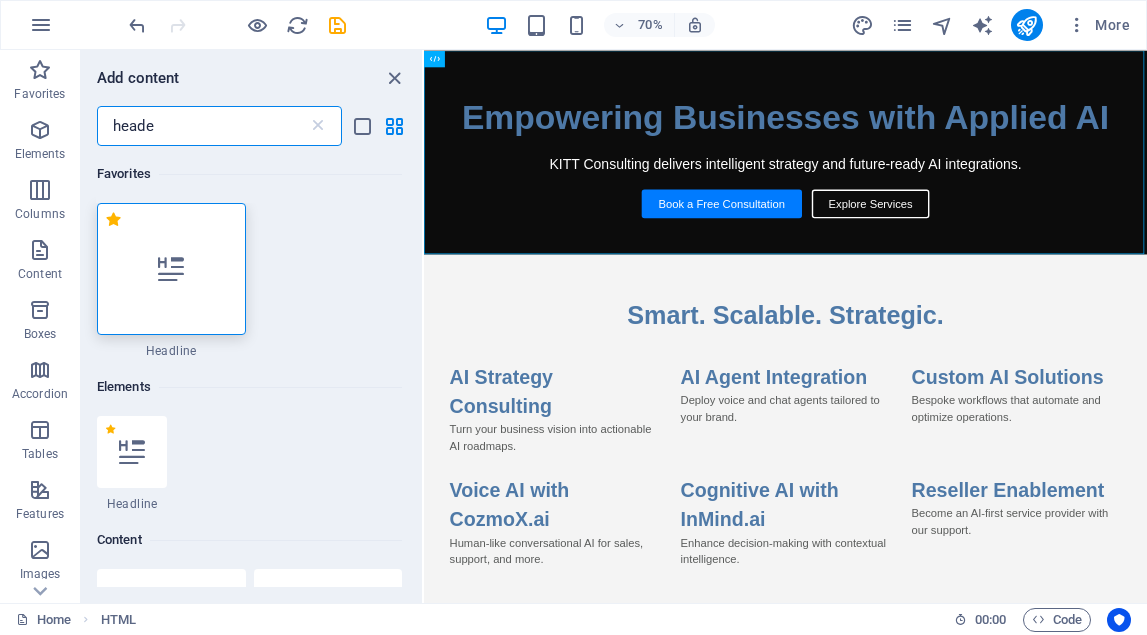 type on "header" 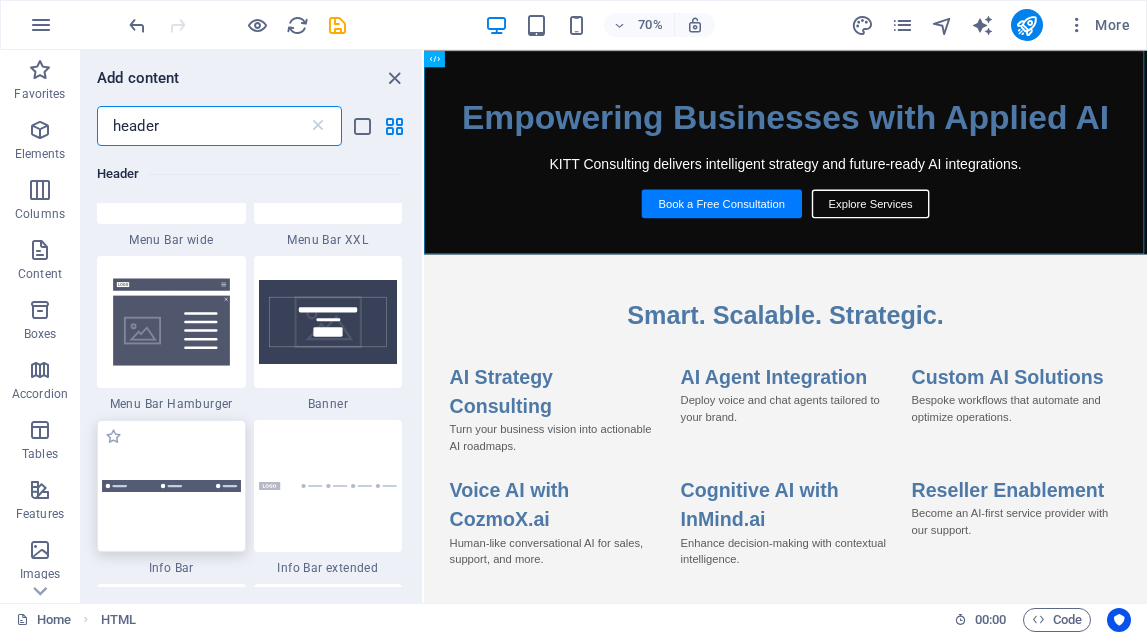 scroll, scrollTop: 769, scrollLeft: 0, axis: vertical 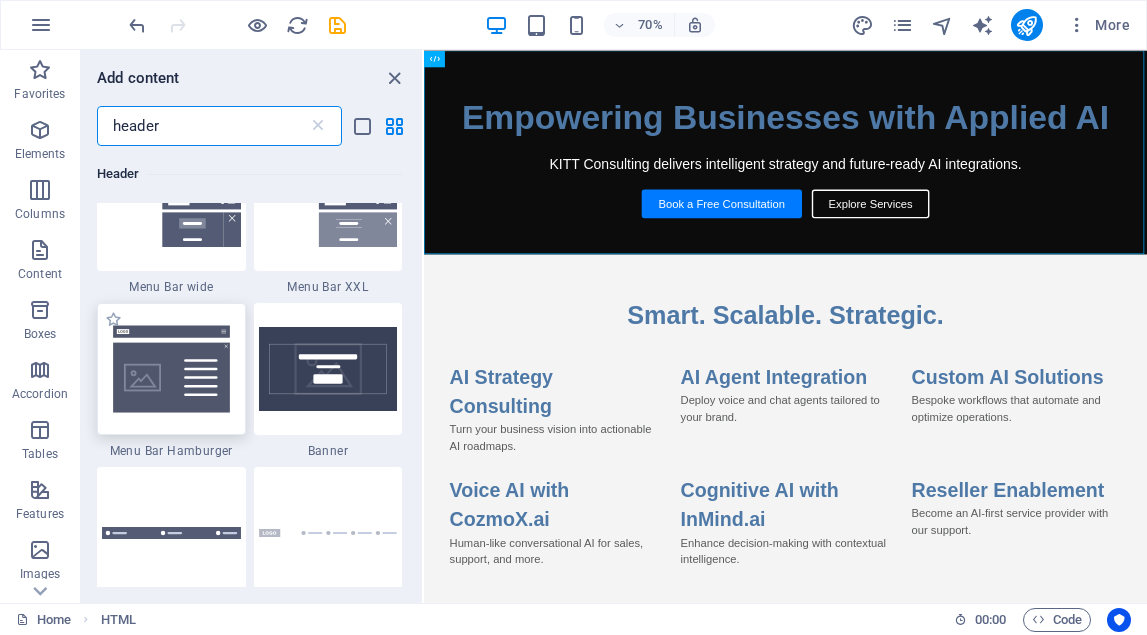 click at bounding box center (171, 369) 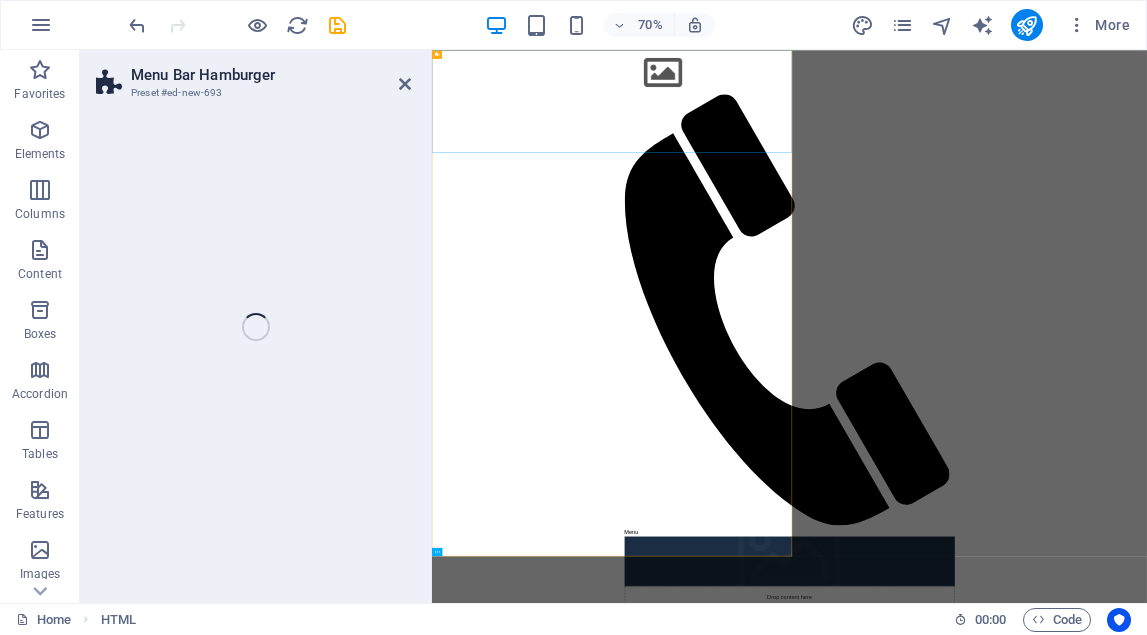 select on "rem" 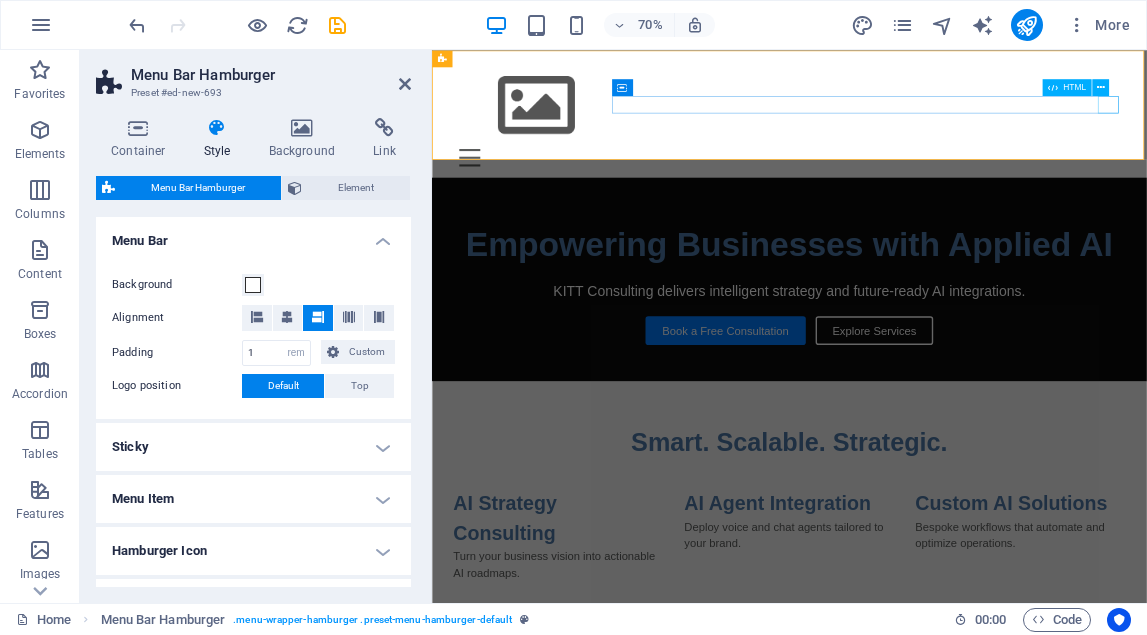 click on "Menu" at bounding box center [943, 202] 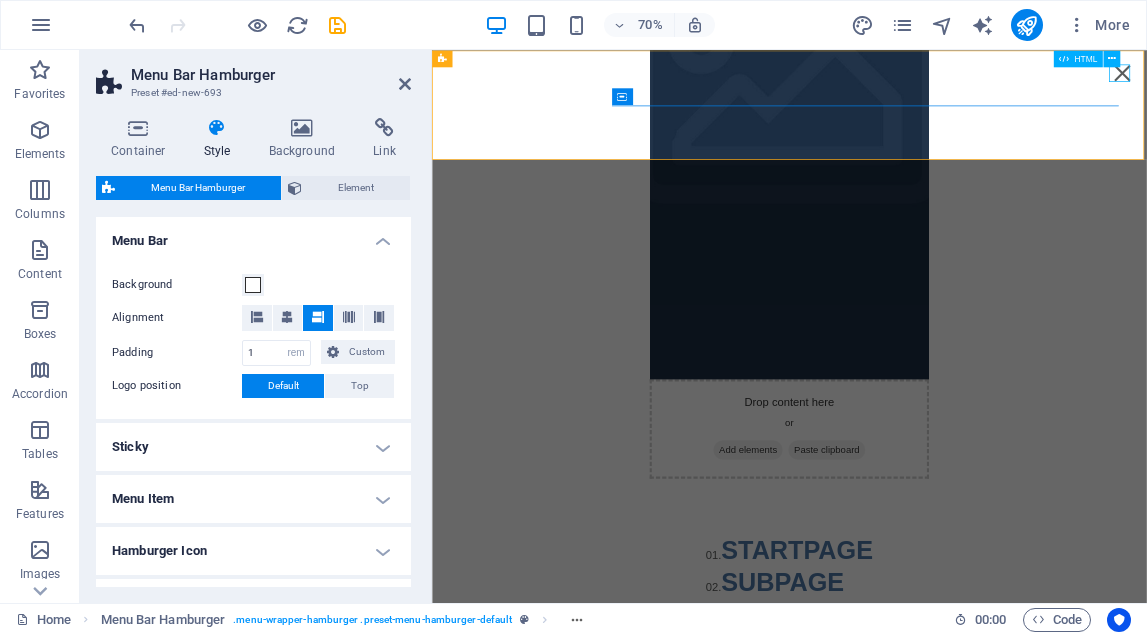 click on "Menu" at bounding box center [1418, 82] 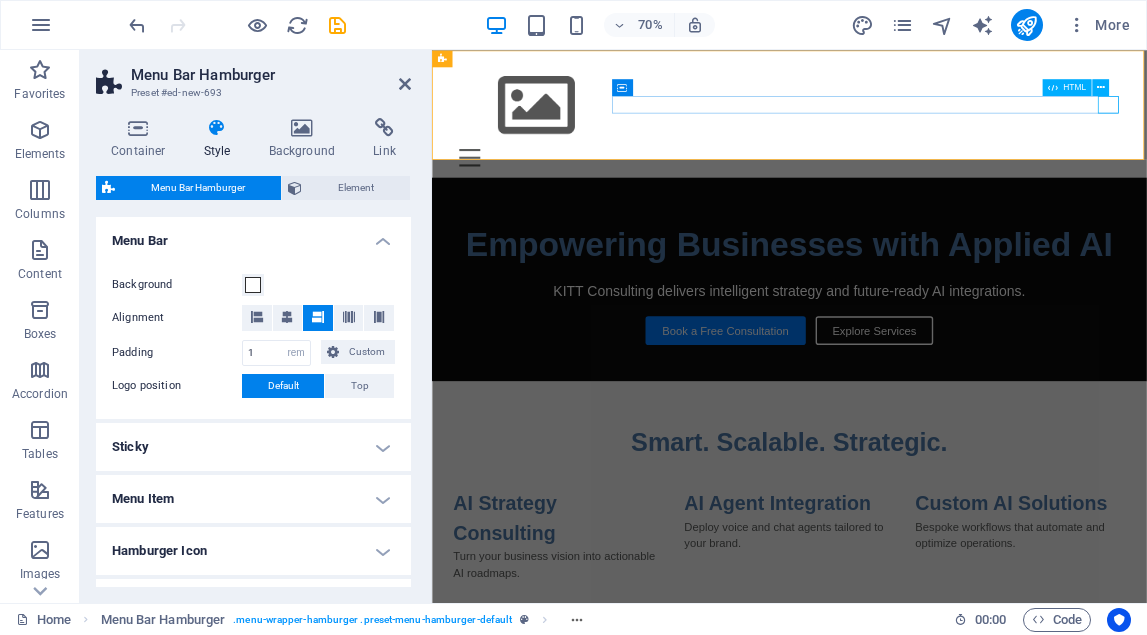 click on "HTML" at bounding box center [1074, 87] 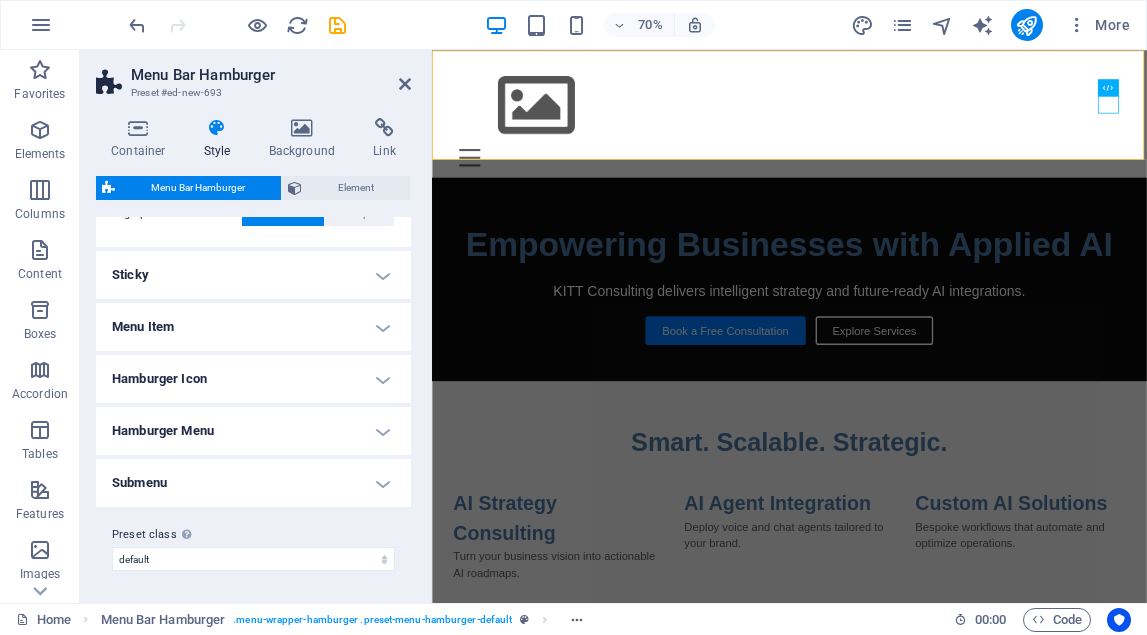 scroll, scrollTop: 171, scrollLeft: 0, axis: vertical 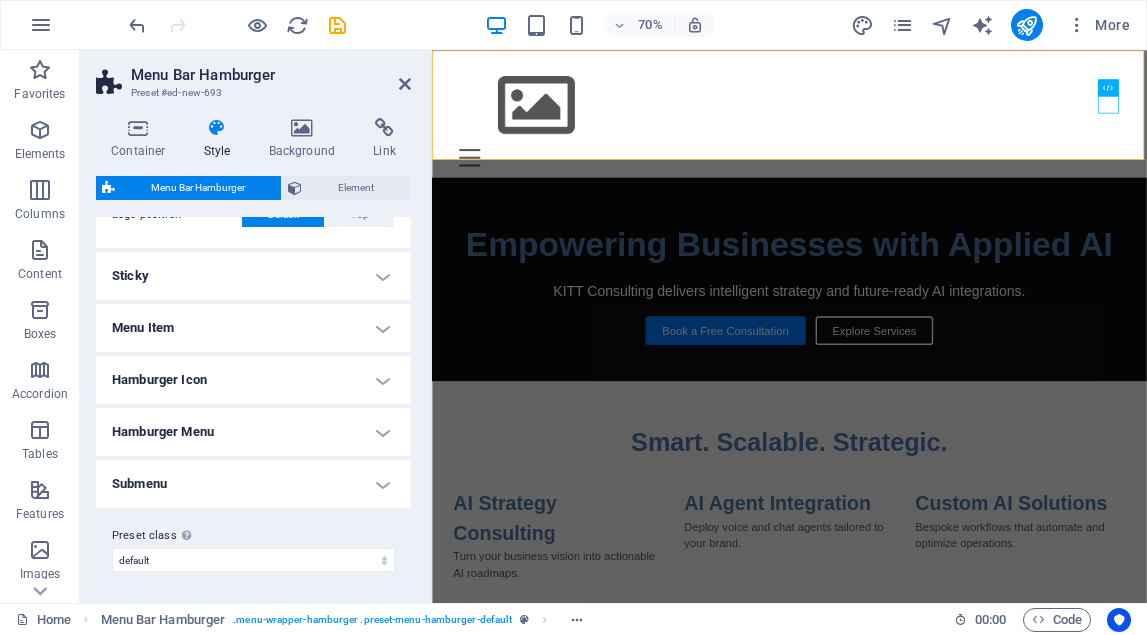 click on "Sticky" at bounding box center [253, 276] 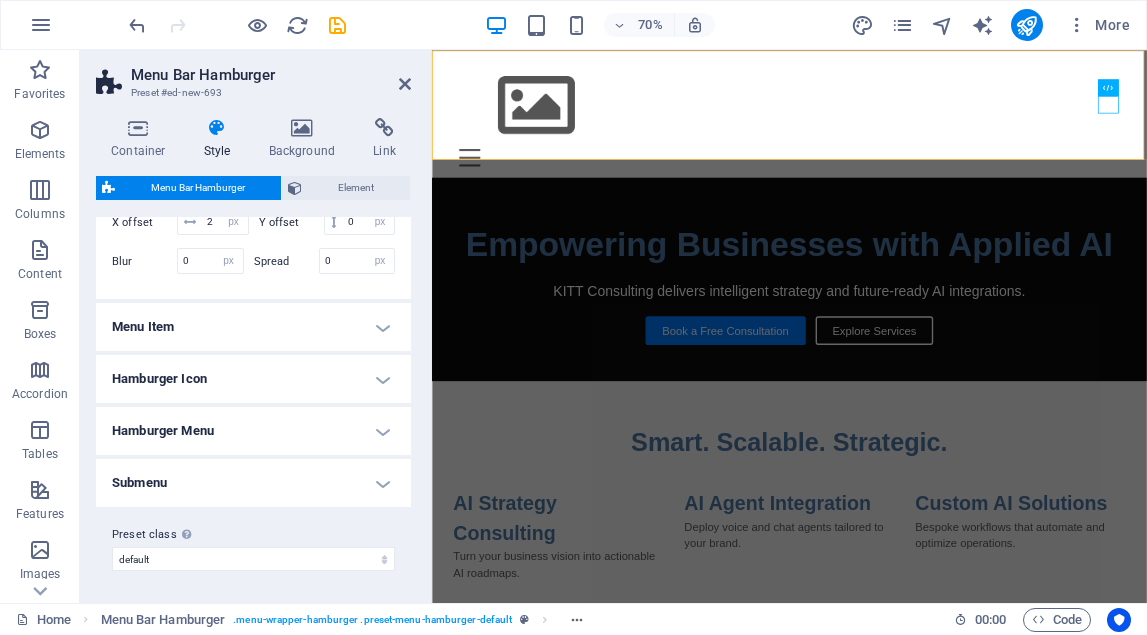 scroll, scrollTop: 488, scrollLeft: 0, axis: vertical 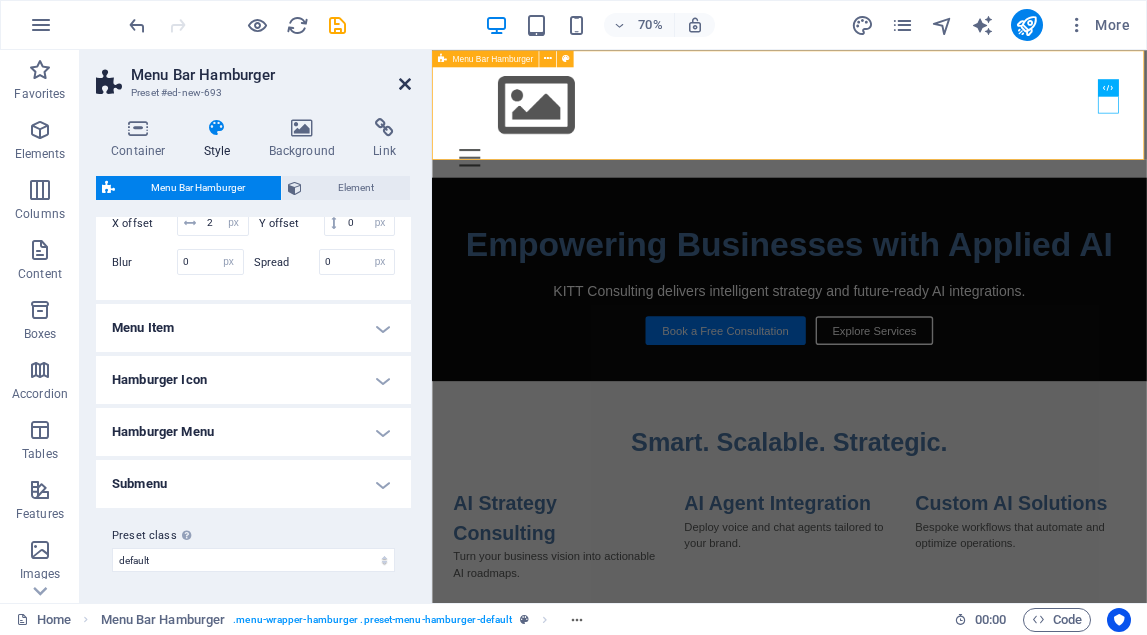 click at bounding box center [405, 84] 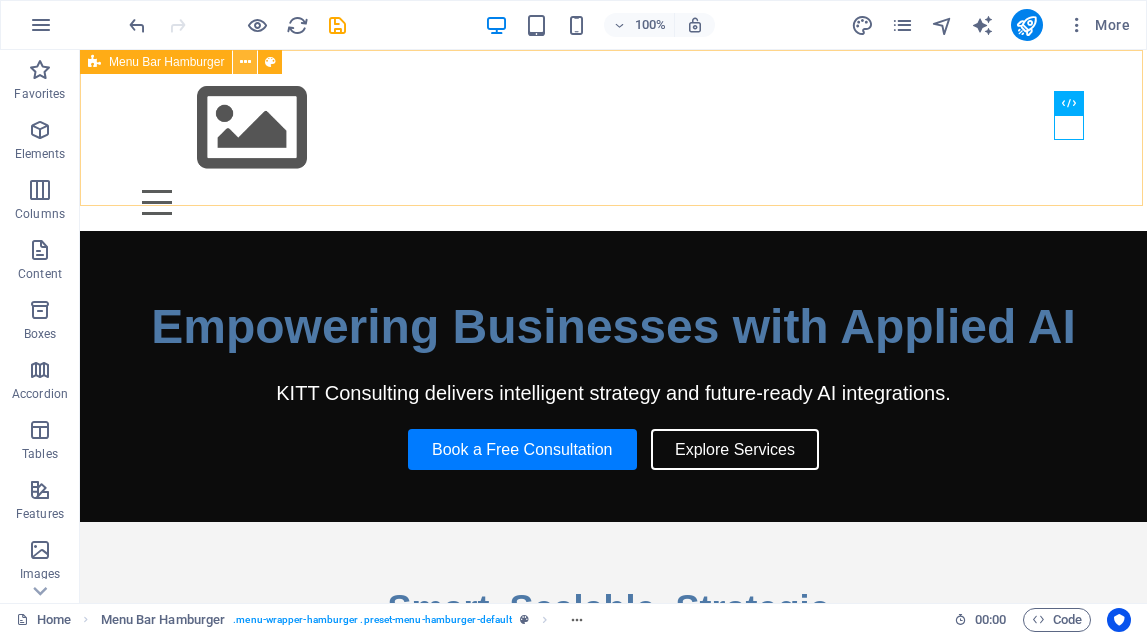 click at bounding box center (245, 62) 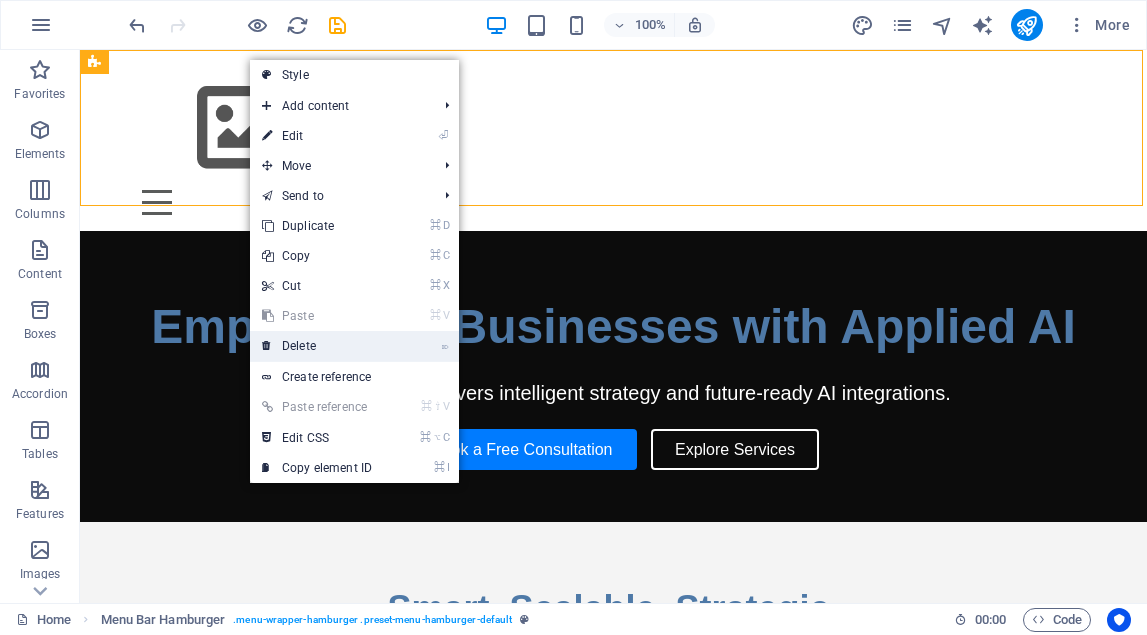 click on "⌦  Delete" at bounding box center [317, 346] 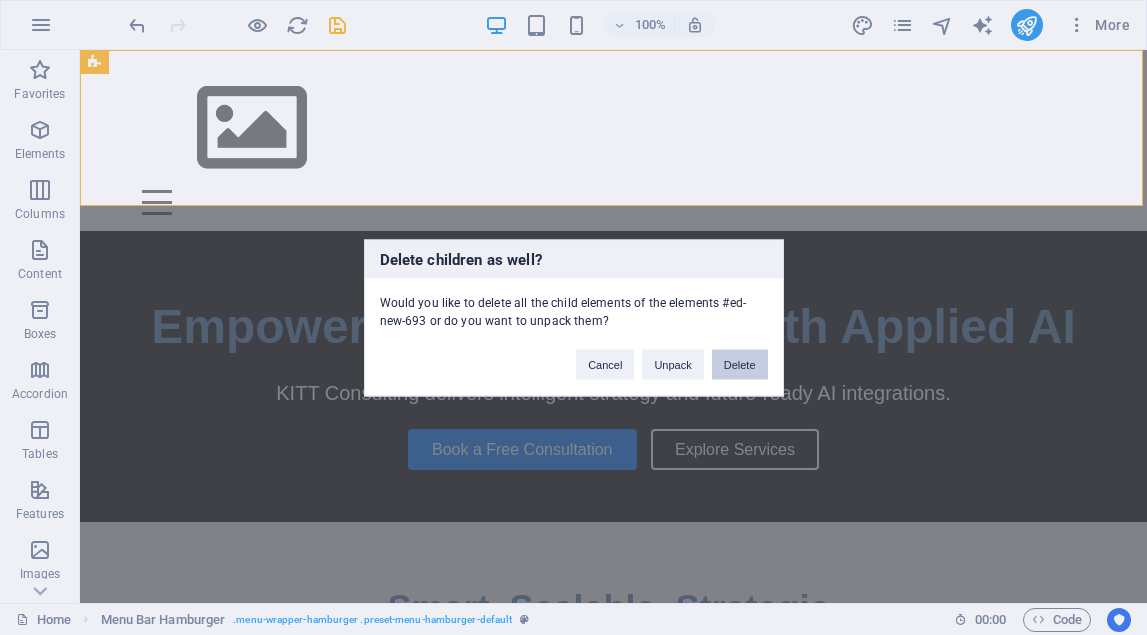 click on "Delete" at bounding box center [740, 364] 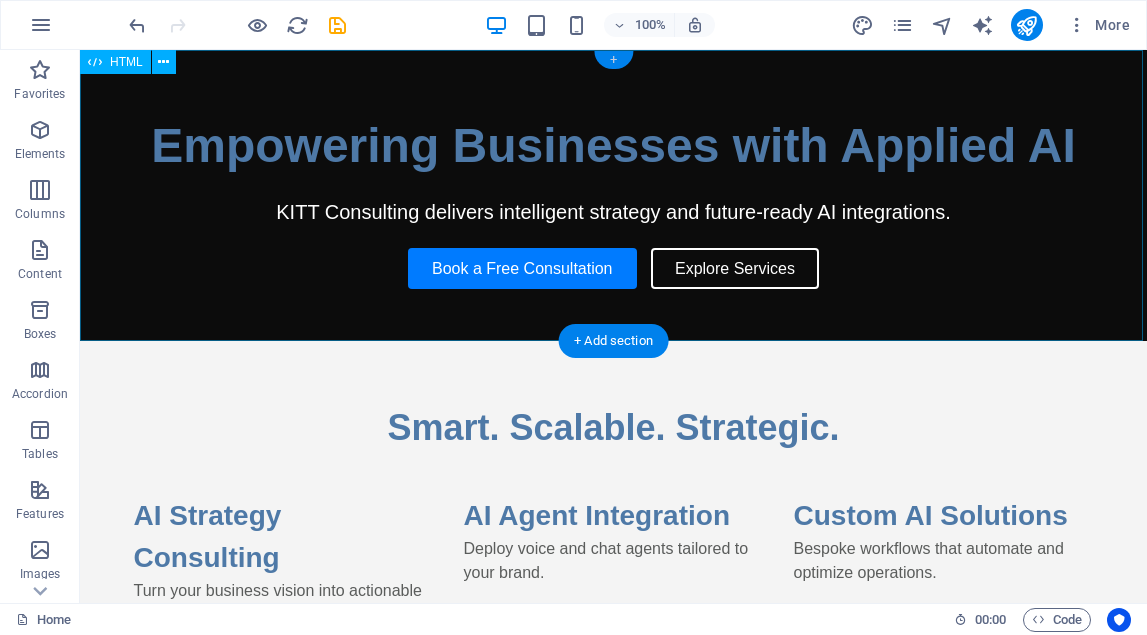 click on "+" at bounding box center [613, 60] 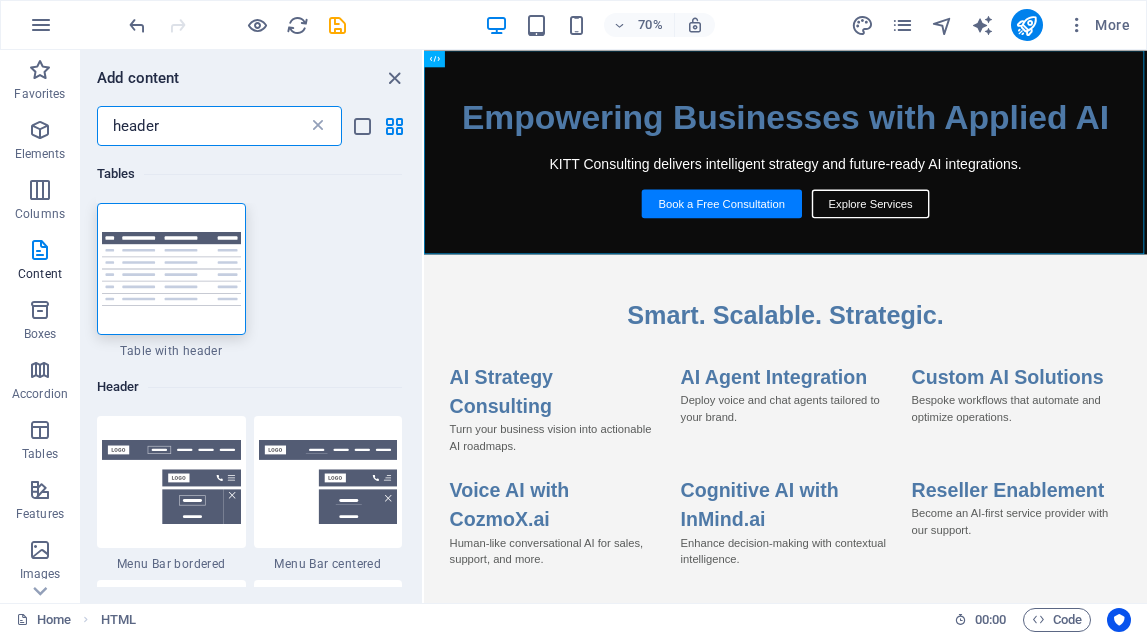click at bounding box center [318, 126] 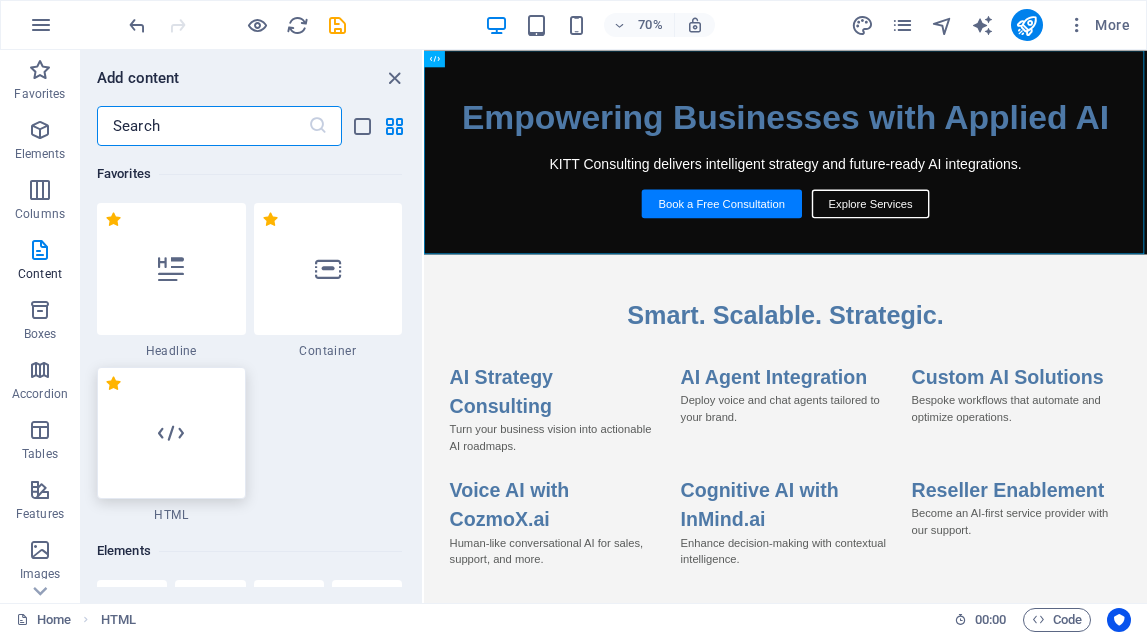 click at bounding box center (171, 433) 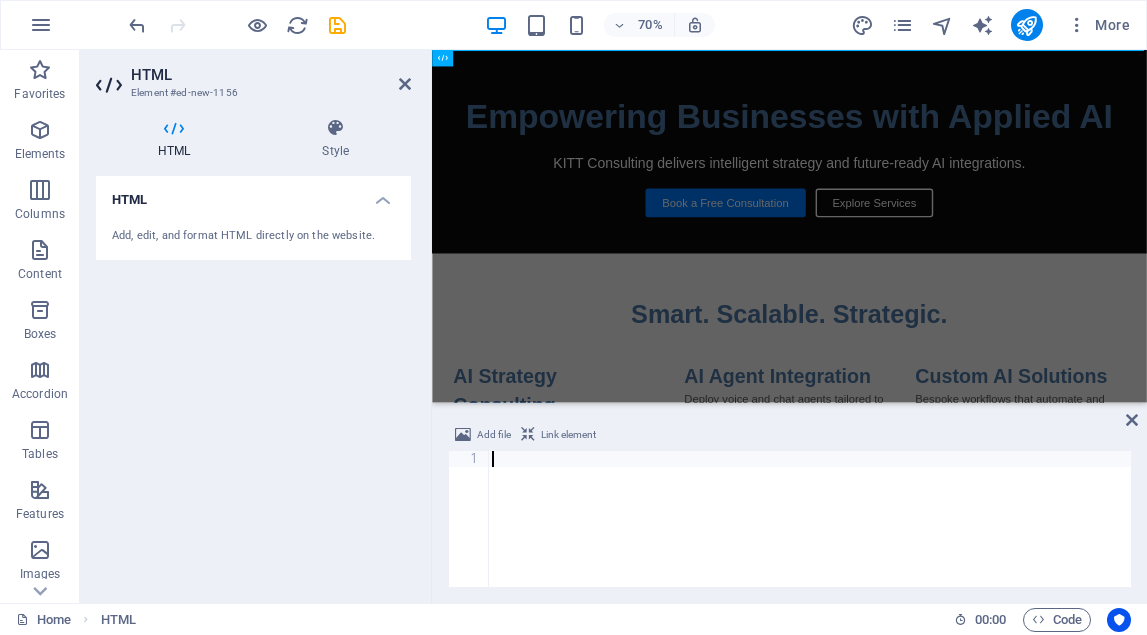 scroll, scrollTop: 1128, scrollLeft: 0, axis: vertical 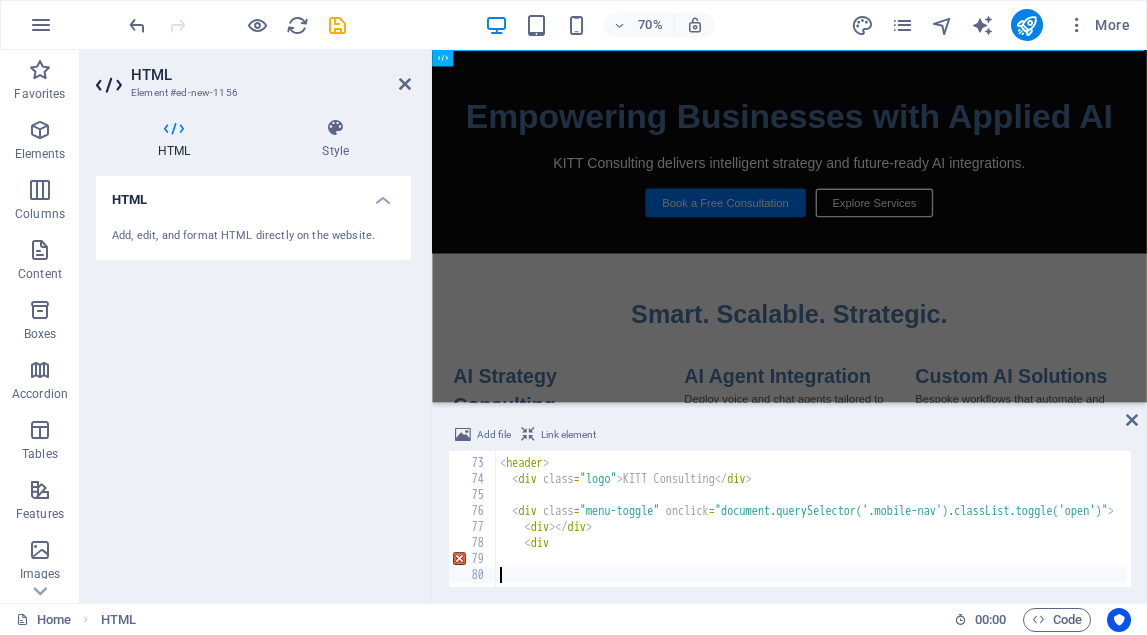 type 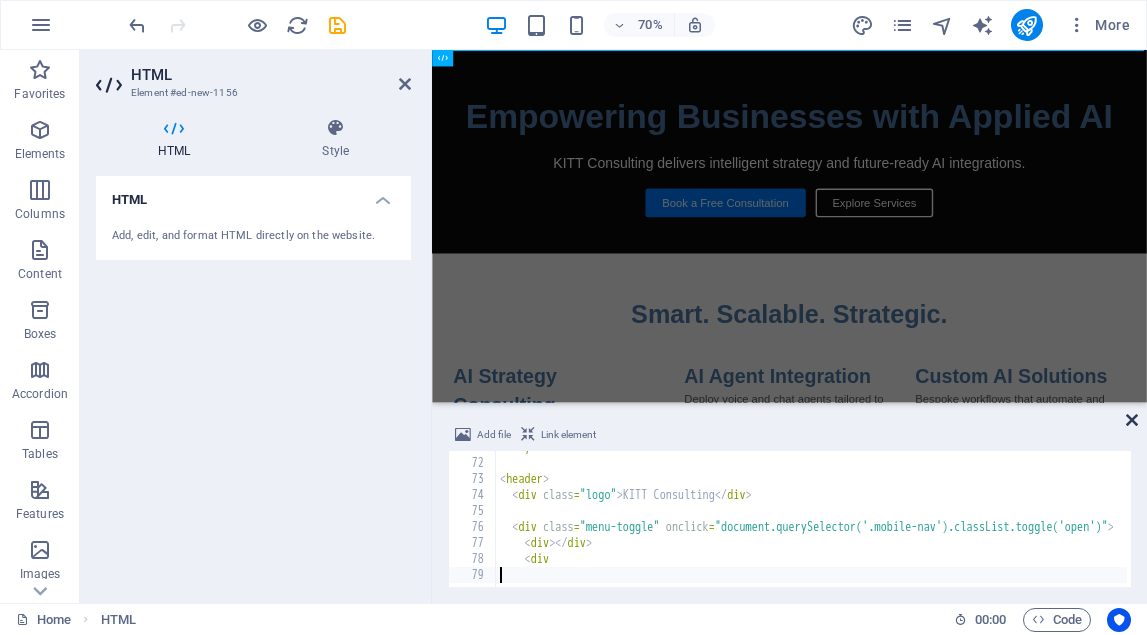 click at bounding box center (1132, 420) 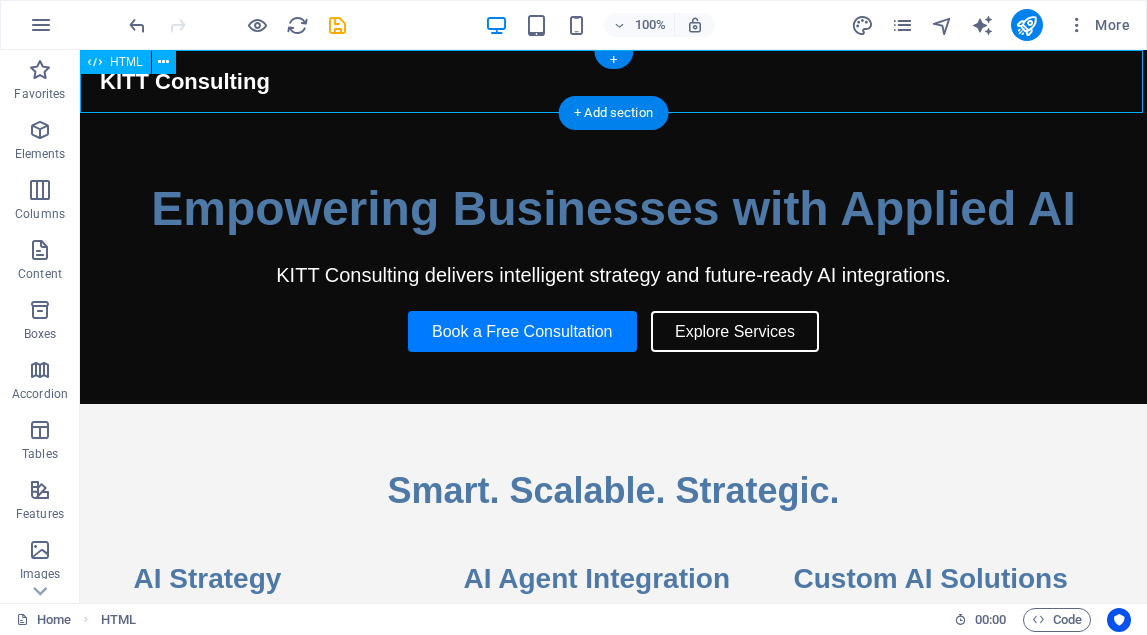 click on "HTML" at bounding box center (126, 62) 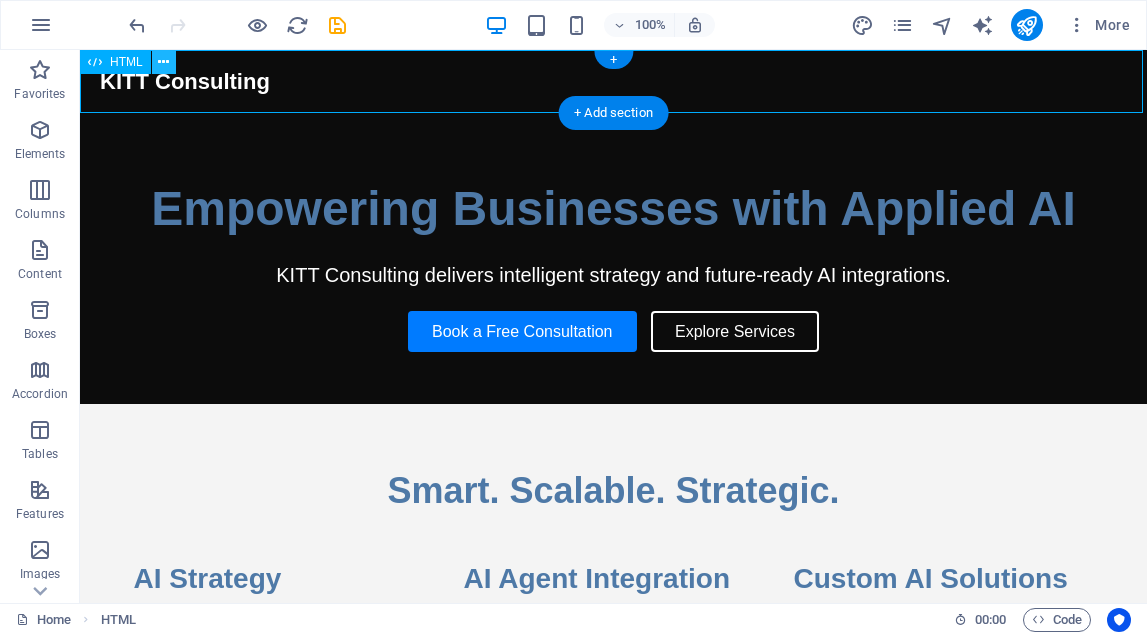 click at bounding box center [163, 62] 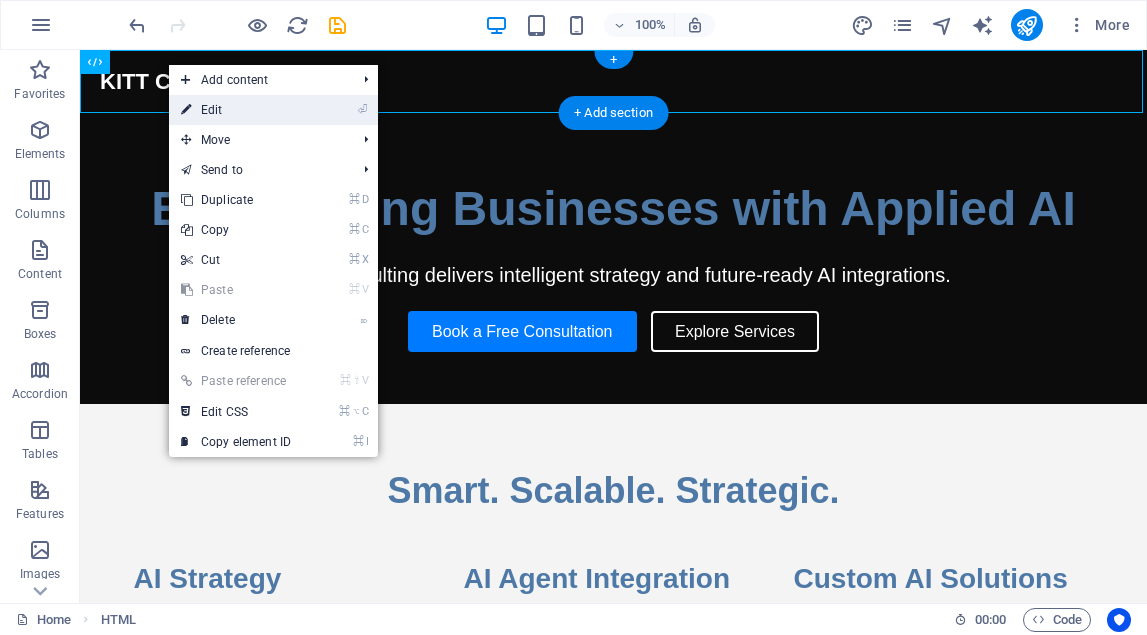click on "⏎  Edit" at bounding box center (236, 110) 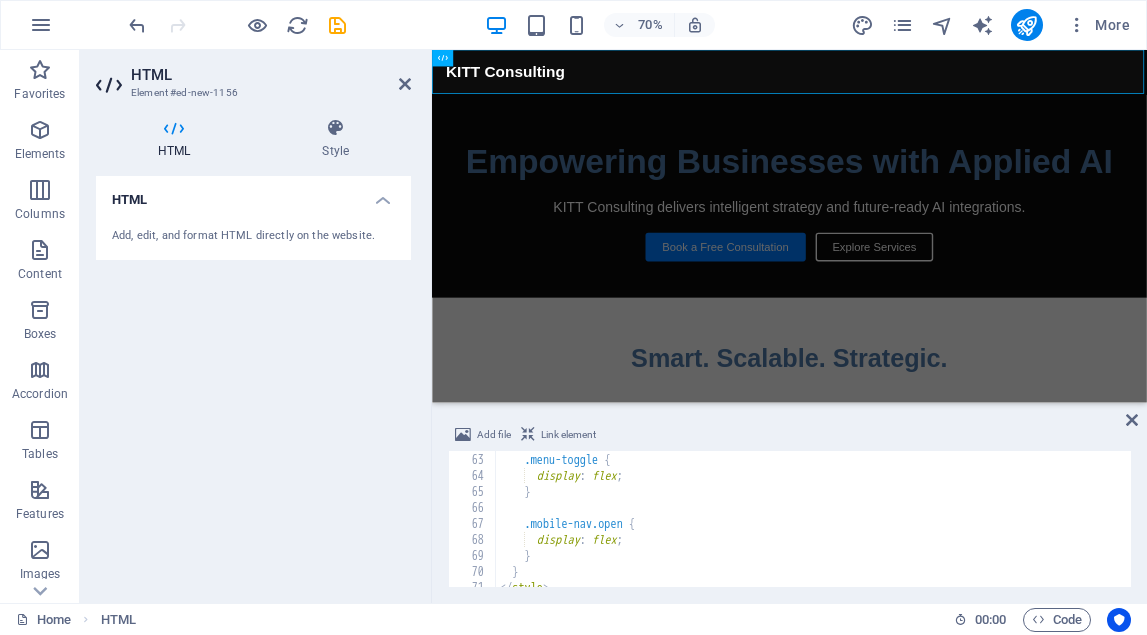 scroll, scrollTop: 910, scrollLeft: 0, axis: vertical 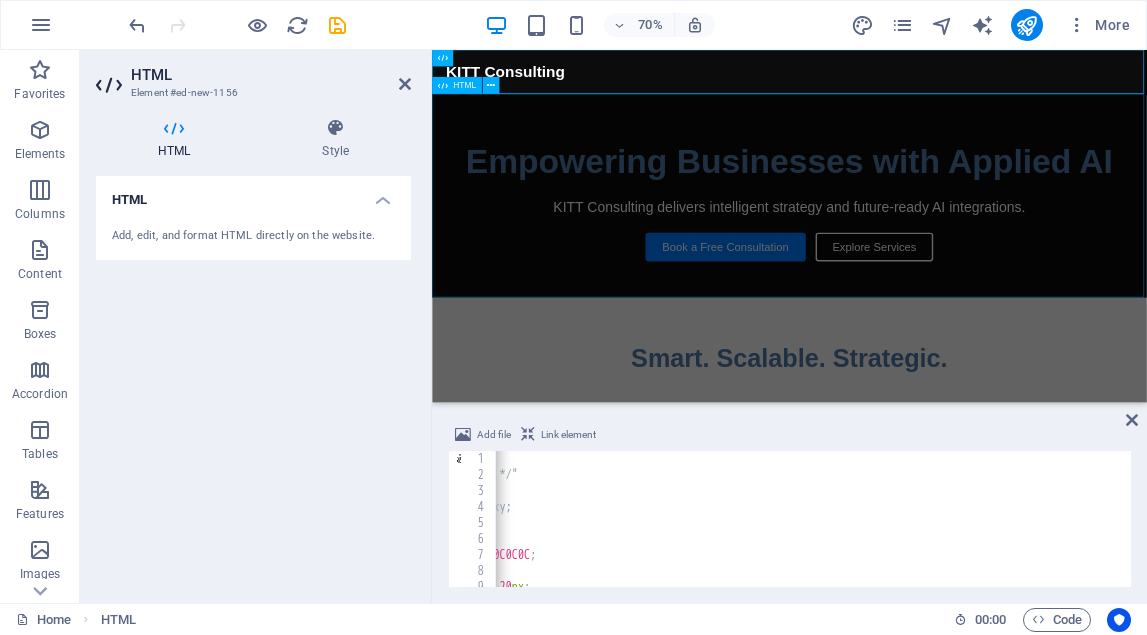 click on "HTML" at bounding box center [271, 75] 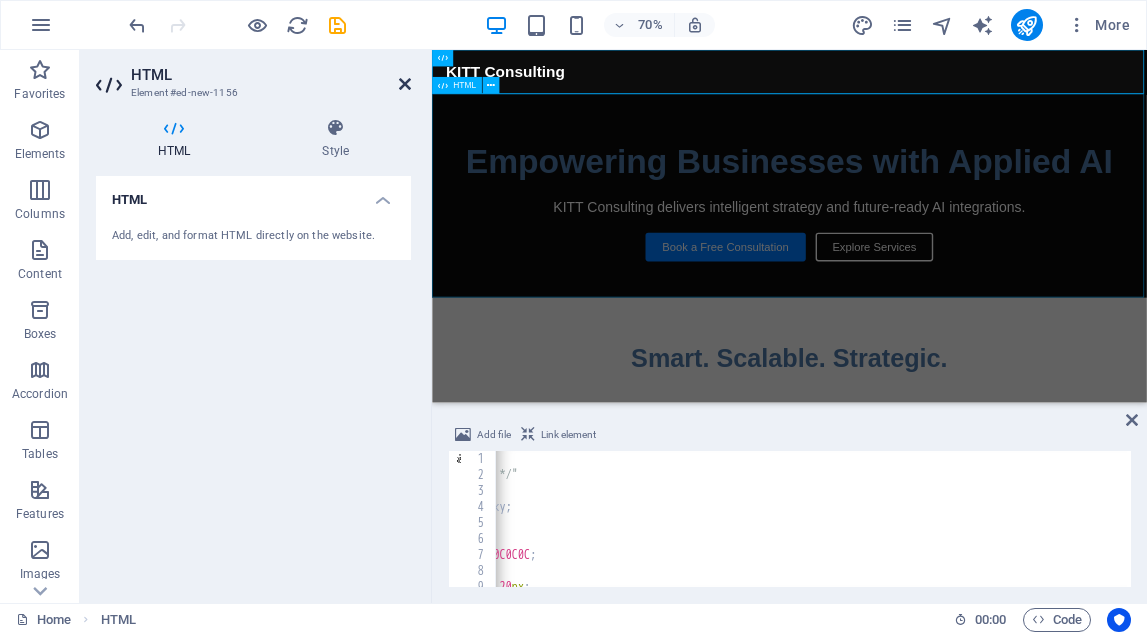 click at bounding box center (405, 84) 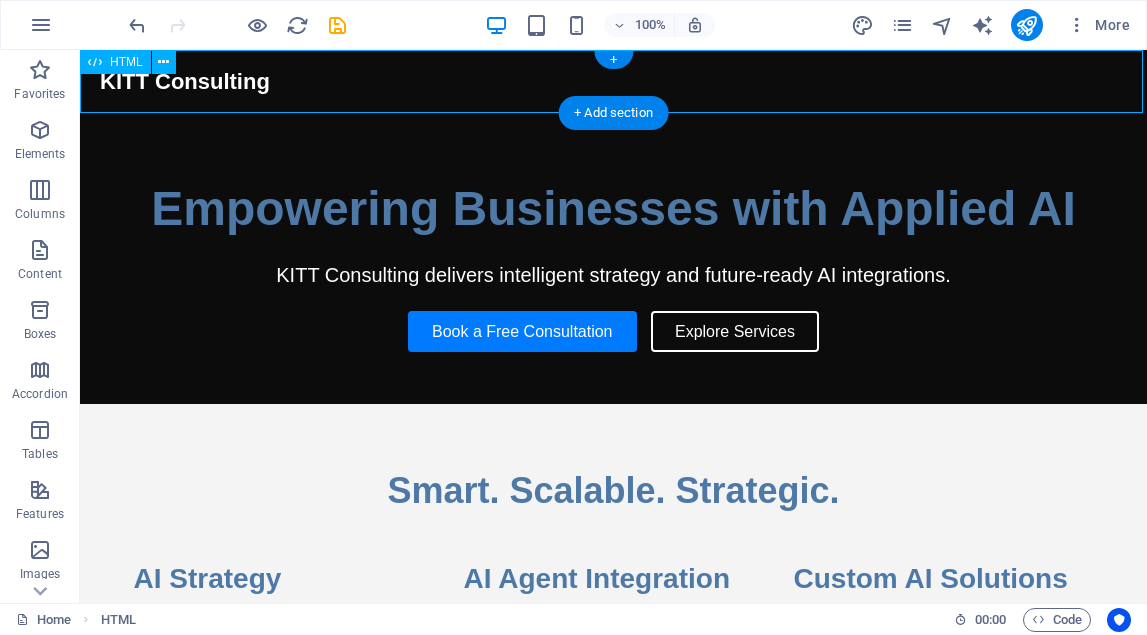 scroll, scrollTop: 0, scrollLeft: 0, axis: both 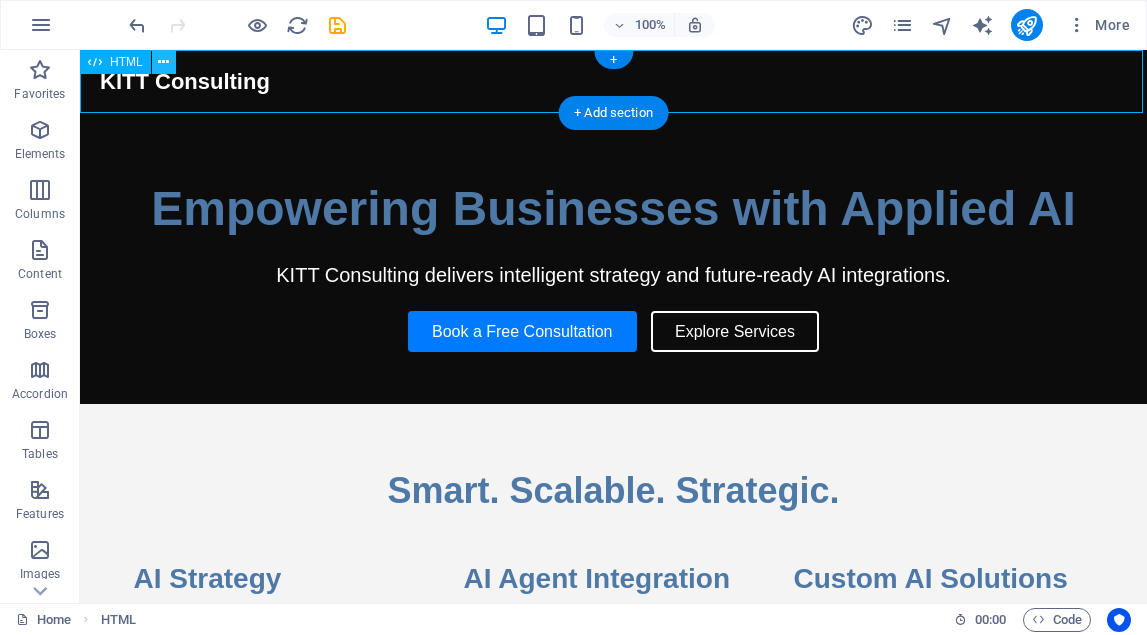 click at bounding box center (163, 62) 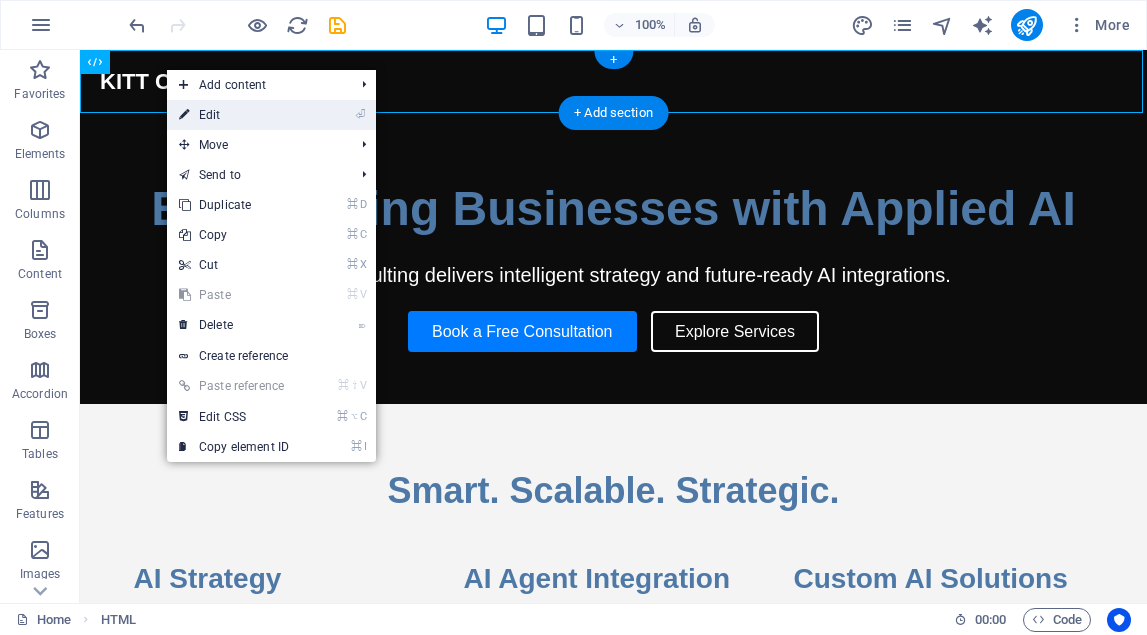 click on "⏎  Edit" at bounding box center (234, 115) 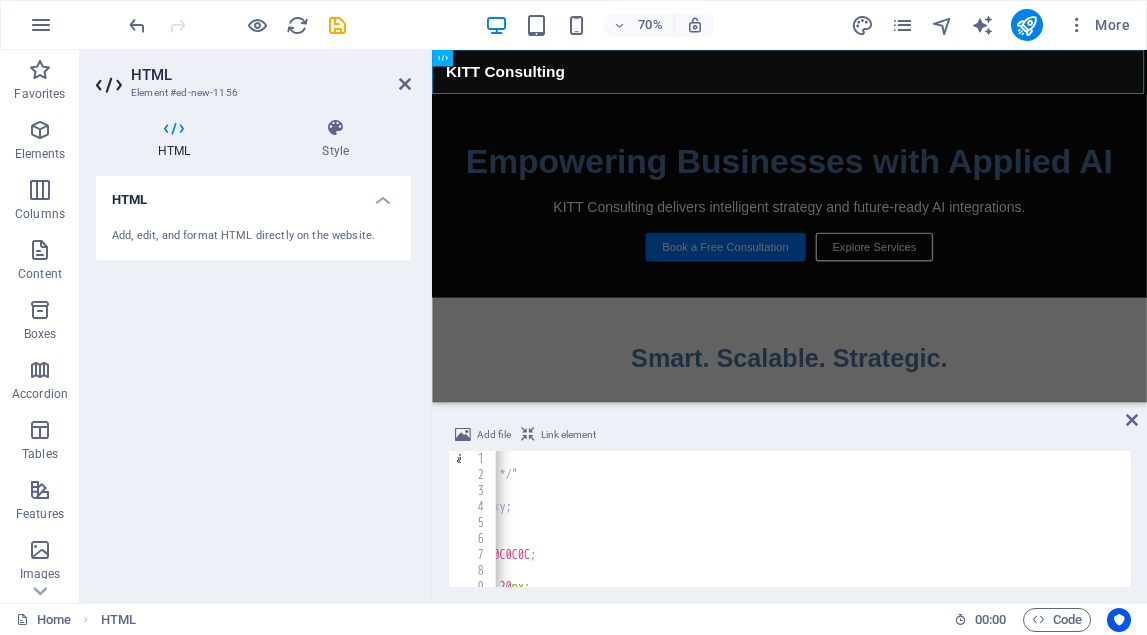 click on "< style >    /* Base styles */    header   {      position :  sticky ;      top :   0 ;      z-index :   999 ;      background :   #0C0C0C ;      color :   white ;      padding :   15 px   20 px ;      display :   flex ;" at bounding box center (756, 533) 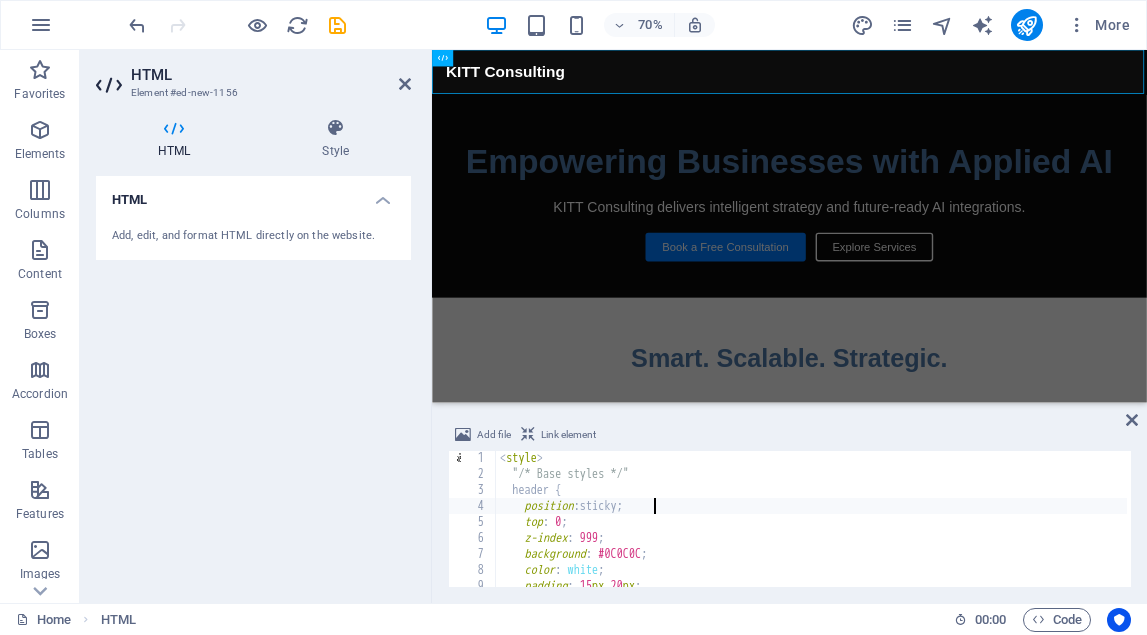 scroll, scrollTop: 0, scrollLeft: 0, axis: both 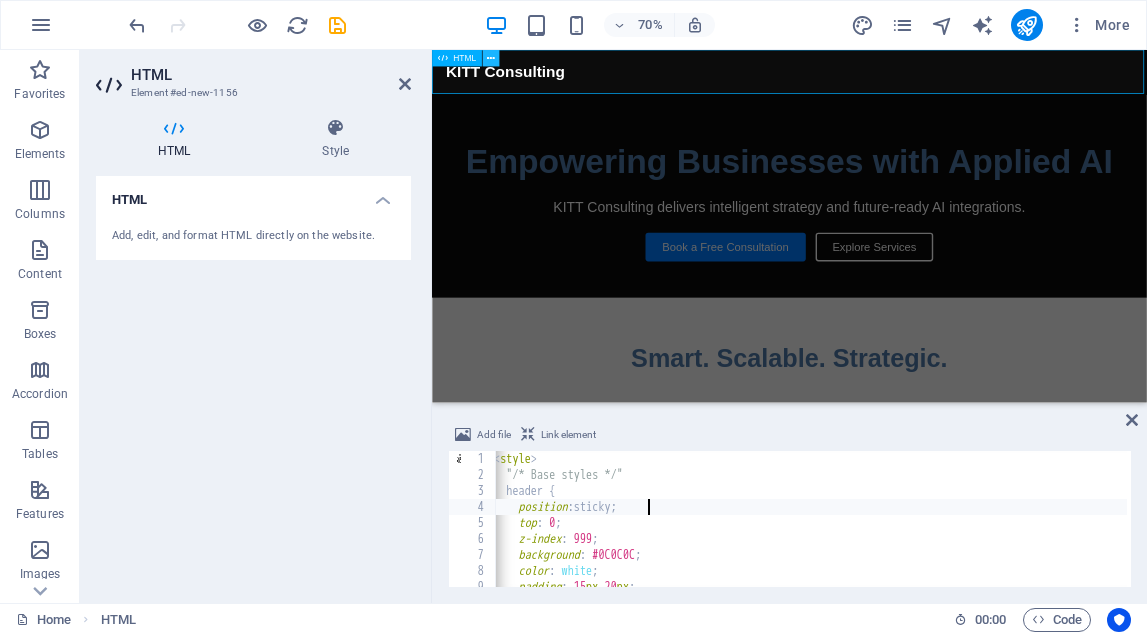 click at bounding box center [491, 58] 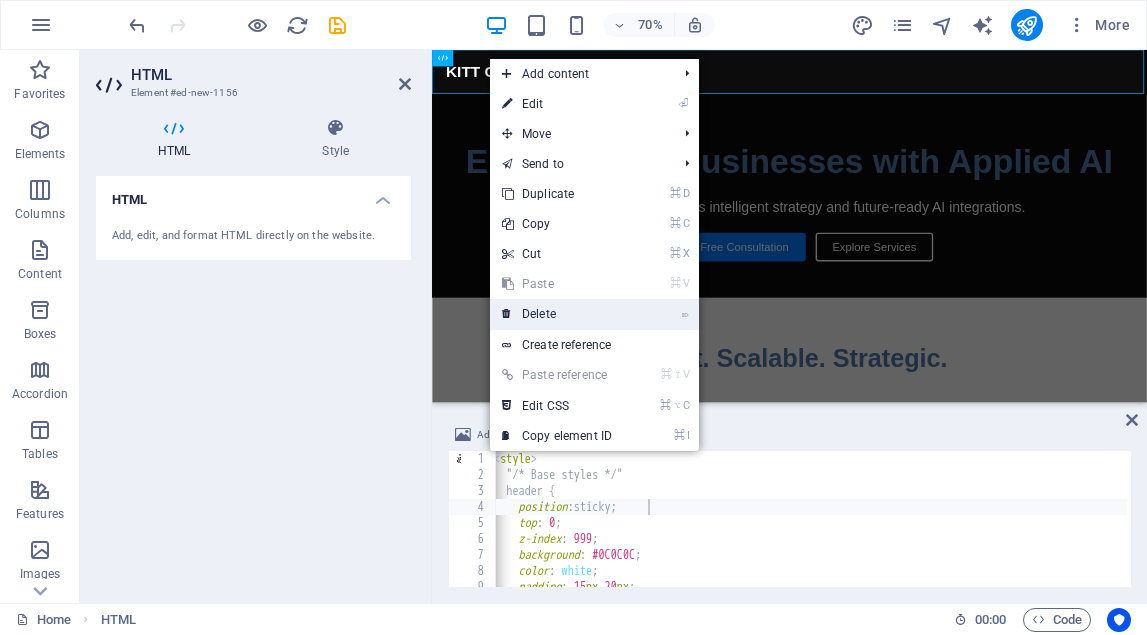 click on "⌦  Delete" at bounding box center [557, 314] 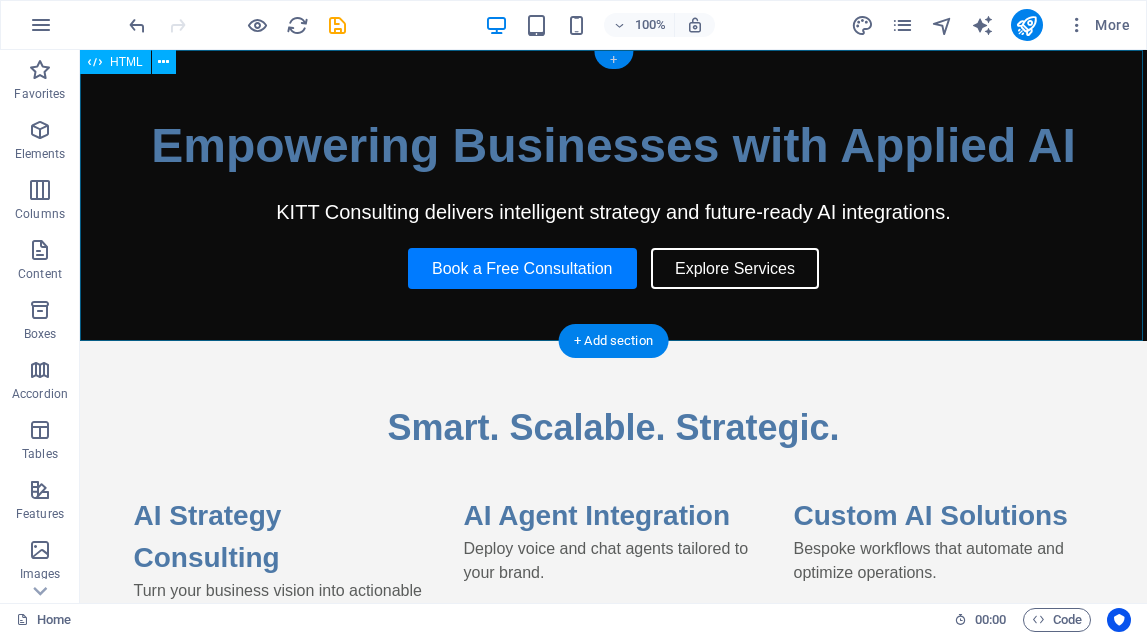 click on "+" at bounding box center [613, 60] 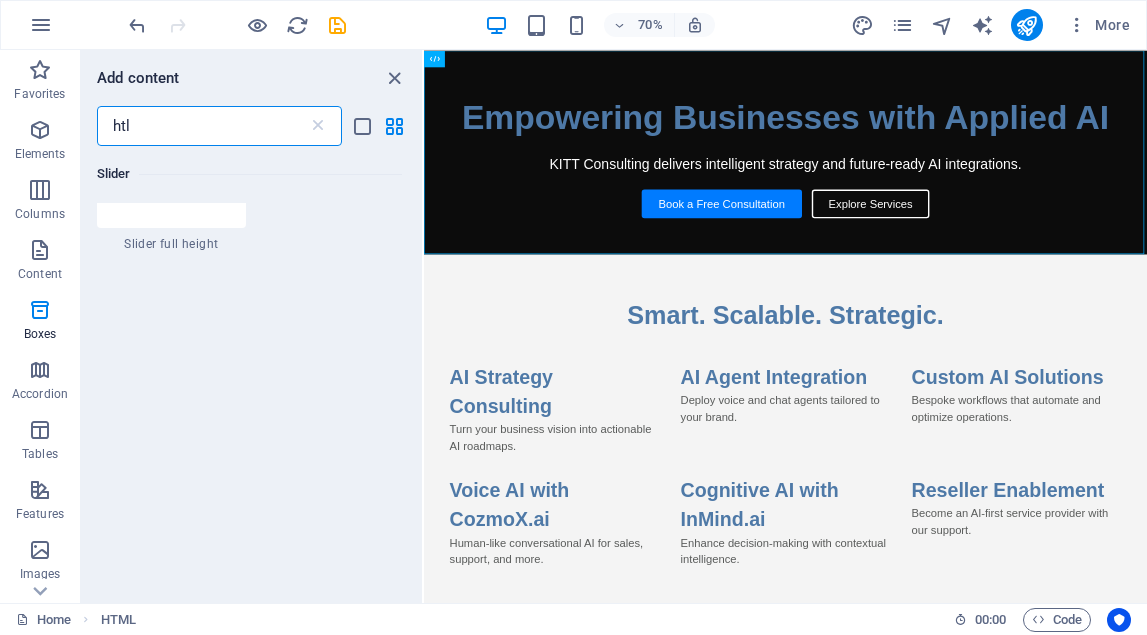 scroll, scrollTop: 0, scrollLeft: 0, axis: both 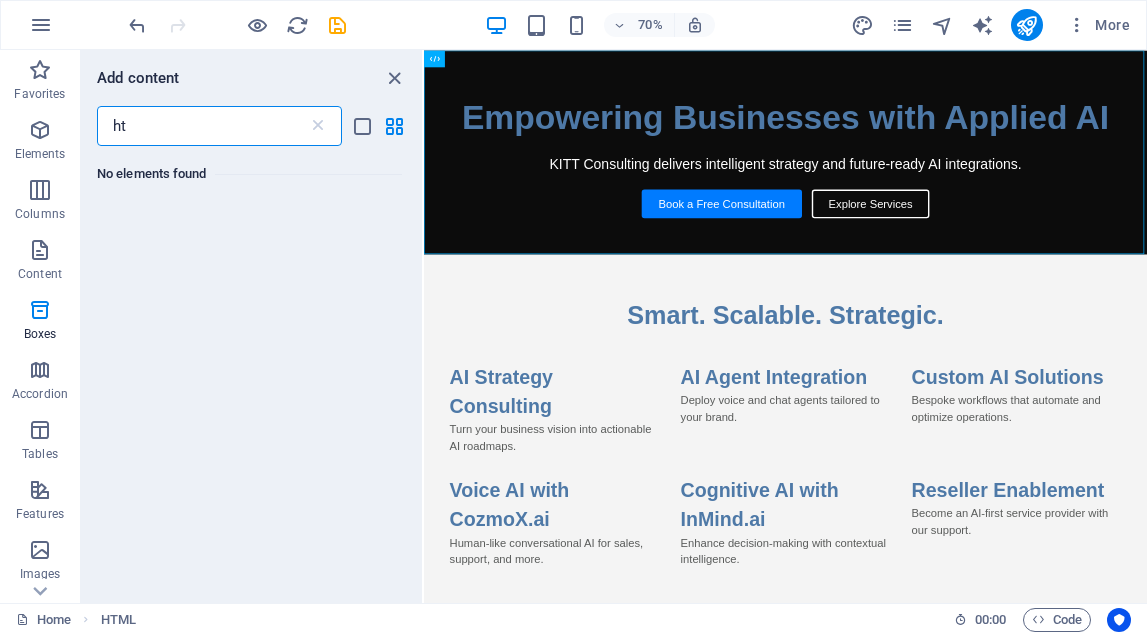 type on "htm" 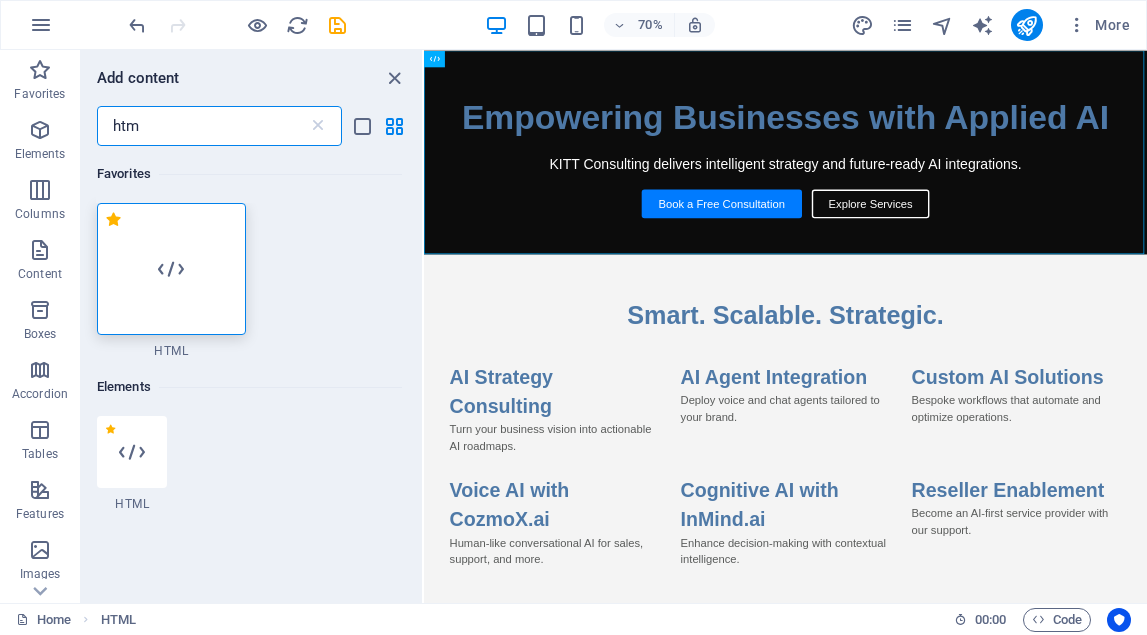 click at bounding box center (171, 269) 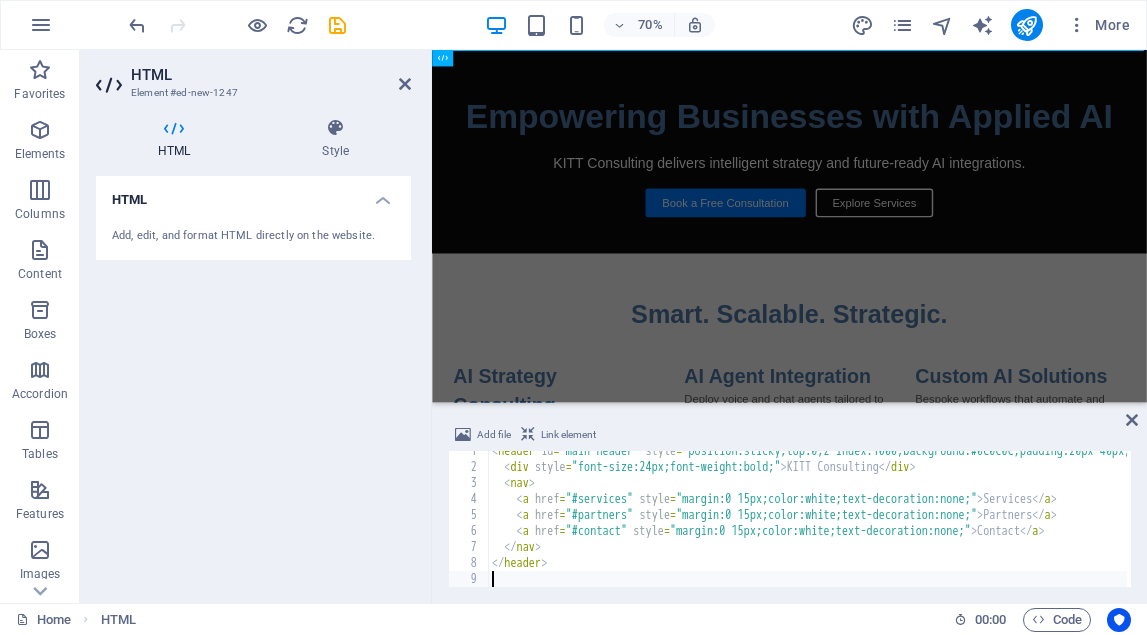 scroll, scrollTop: 8, scrollLeft: 0, axis: vertical 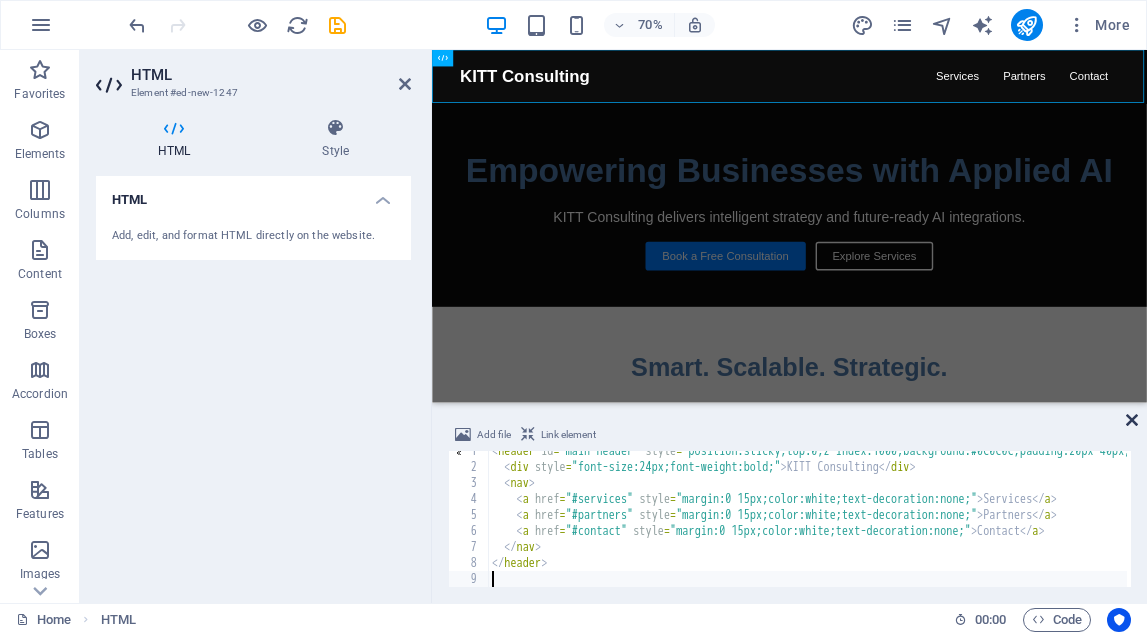 click at bounding box center (1132, 420) 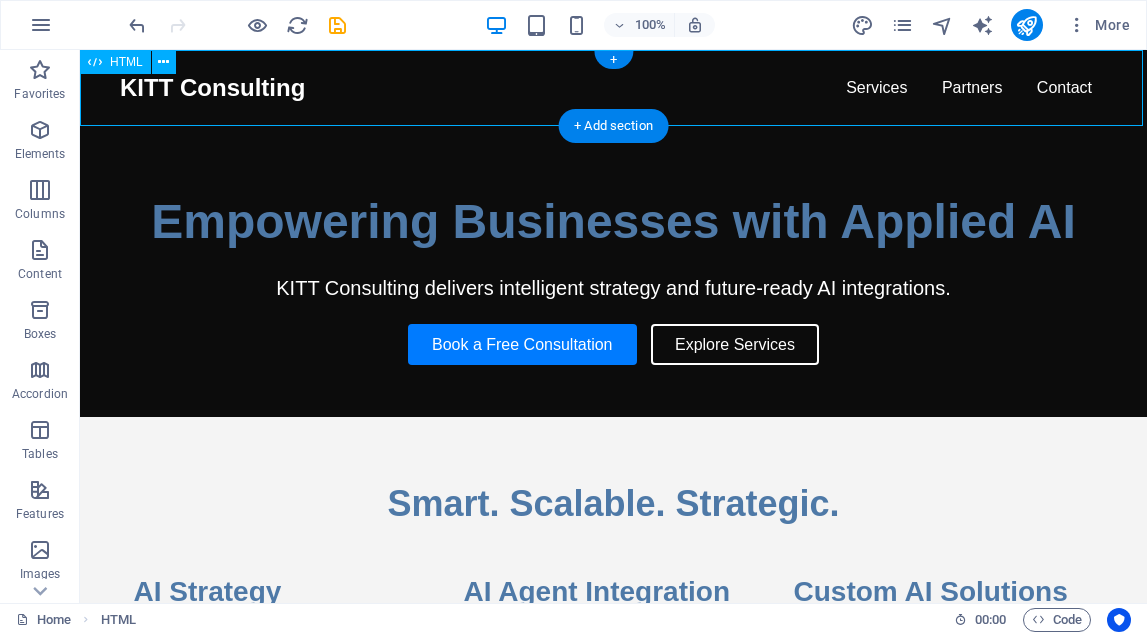 click on "KITT Consulting
Services
Partners
Contact" at bounding box center (613, 88) 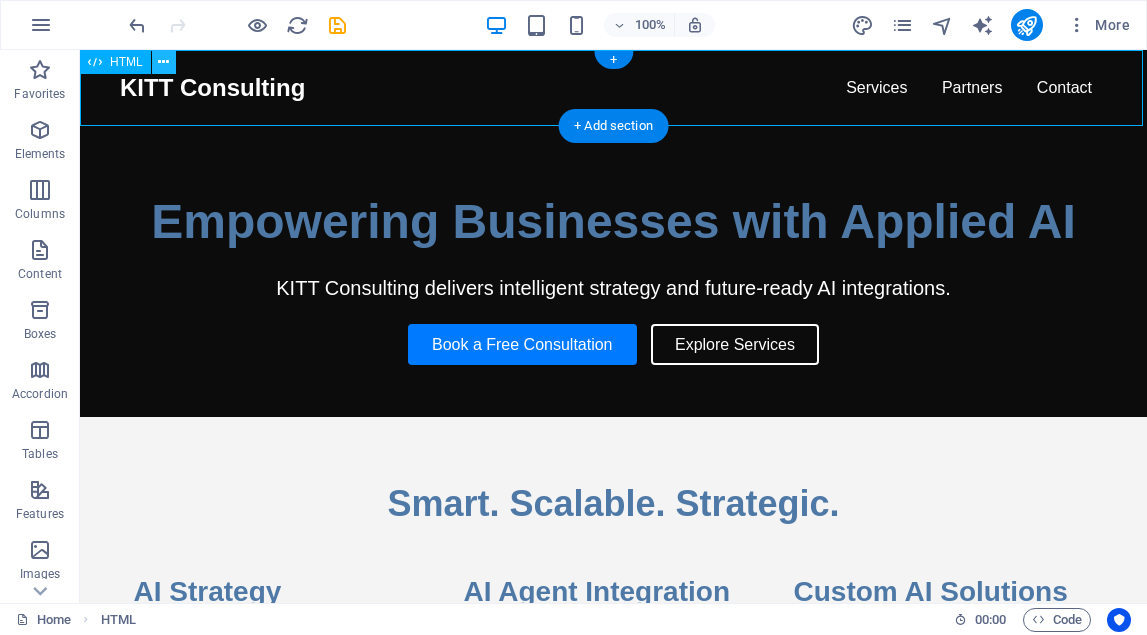 click at bounding box center [163, 62] 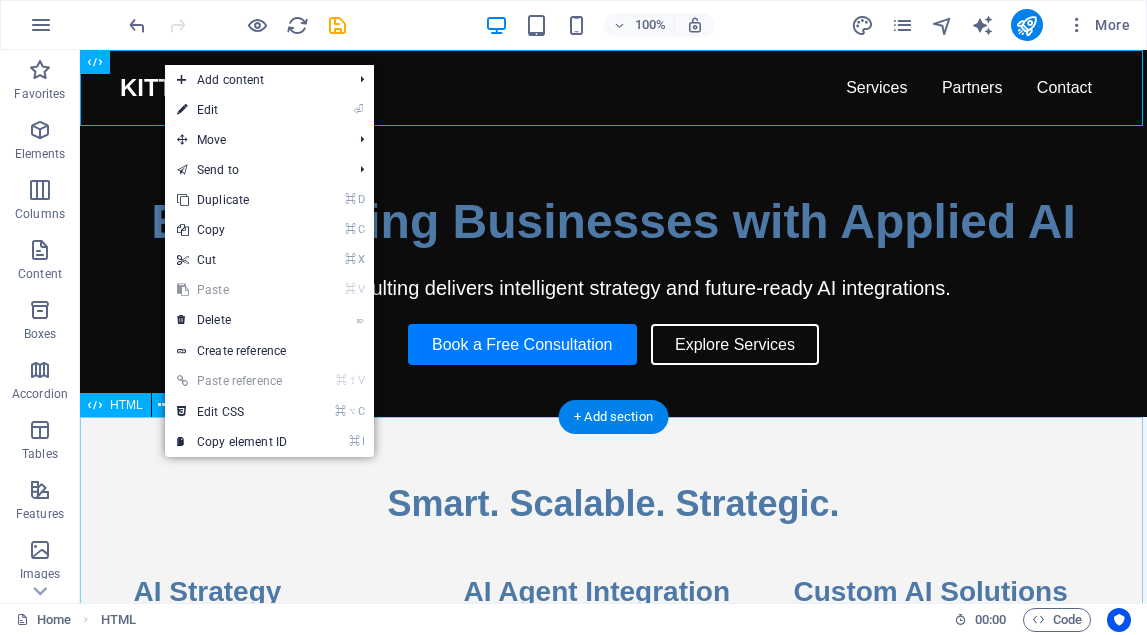 click on "Smart. Scalable. Strategic.
AI Strategy Consulting
Turn your business vision into actionable AI roadmaps.
AI Agent Integration
Deploy voice and chat agents tailored to your brand.
Custom AI Solutions
Bespoke workflows that automate and optimize operations.
Voice AI with CozmoX.ai
Human-like conversational AI for sales, support, and more.
Cognitive AI with InMind.ai
Enhance decision-making with contextual intelligence.
Reseller Enablement
Become an AI-first service provider with our support." at bounding box center [613, 671] 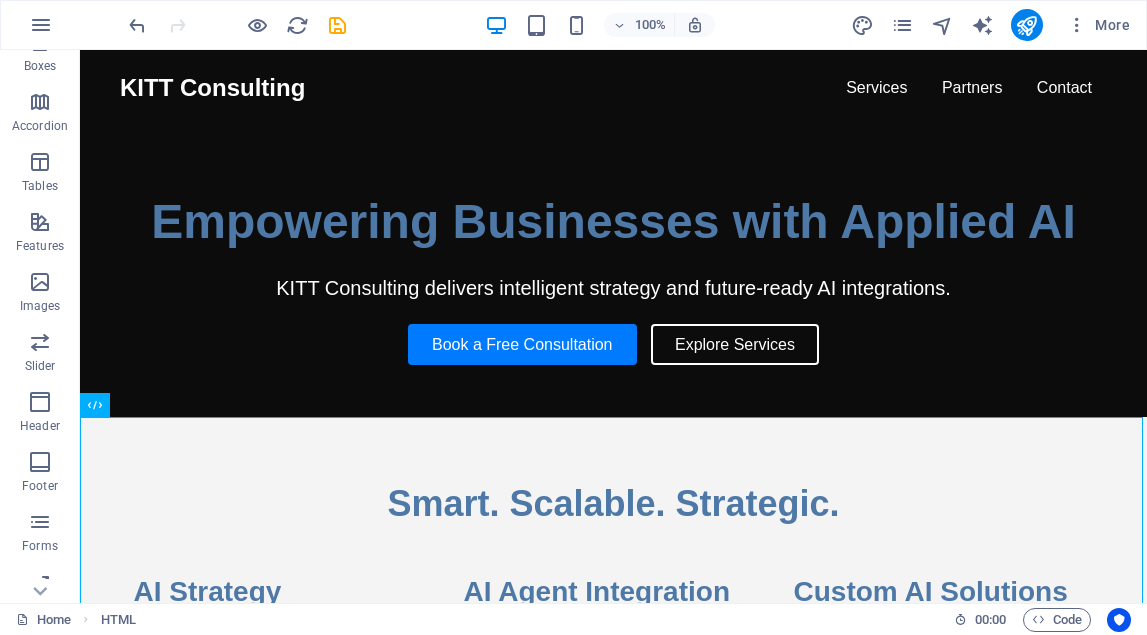 scroll, scrollTop: 274, scrollLeft: 0, axis: vertical 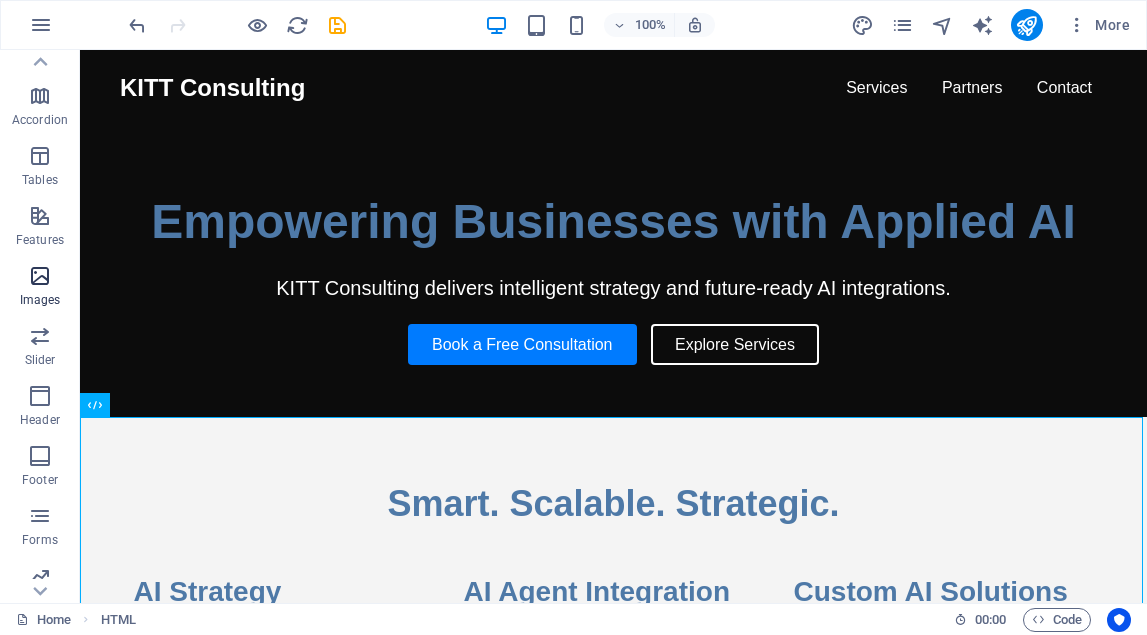 click at bounding box center [40, 276] 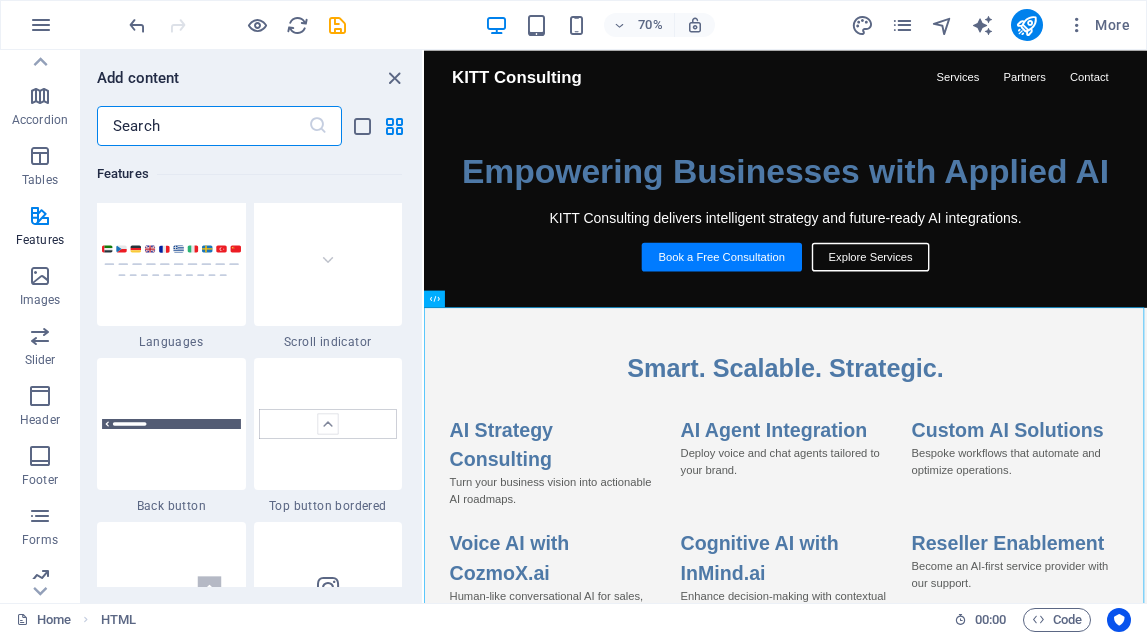 scroll, scrollTop: 9406, scrollLeft: 0, axis: vertical 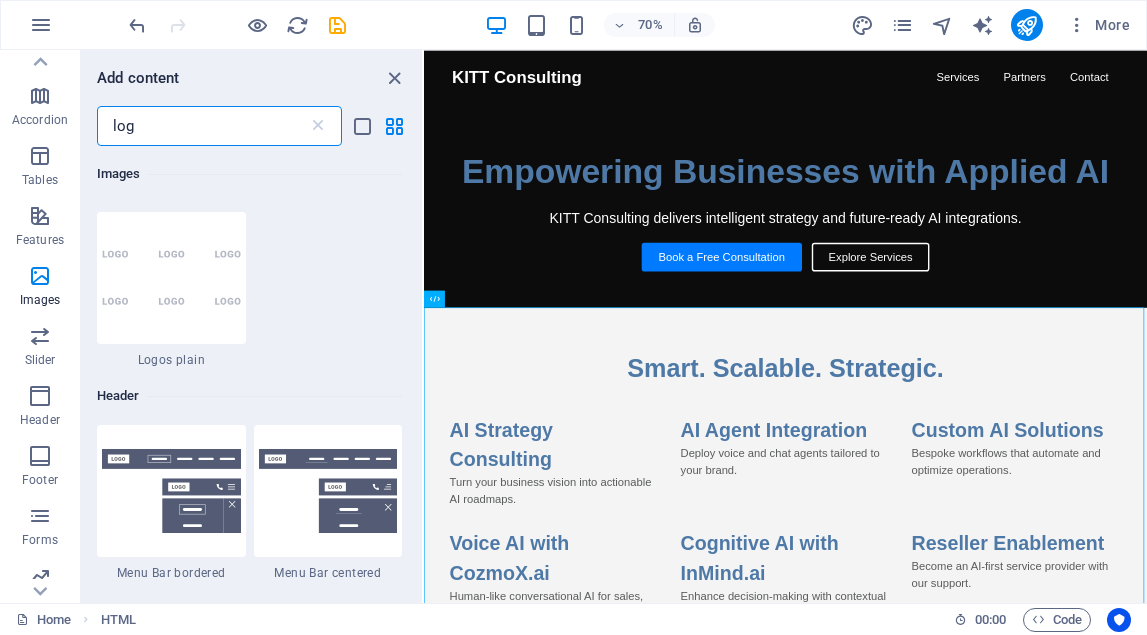type on "logo" 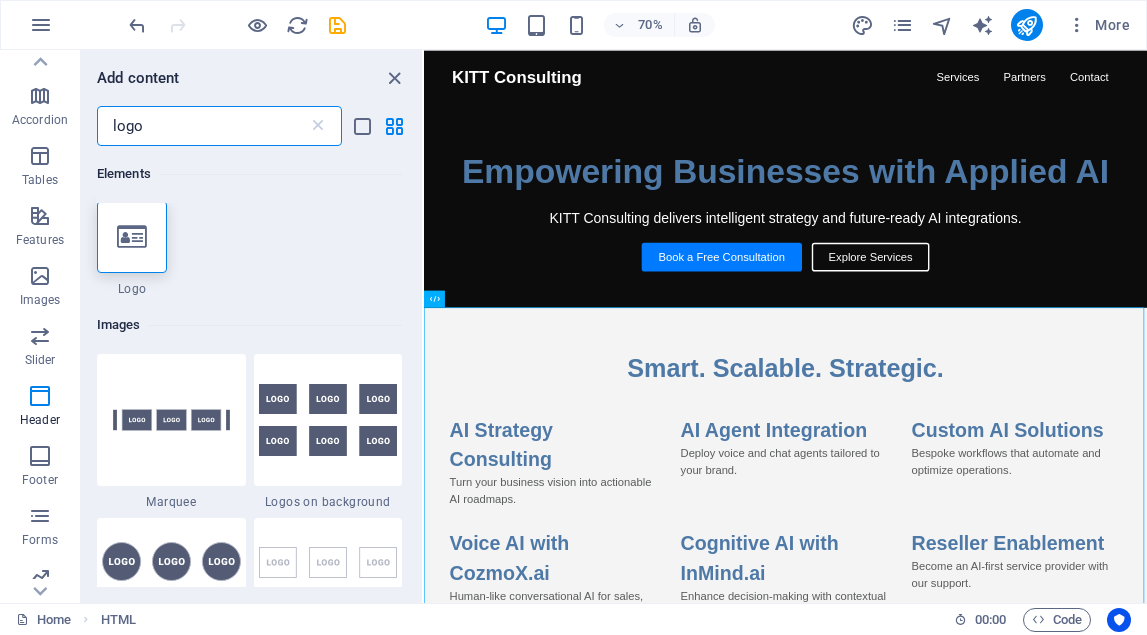 scroll, scrollTop: 0, scrollLeft: 0, axis: both 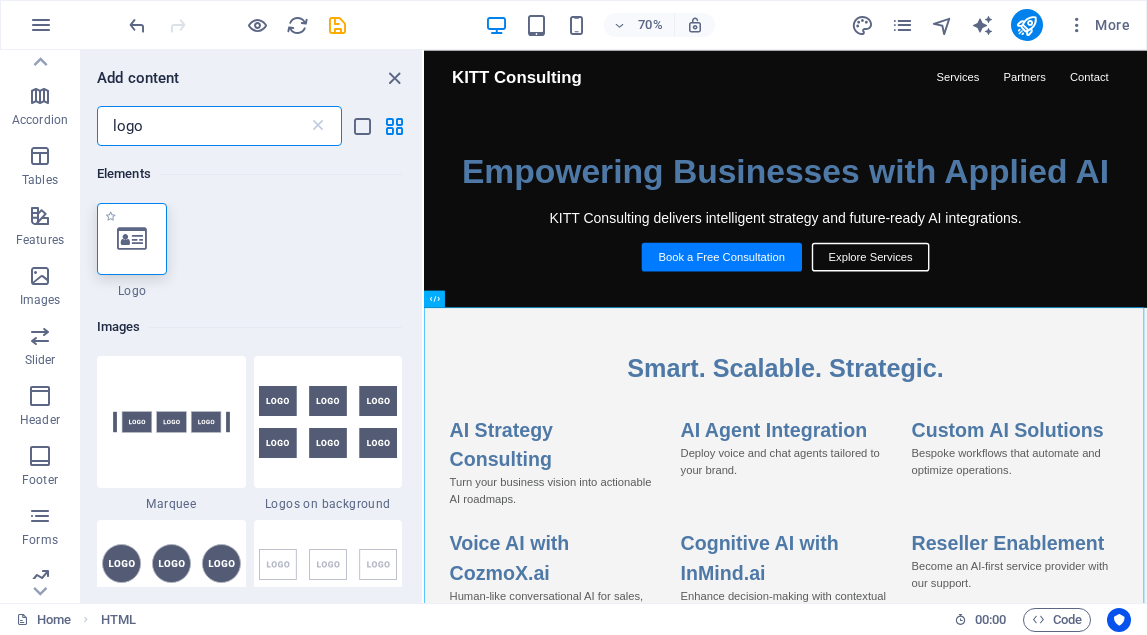 click at bounding box center [132, 239] 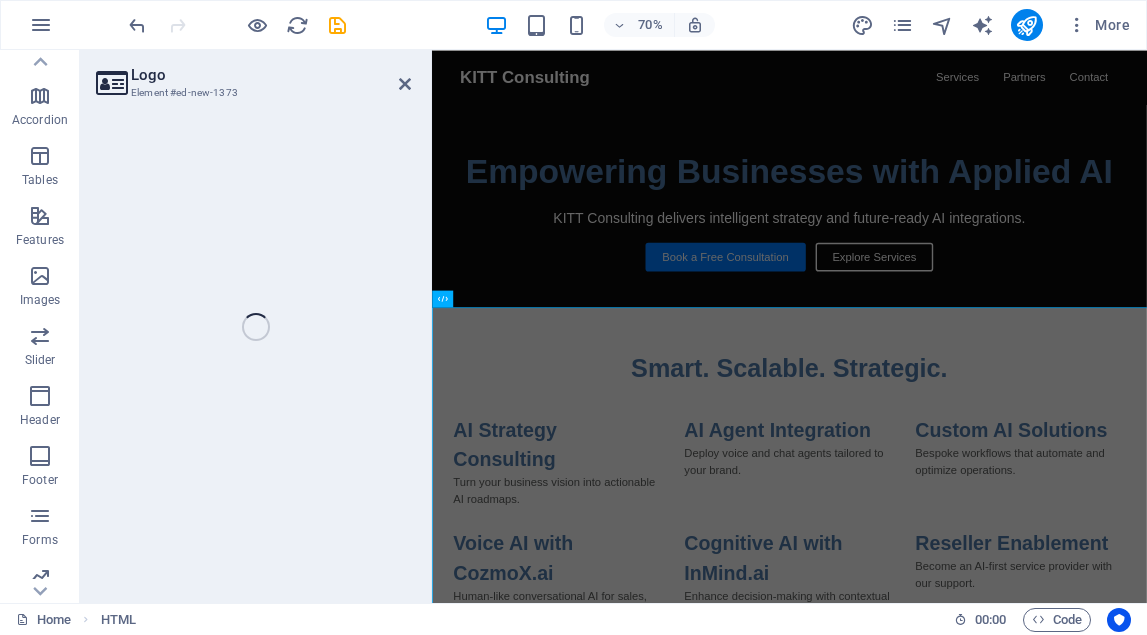 scroll, scrollTop: 494, scrollLeft: 0, axis: vertical 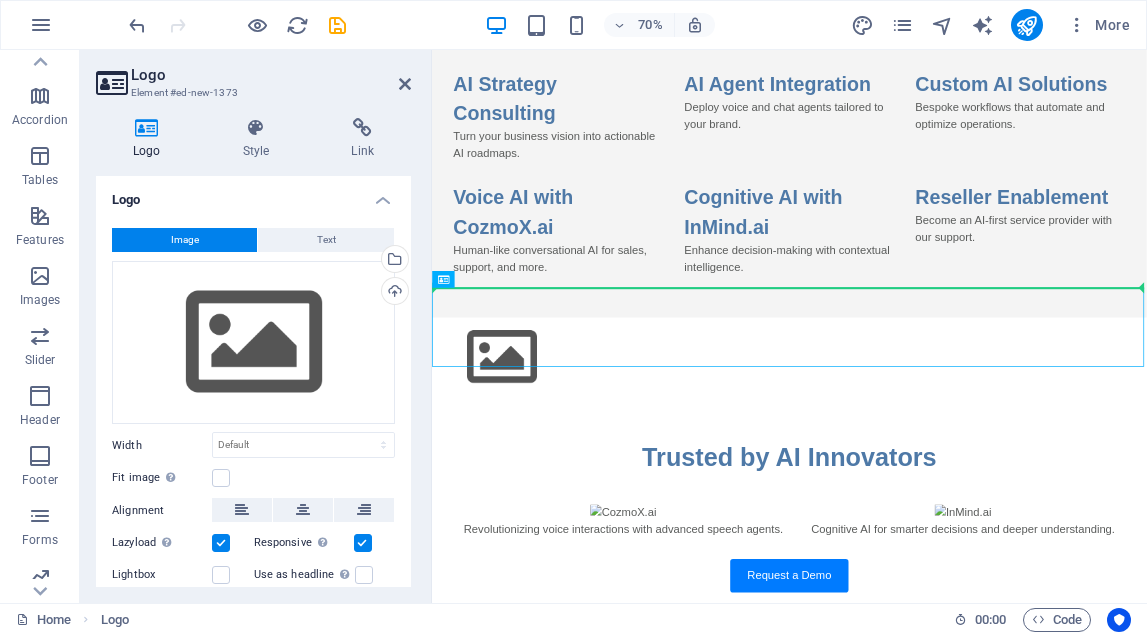 drag, startPoint x: 531, startPoint y: 454, endPoint x: 545, endPoint y: 309, distance: 145.6743 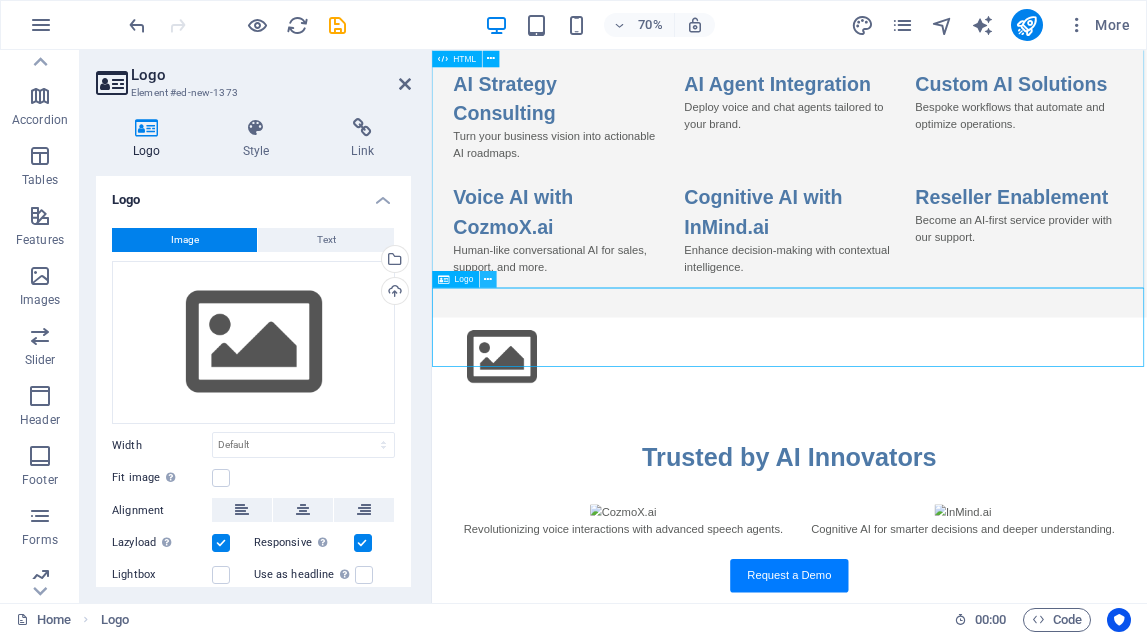 click at bounding box center (488, 279) 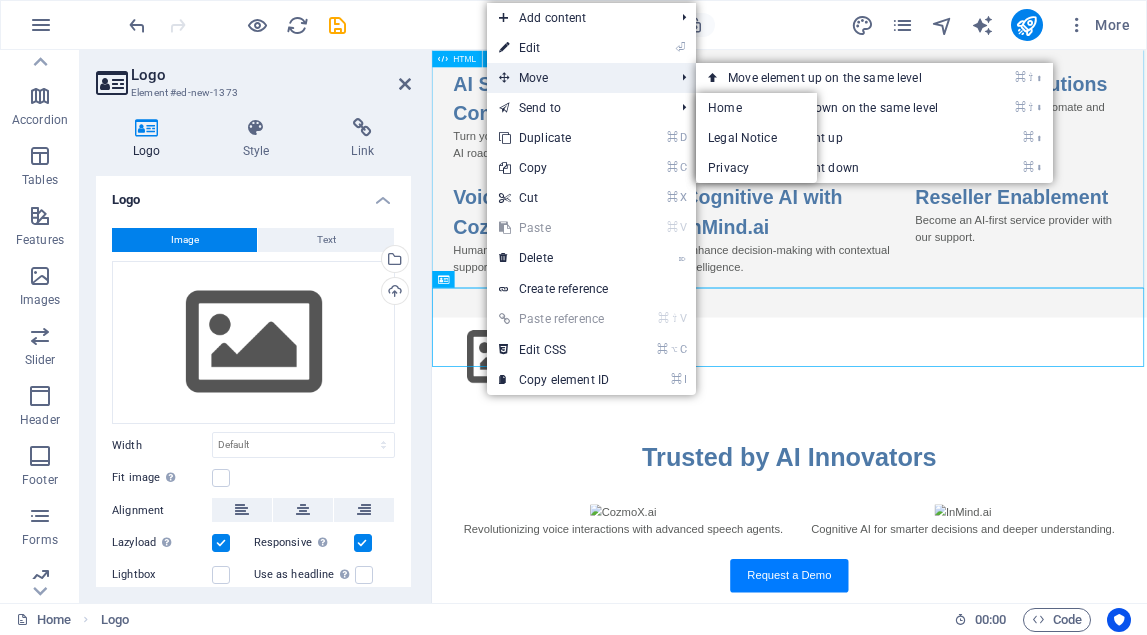 click on "Move" at bounding box center [576, 78] 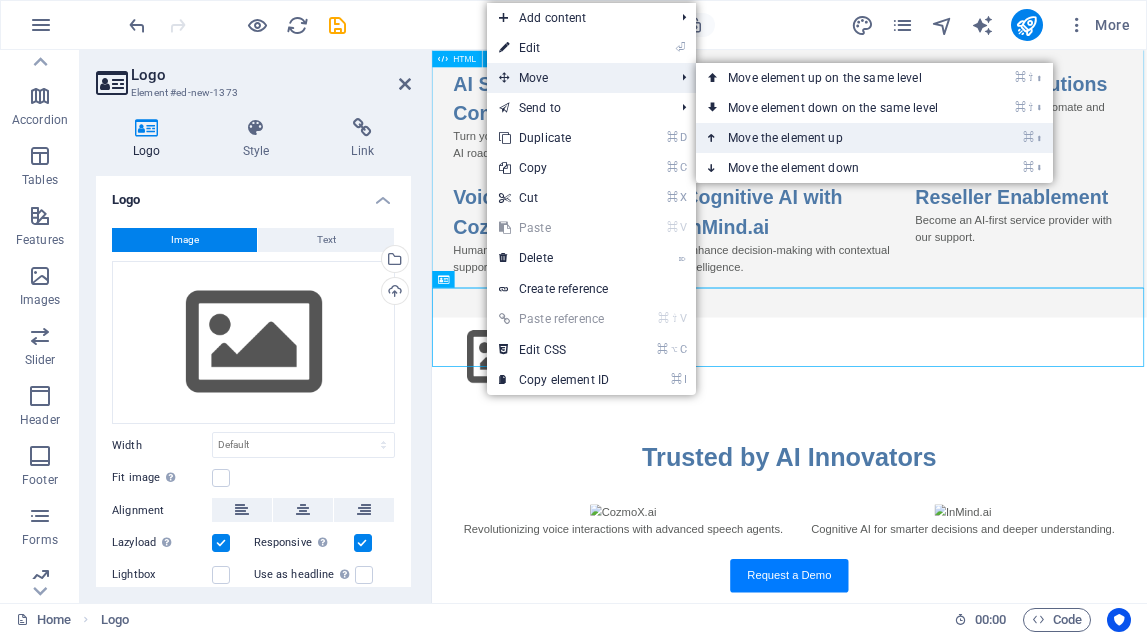 click on "⌘ ⬆  Move the element up" at bounding box center (837, 138) 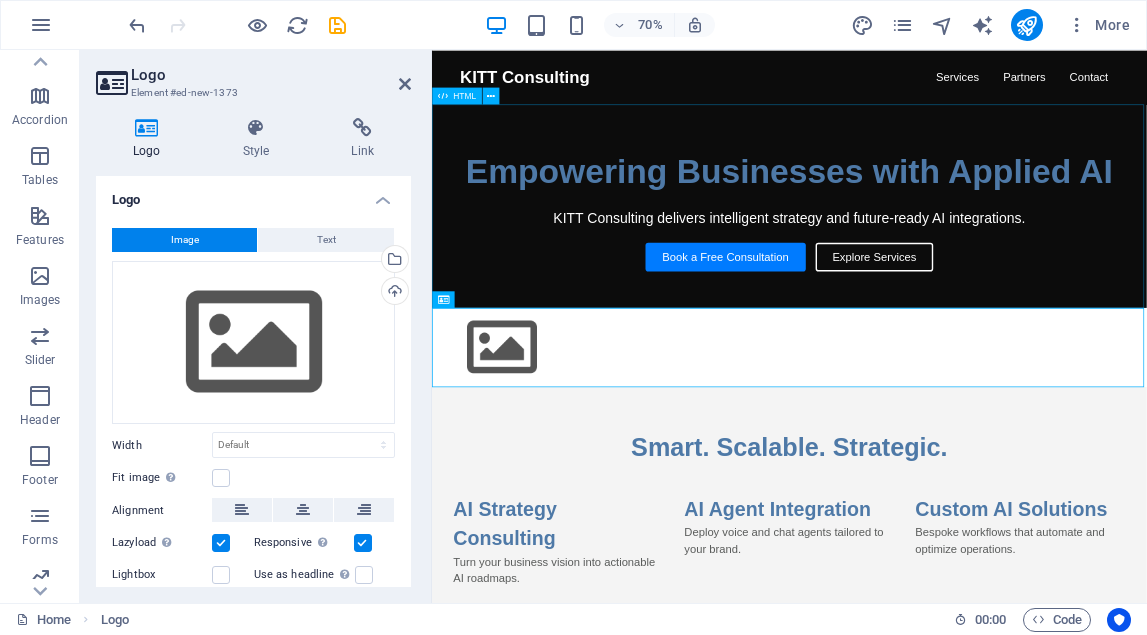 scroll, scrollTop: 0, scrollLeft: 0, axis: both 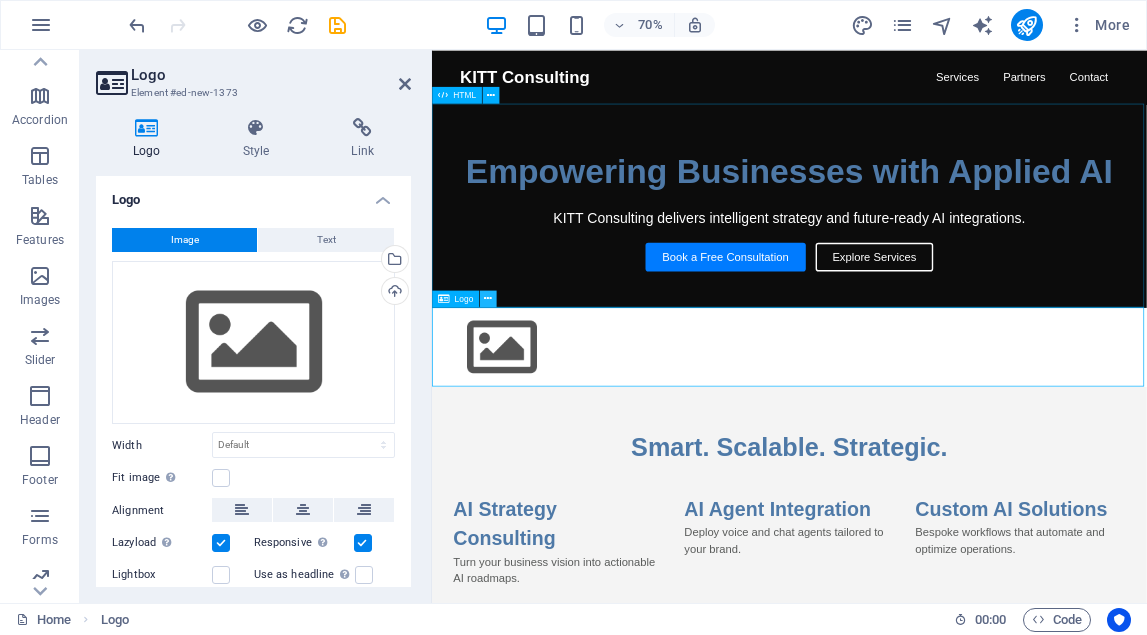 click at bounding box center (488, 298) 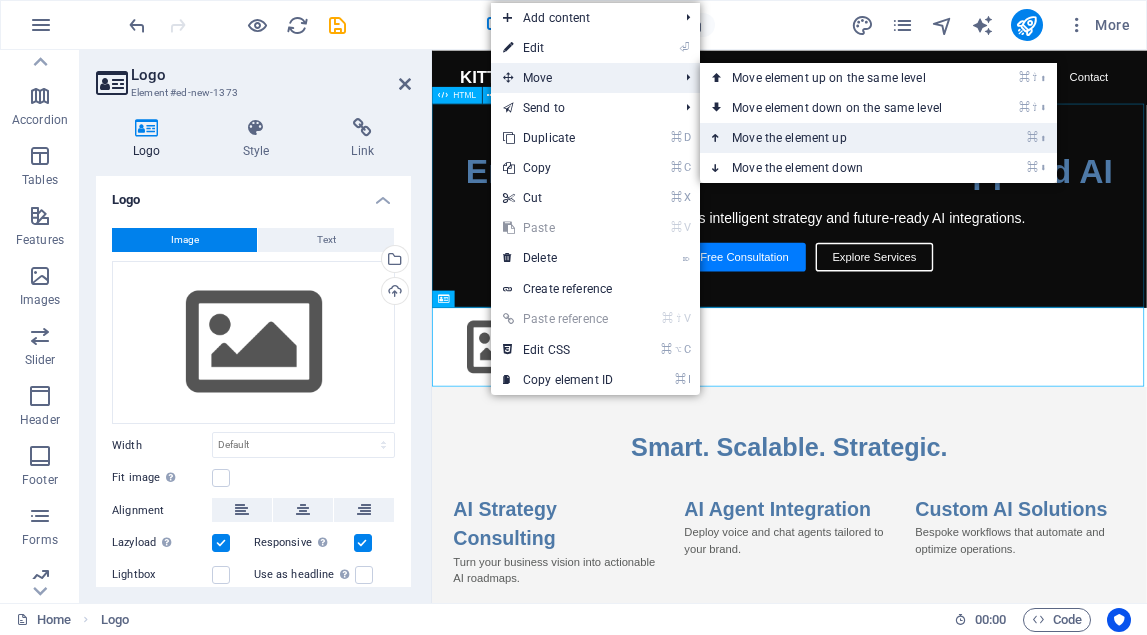 click on "⌘ ⬆  Move the element up" at bounding box center (841, 138) 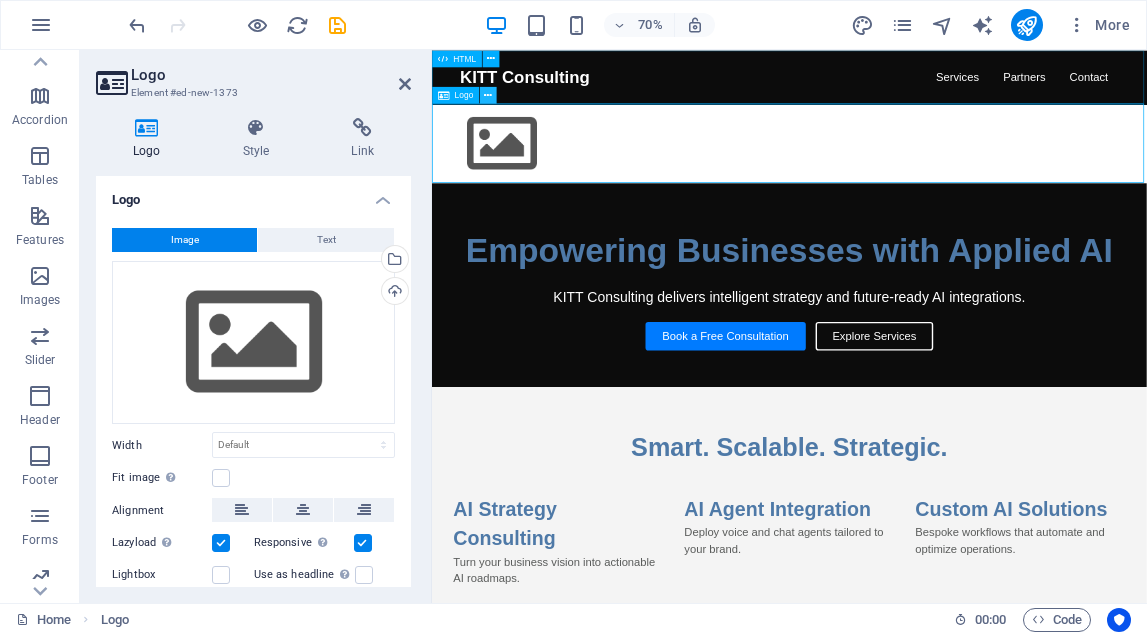 click at bounding box center [488, 94] 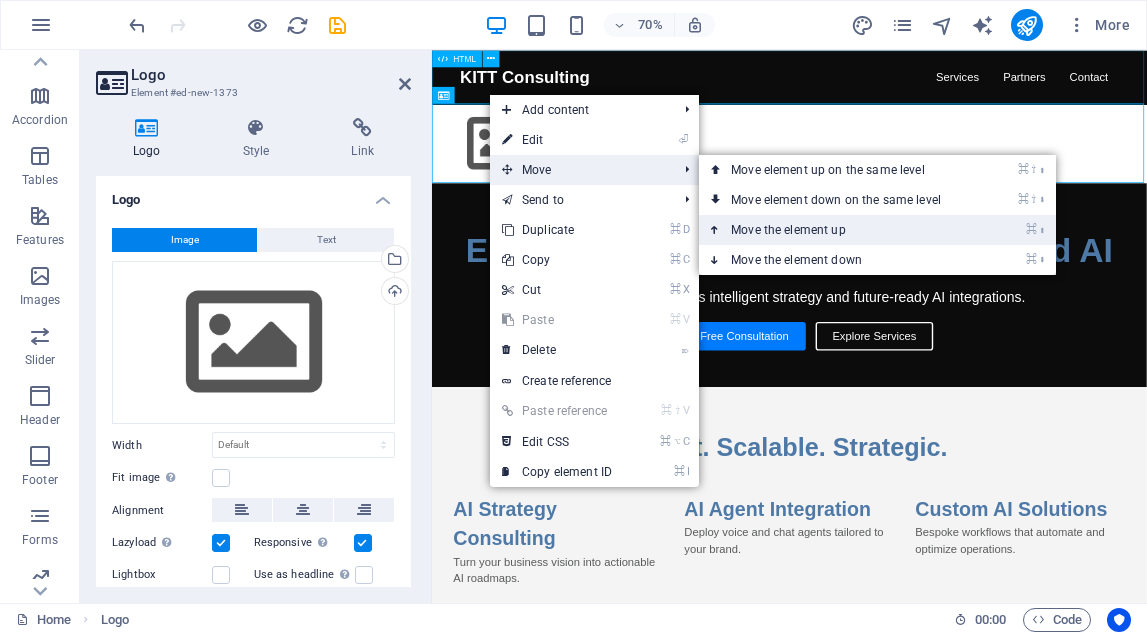 click on "⌘ ⬆  Move the element up" at bounding box center (840, 230) 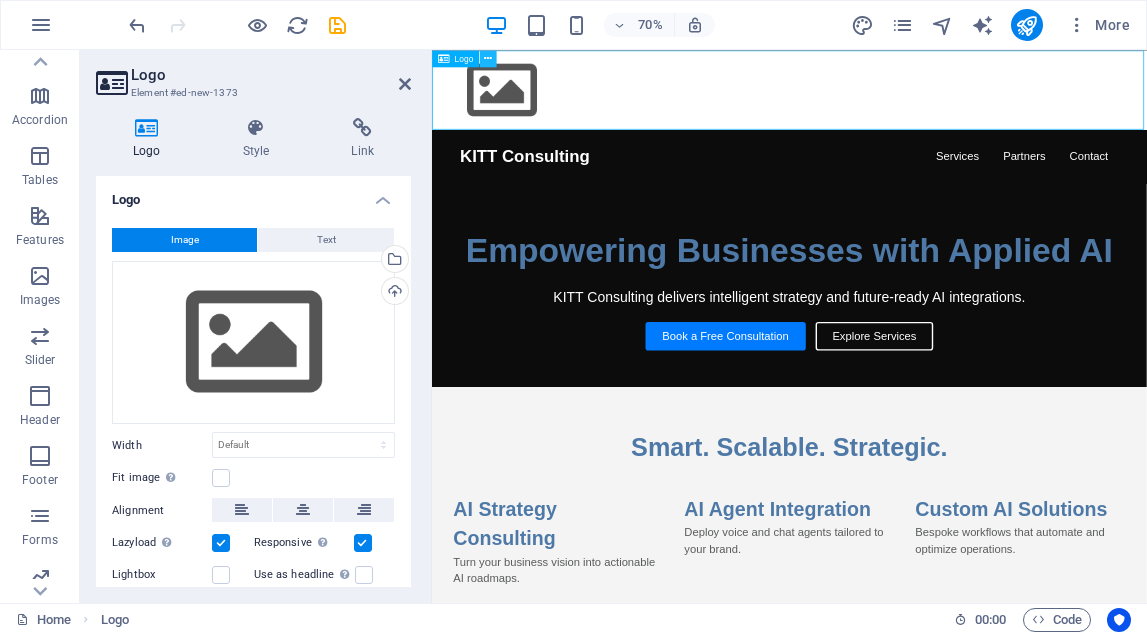 click at bounding box center (488, 58) 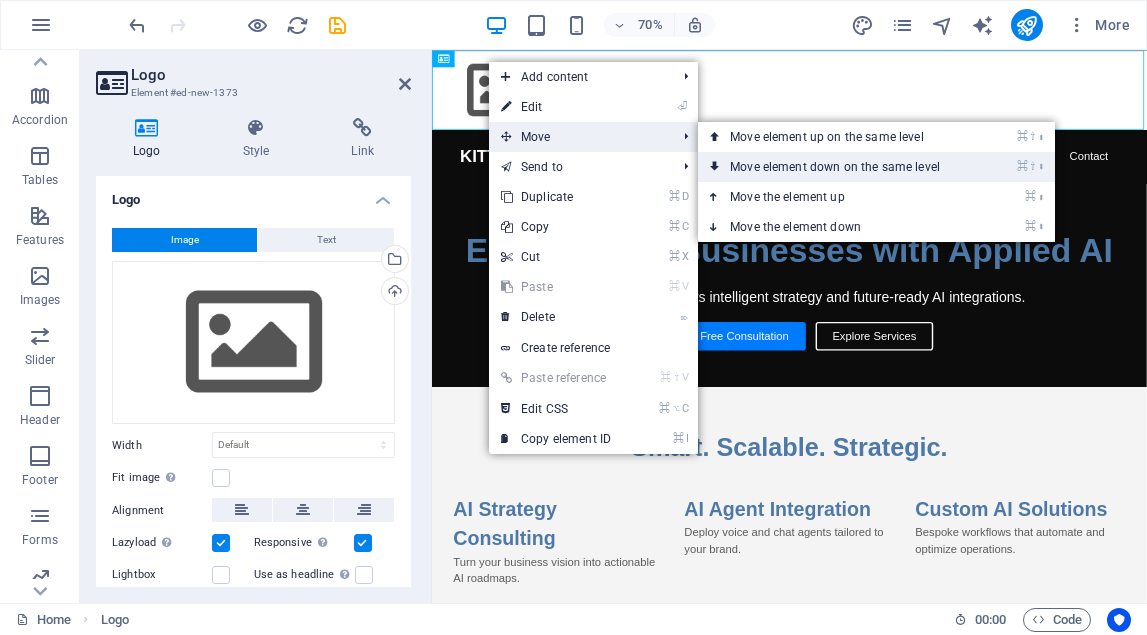 click on "⌘ ⇧ ⬇  Move element down on the same level" at bounding box center [839, 167] 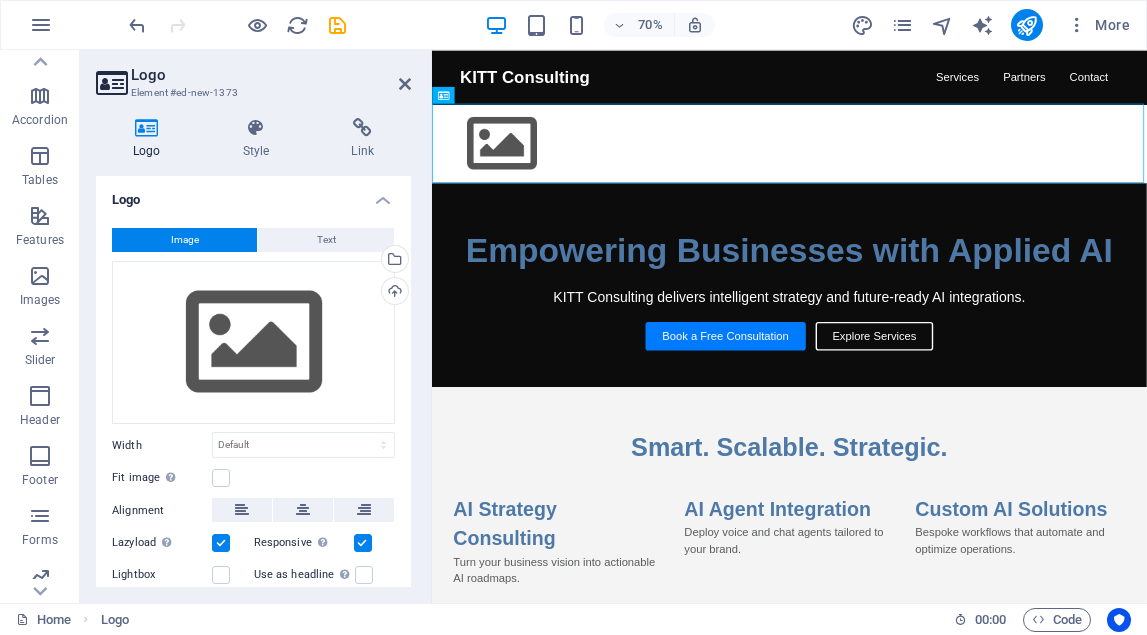 drag, startPoint x: 516, startPoint y: 167, endPoint x: 483, endPoint y: 130, distance: 49.57822 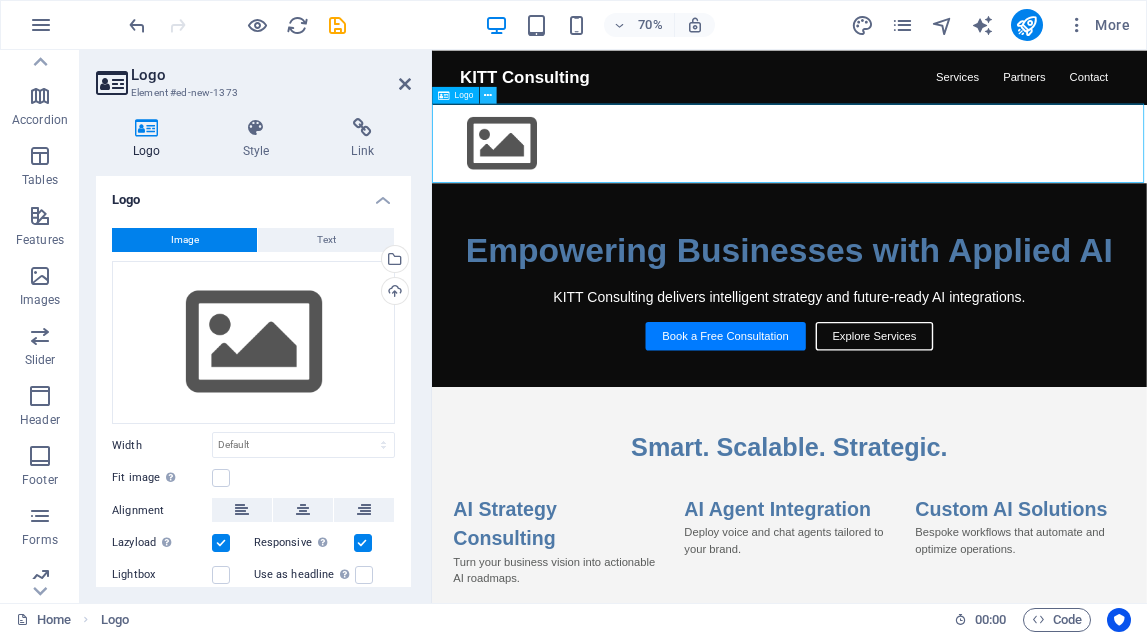 click at bounding box center [488, 94] 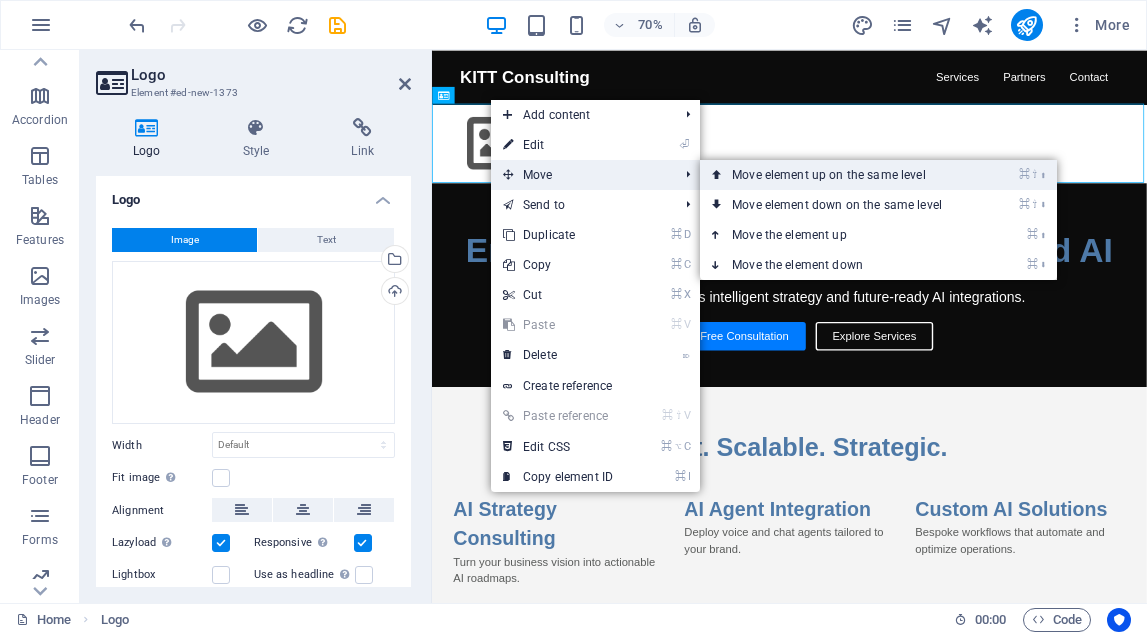 click on "⌘ ⇧ ⬆  Move element up on the same level" at bounding box center (841, 175) 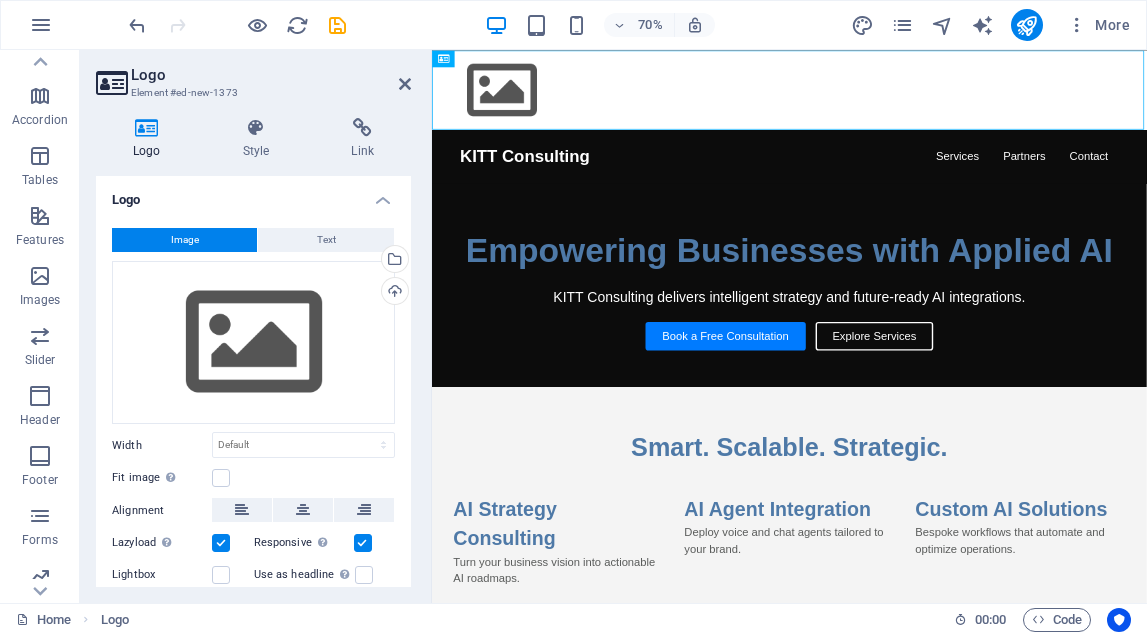 scroll, scrollTop: 0, scrollLeft: 0, axis: both 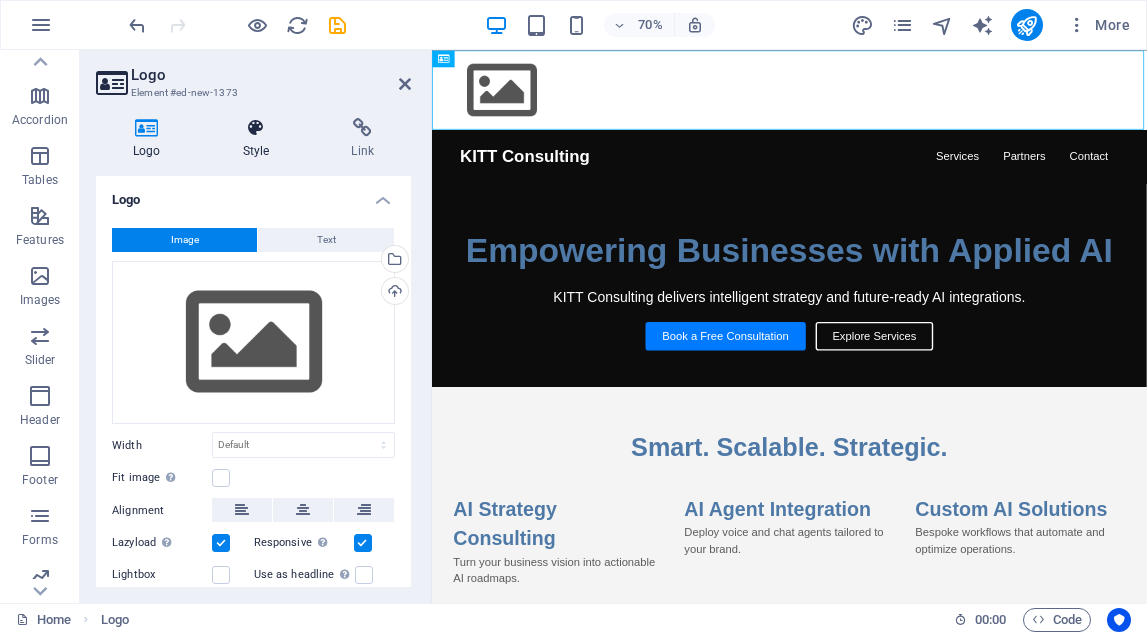 click at bounding box center [256, 128] 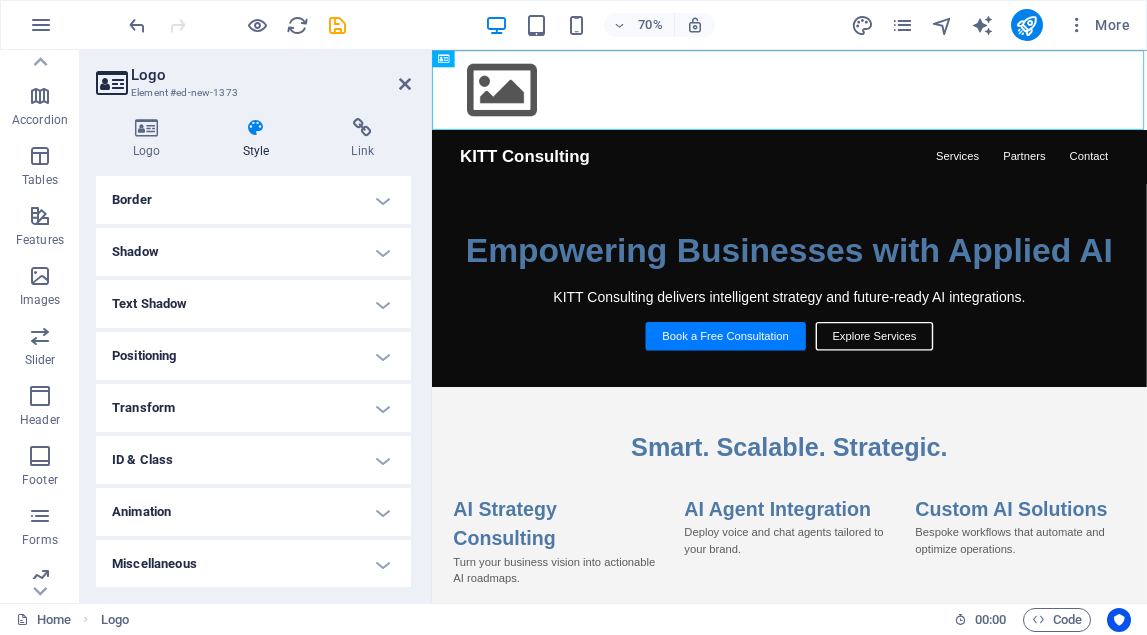 scroll, scrollTop: 0, scrollLeft: 0, axis: both 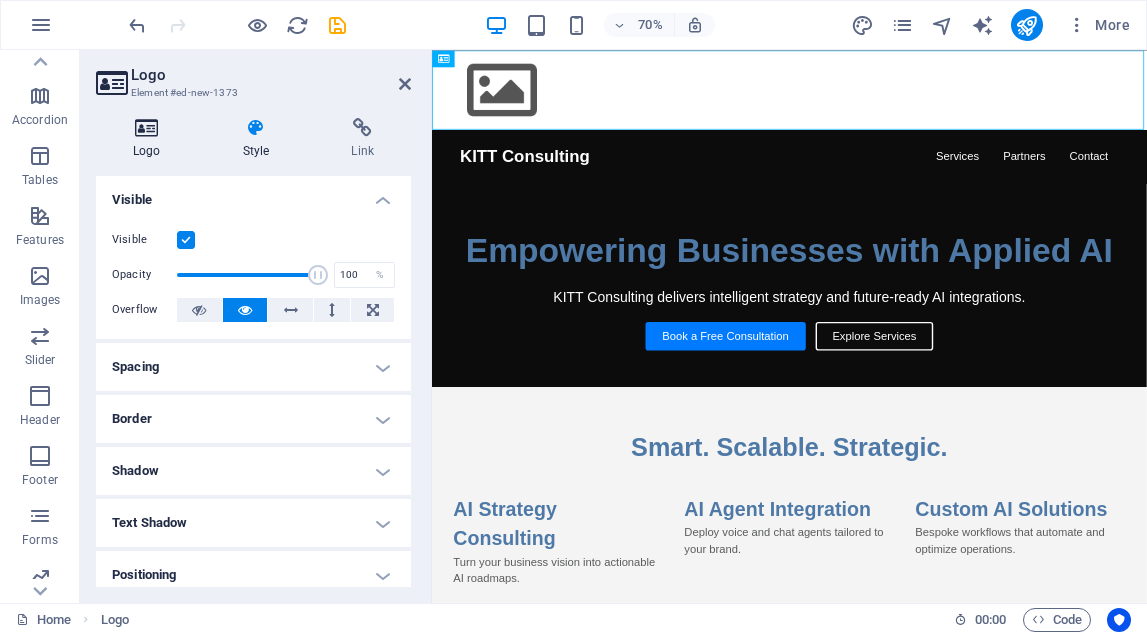 click on "Logo" at bounding box center [151, 139] 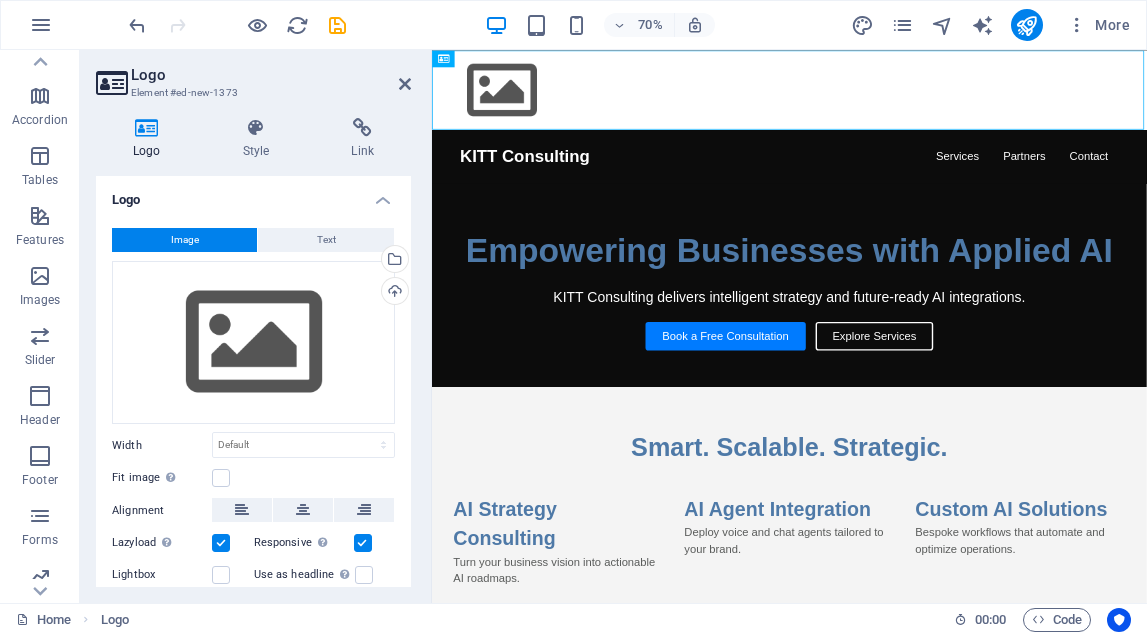 scroll, scrollTop: 0, scrollLeft: 0, axis: both 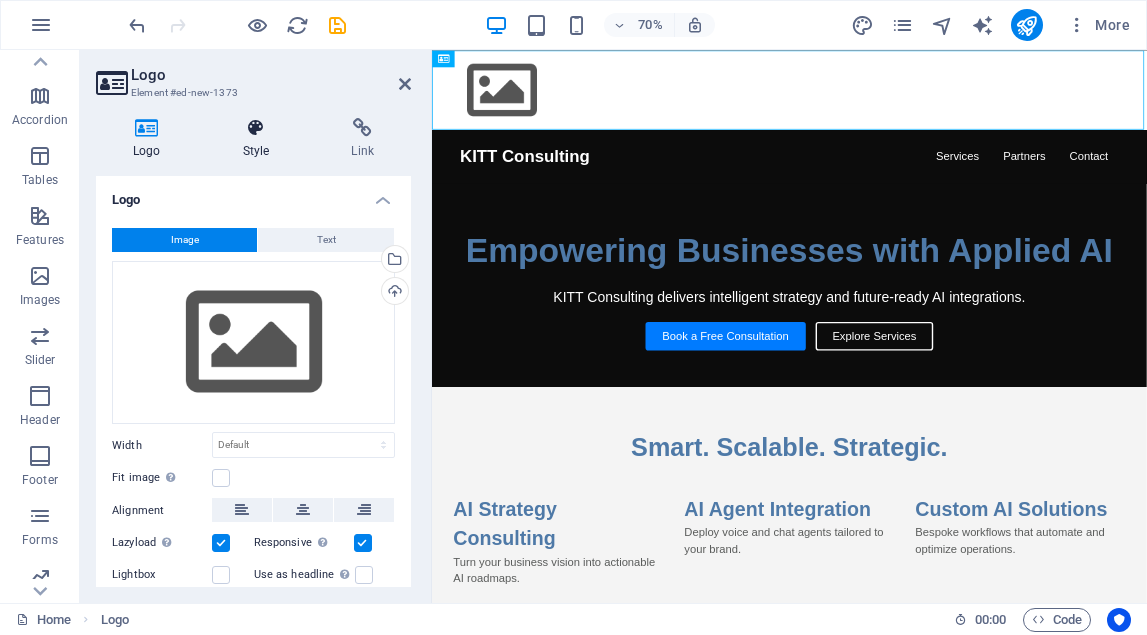 click at bounding box center (256, 128) 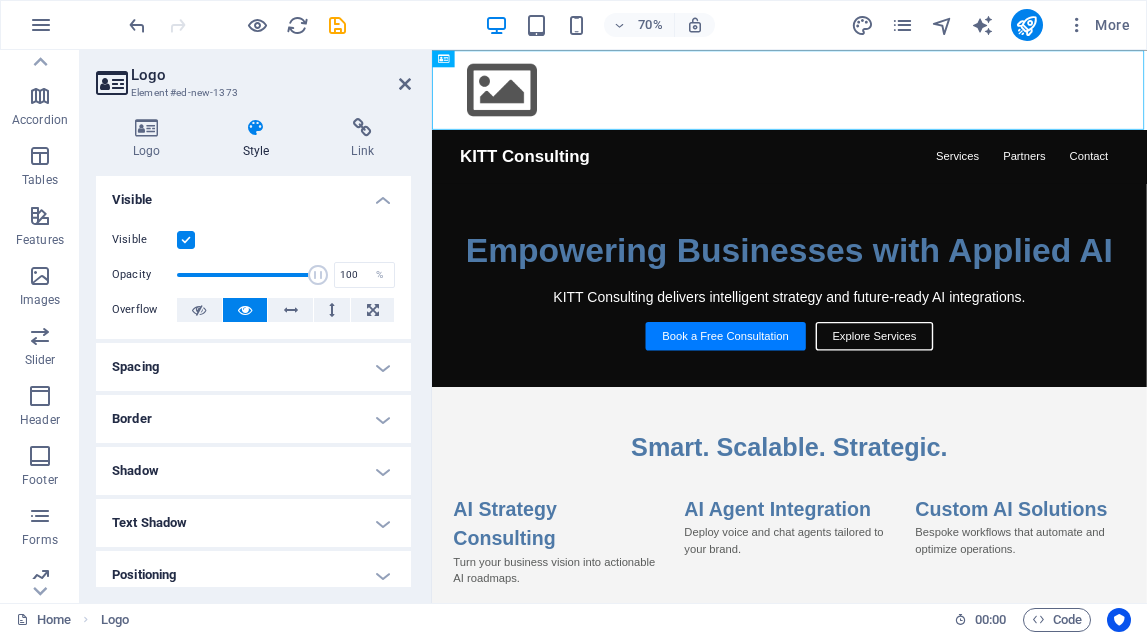 click at bounding box center [186, 240] 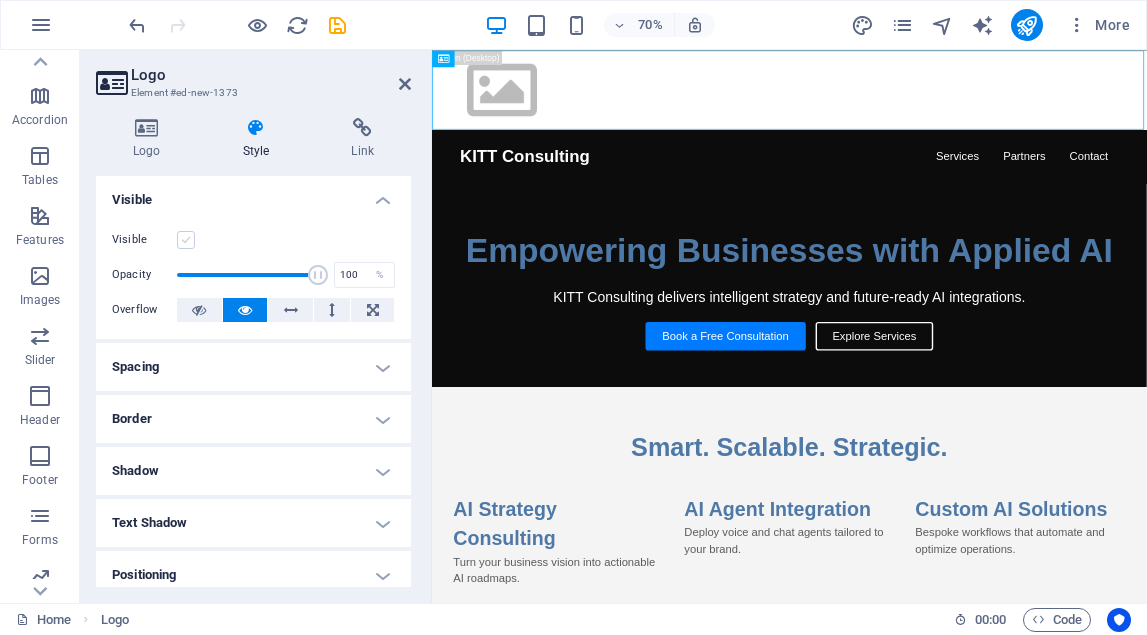 click at bounding box center (186, 240) 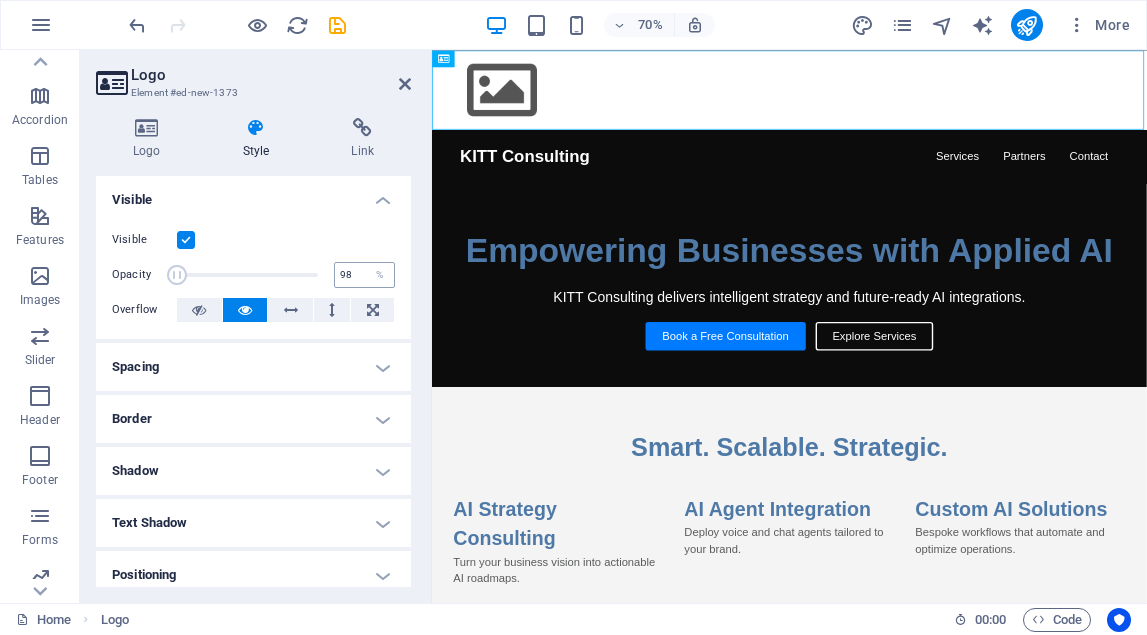 type on "100" 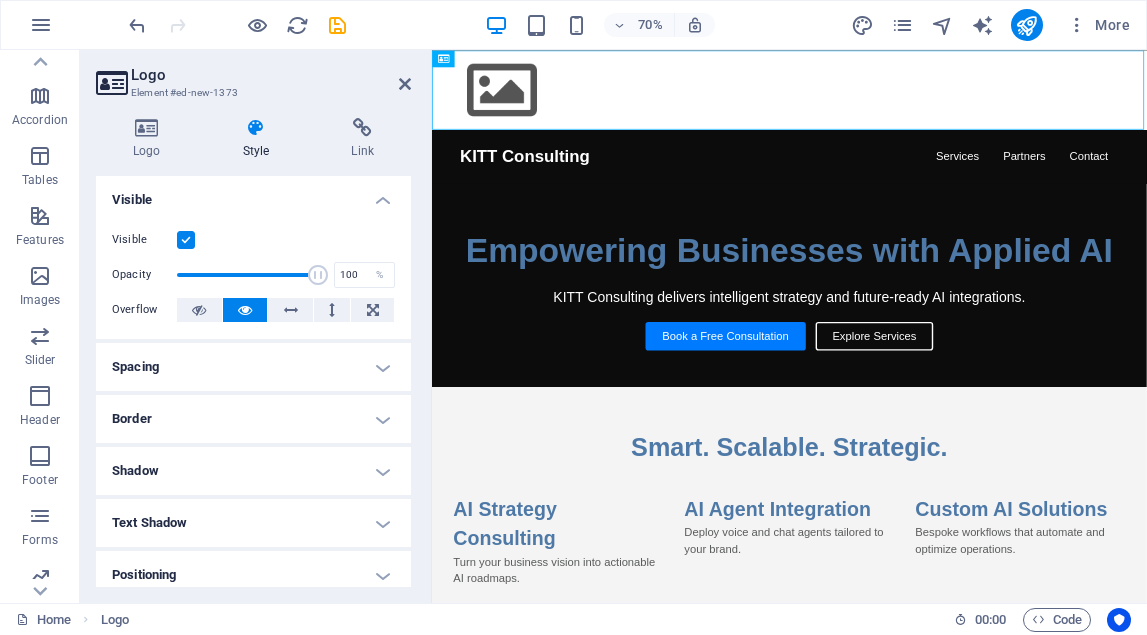 drag, startPoint x: 313, startPoint y: 271, endPoint x: 424, endPoint y: 274, distance: 111.040535 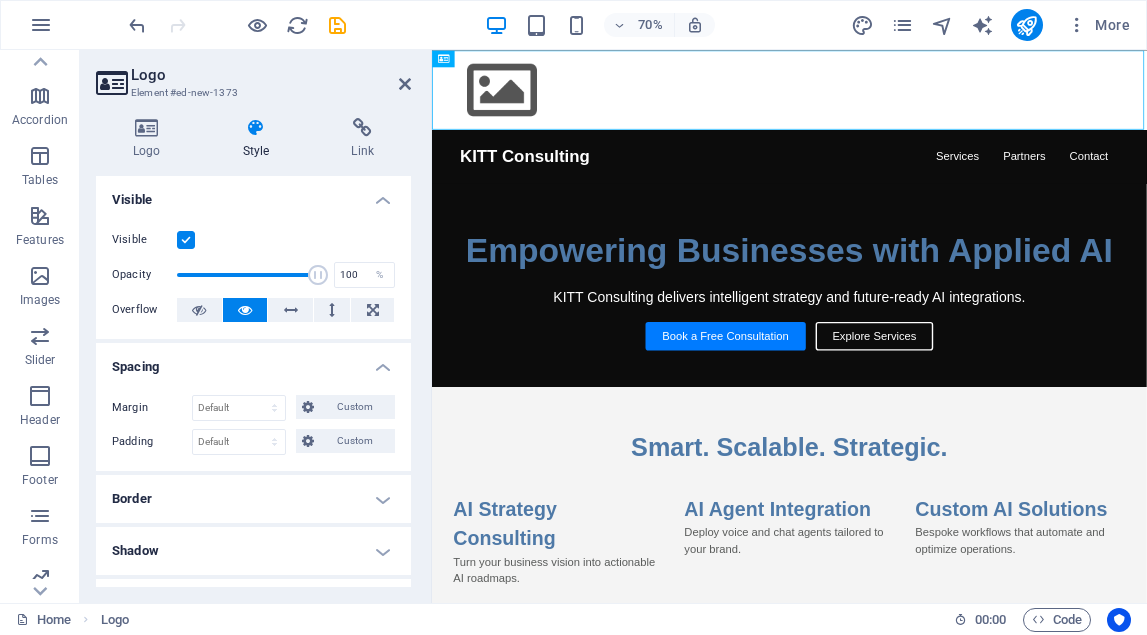 click on "Spacing" at bounding box center [253, 361] 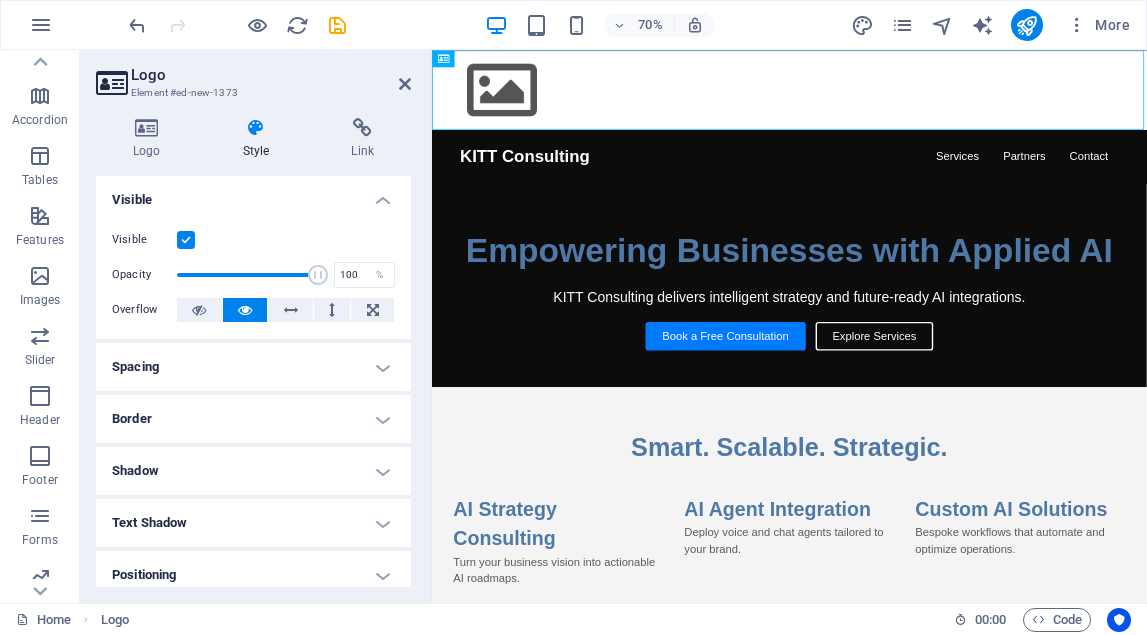 click on "Border" at bounding box center [253, 419] 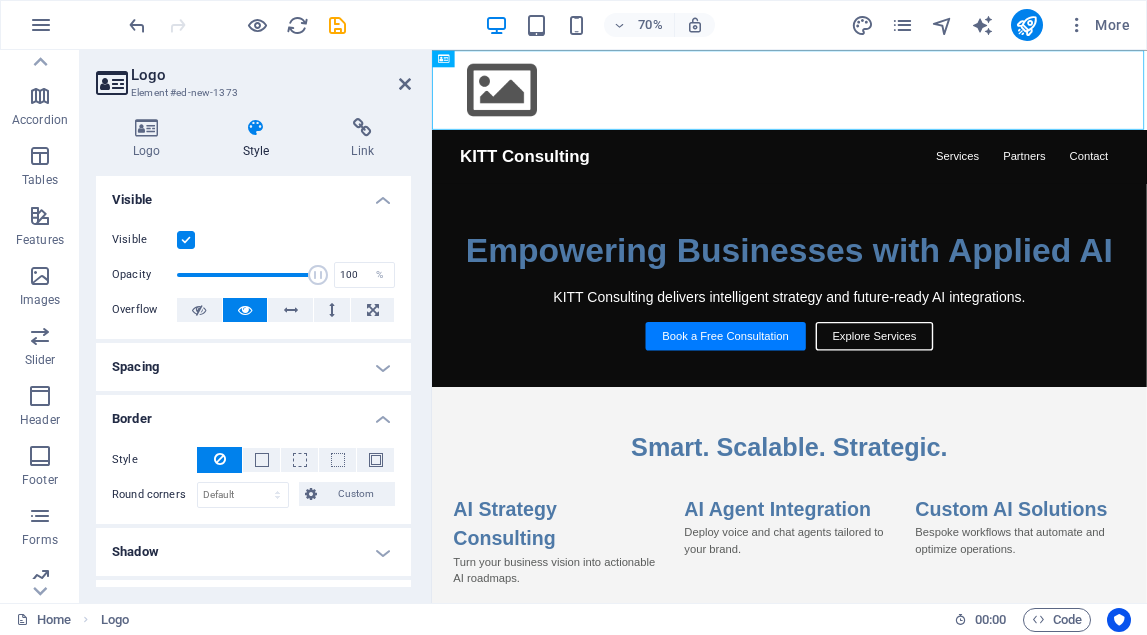 click on "Border" at bounding box center [253, 413] 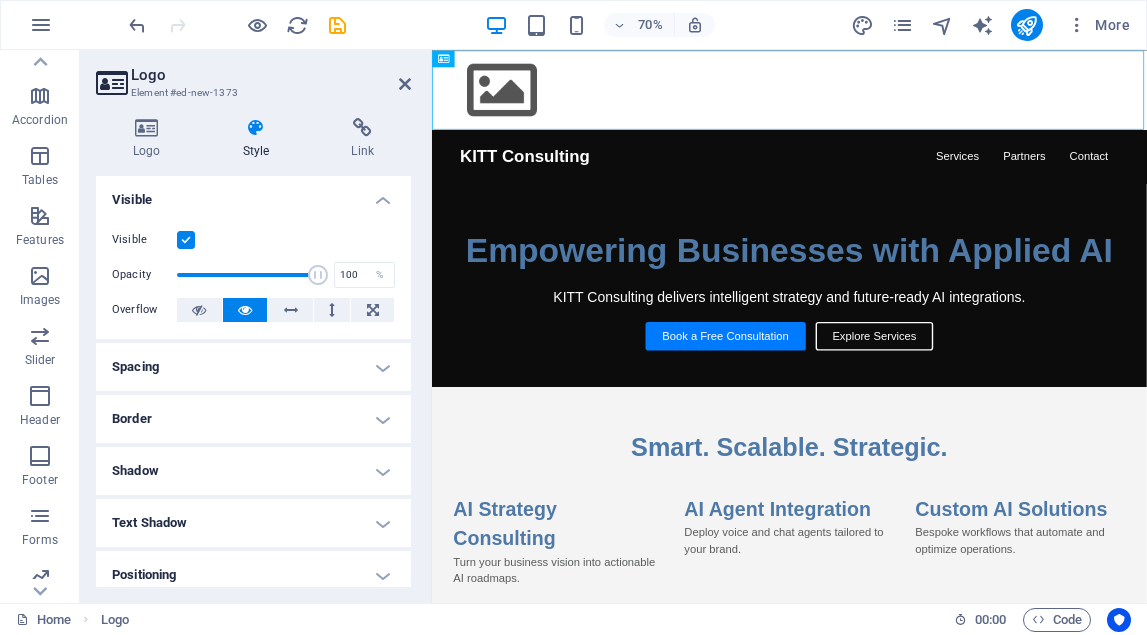 click on "Shadow" at bounding box center [253, 471] 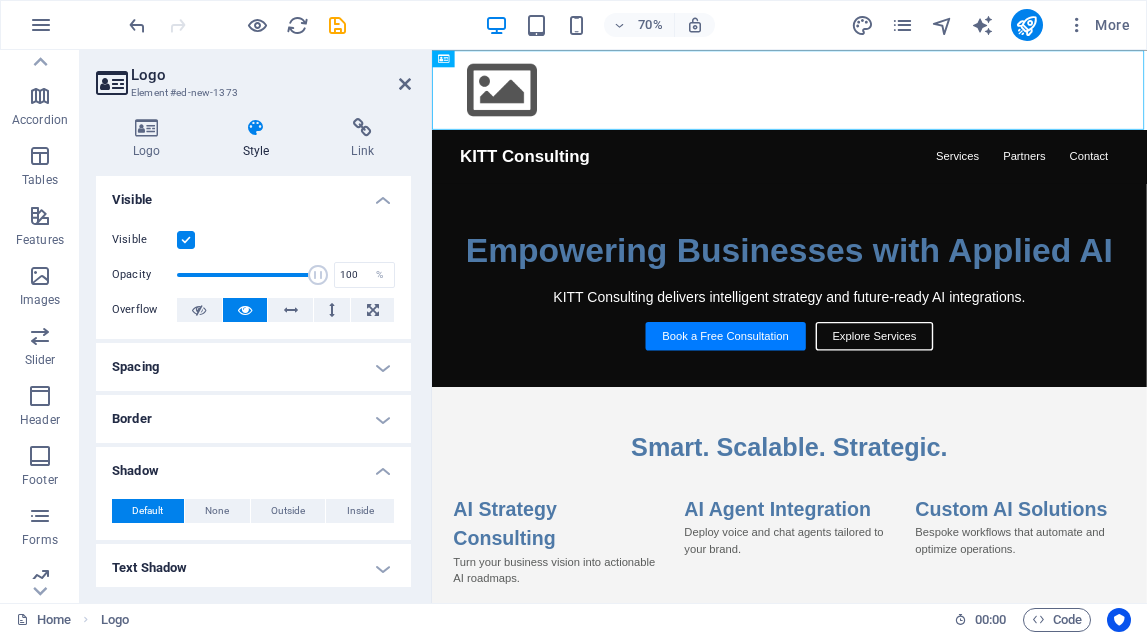 click on "Shadow" at bounding box center [253, 465] 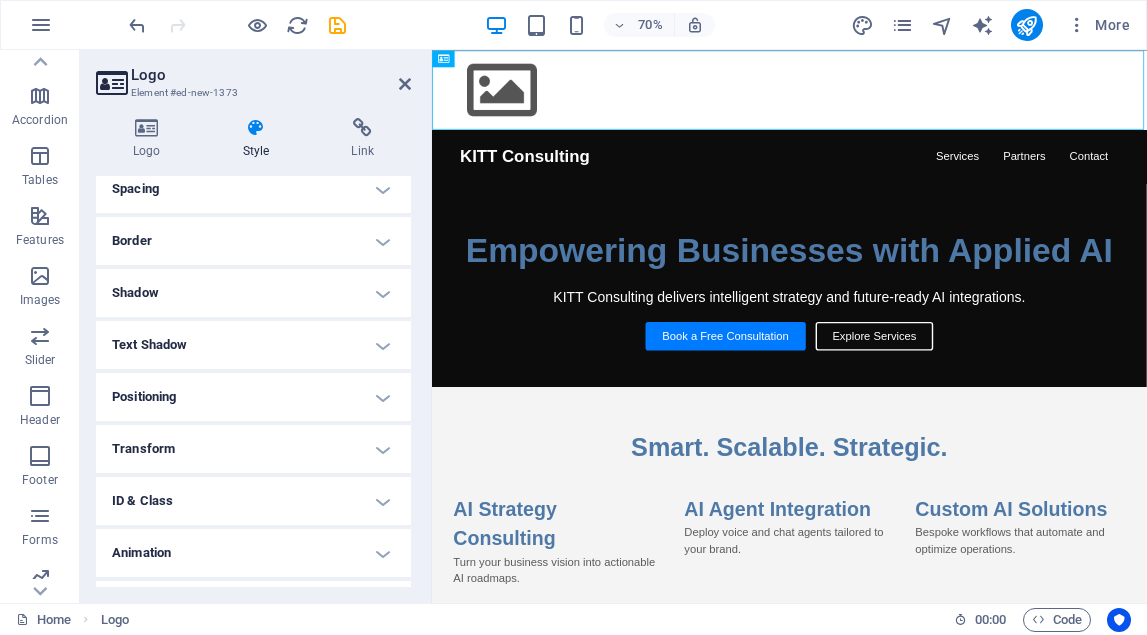 scroll, scrollTop: 196, scrollLeft: 0, axis: vertical 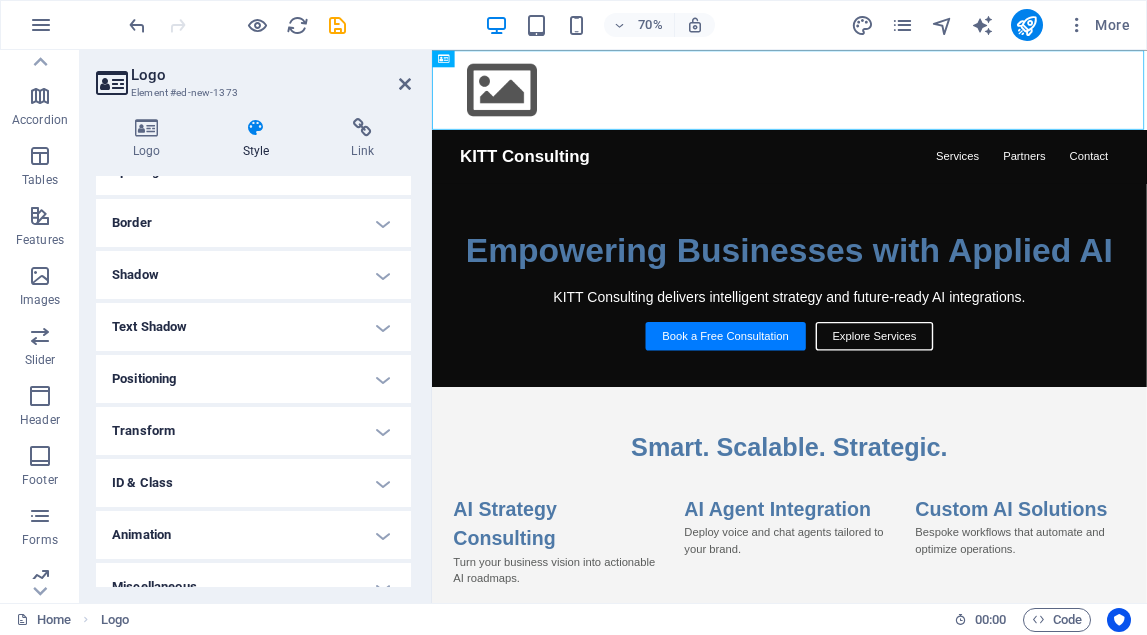 click on "Text Shadow" at bounding box center [253, 327] 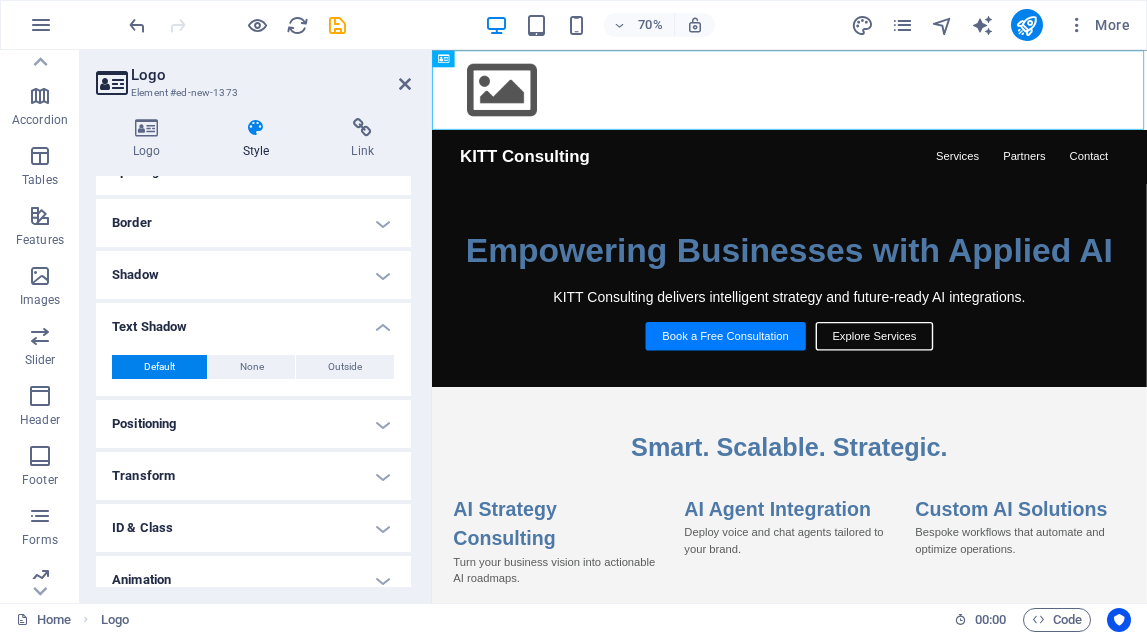 click on "Text Shadow" at bounding box center (253, 321) 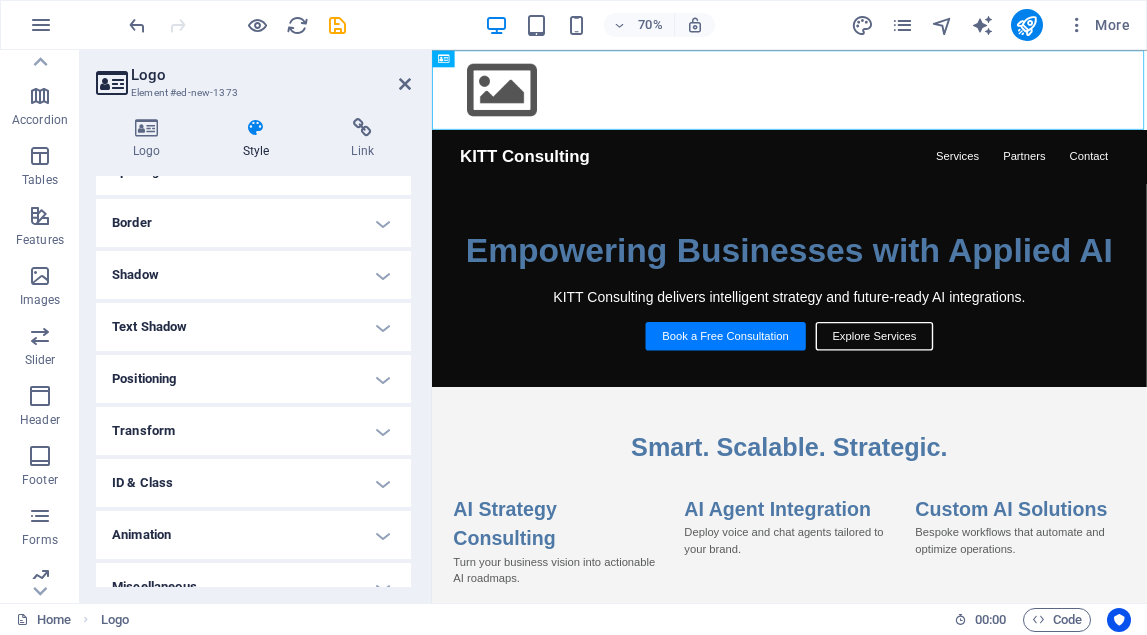 click on "Positioning" at bounding box center (253, 379) 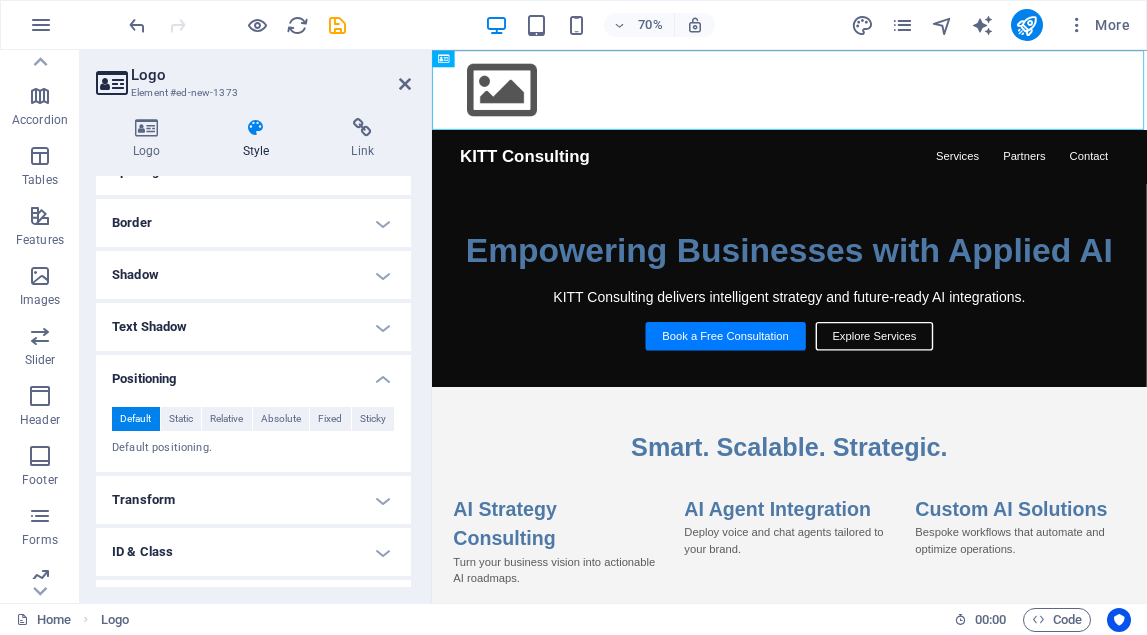 click on "Positioning" at bounding box center [253, 373] 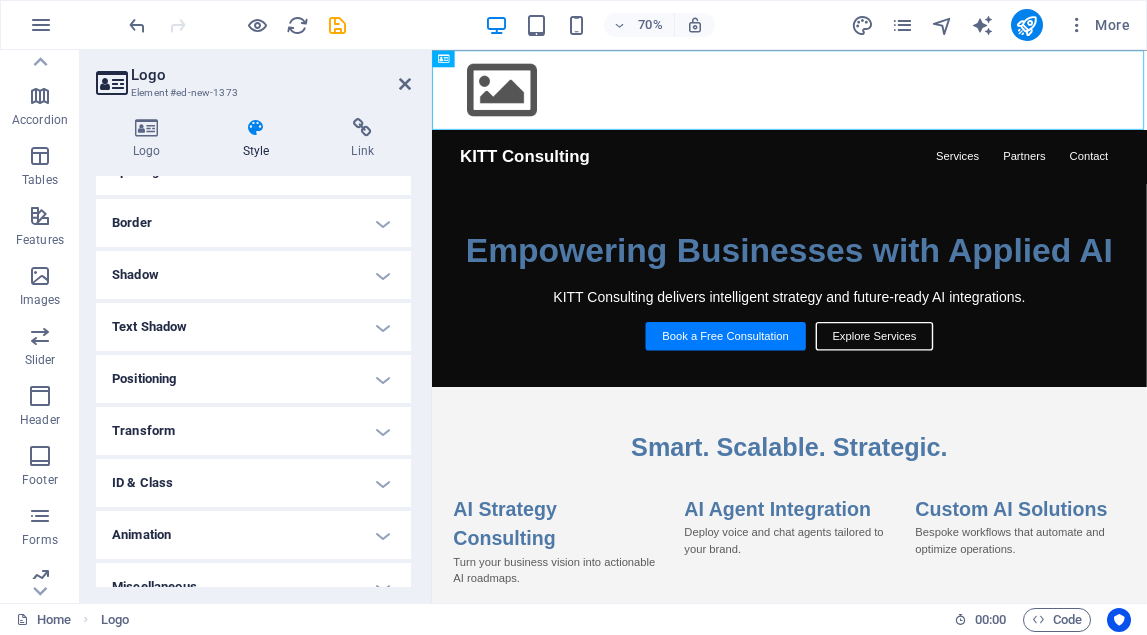 click on "Transform" at bounding box center (253, 431) 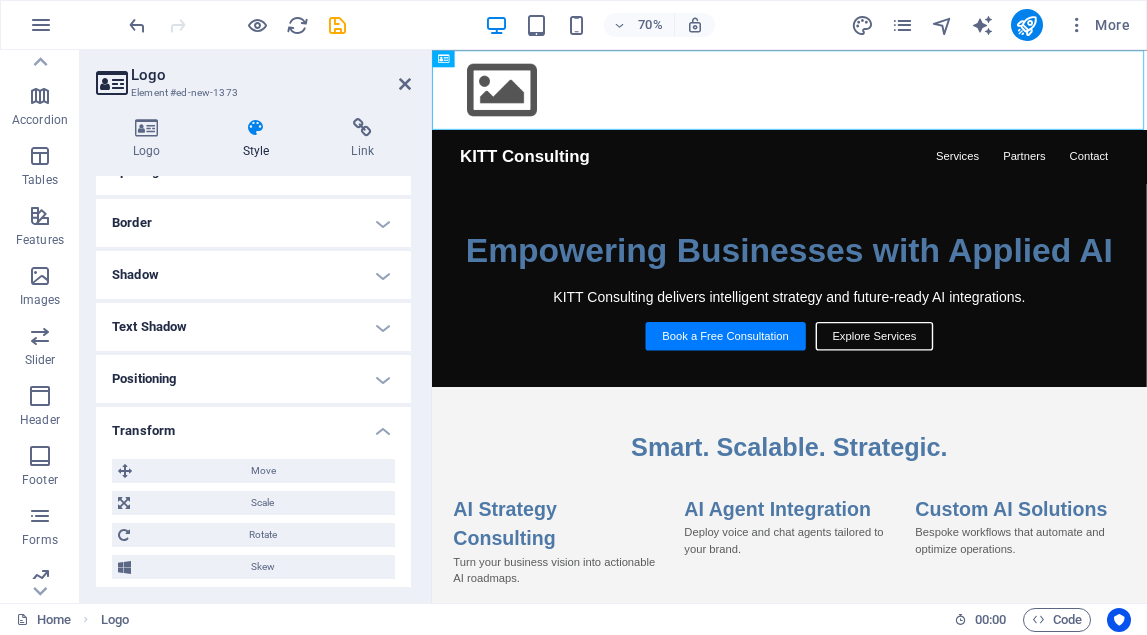 click on "Transform" at bounding box center [253, 425] 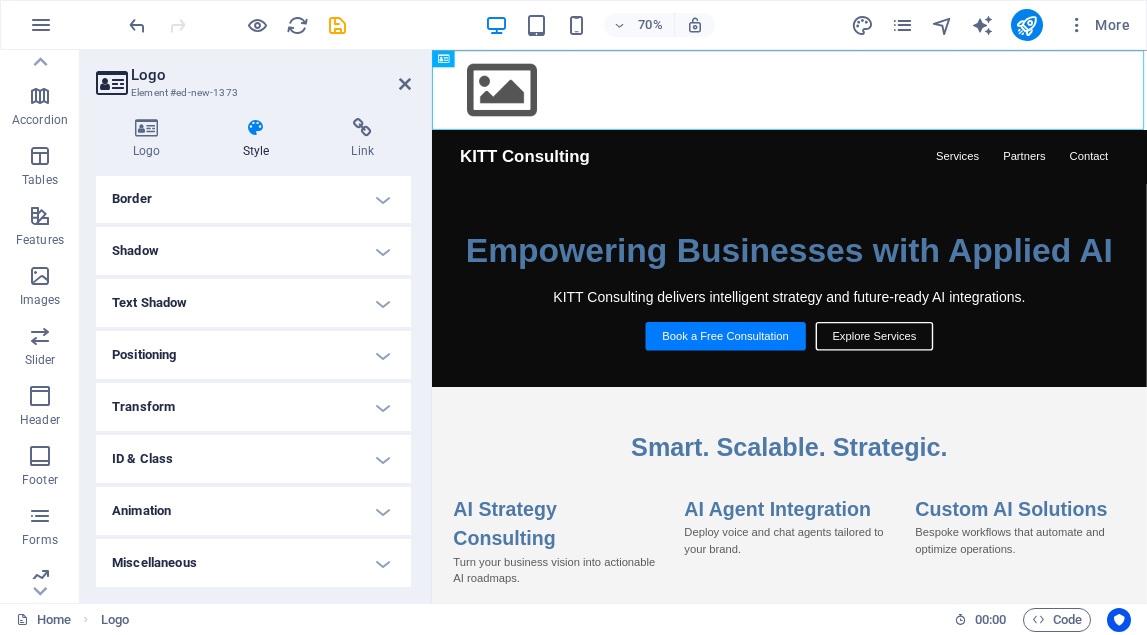 scroll, scrollTop: 219, scrollLeft: 0, axis: vertical 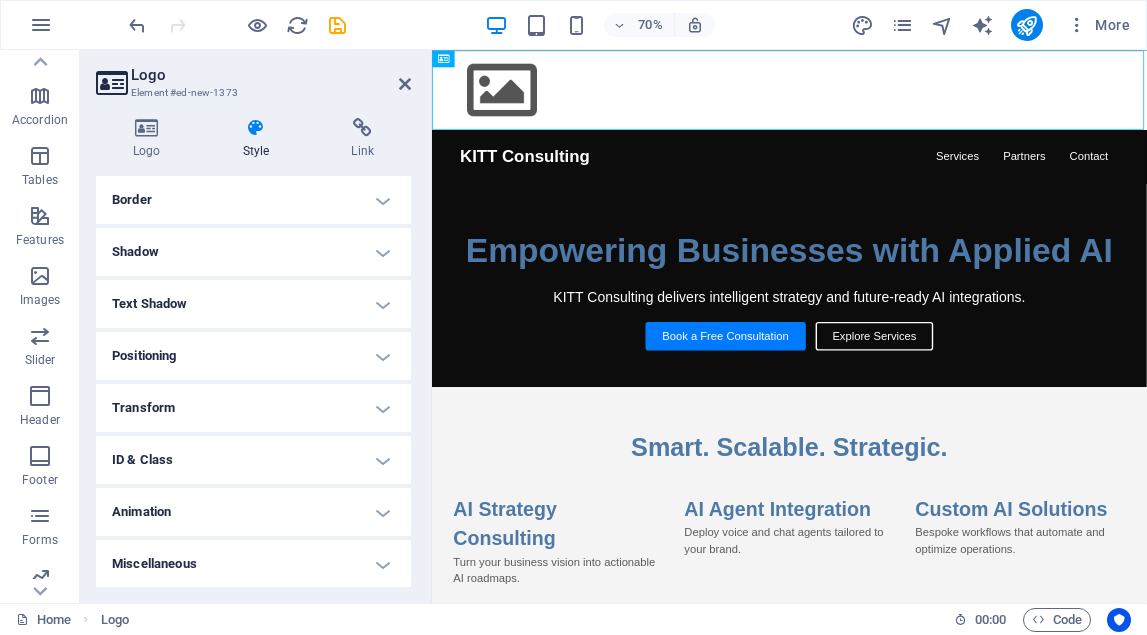 click on "ID & Class" at bounding box center [253, 460] 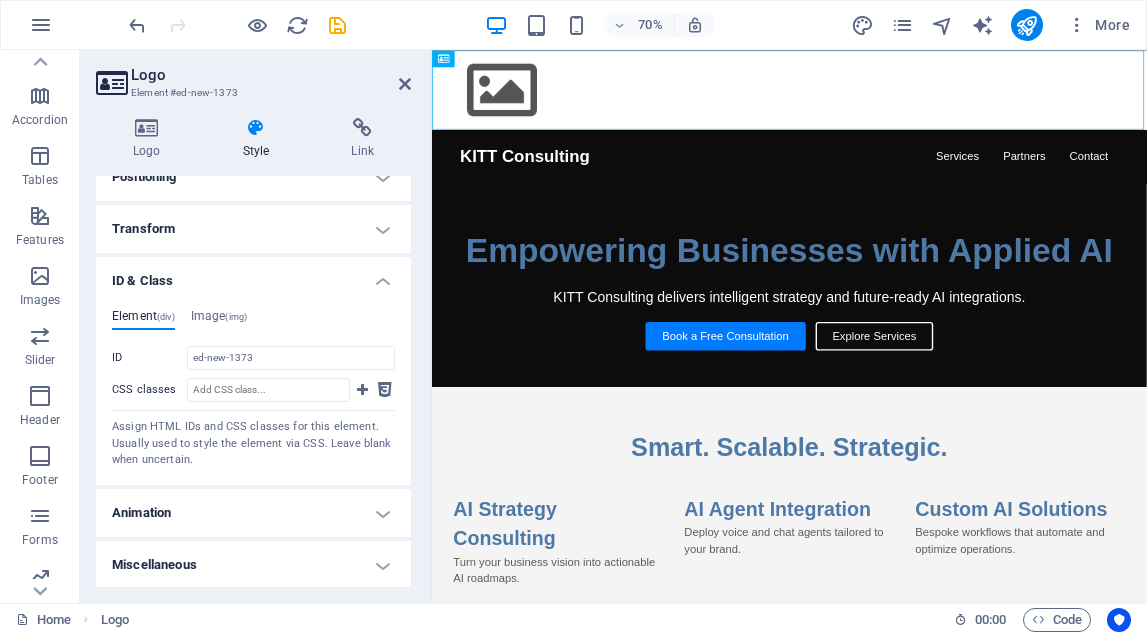 scroll, scrollTop: 397, scrollLeft: 0, axis: vertical 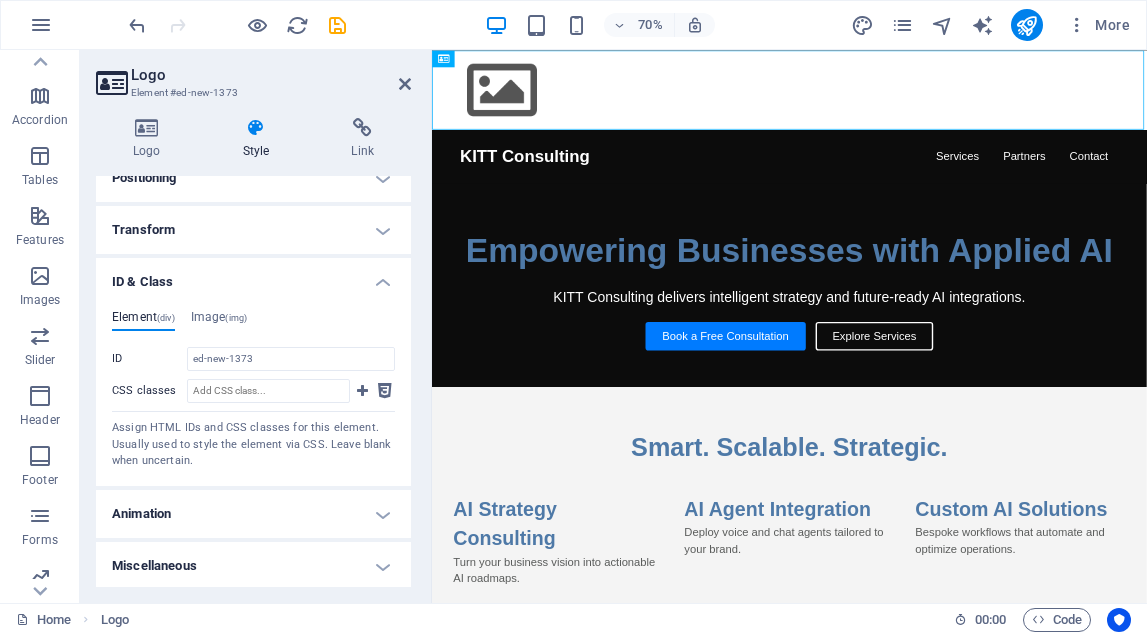 click on "Animation" at bounding box center [253, 514] 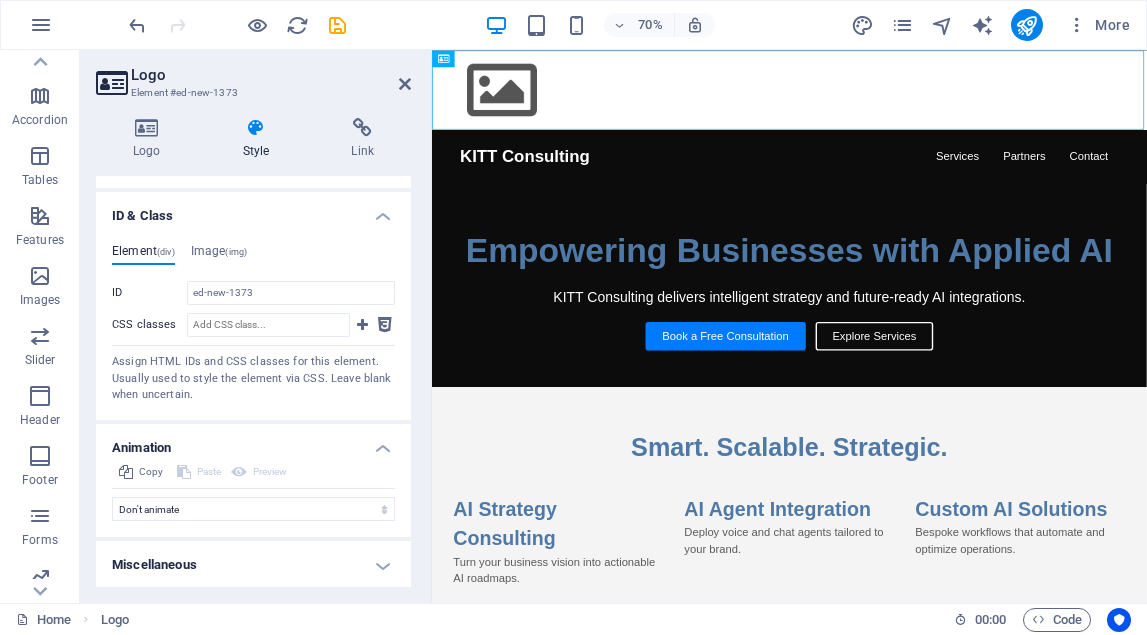 scroll, scrollTop: 462, scrollLeft: 0, axis: vertical 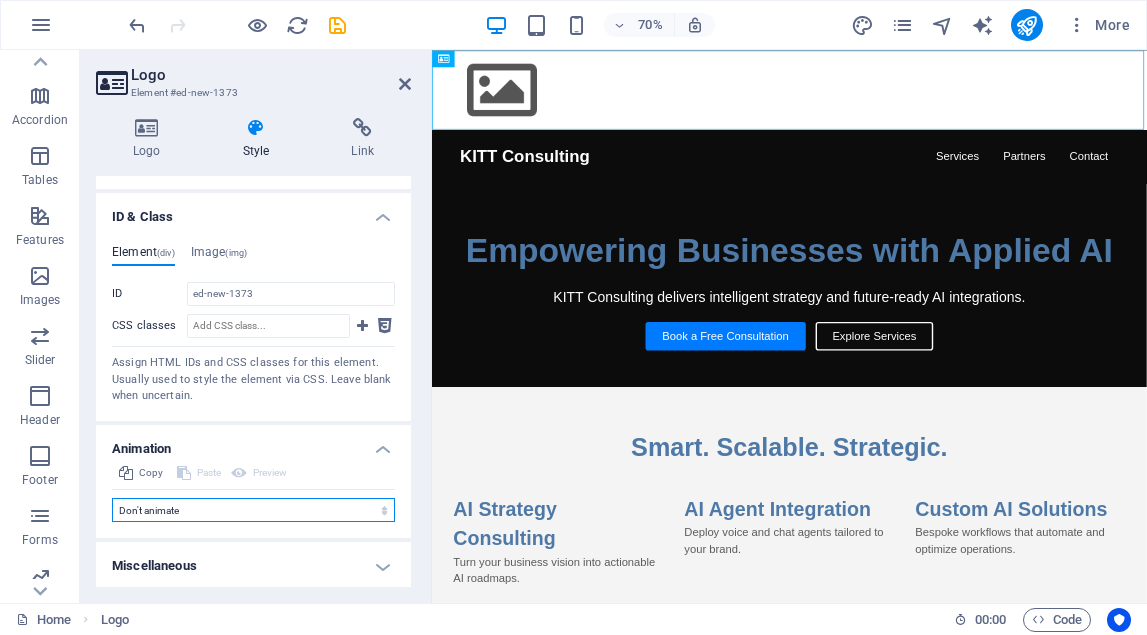 click on "Don't animate Show / Hide Slide up/down Zoom in/out Slide left to right Slide right to left Slide top to bottom Slide bottom to top Pulse Blink Open as overlay" at bounding box center (253, 510) 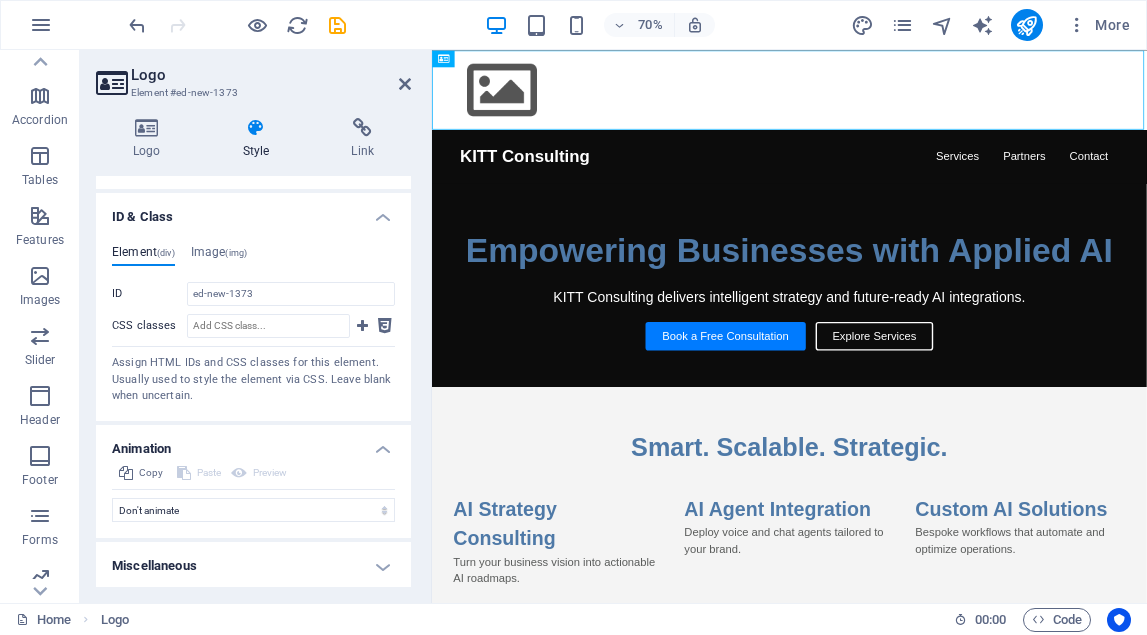 click on "Miscellaneous" at bounding box center (253, 566) 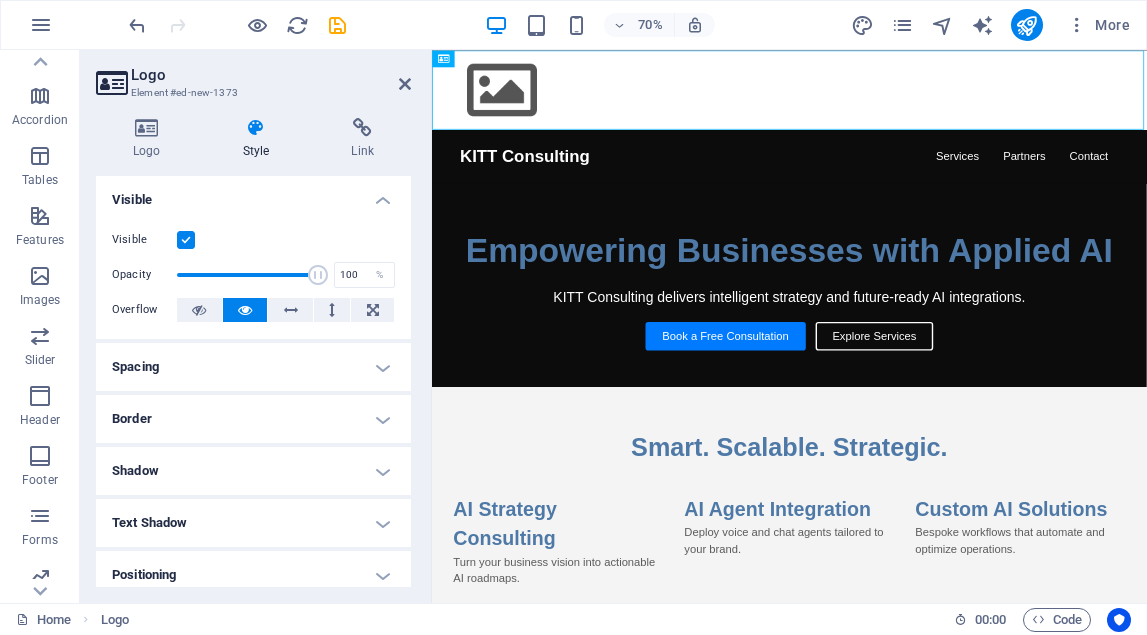 scroll, scrollTop: 0, scrollLeft: 0, axis: both 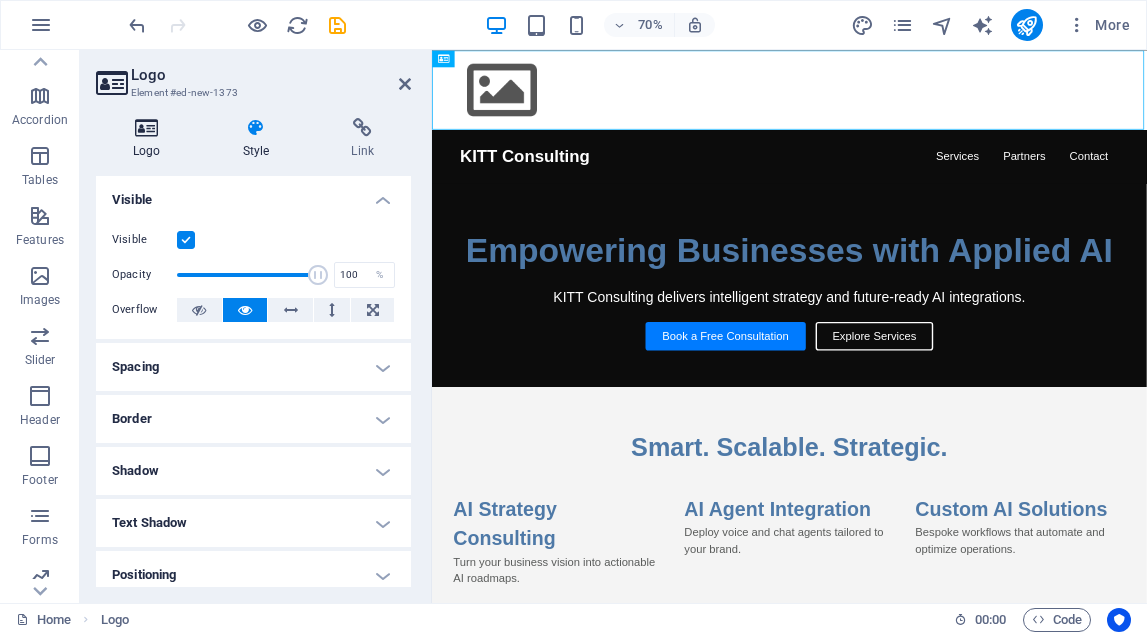 click on "Logo" at bounding box center [151, 139] 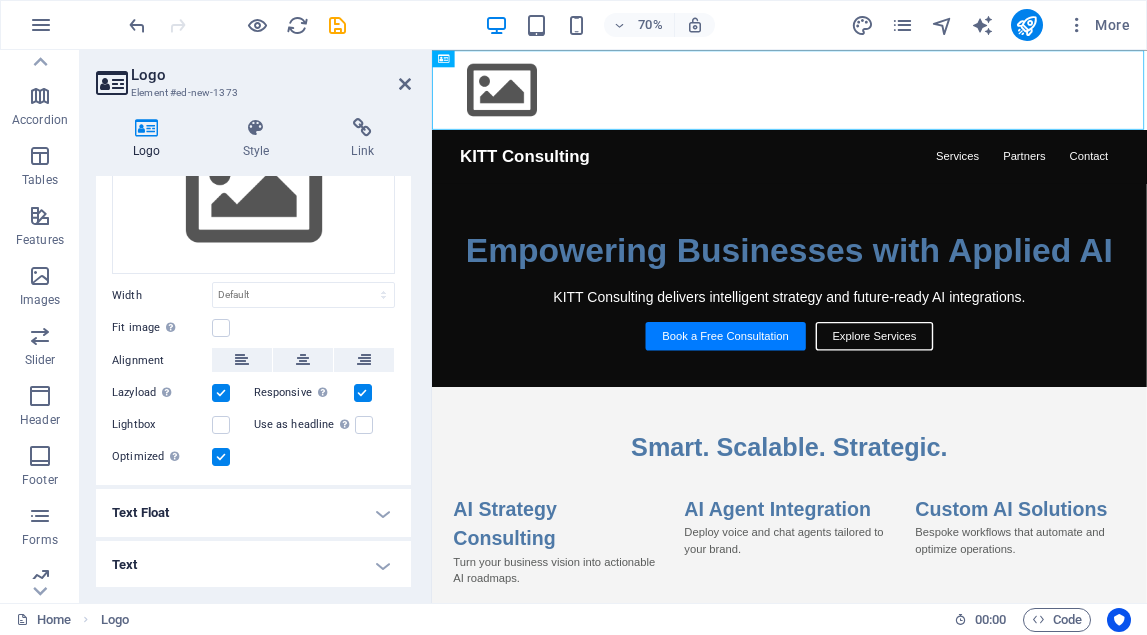 scroll, scrollTop: 149, scrollLeft: 0, axis: vertical 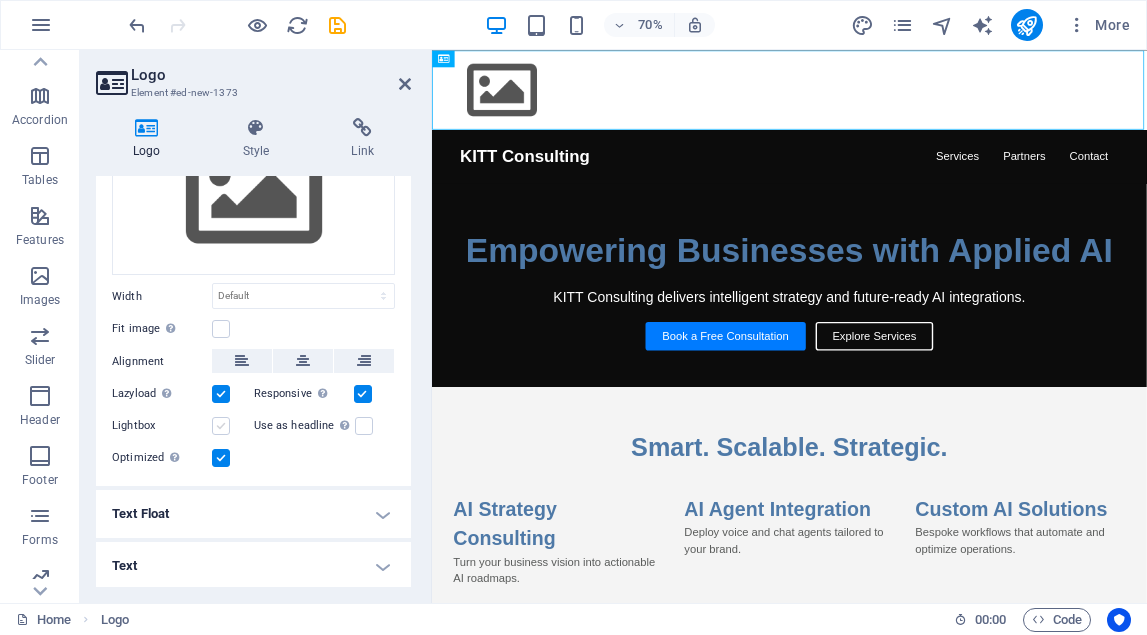 click at bounding box center (221, 426) 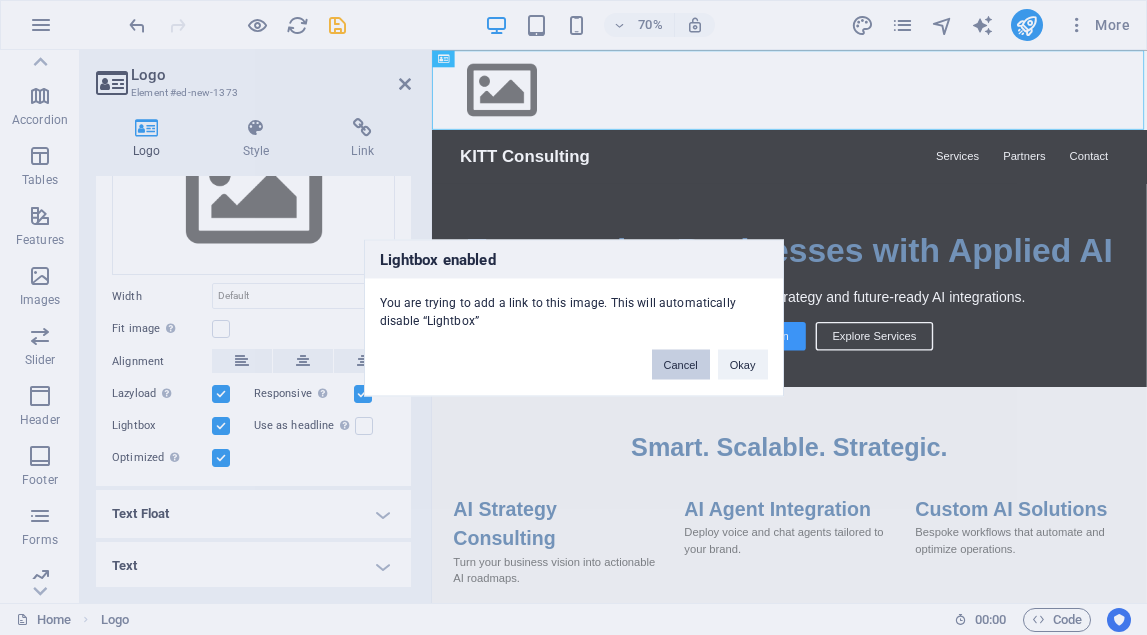 click on "Cancel" at bounding box center (681, 364) 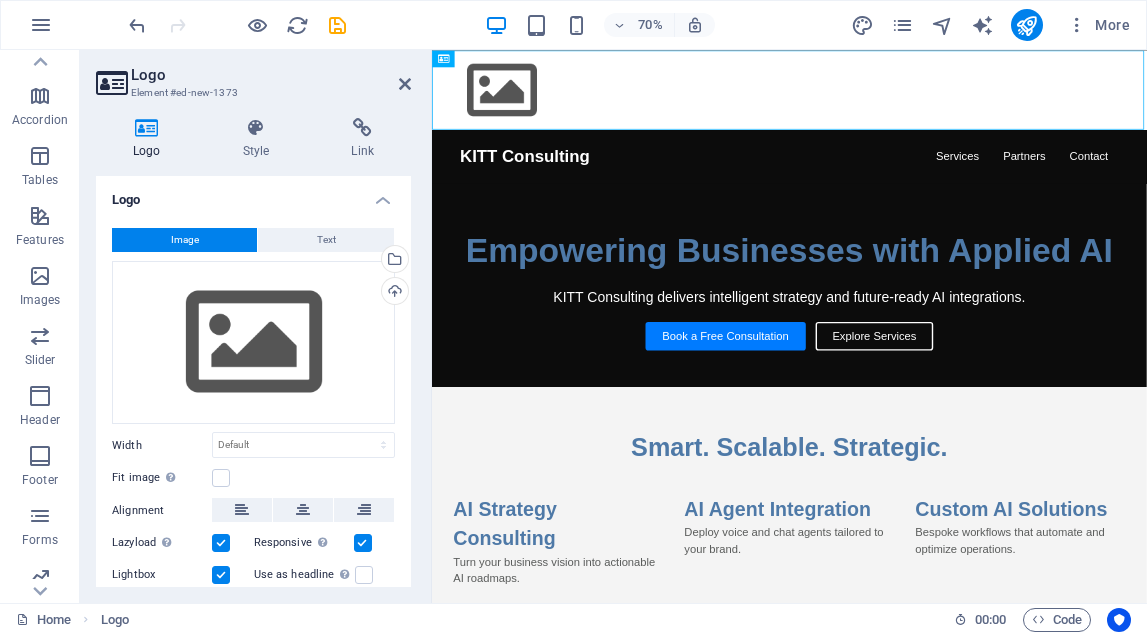 scroll, scrollTop: 0, scrollLeft: 0, axis: both 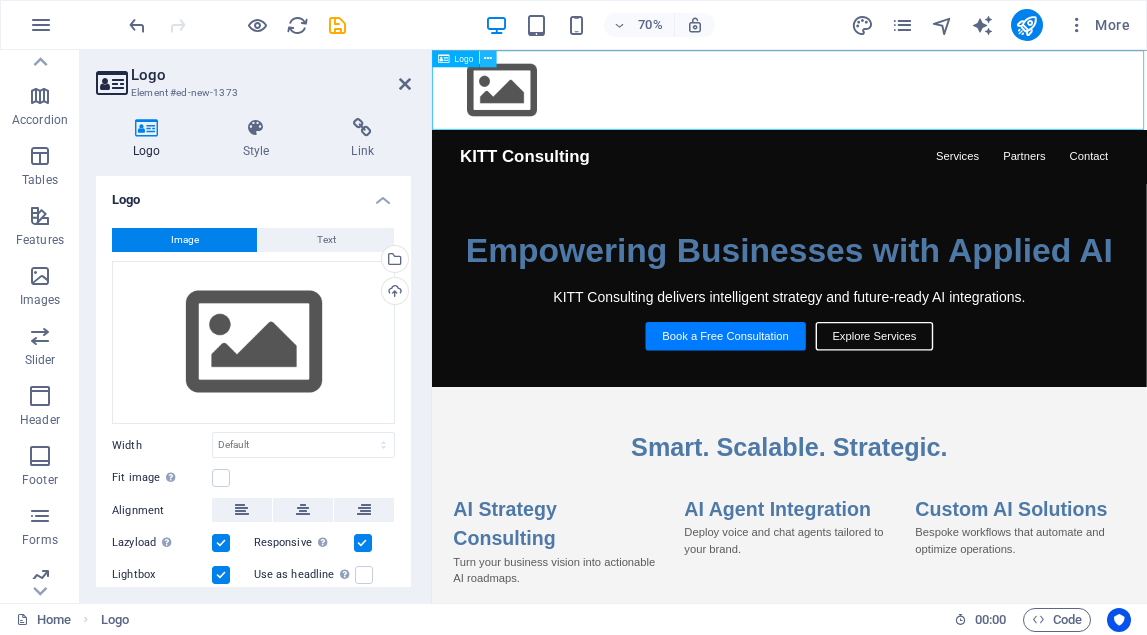 click at bounding box center (487, 58) 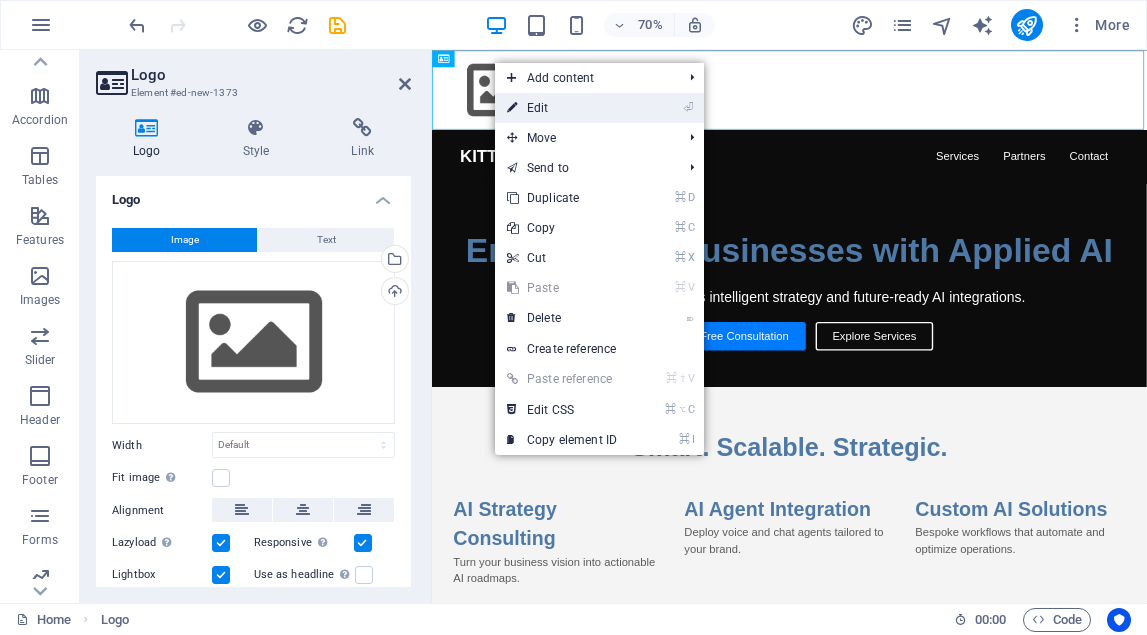click on "⏎  Edit" at bounding box center (599, 108) 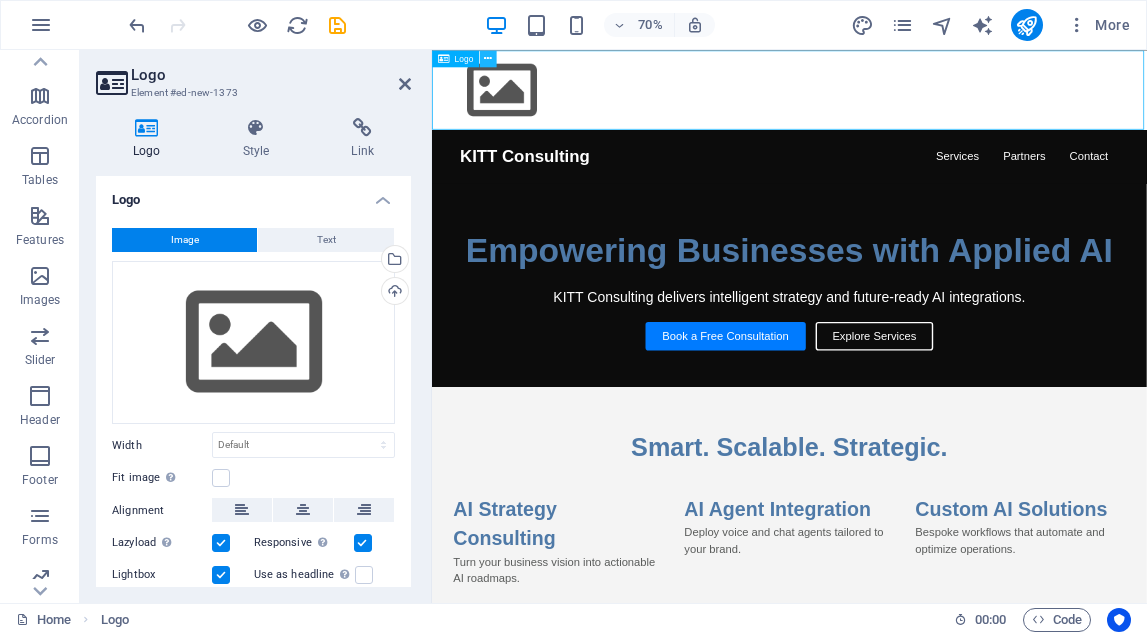 scroll, scrollTop: 0, scrollLeft: 0, axis: both 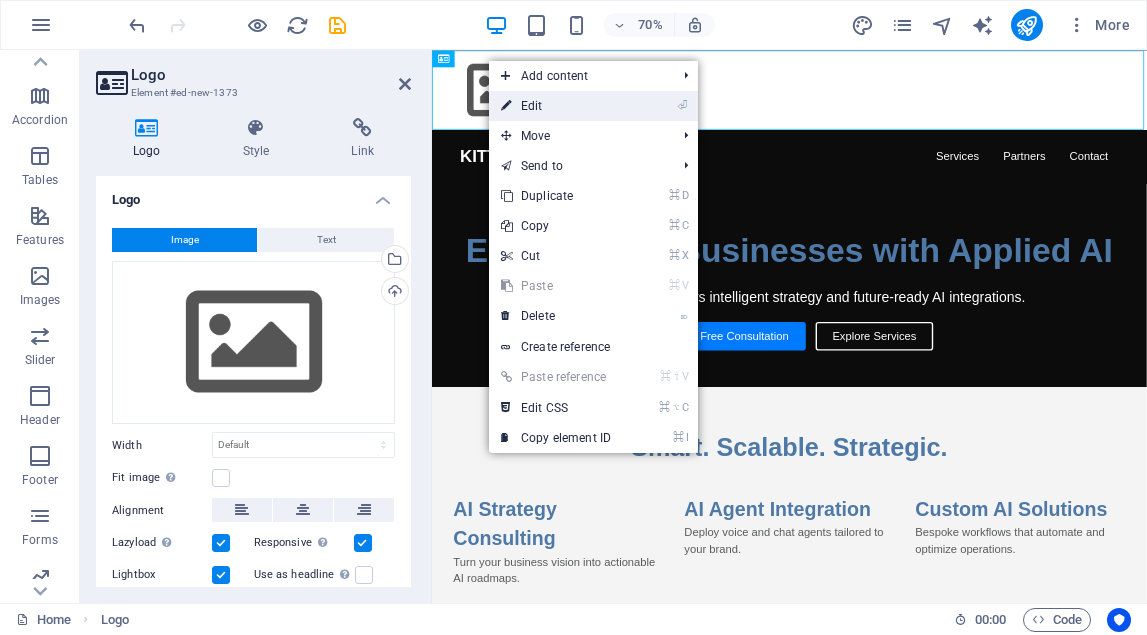 click on "⏎  Edit" at bounding box center (593, 106) 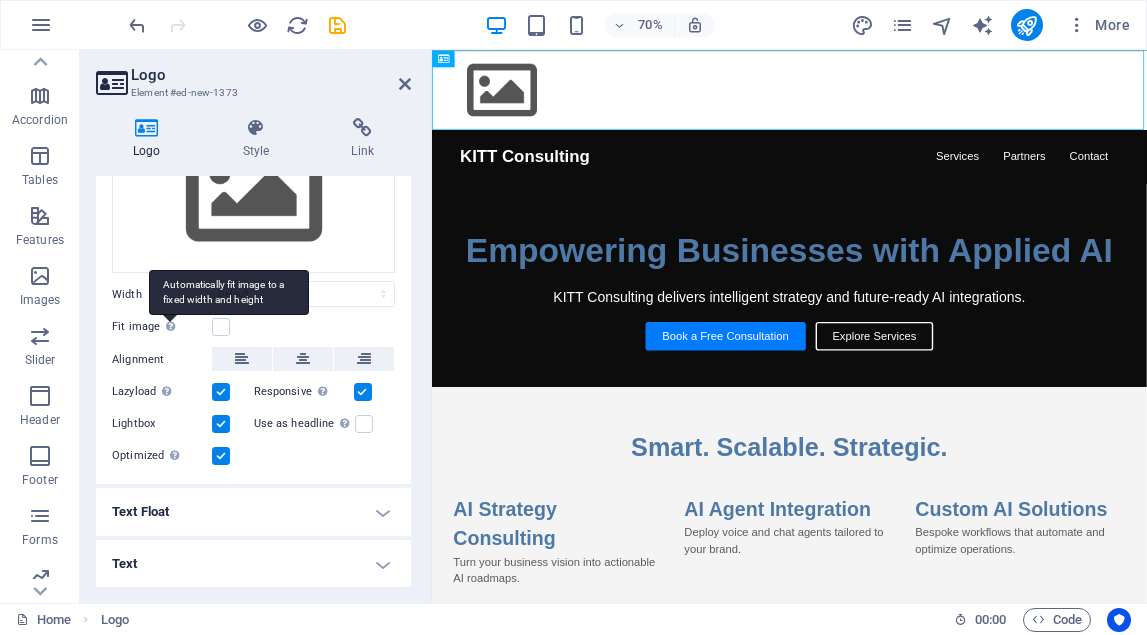 scroll, scrollTop: 149, scrollLeft: 0, axis: vertical 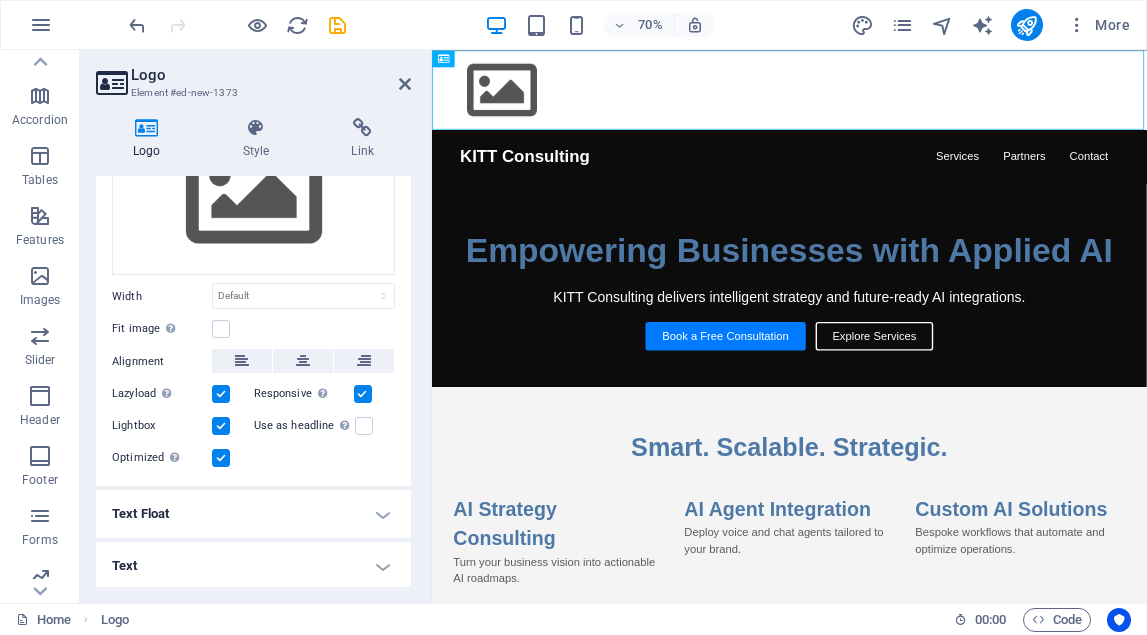 click on "Text" at bounding box center (253, 566) 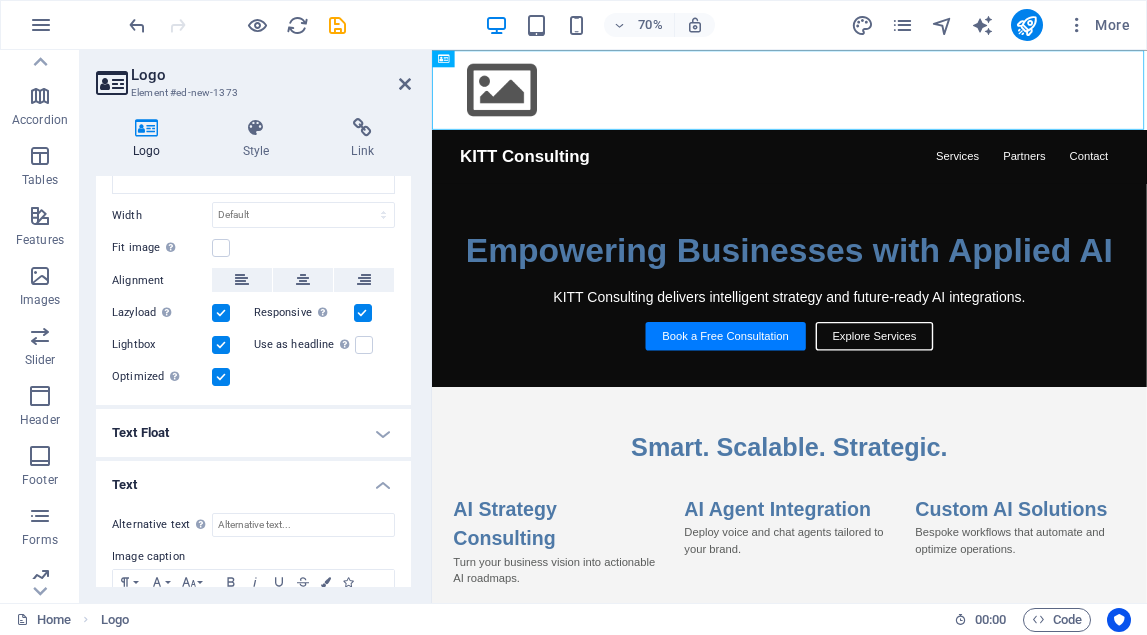 scroll, scrollTop: 225, scrollLeft: 0, axis: vertical 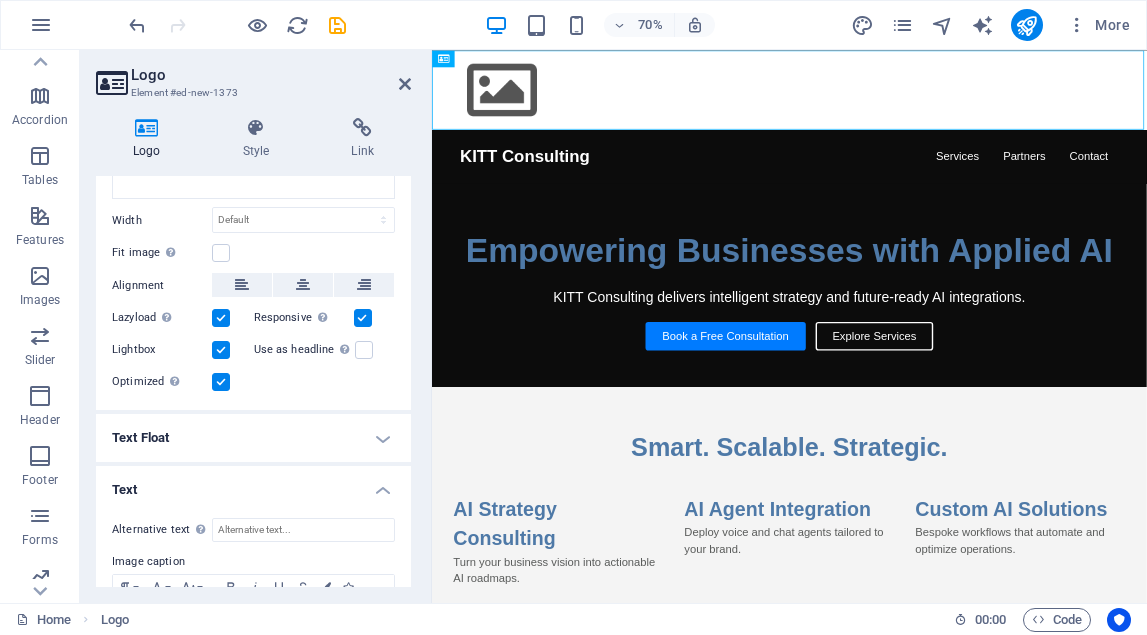 click on "Text Float" at bounding box center [253, 438] 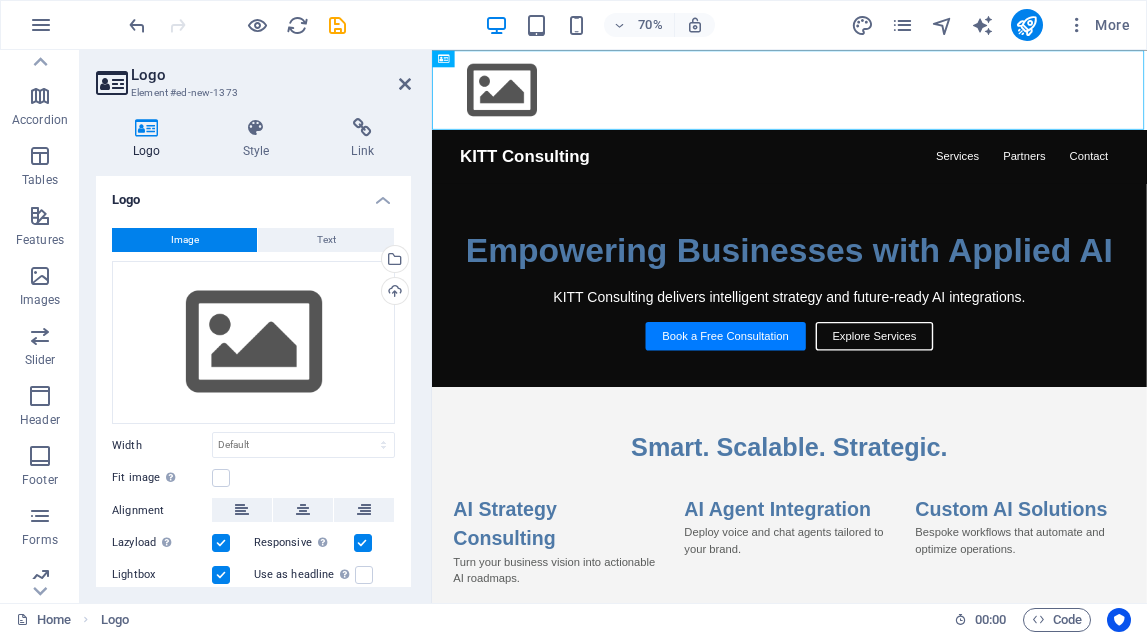 scroll, scrollTop: 0, scrollLeft: 0, axis: both 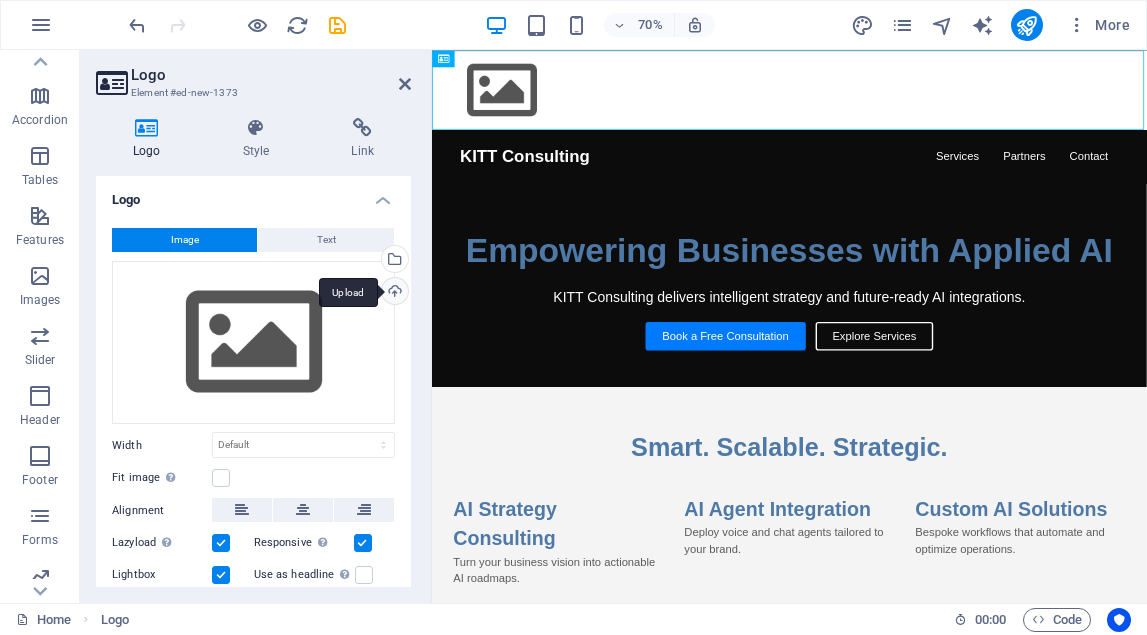 click on "Upload" at bounding box center [393, 293] 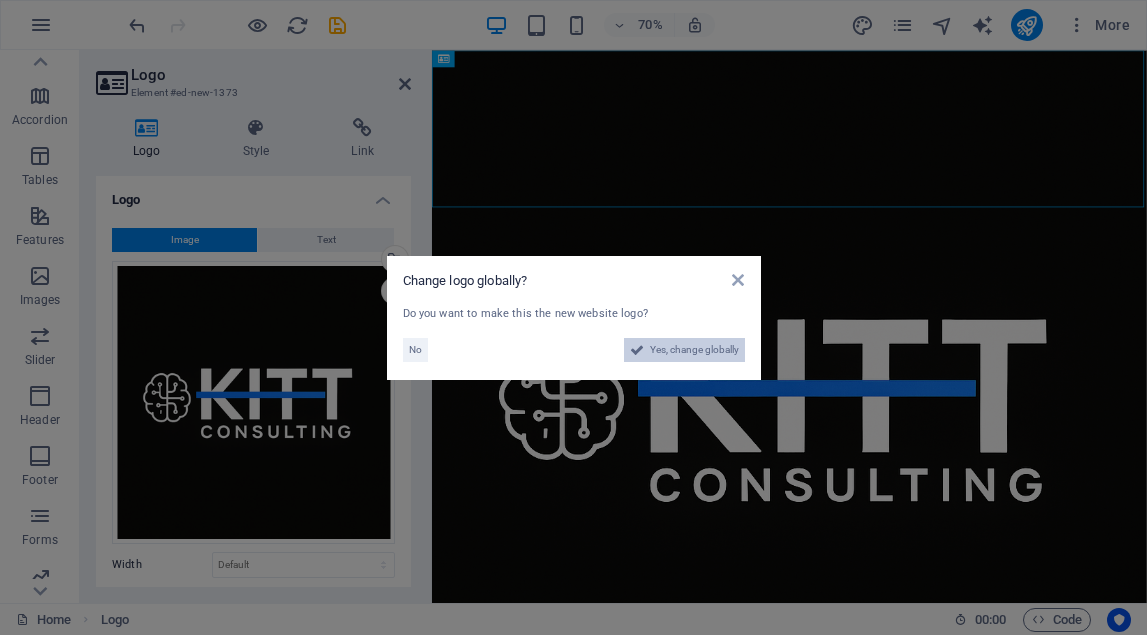 click on "Yes, change globally" at bounding box center (694, 350) 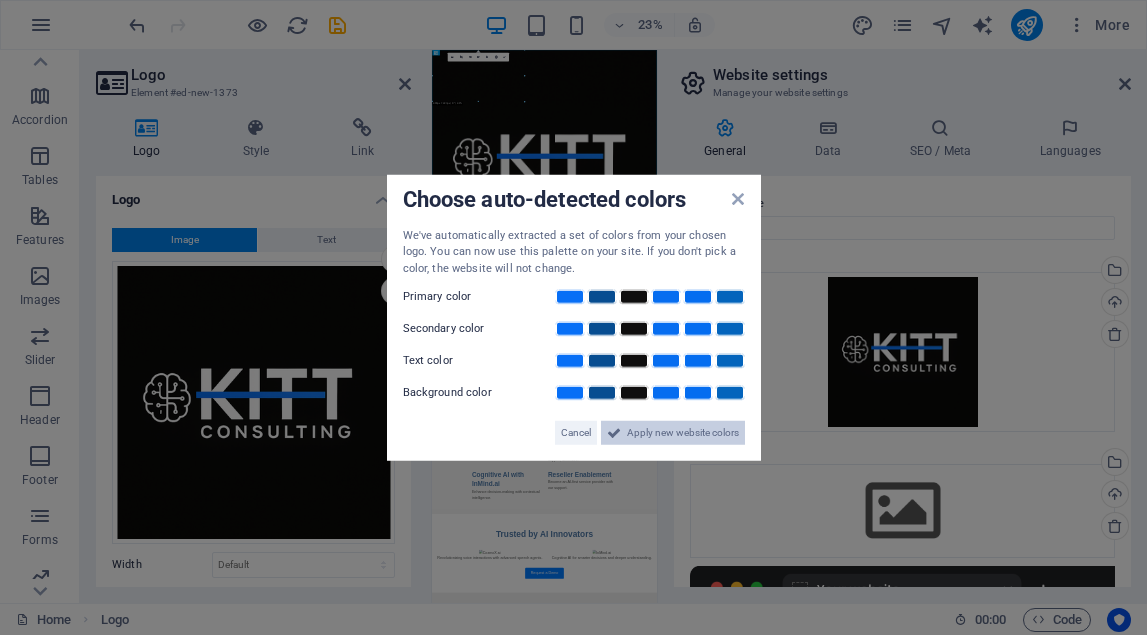 click on "Apply new website colors" at bounding box center (683, 433) 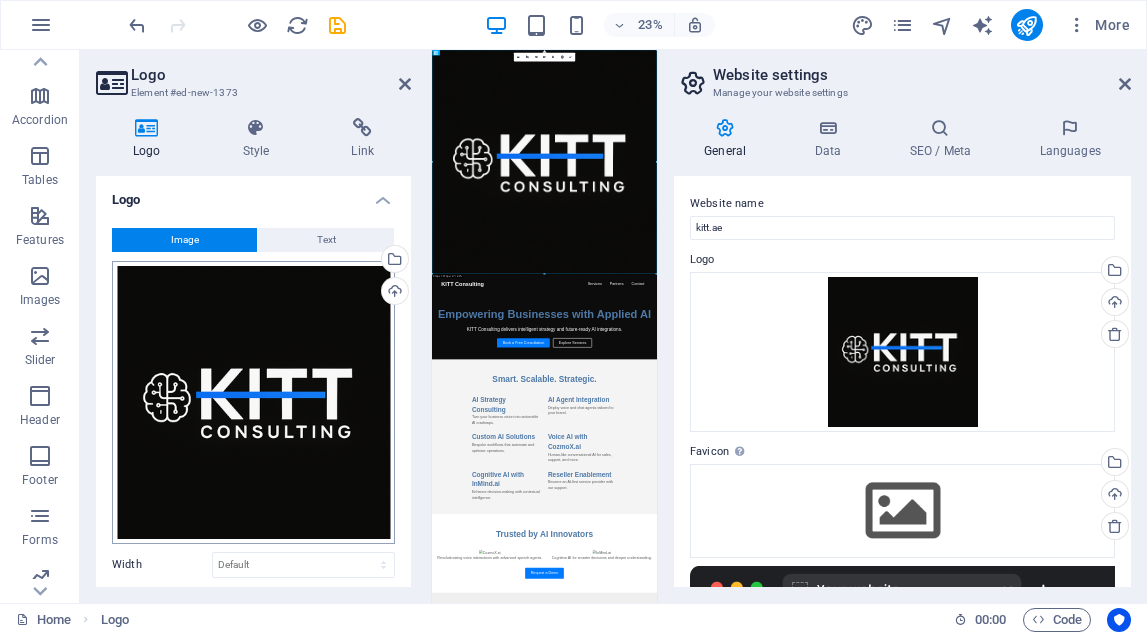 scroll, scrollTop: 0, scrollLeft: 0, axis: both 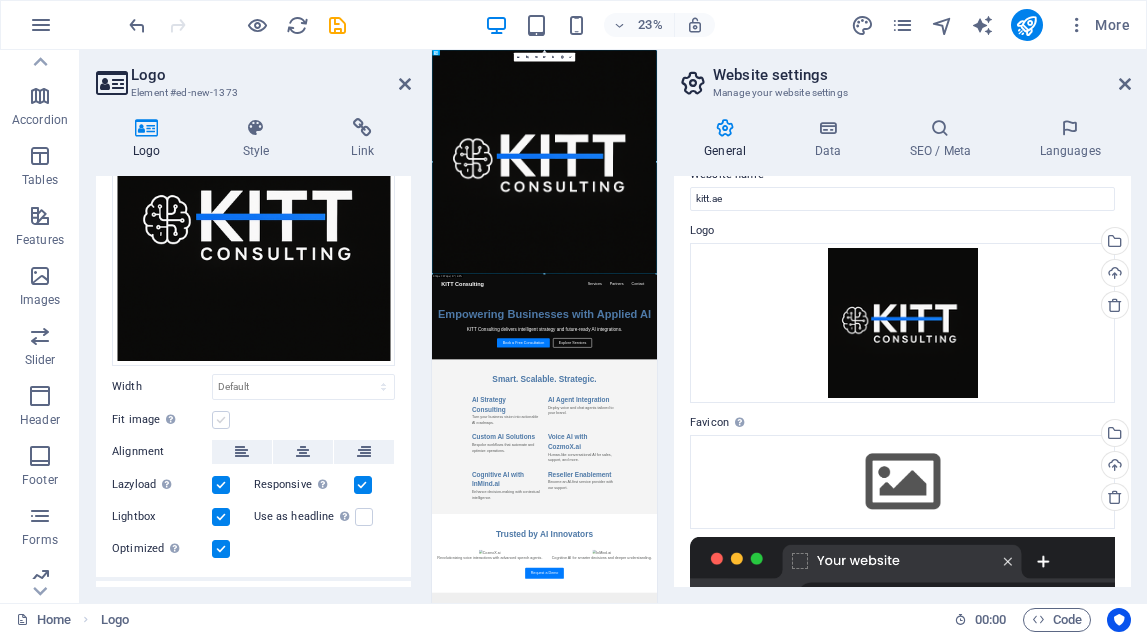 click at bounding box center (221, 420) 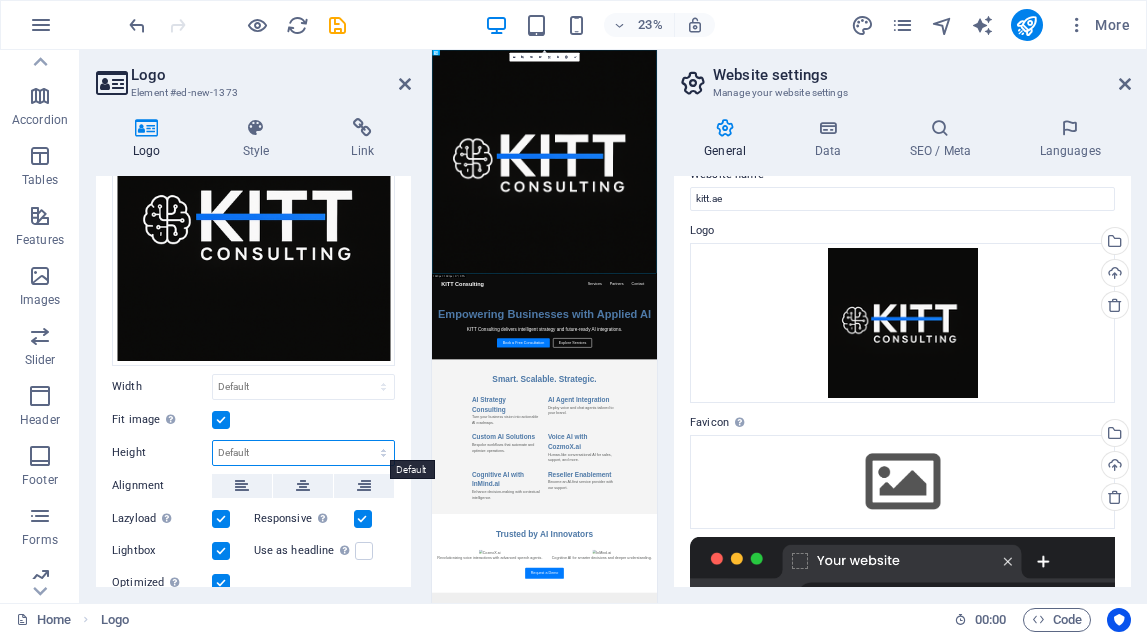 click on "Default auto px" at bounding box center [303, 453] 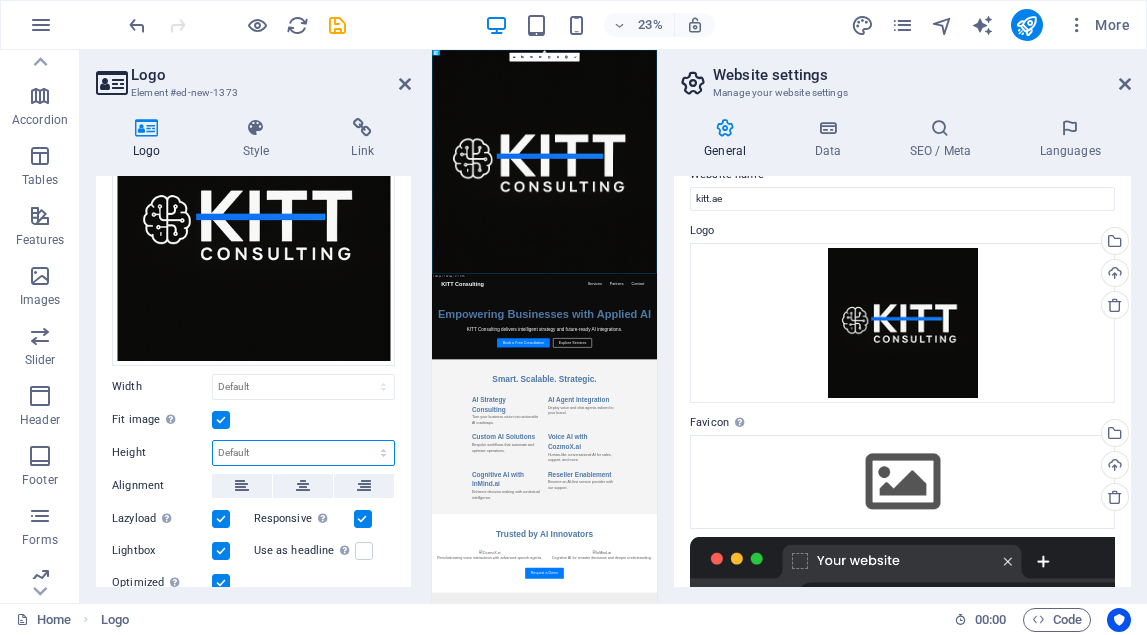 select on "px" 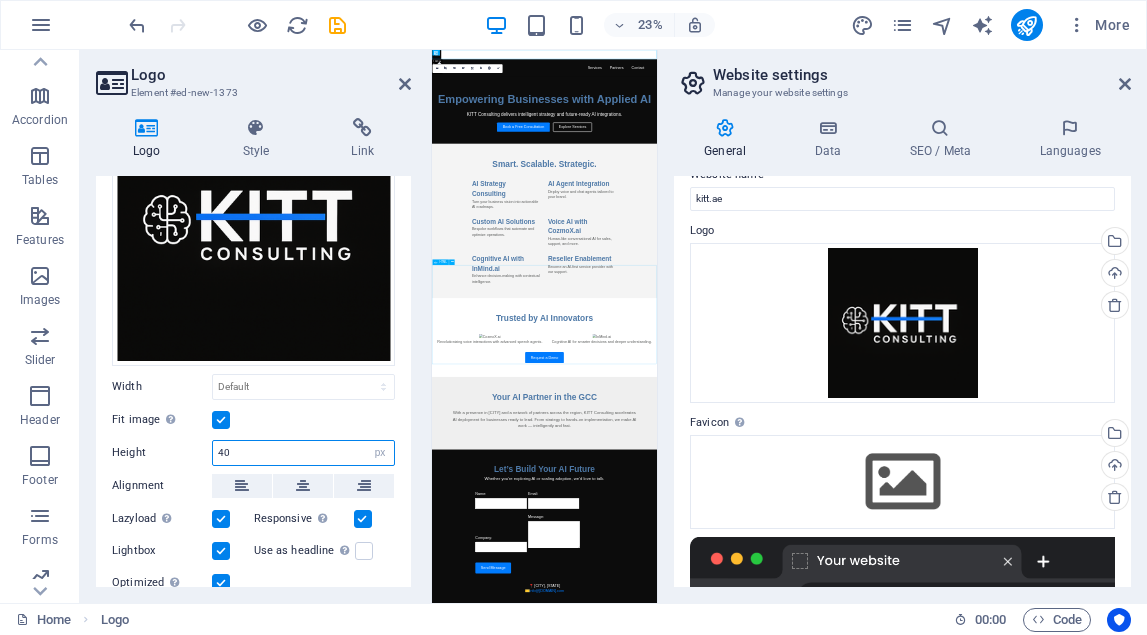 type on "40" 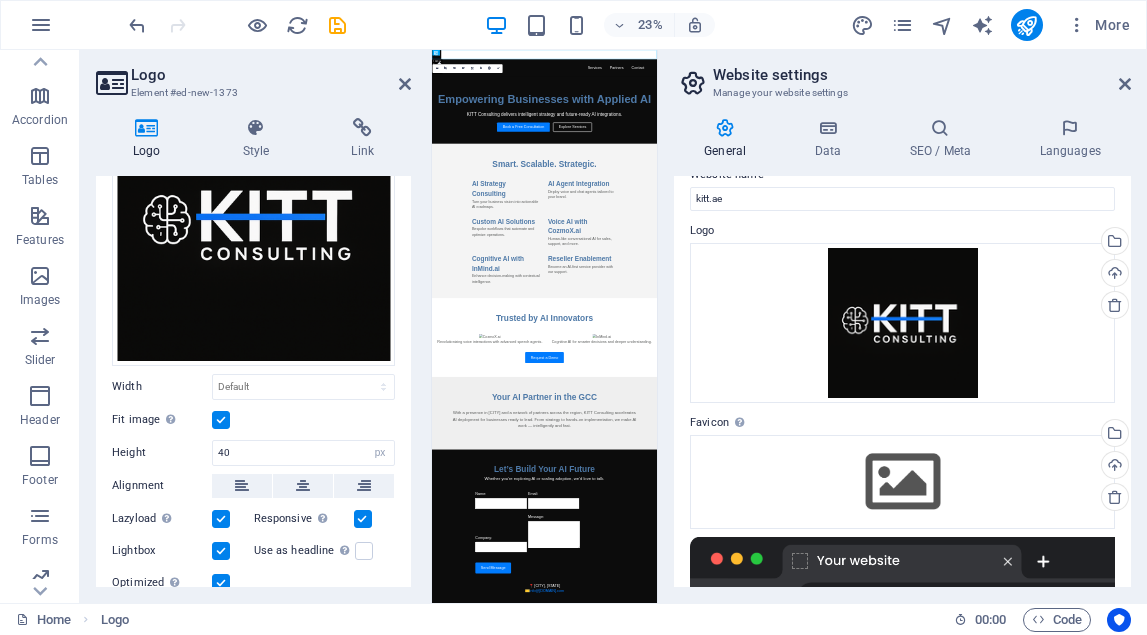click on "Fit image Automatically fit image to a fixed width and height" at bounding box center (253, 420) 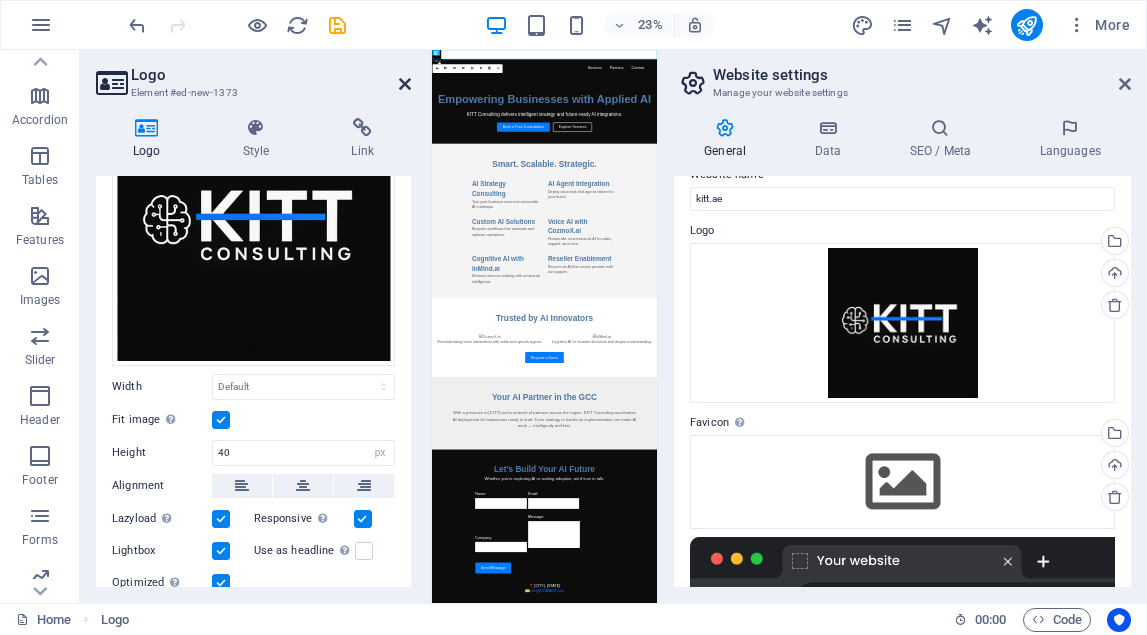 click at bounding box center (405, 84) 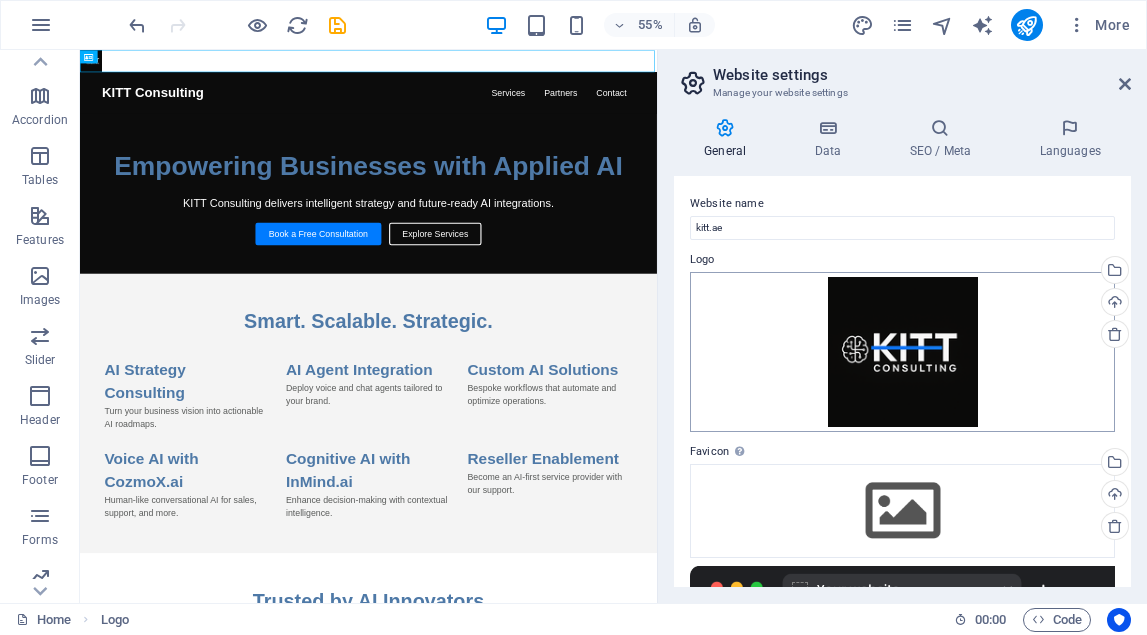 scroll, scrollTop: 0, scrollLeft: 0, axis: both 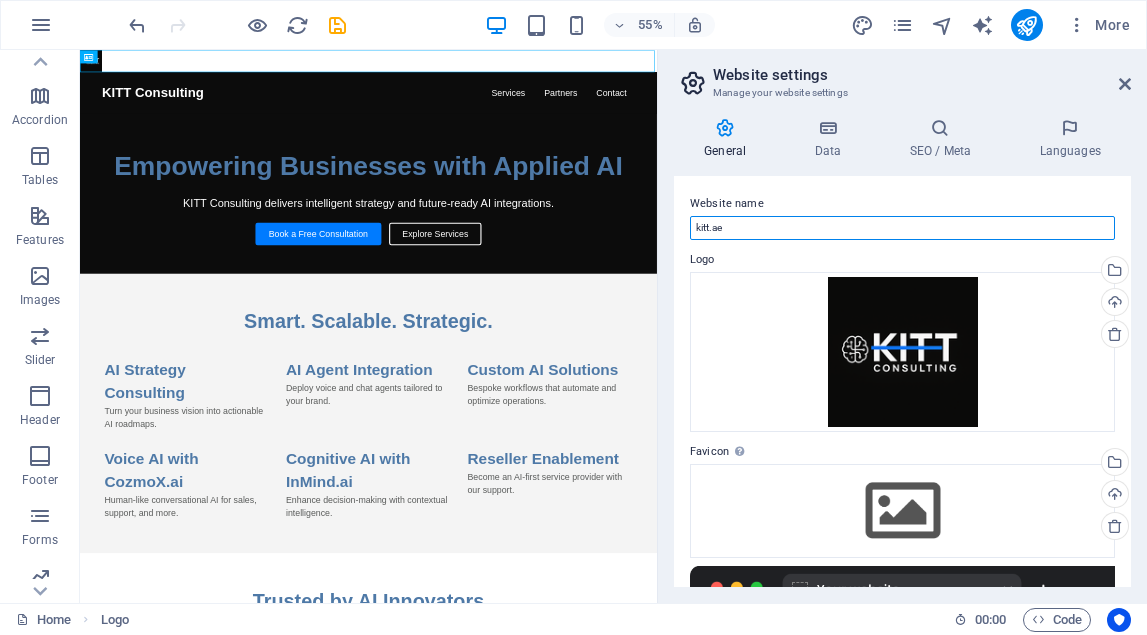 click on "kitt.ae" at bounding box center (902, 228) 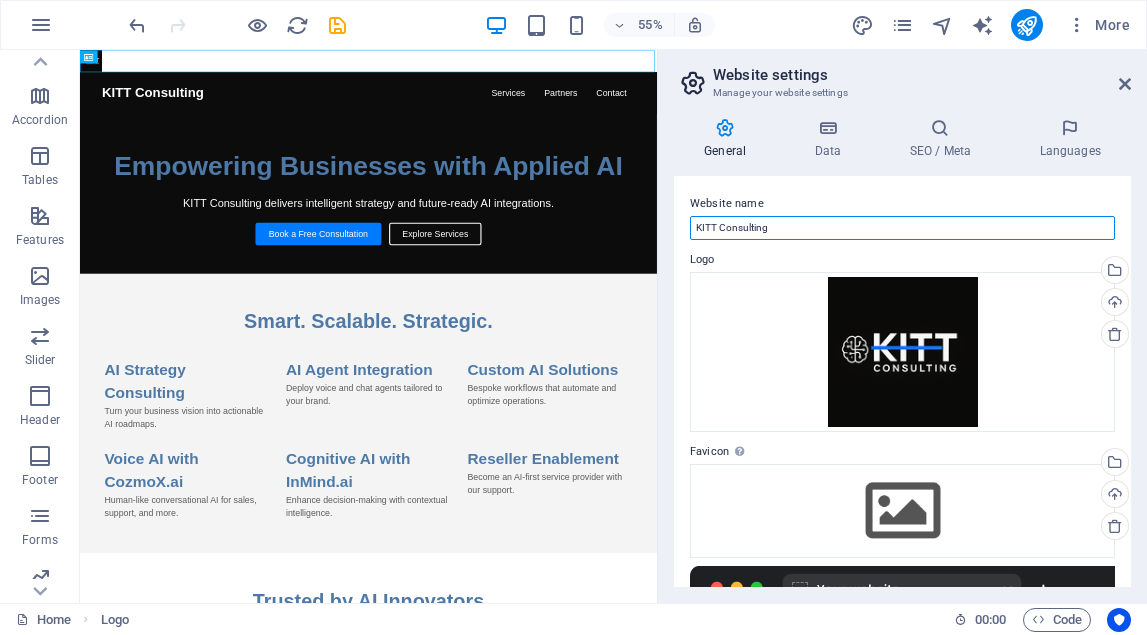 type on "KITT Consulting" 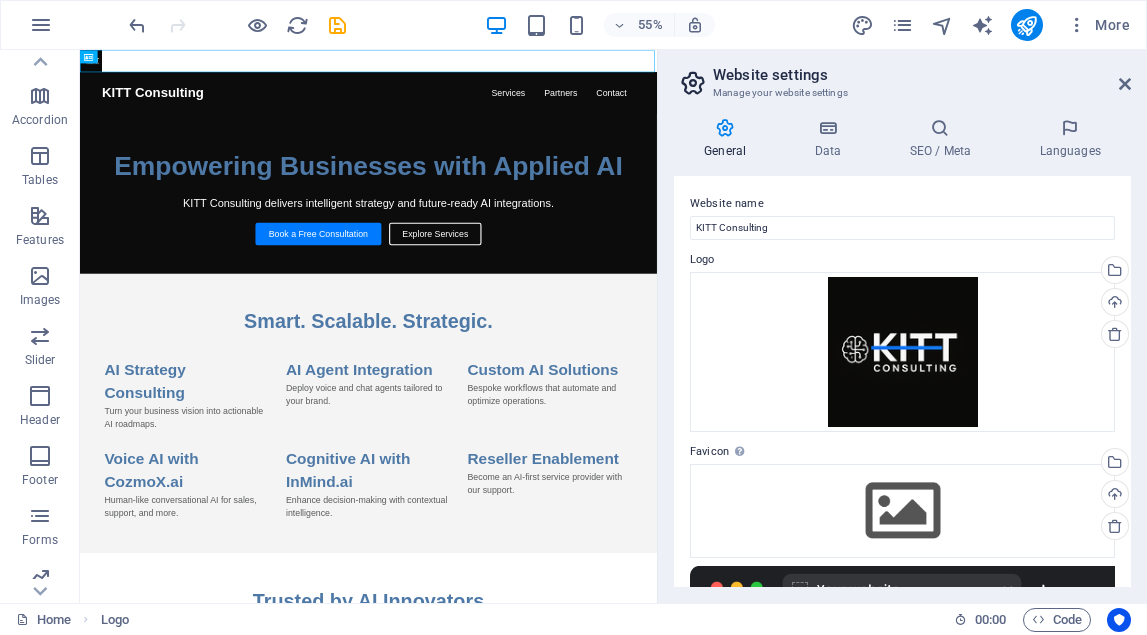 click on "Website name KITT Consulting Logo Drag files here, click to choose files or select files from Files or our free stock photos & videos Select files from the file manager, stock photos, or upload file(s) Upload Favicon Set the favicon of your website here. A favicon is a small icon shown in the browser tab next to your website title. It helps visitors identify your website. Drag files here, click to choose files or select files from Files or our free stock photos & videos Select files from the file manager, stock photos, or upload file(s) Upload Preview Image (Open Graph) This image will be shown when the website is shared on social networks Drag files here, click to choose files or select files from Files or our free stock photos & videos Select files from the file manager, stock photos, or upload file(s) Upload" at bounding box center (902, 381) 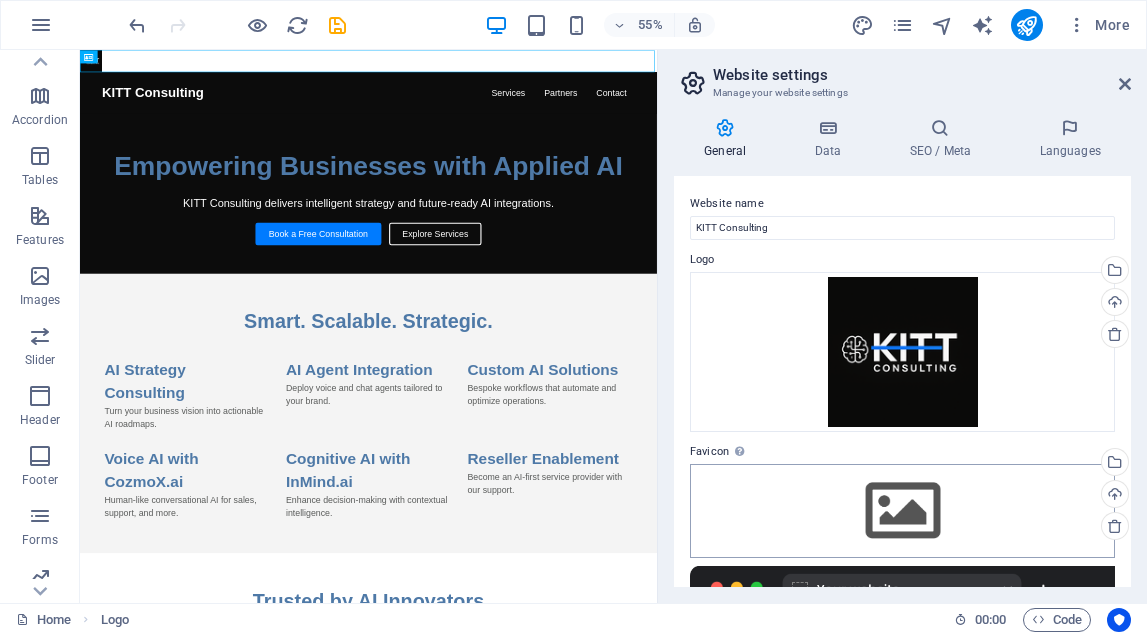 scroll, scrollTop: 0, scrollLeft: 0, axis: both 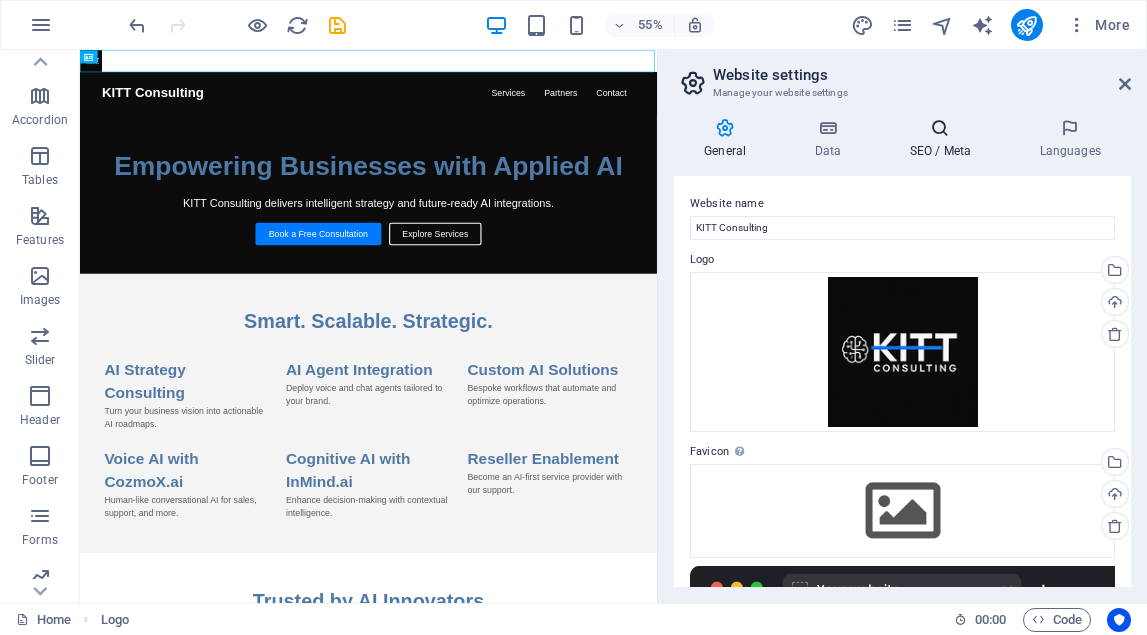 click at bounding box center (940, 128) 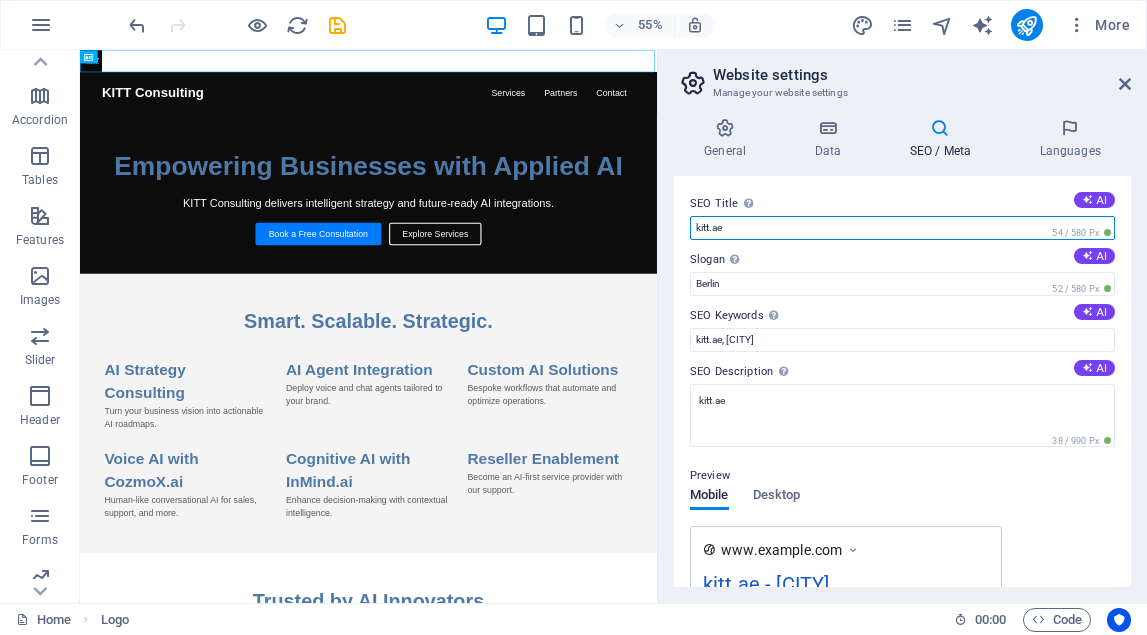 click on "kitt.ae" at bounding box center (902, 228) 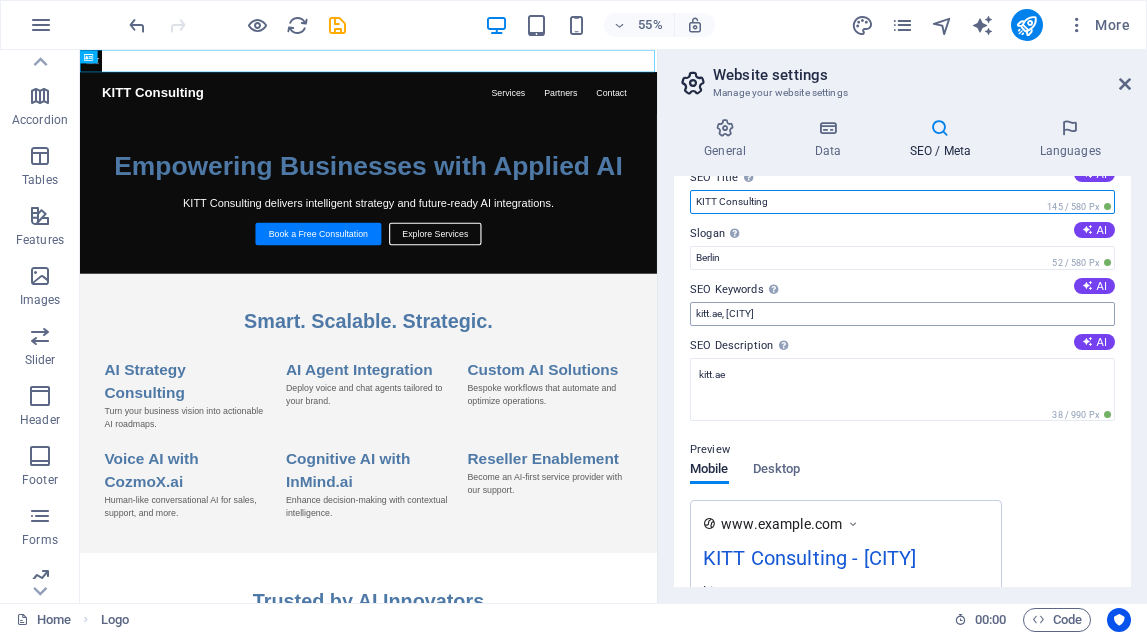 scroll, scrollTop: 5, scrollLeft: 0, axis: vertical 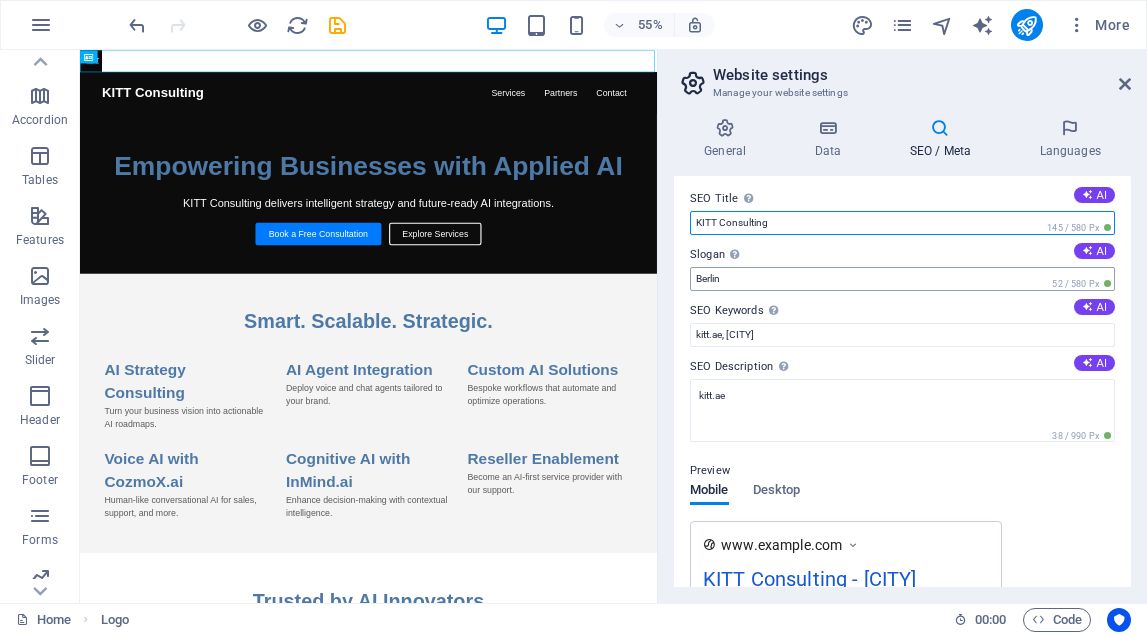 type on "KITT Consulting" 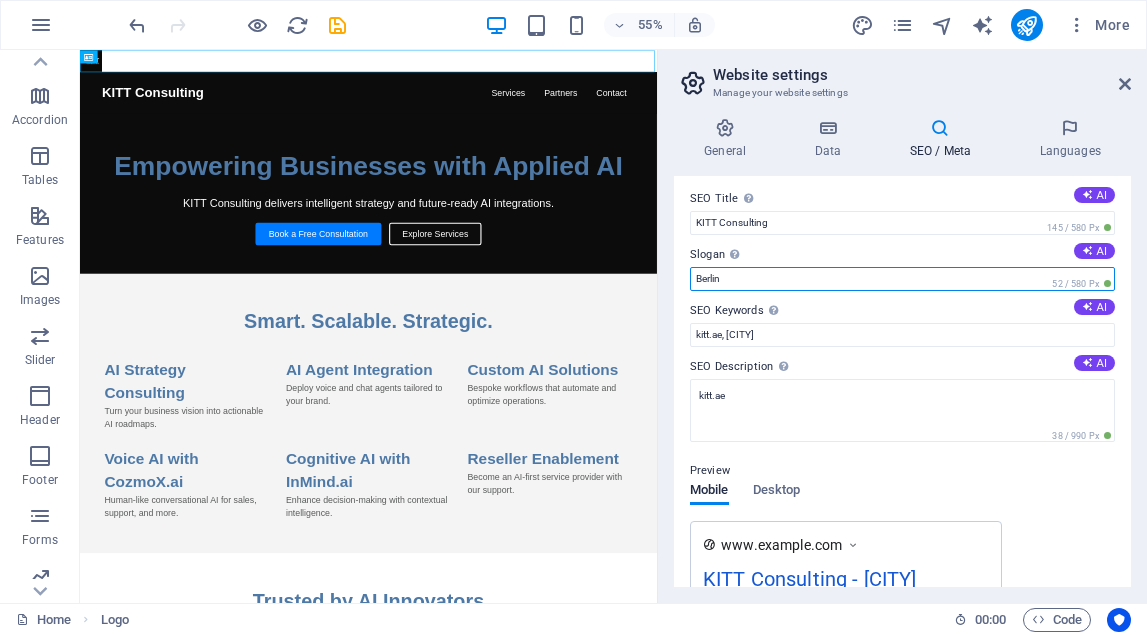 click on "Berlin" at bounding box center [902, 279] 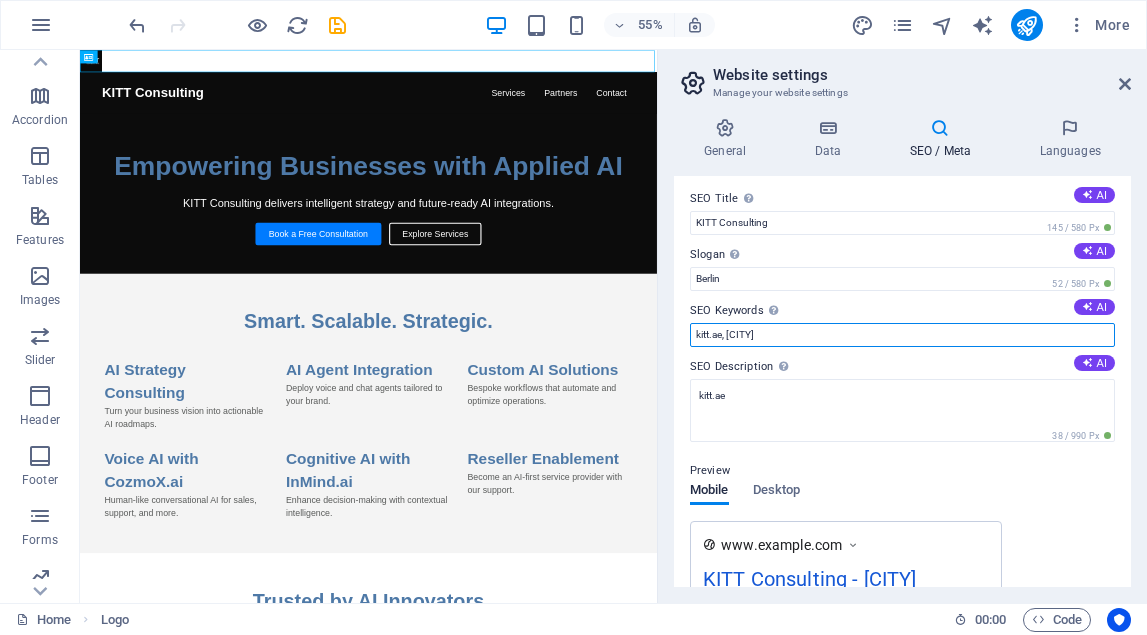 click on "kitt.ae, [CITY]" at bounding box center [902, 335] 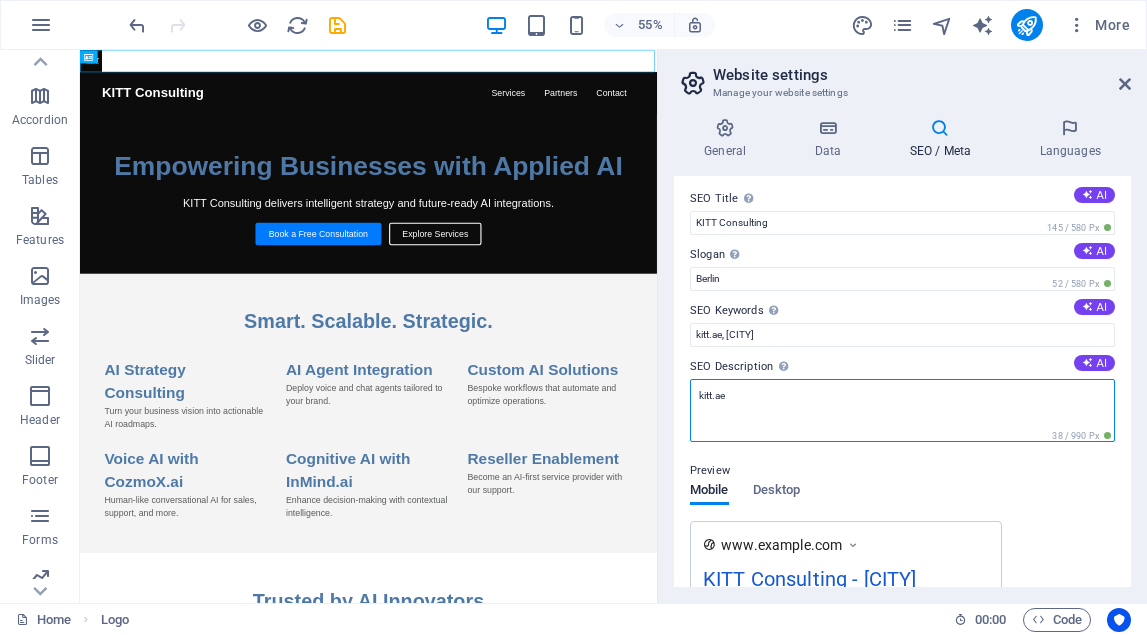 click on "kitt.ae" at bounding box center [902, 410] 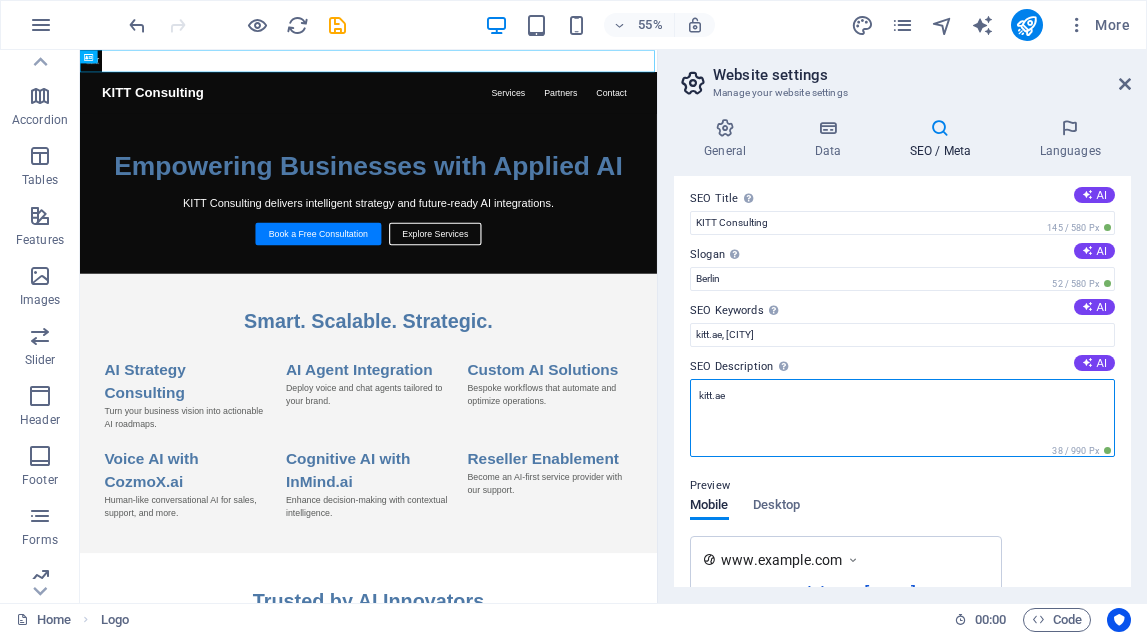click on "kitt.ae" at bounding box center (902, 418) 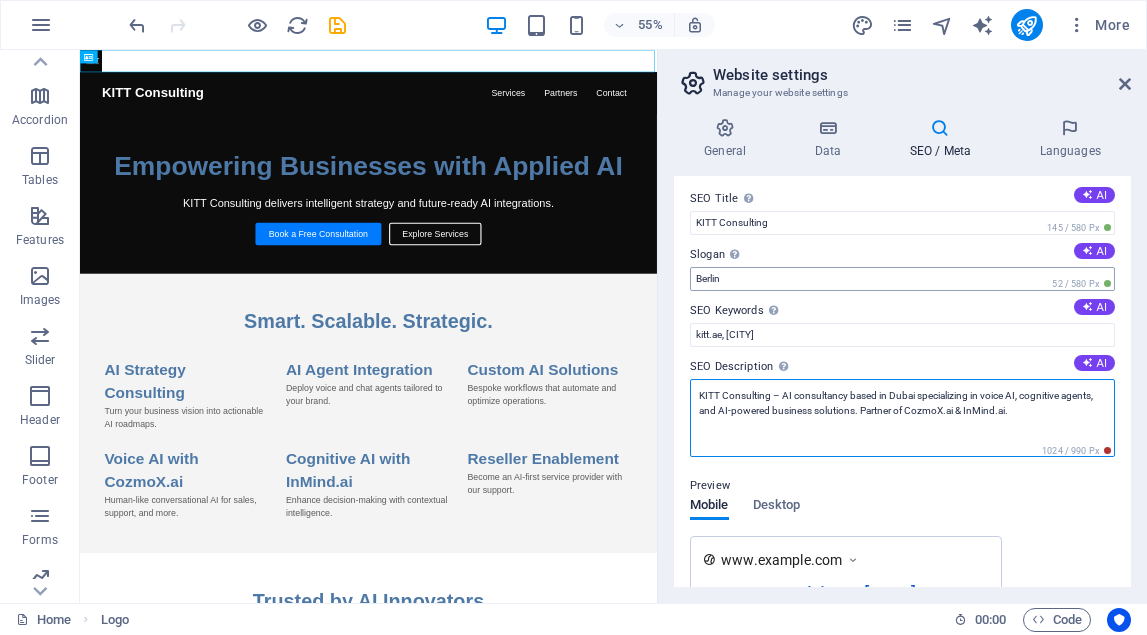 type on "KITT Consulting – AI consultancy based in Dubai specializing in voice AI, cognitive agents, and AI-powered business solutions. Partner of CozmoX.ai & InMind.ai." 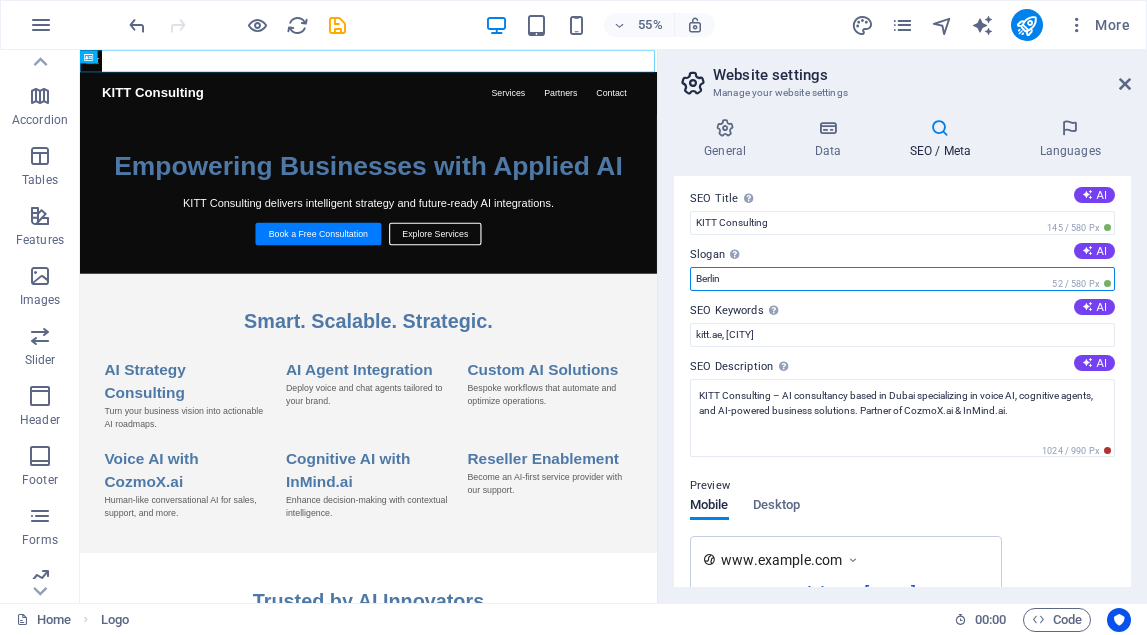 click on "Berlin" at bounding box center [902, 279] 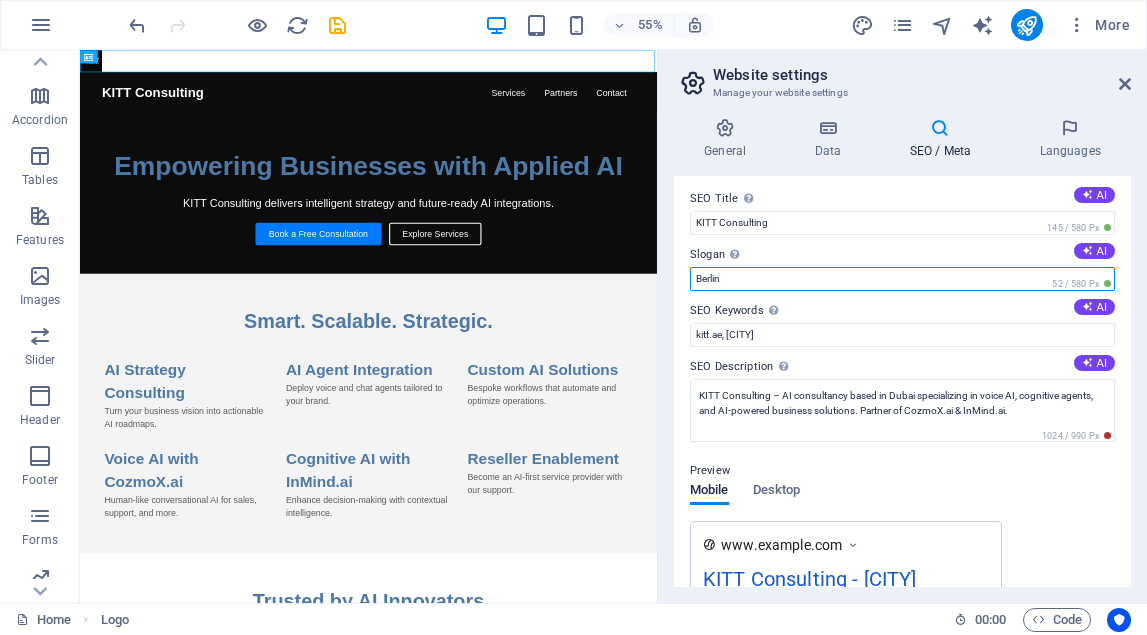 click on "Berlin" at bounding box center (902, 279) 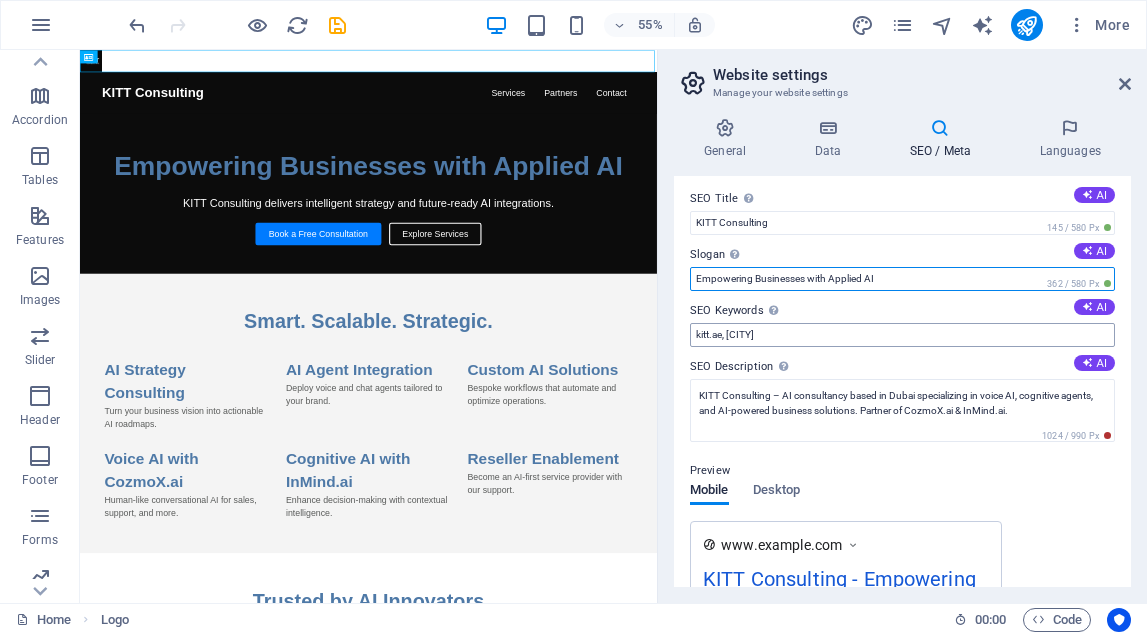 type on "Empowering Businesses with Applied AI" 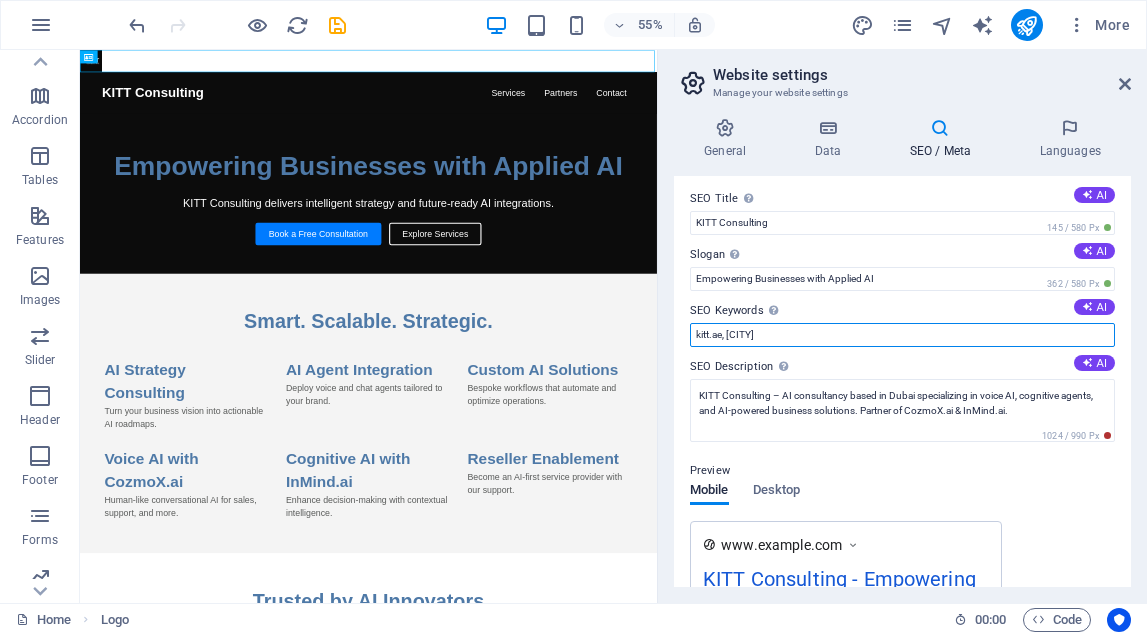 click on "kitt.ae, [CITY]" at bounding box center [902, 335] 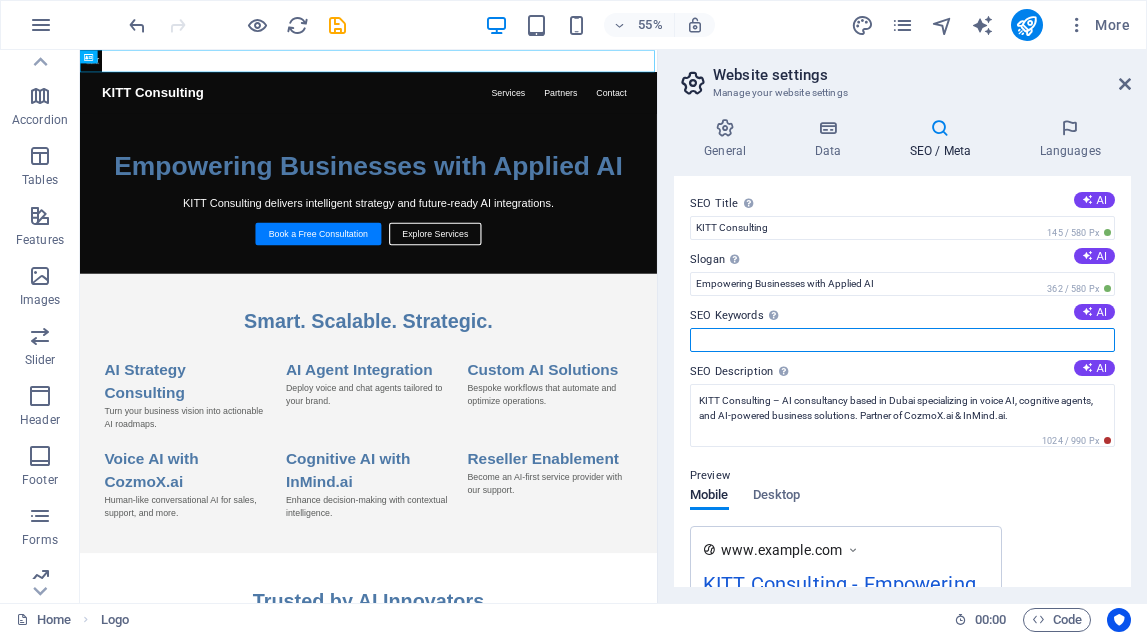 scroll, scrollTop: 0, scrollLeft: 0, axis: both 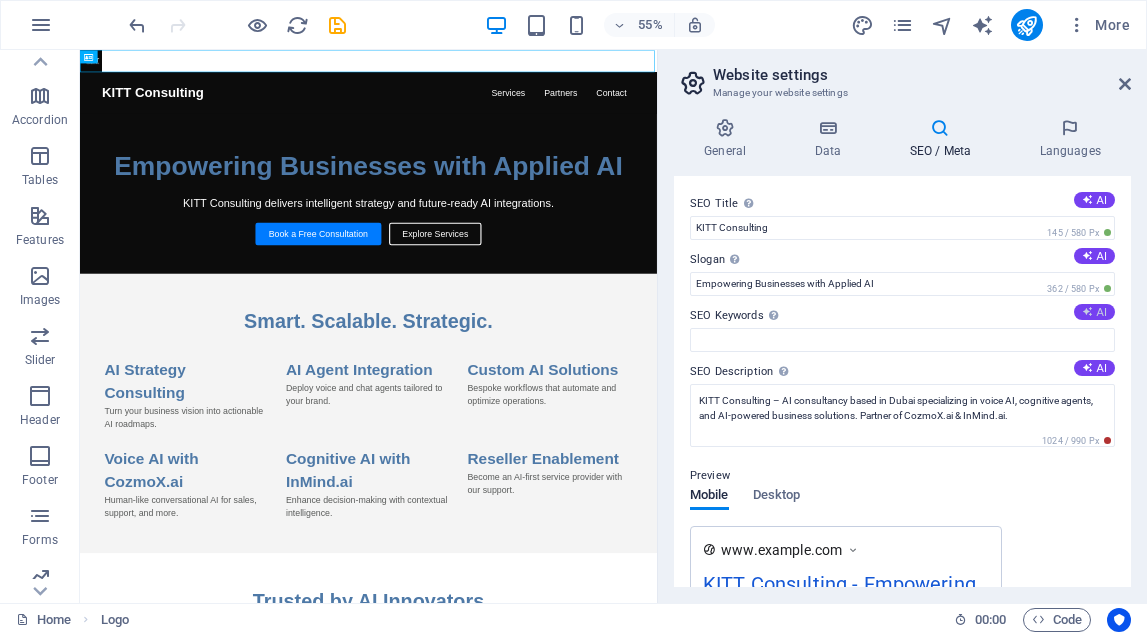 click on "AI" at bounding box center (1094, 312) 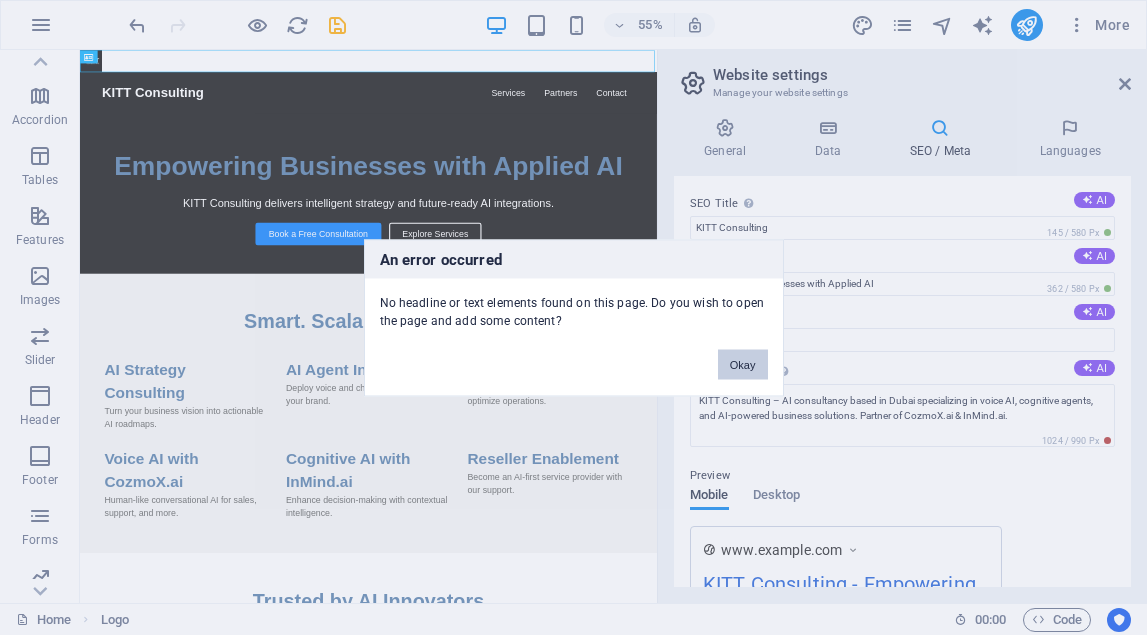 click on "Okay" at bounding box center (743, 364) 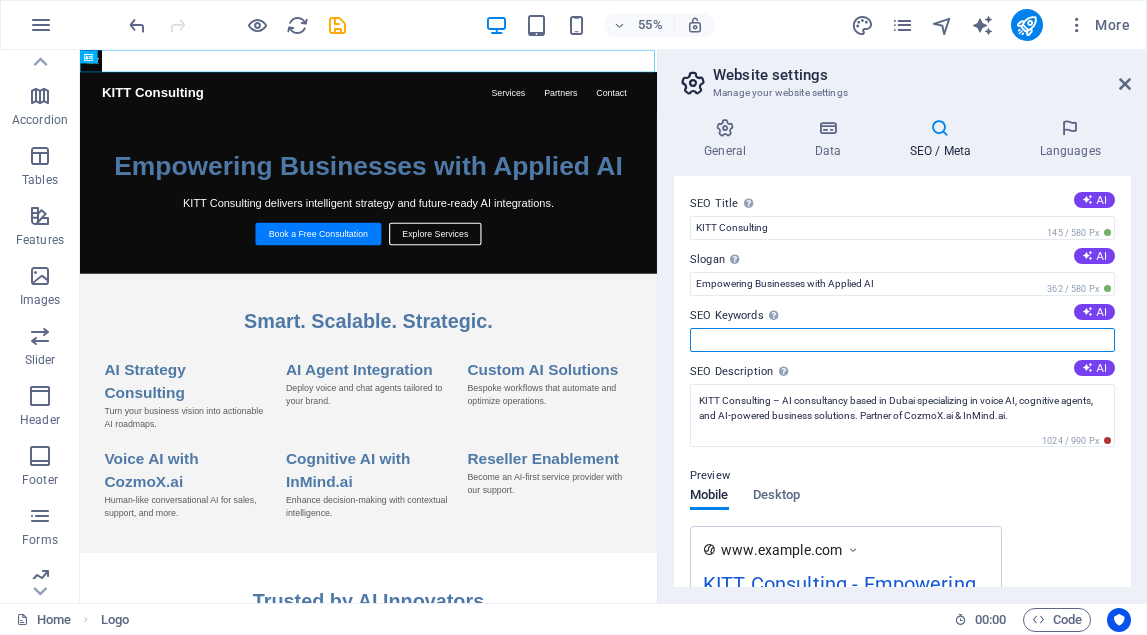 click on "SEO Keywords Comma-separated list of keywords representing your website. AI" at bounding box center (902, 340) 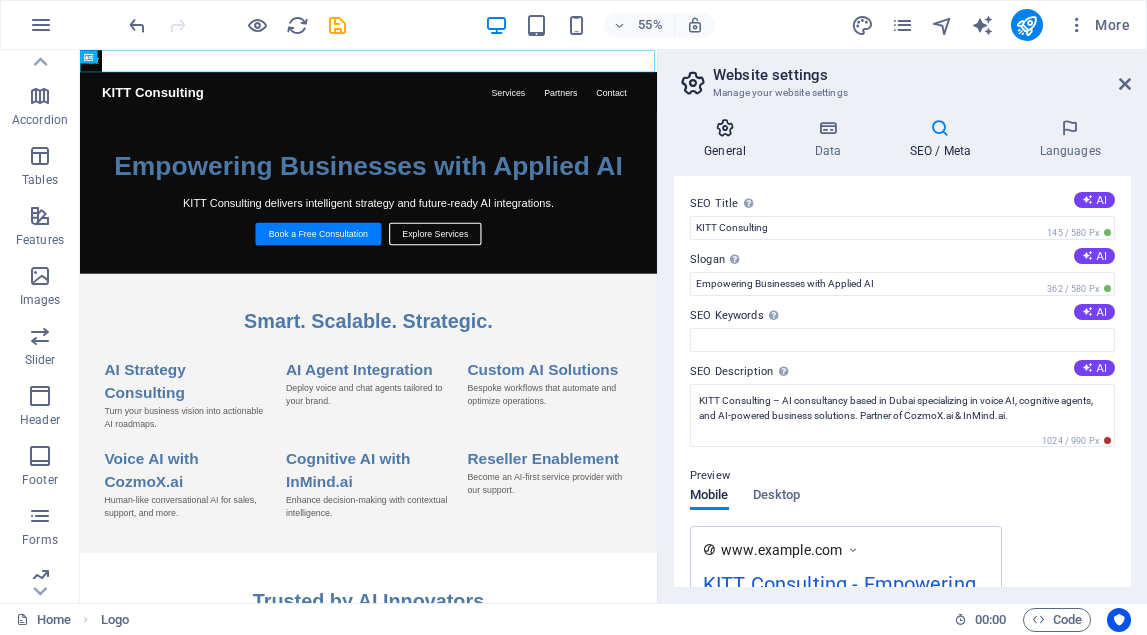click on "General" at bounding box center [729, 139] 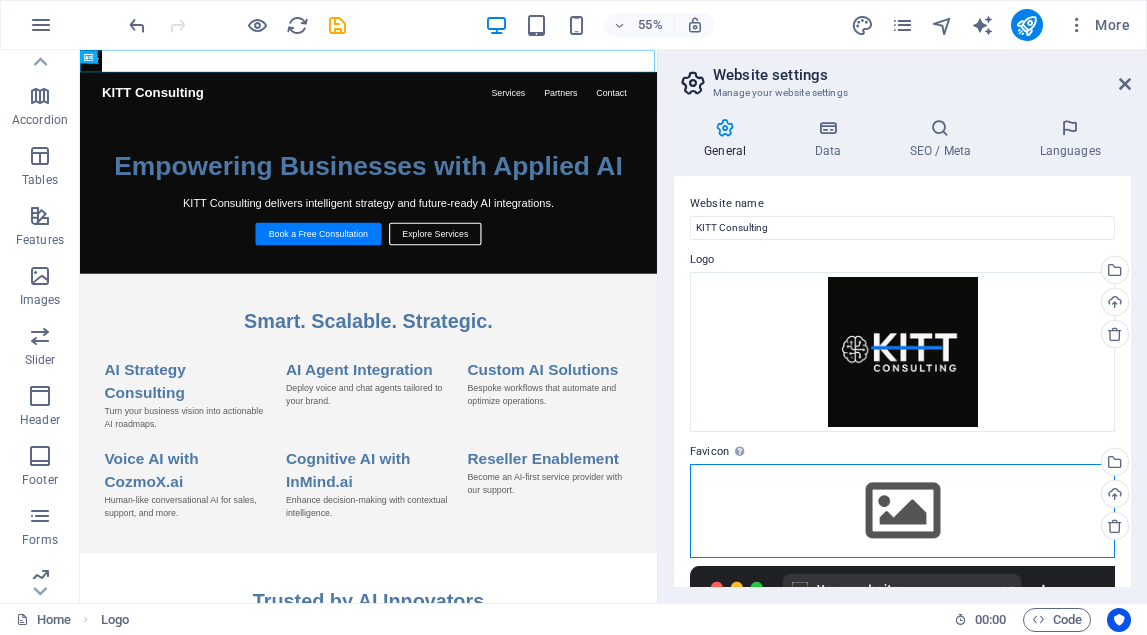 click on "Drag files here, click to choose files or select files from Files or our free stock photos & videos" at bounding box center [902, 511] 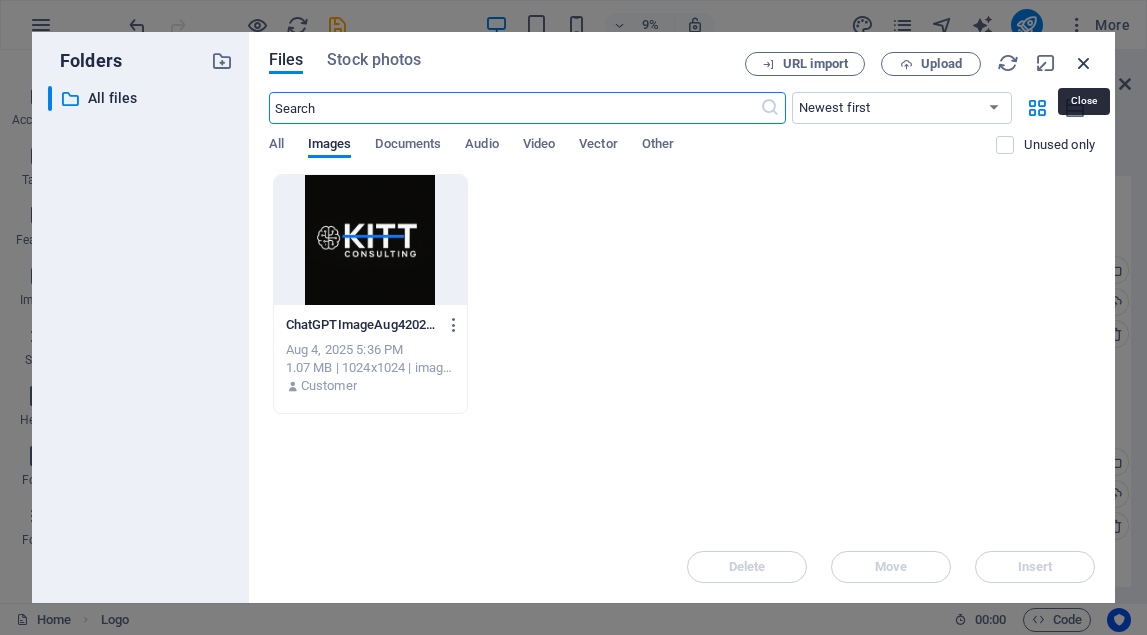 click at bounding box center (1084, 63) 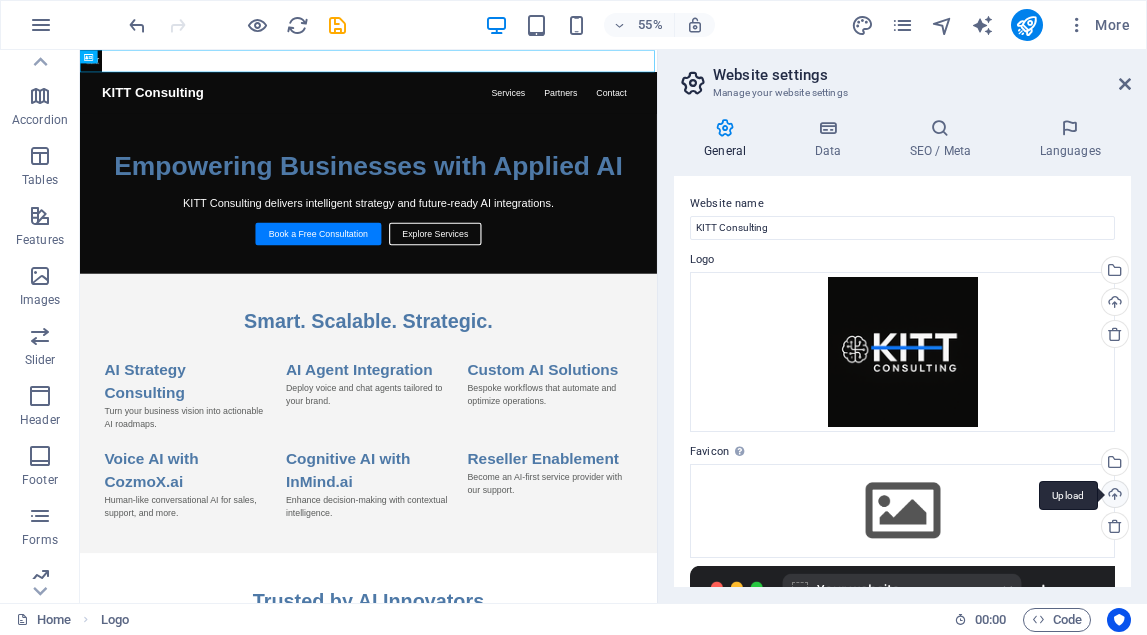 click on "Upload" at bounding box center [1113, 496] 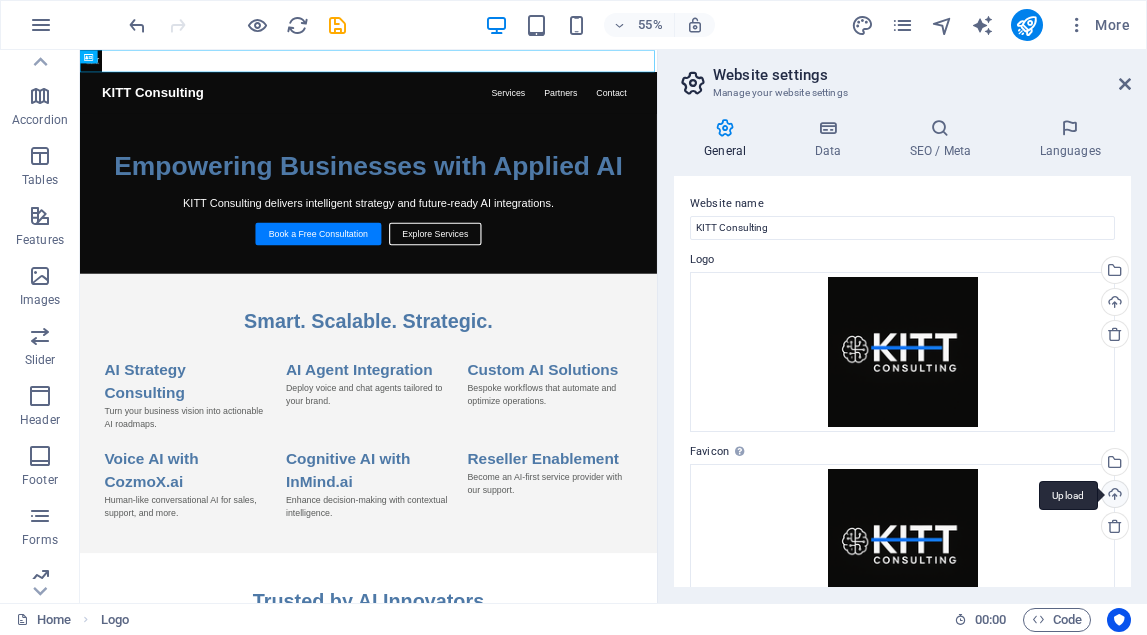 click on "Upload" at bounding box center [1113, 496] 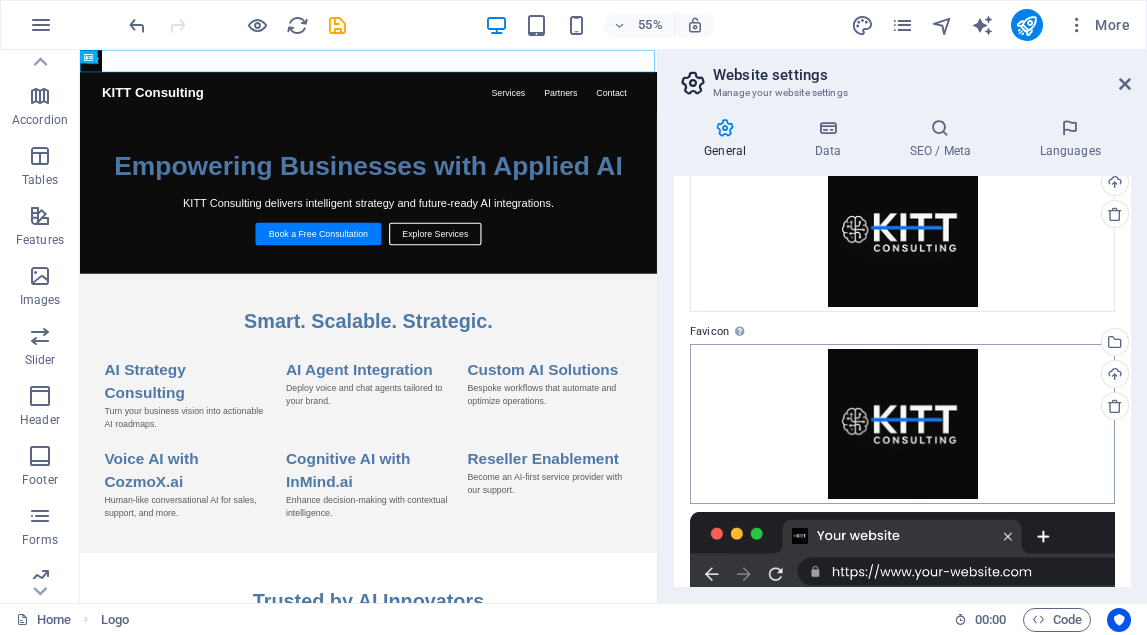 scroll, scrollTop: 136, scrollLeft: 0, axis: vertical 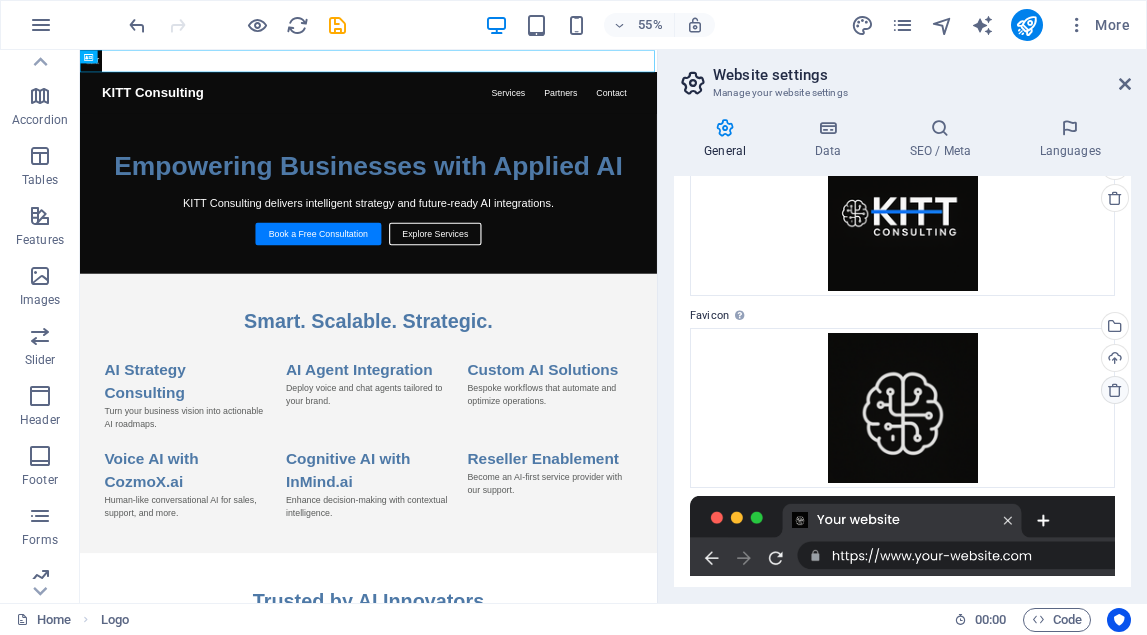 click at bounding box center (1115, 390) 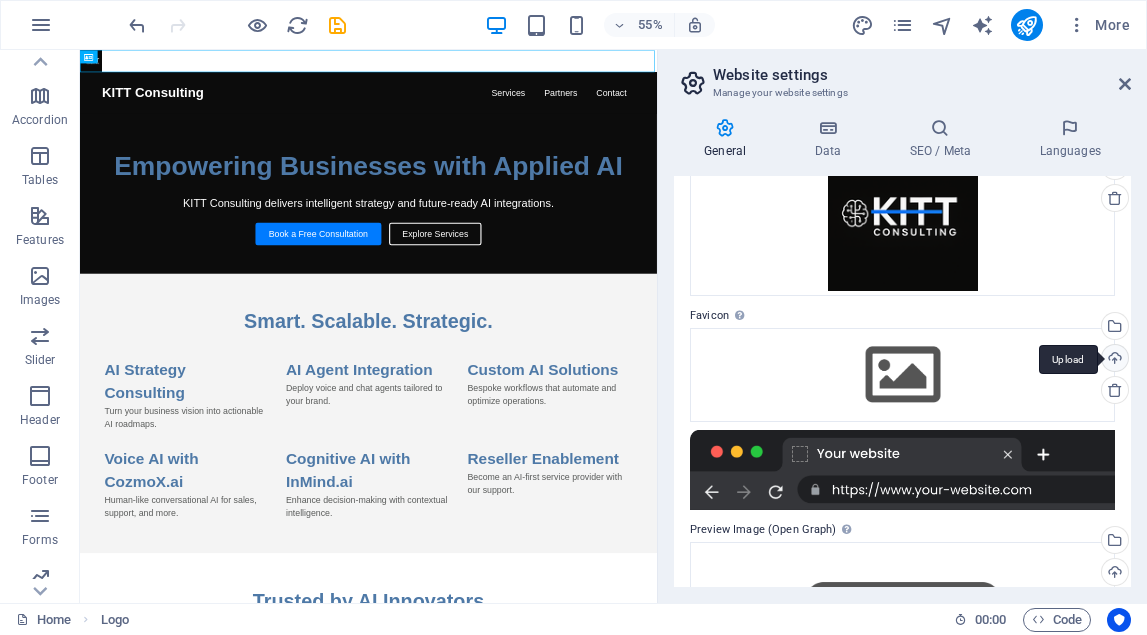 click on "Upload" at bounding box center [1113, 360] 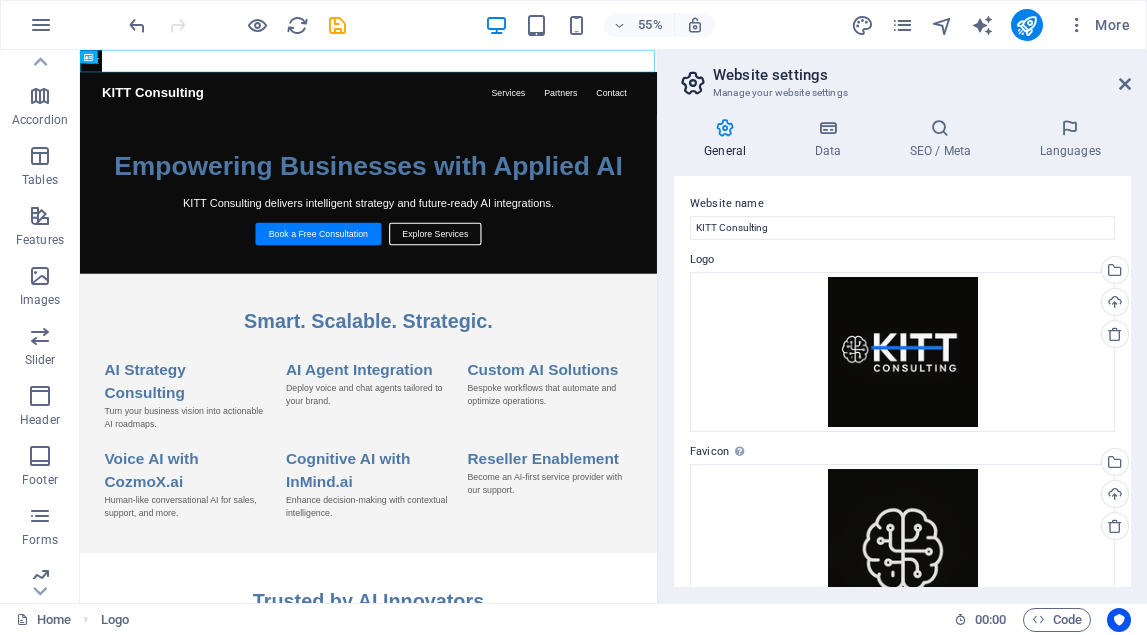 scroll, scrollTop: 0, scrollLeft: 0, axis: both 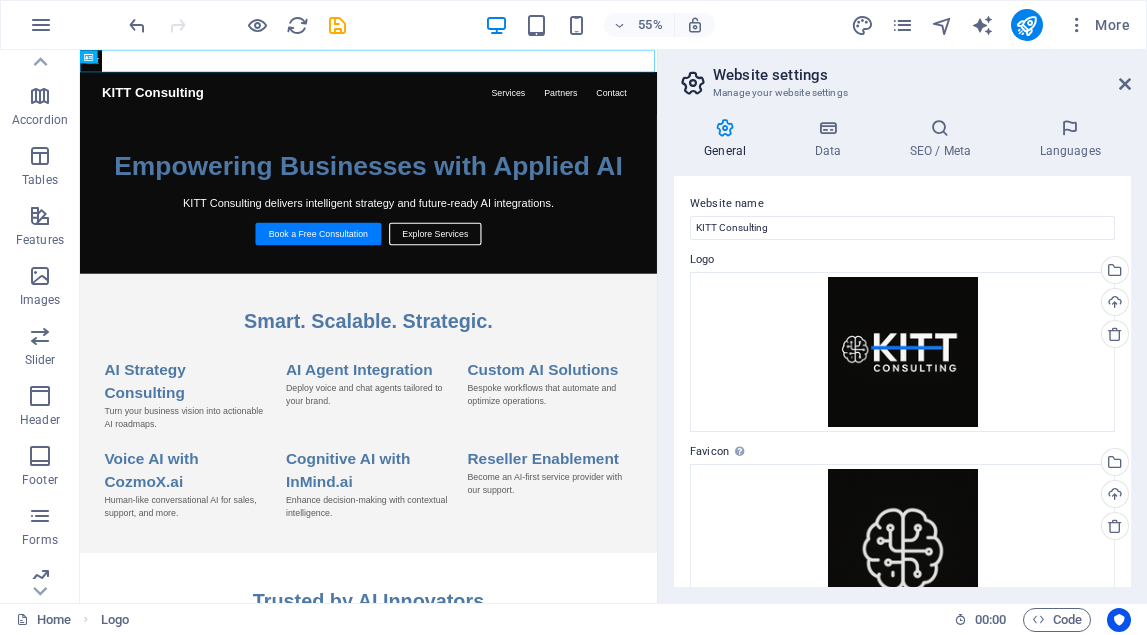 click at bounding box center [725, 128] 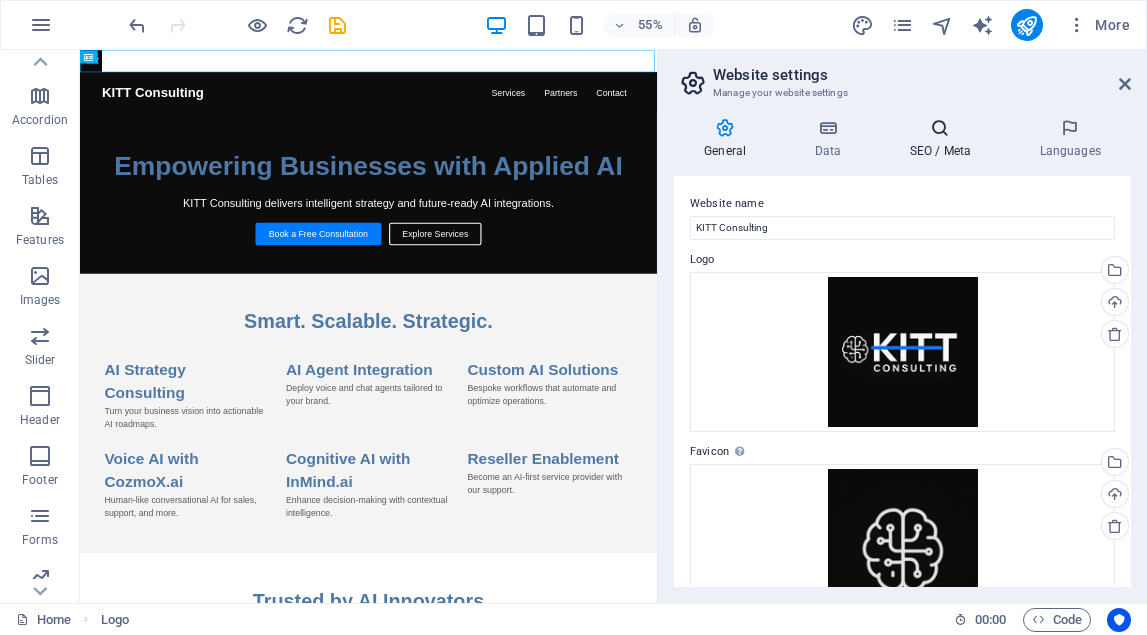 click on "SEO / Meta" at bounding box center (944, 139) 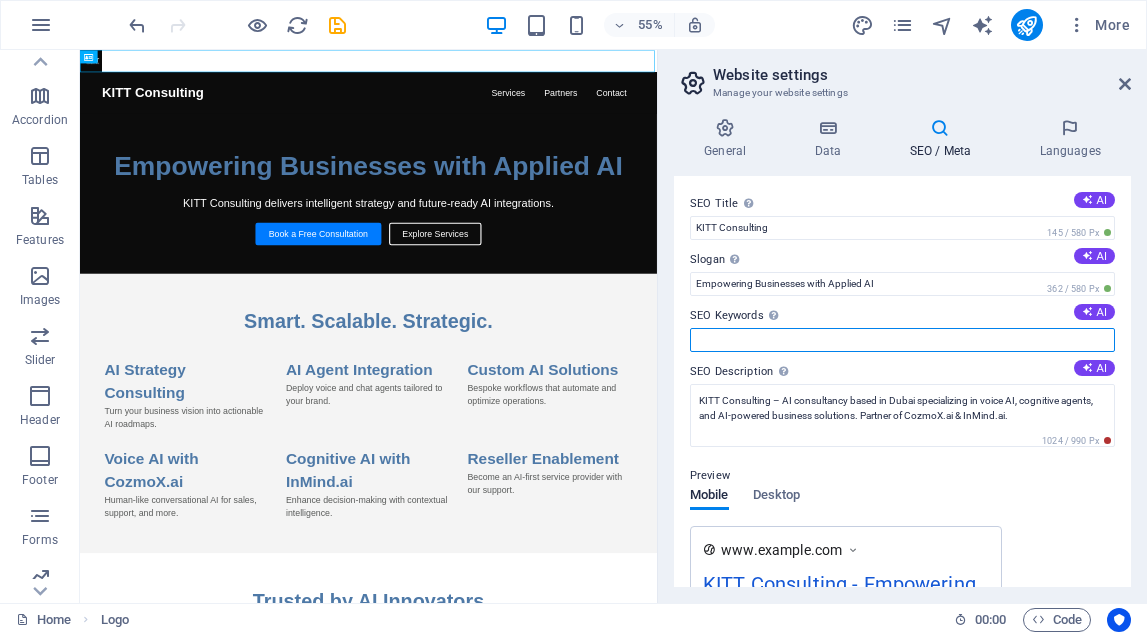 click on "SEO Keywords Comma-separated list of keywords representing your website. AI" at bounding box center [902, 340] 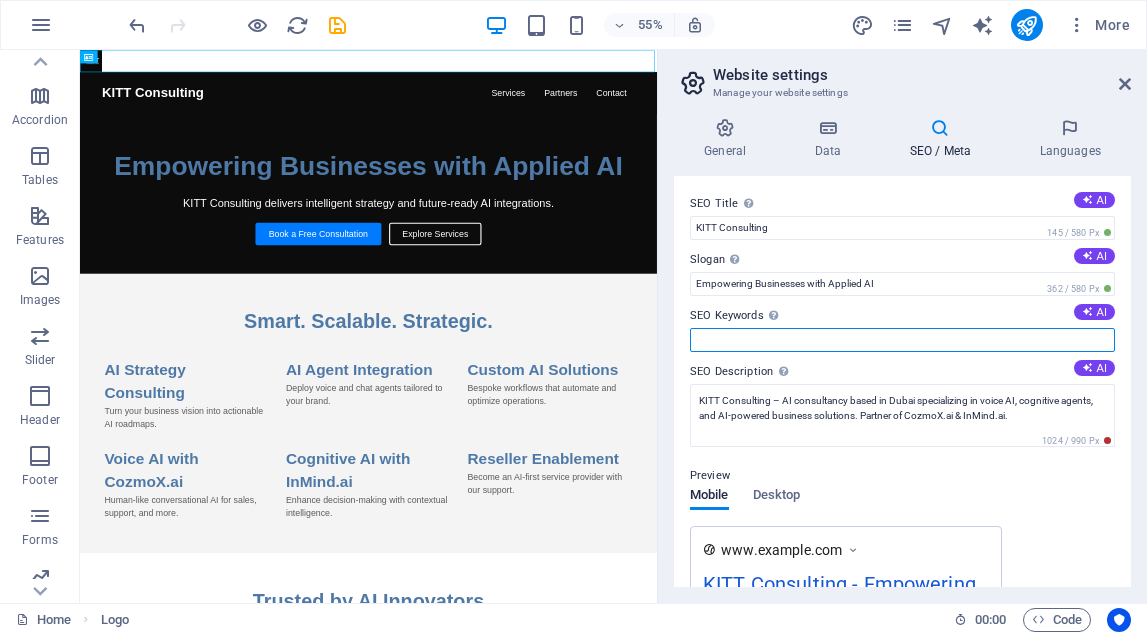 paste on "AI consulting Dubai Artificial intelligence consultancy UAE AI strategy firm Dubai AI solutions for business GCC AI integration services UAE Voice AI consulting Dubai AI agents deployment UAE CozmoX.ai integration partner InMind.ai cognitive AI UAE AI chatbot and voicebot UAE" 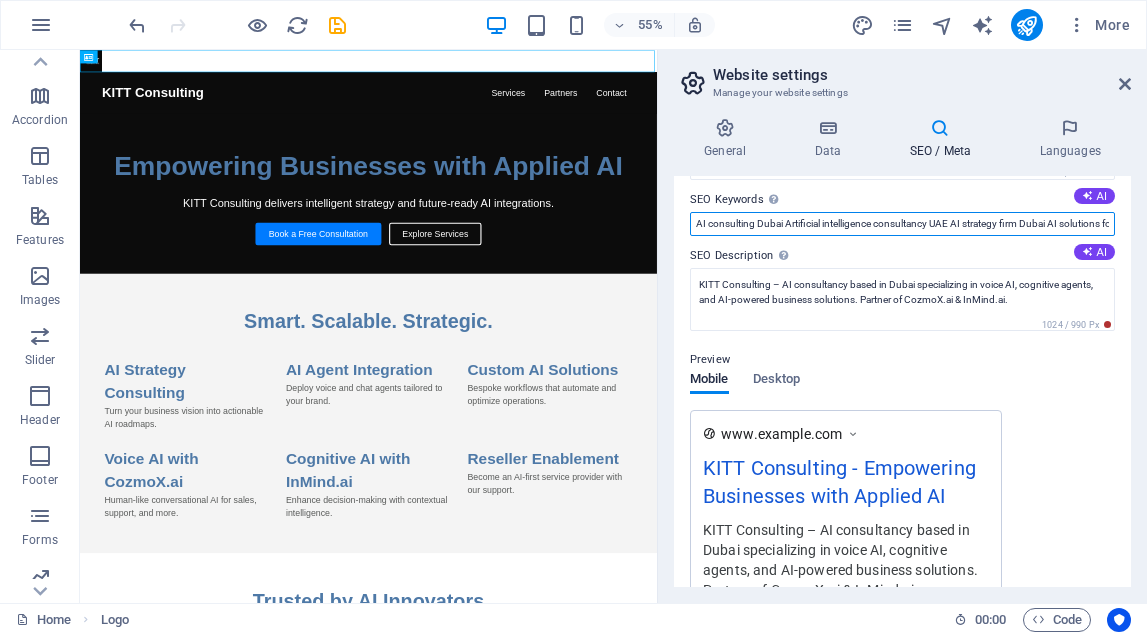 scroll, scrollTop: 255, scrollLeft: 0, axis: vertical 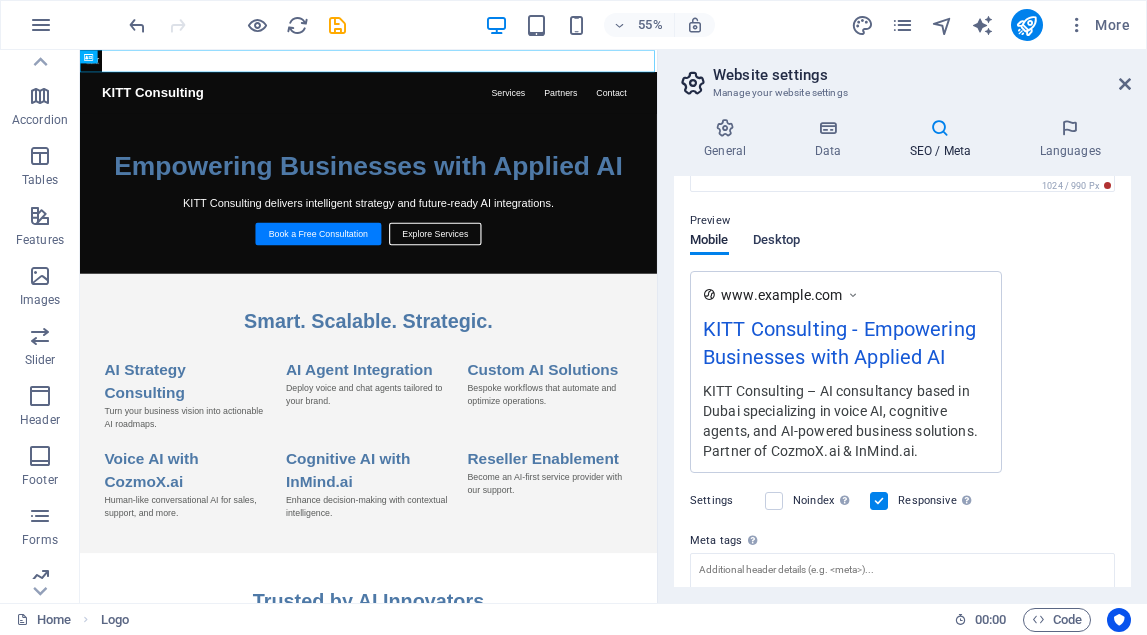 type on "AI consulting Dubai Artificial intelligence consultancy UAE AI strategy firm Dubai AI solutions for business GCC AI integration services UAE Voice AI consulting Dubai AI agents deployment UAE CozmoX.ai integration partner InMind.ai cognitive AI UAE AI chatbot and voicebot UAE" 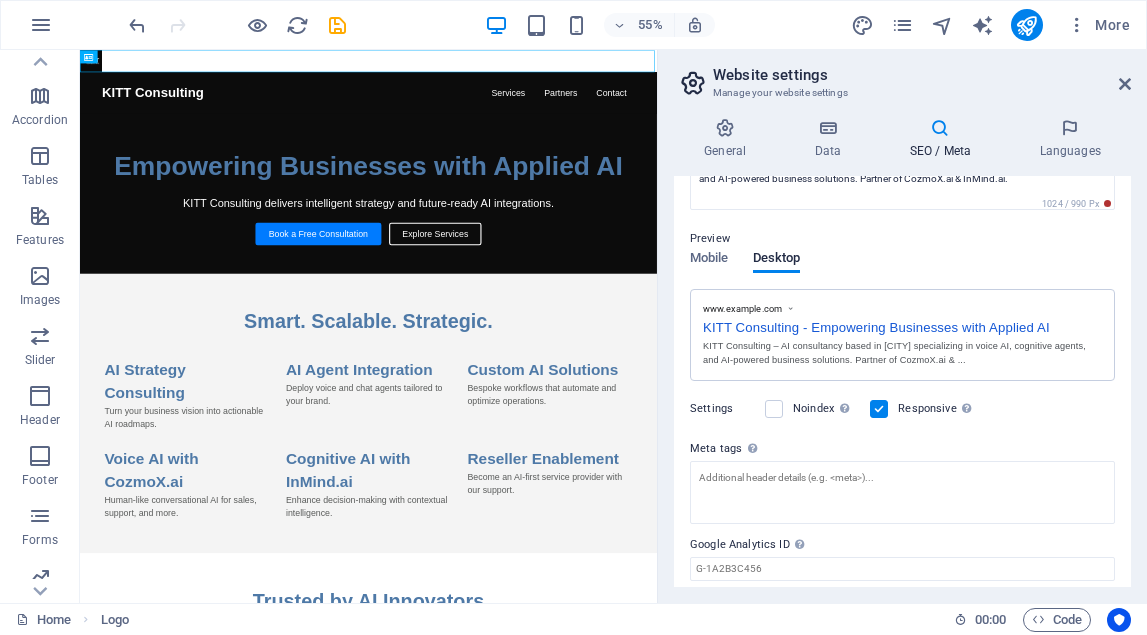 scroll, scrollTop: 214, scrollLeft: 0, axis: vertical 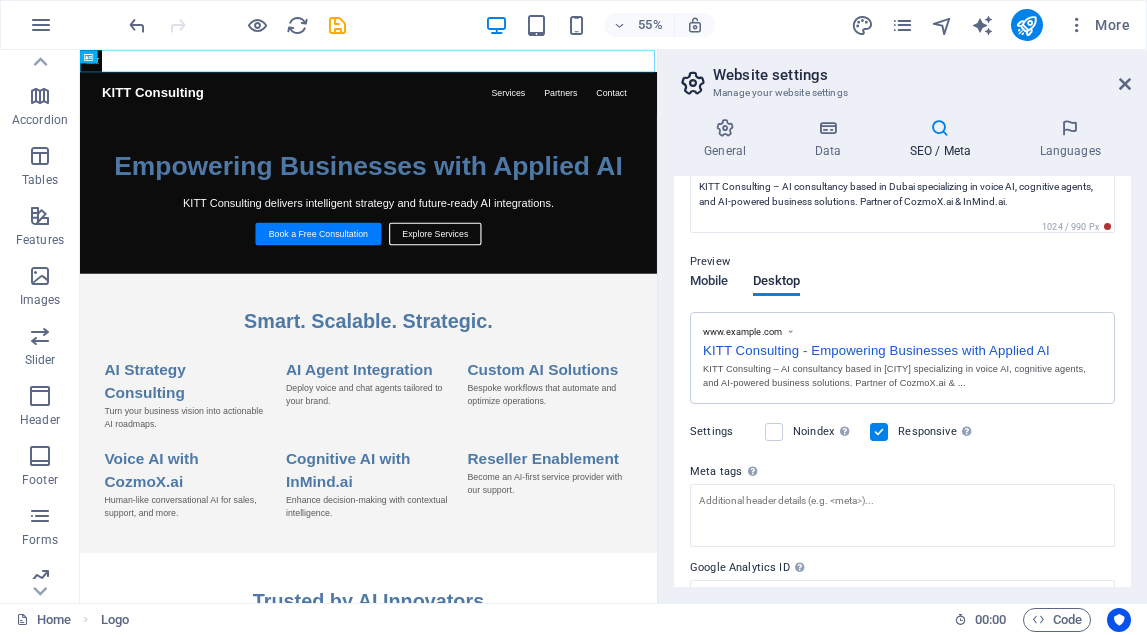 click on "Mobile" at bounding box center [709, 283] 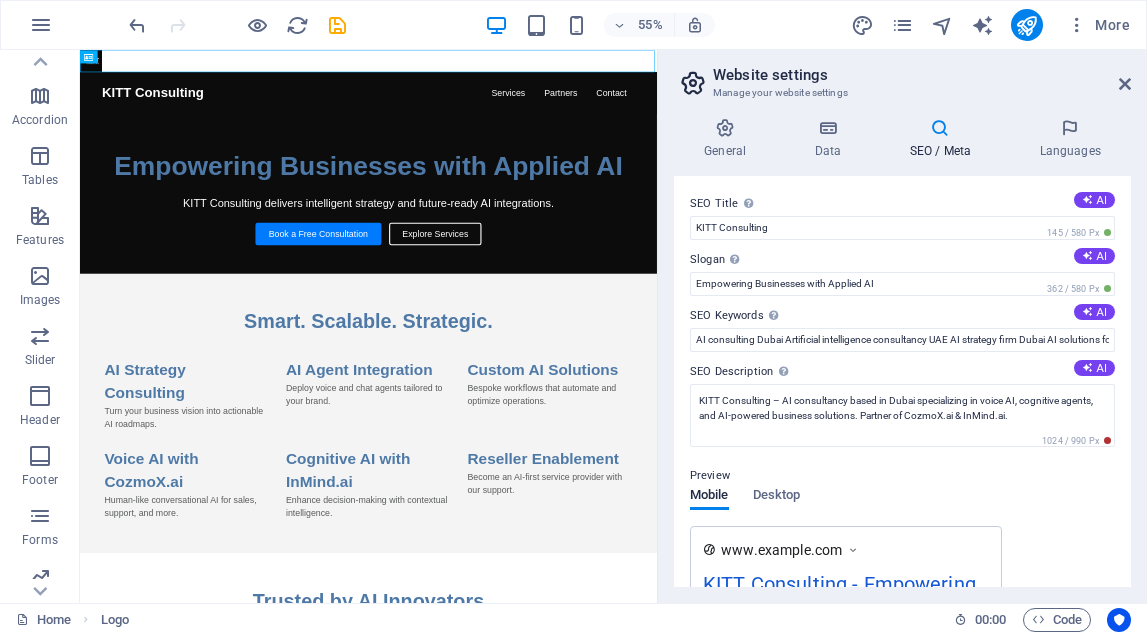 scroll, scrollTop: 0, scrollLeft: 0, axis: both 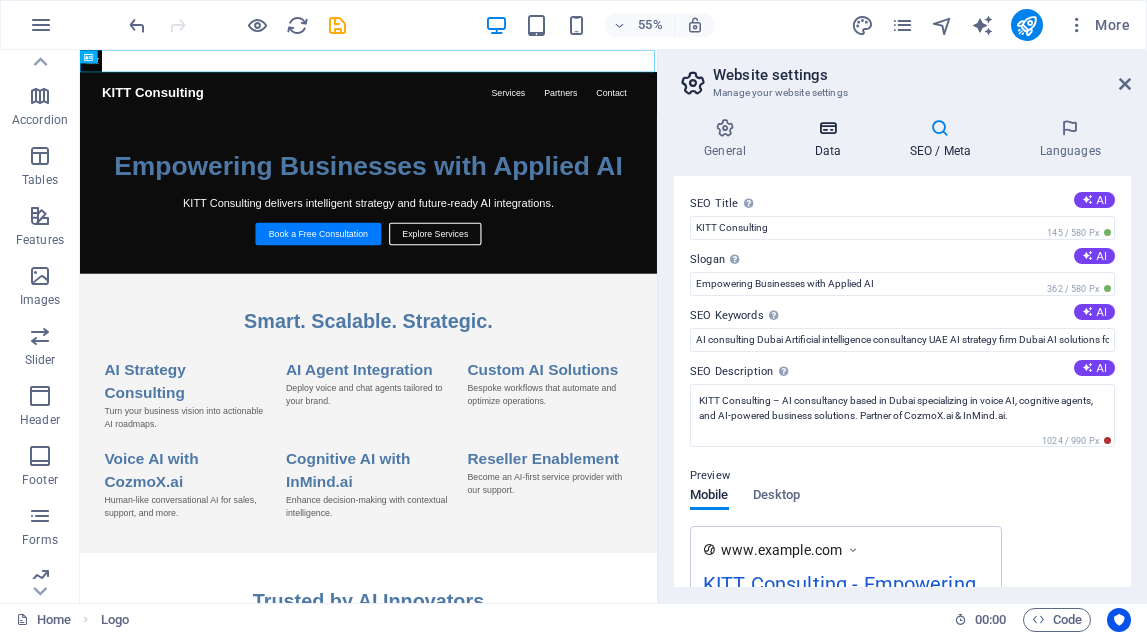 click at bounding box center [827, 128] 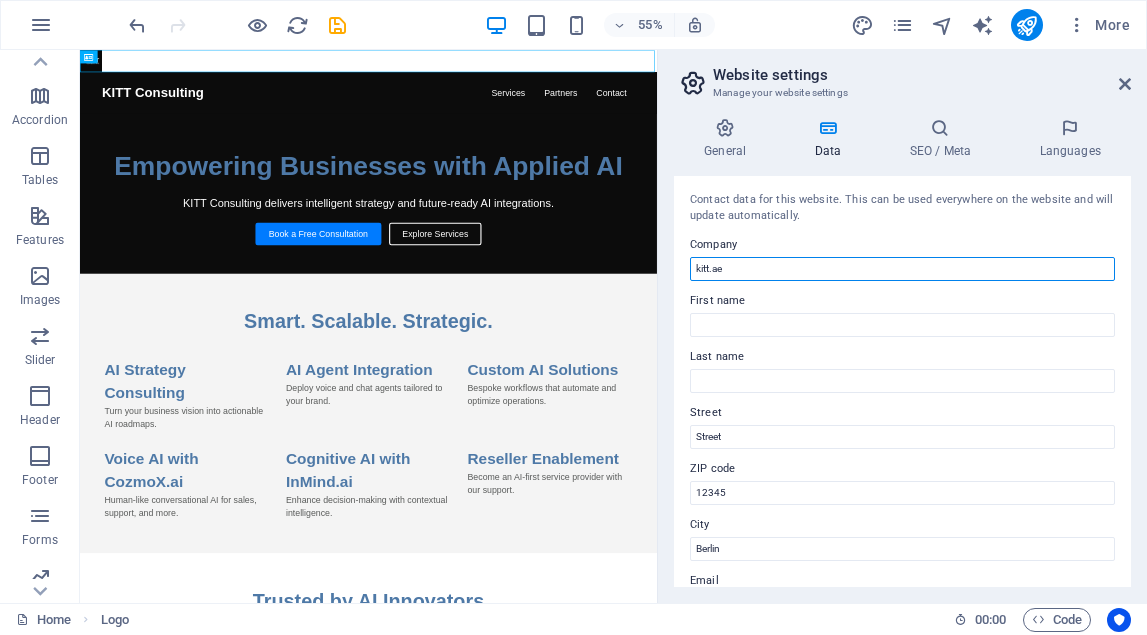 click on "kitt.ae" at bounding box center (902, 269) 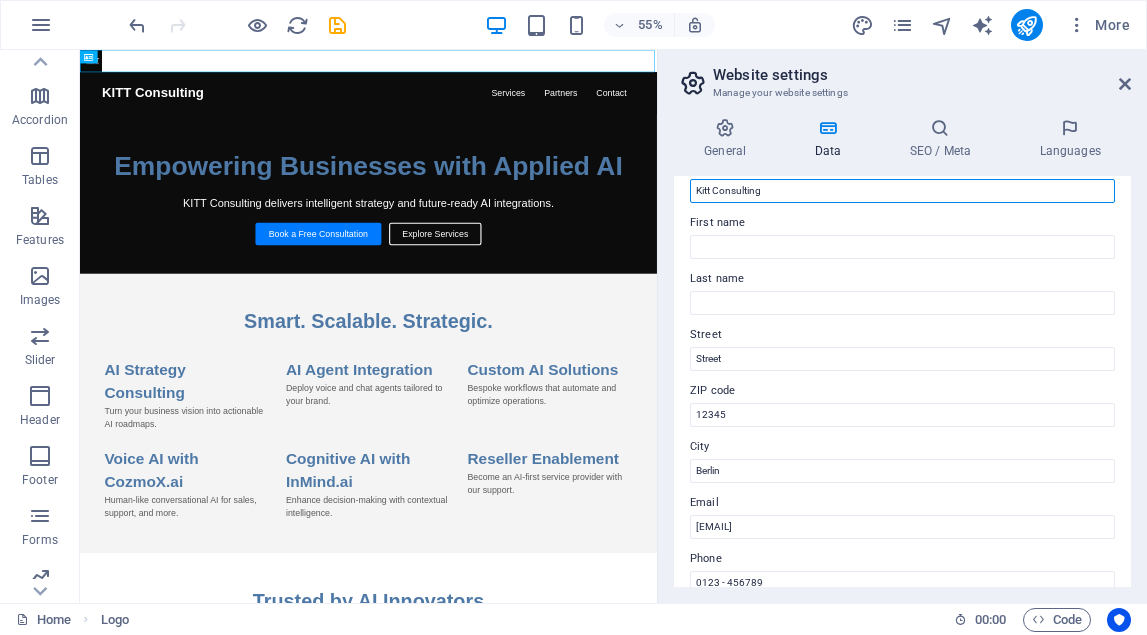 scroll, scrollTop: 75, scrollLeft: 0, axis: vertical 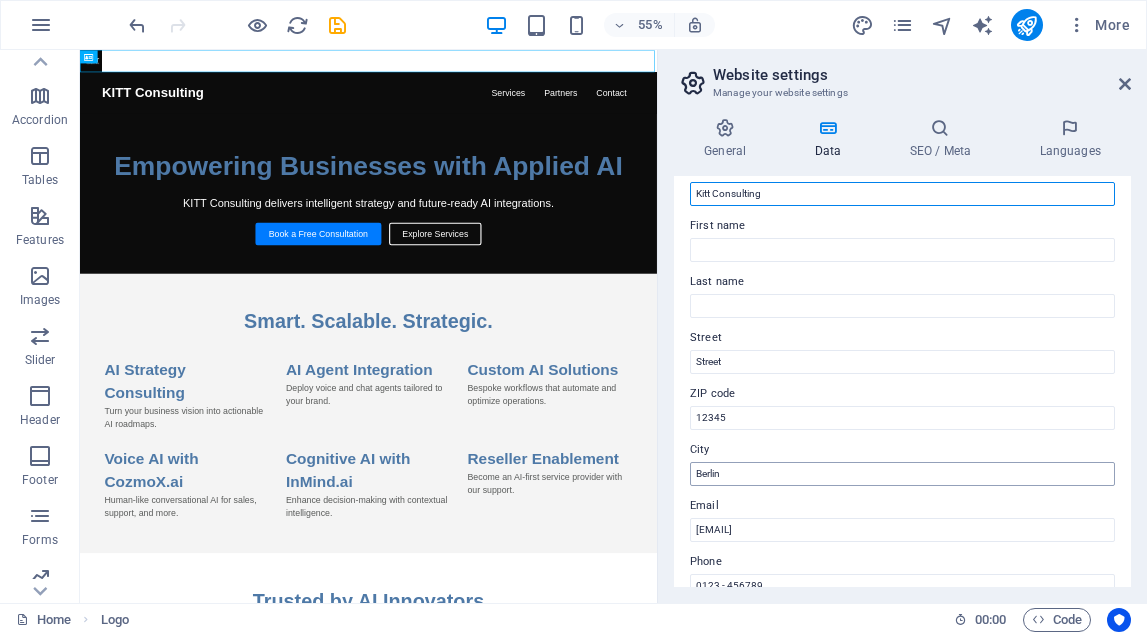 type on "Kitt Consulting" 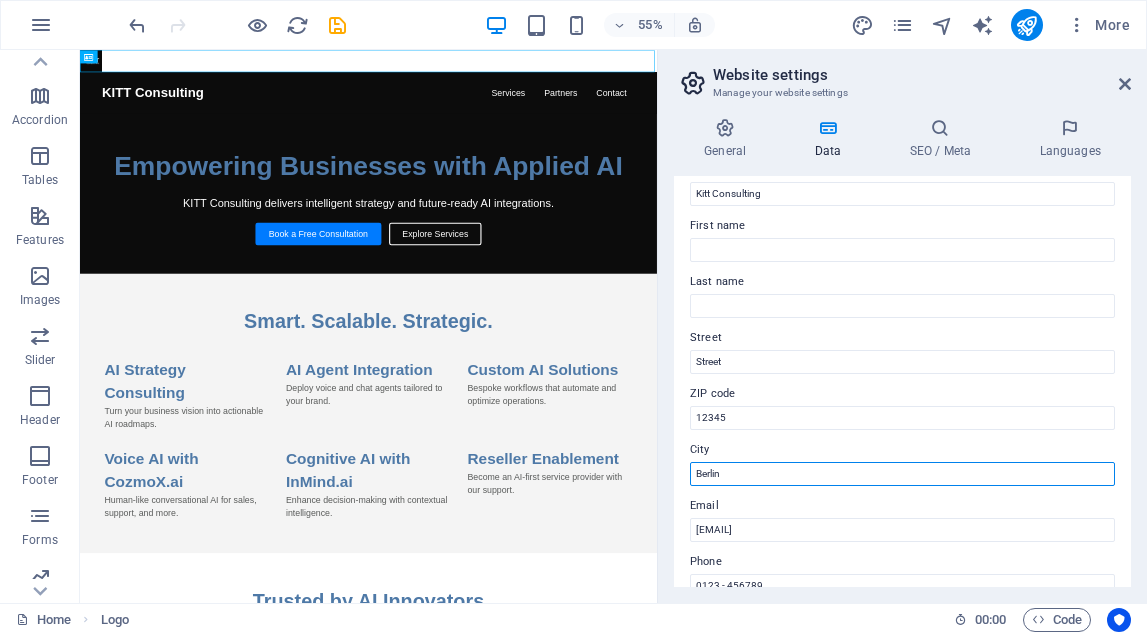 click on "Berlin" at bounding box center (902, 474) 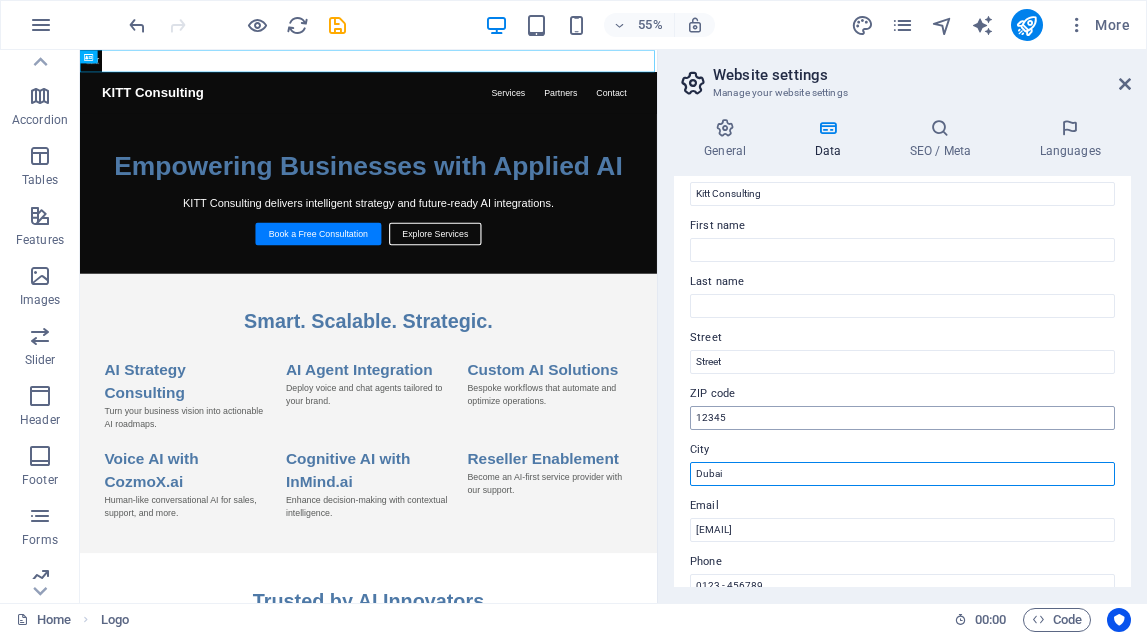 type on "Dubai" 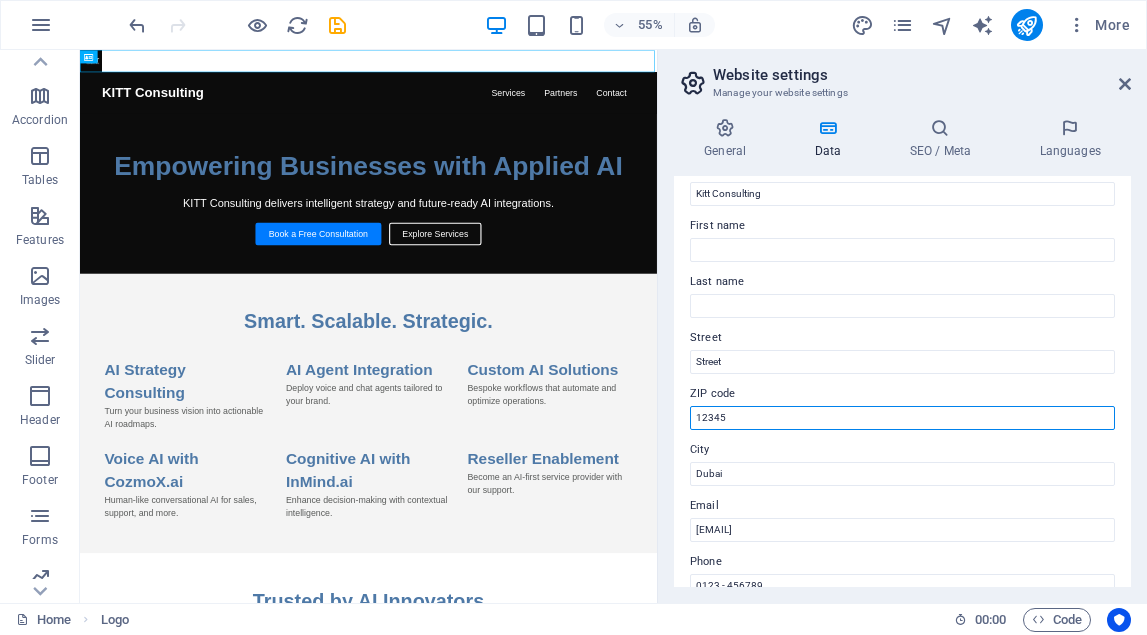click on "12345" at bounding box center (902, 418) 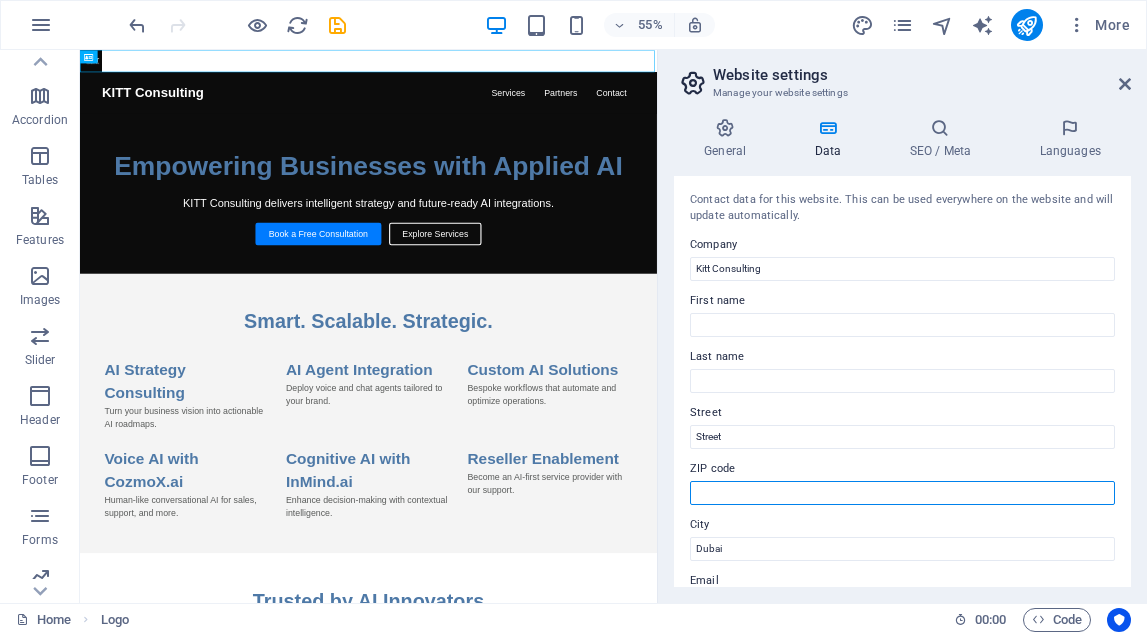 scroll, scrollTop: 0, scrollLeft: 0, axis: both 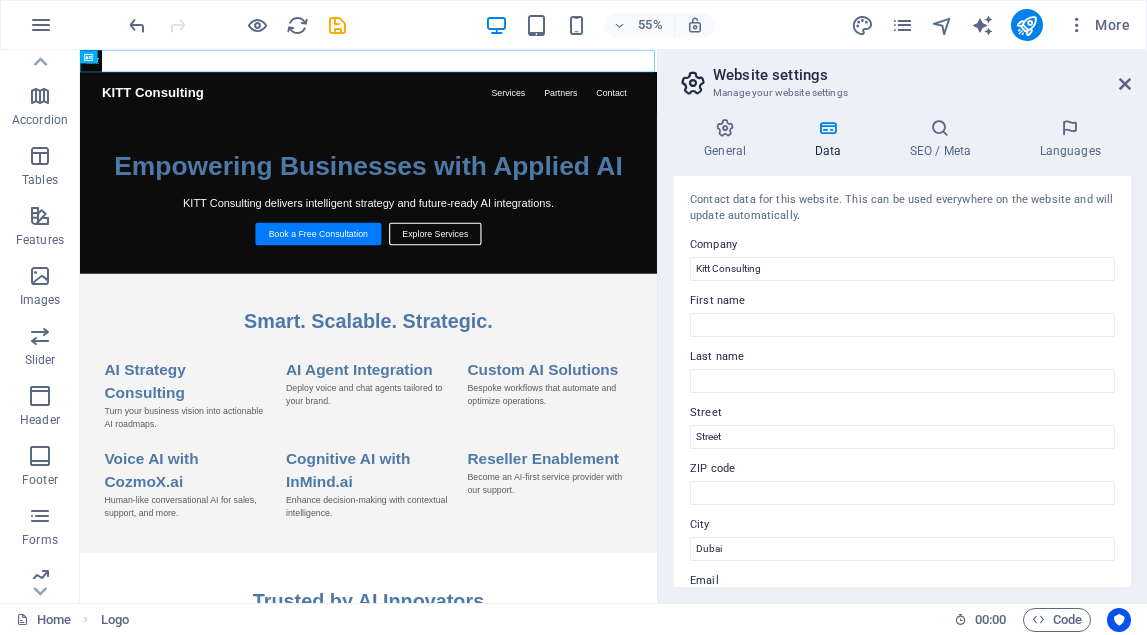 click on "Contact data for this website. This can be used everywhere on the website and will update automatically." at bounding box center [902, 208] 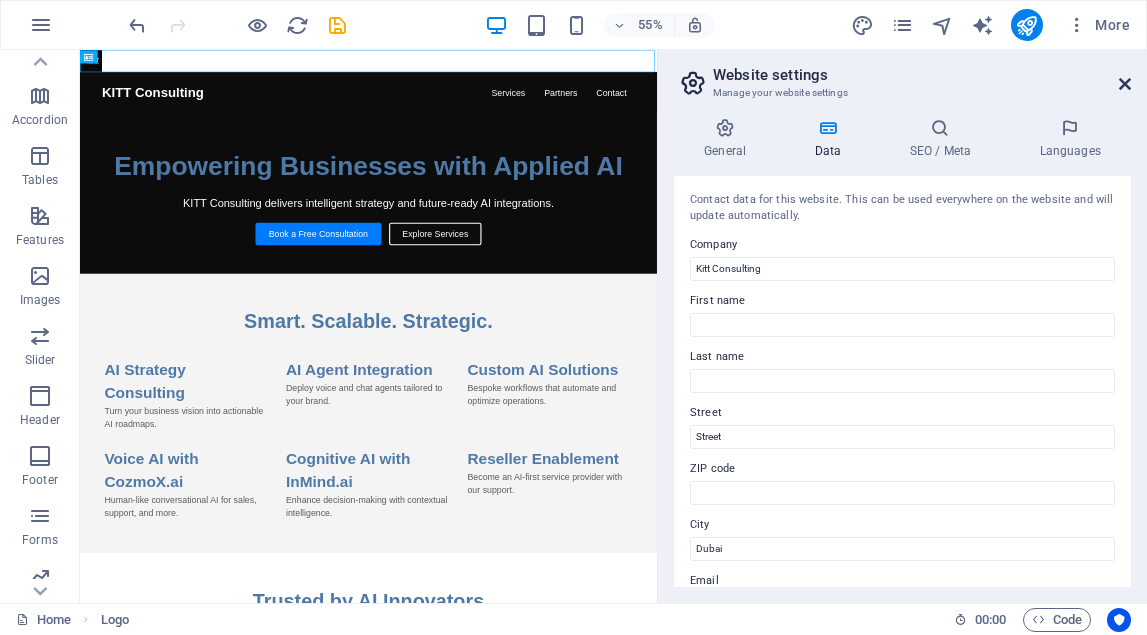 click at bounding box center [1125, 84] 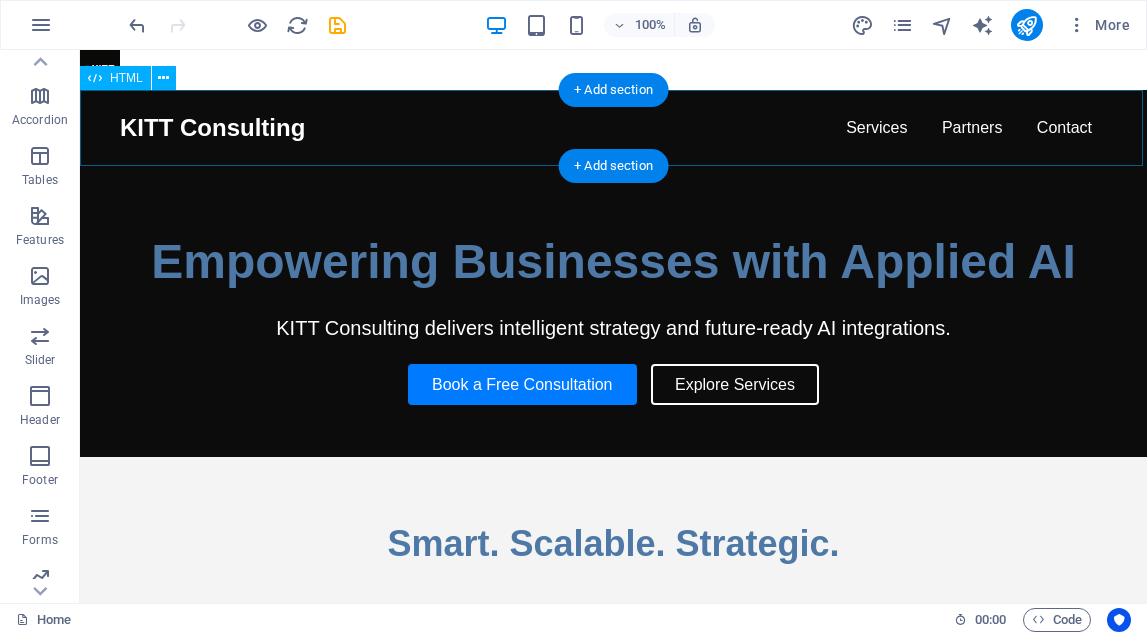 scroll, scrollTop: 0, scrollLeft: 0, axis: both 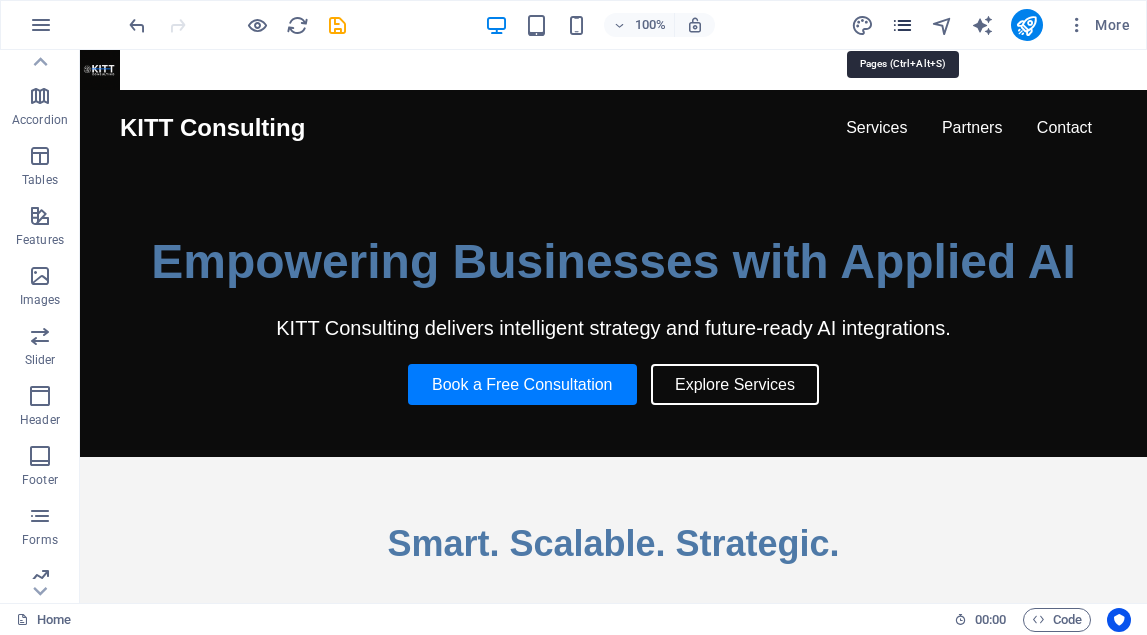 click at bounding box center [902, 25] 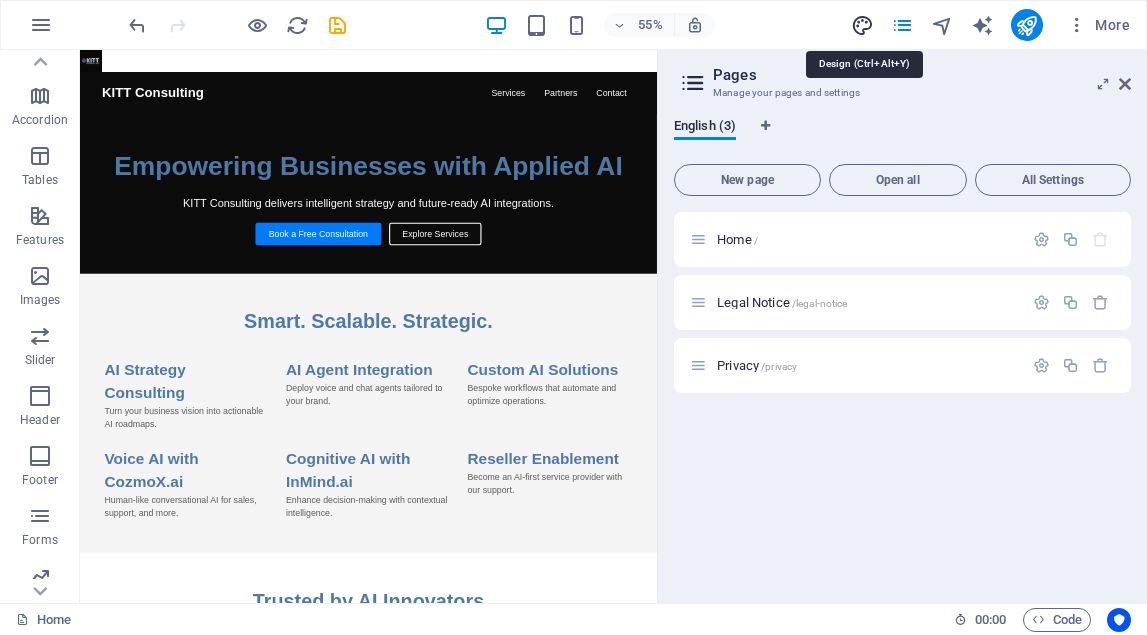 click at bounding box center (862, 25) 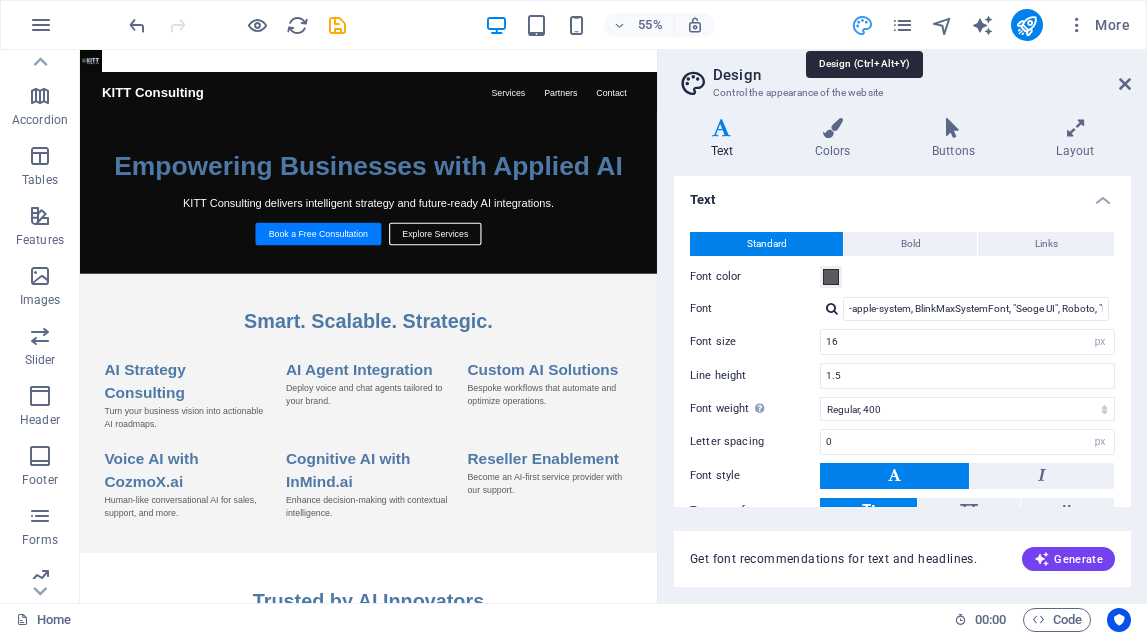 click at bounding box center [862, 25] 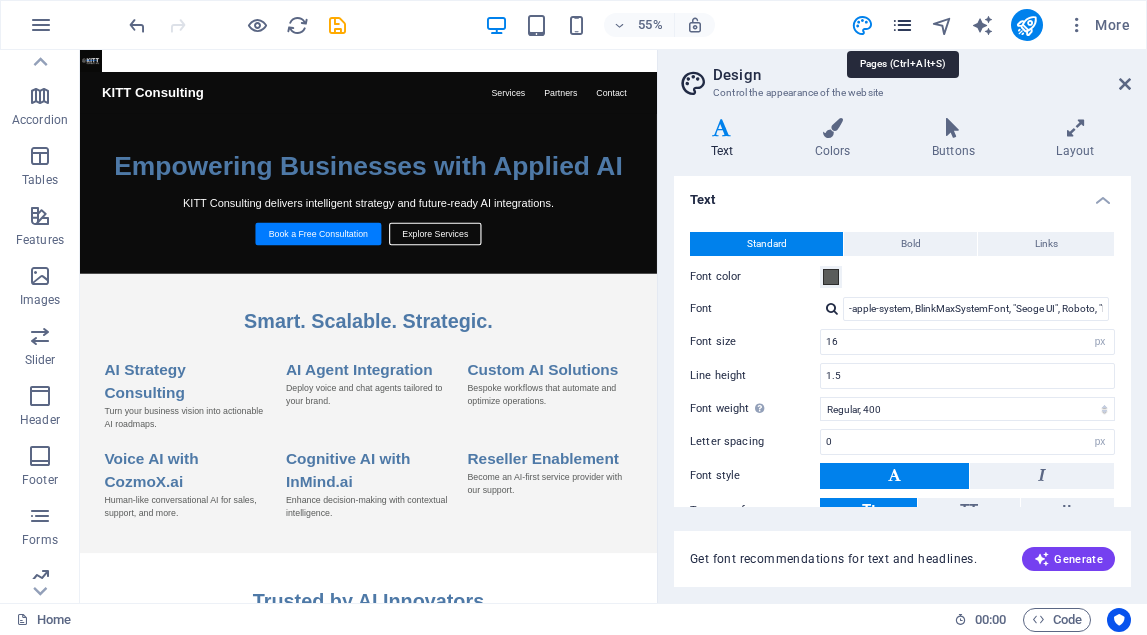 click at bounding box center (902, 25) 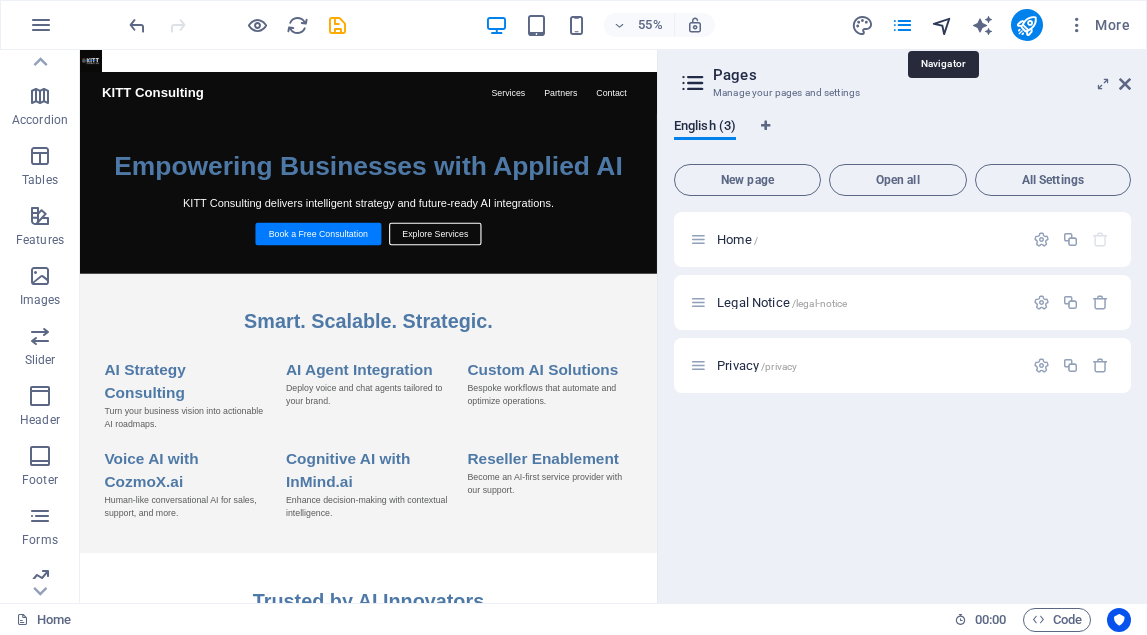 click at bounding box center [942, 25] 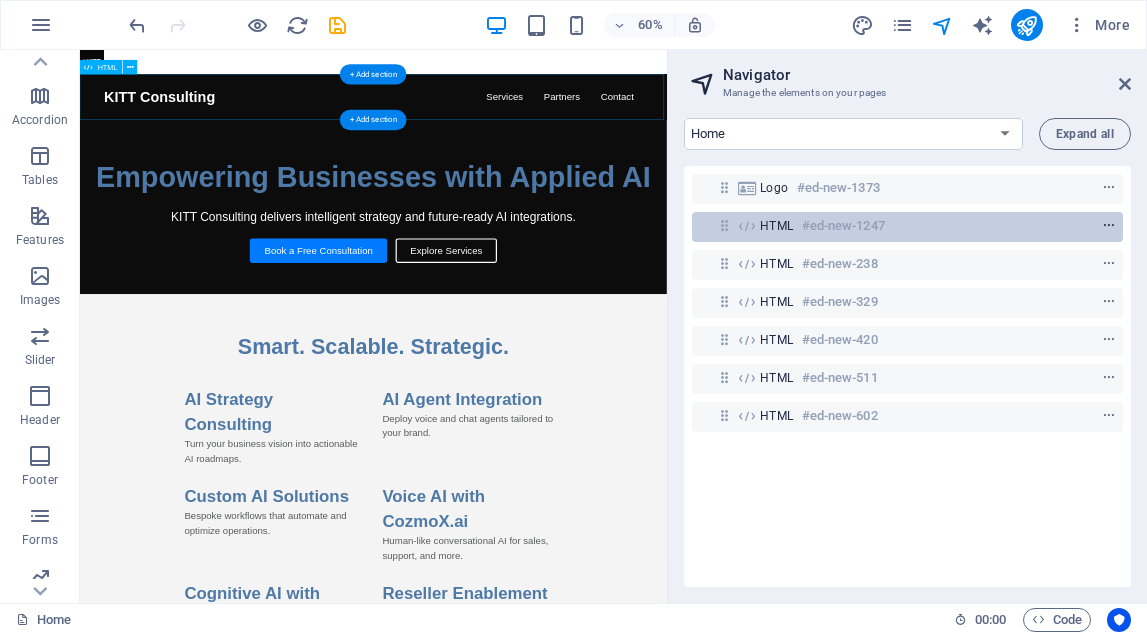 click at bounding box center [1109, 226] 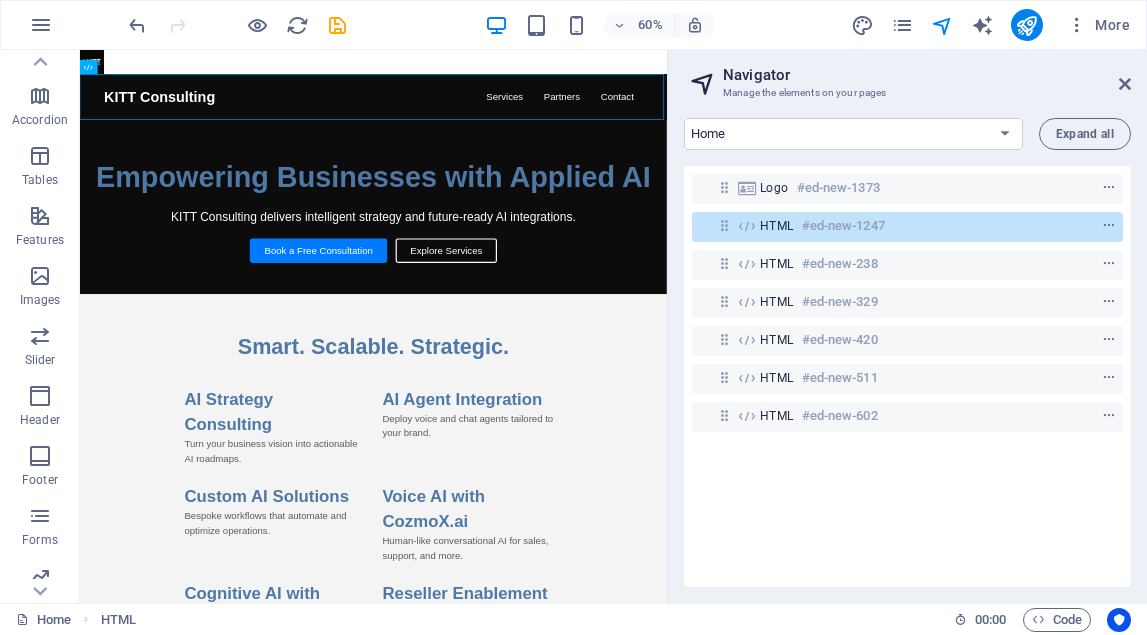 click on "Logo #ed-new-1373 HTML #ed-new-1247 HTML #ed-new-238 HTML #ed-new-329 HTML #ed-new-420 HTML #ed-new-511 HTML #ed-new-602" at bounding box center (907, 376) 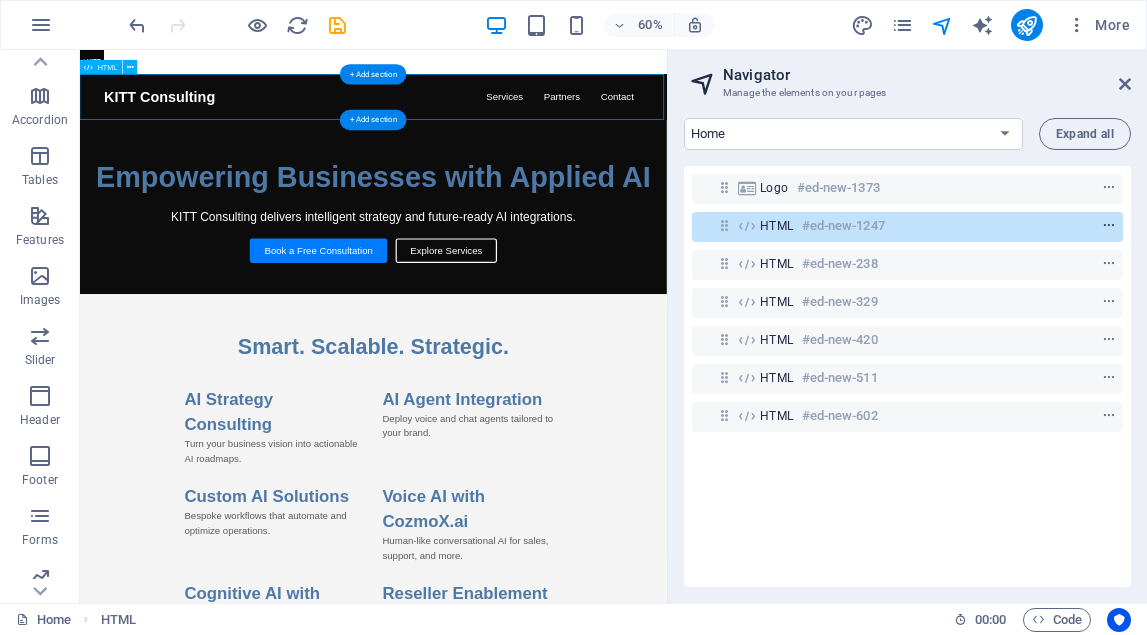 click at bounding box center (1109, 226) 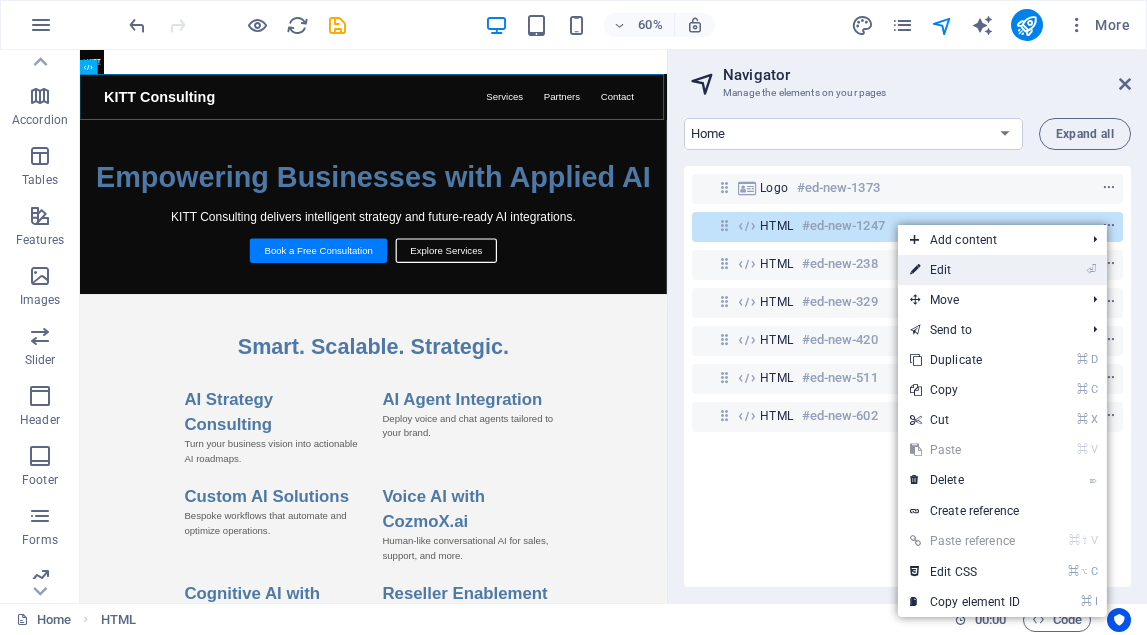 click on "⏎  Edit" at bounding box center [1002, 270] 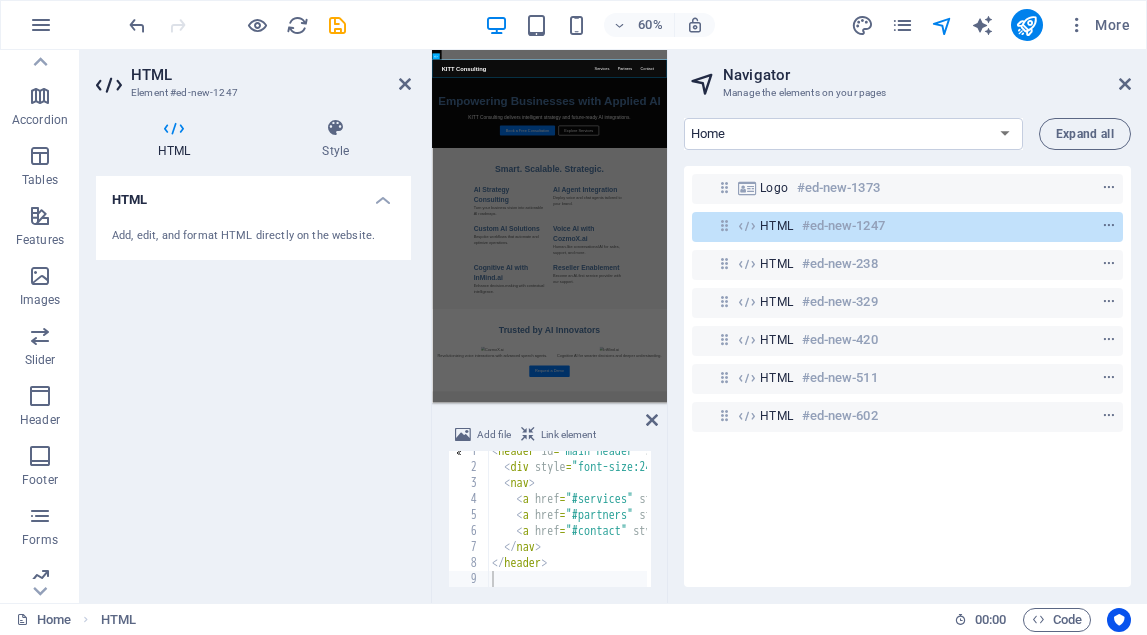 scroll, scrollTop: 8, scrollLeft: 0, axis: vertical 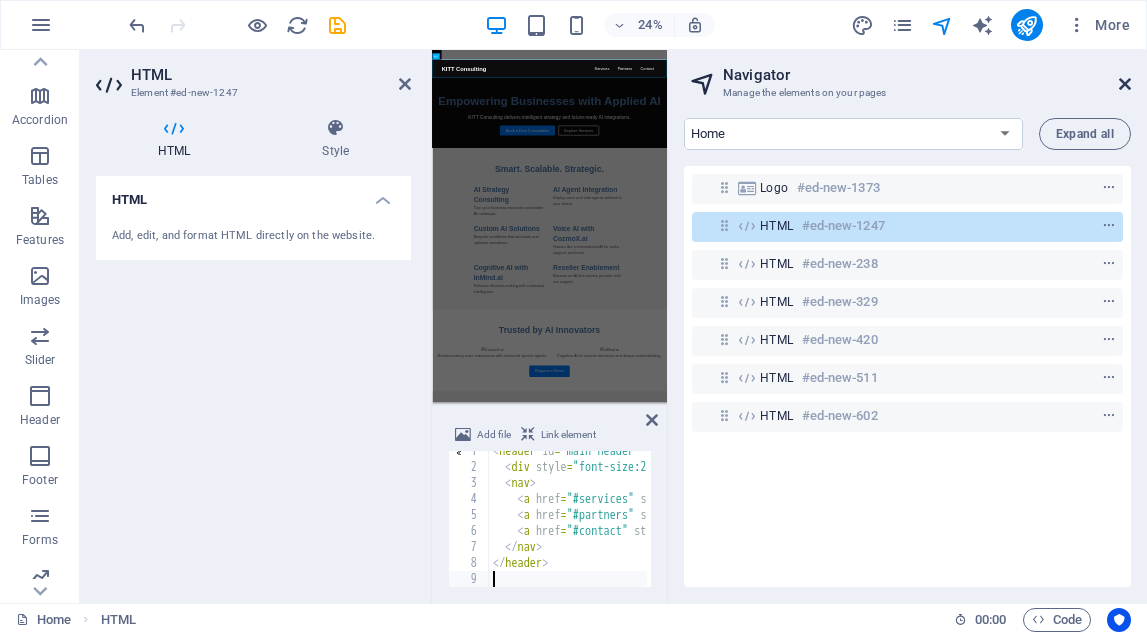 click at bounding box center (1125, 84) 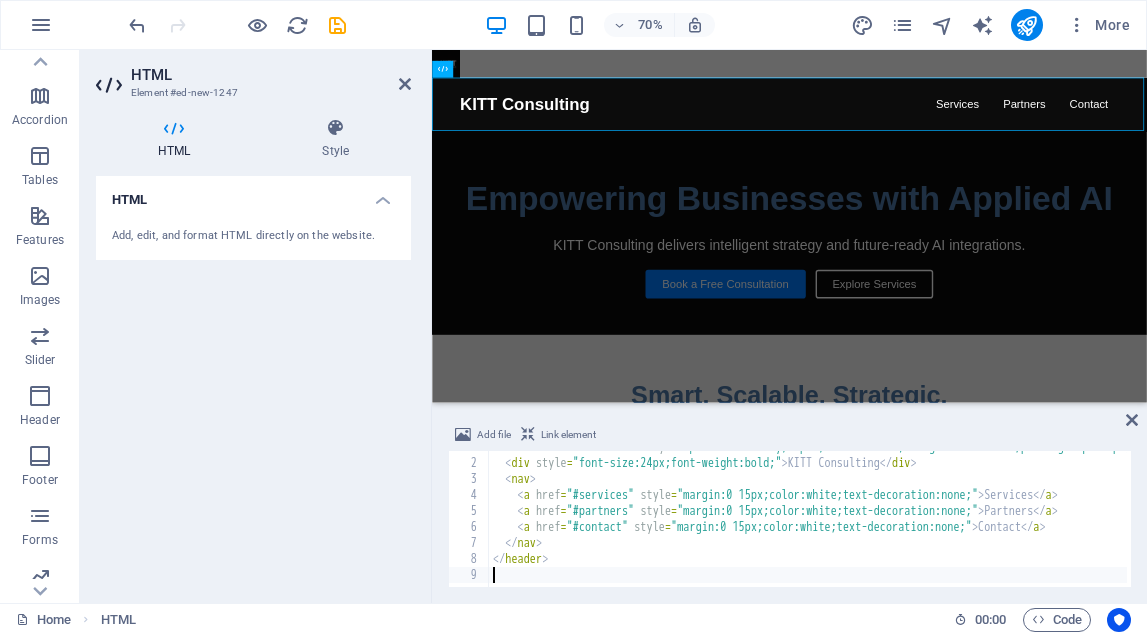 scroll, scrollTop: 0, scrollLeft: 0, axis: both 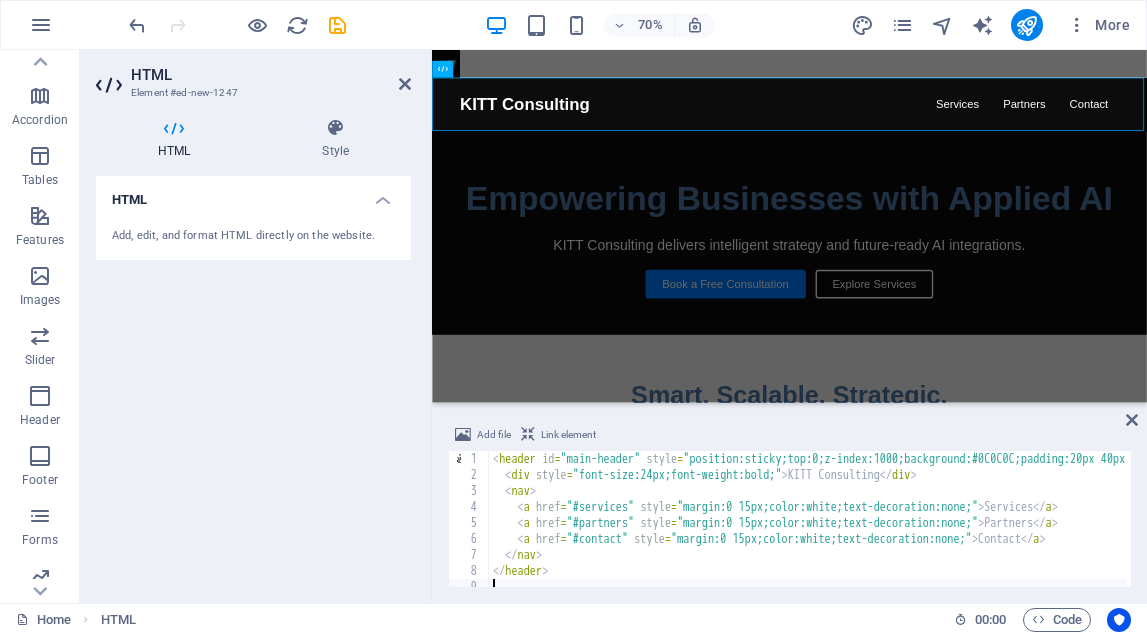 type on "<div style="font-size:24px;font-weight:bold;">KITT Consulting</div>" 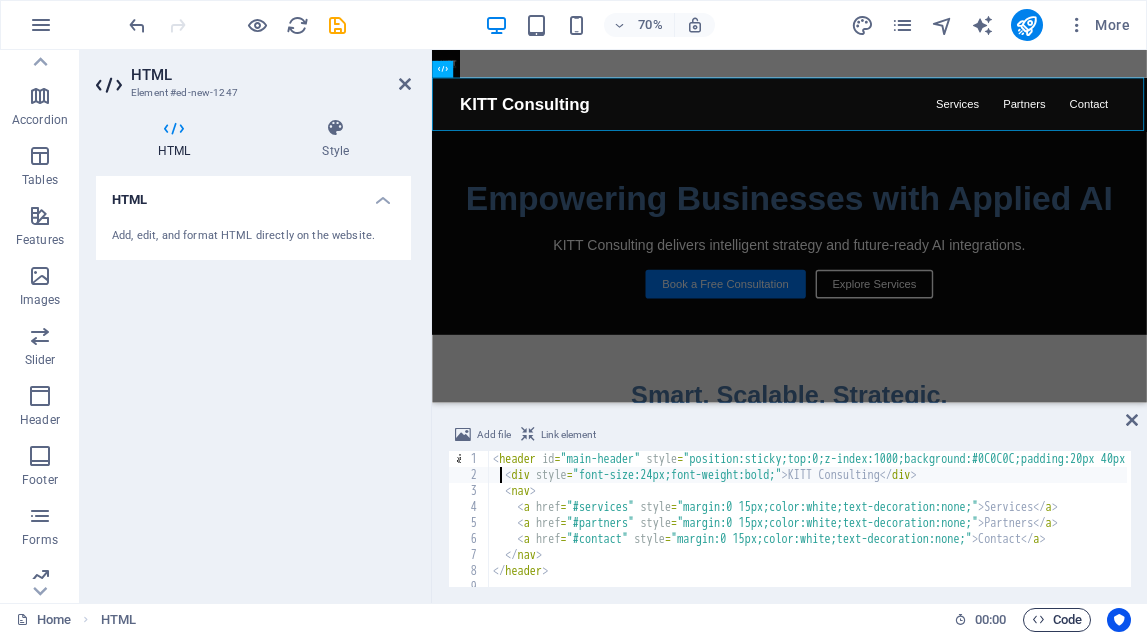 click on "Code" at bounding box center (1057, 620) 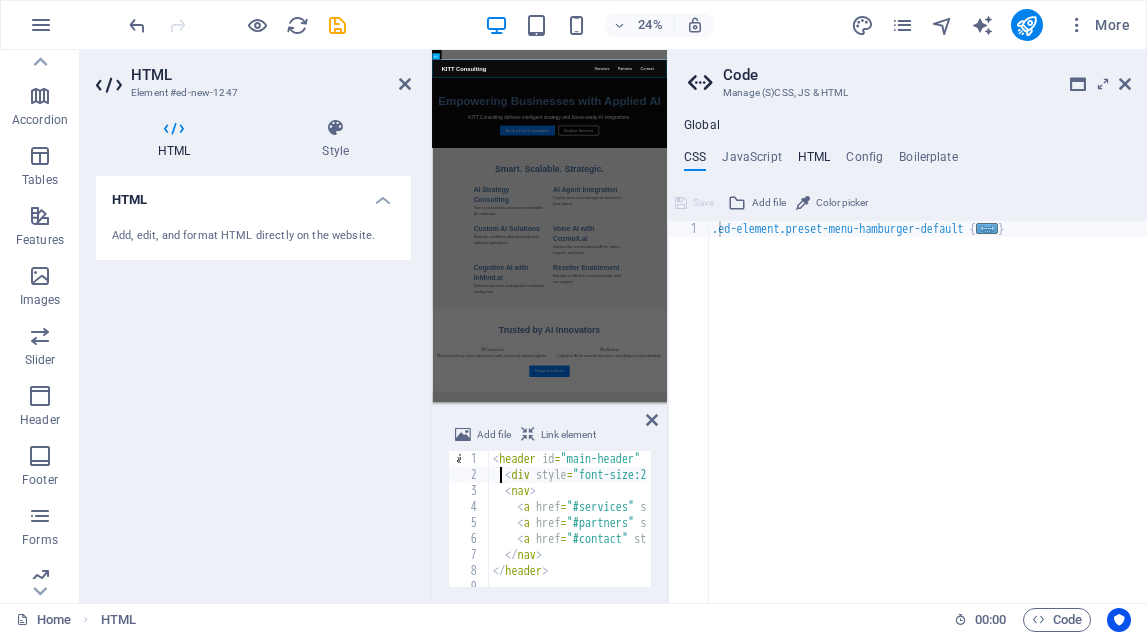 click on "HTML" at bounding box center [814, 161] 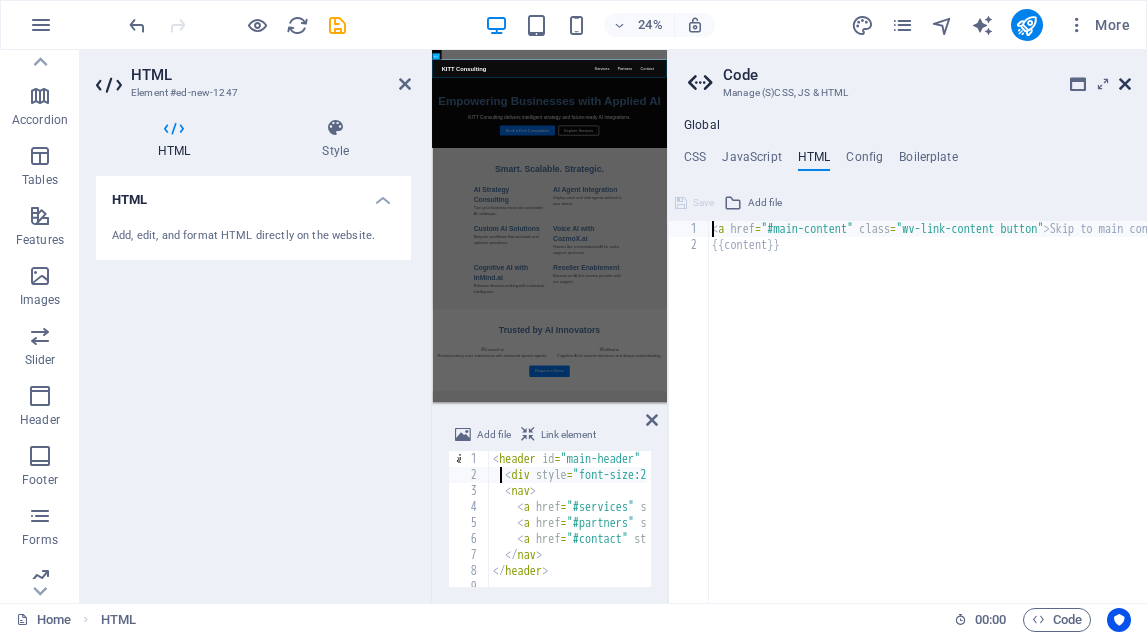 click at bounding box center (1125, 84) 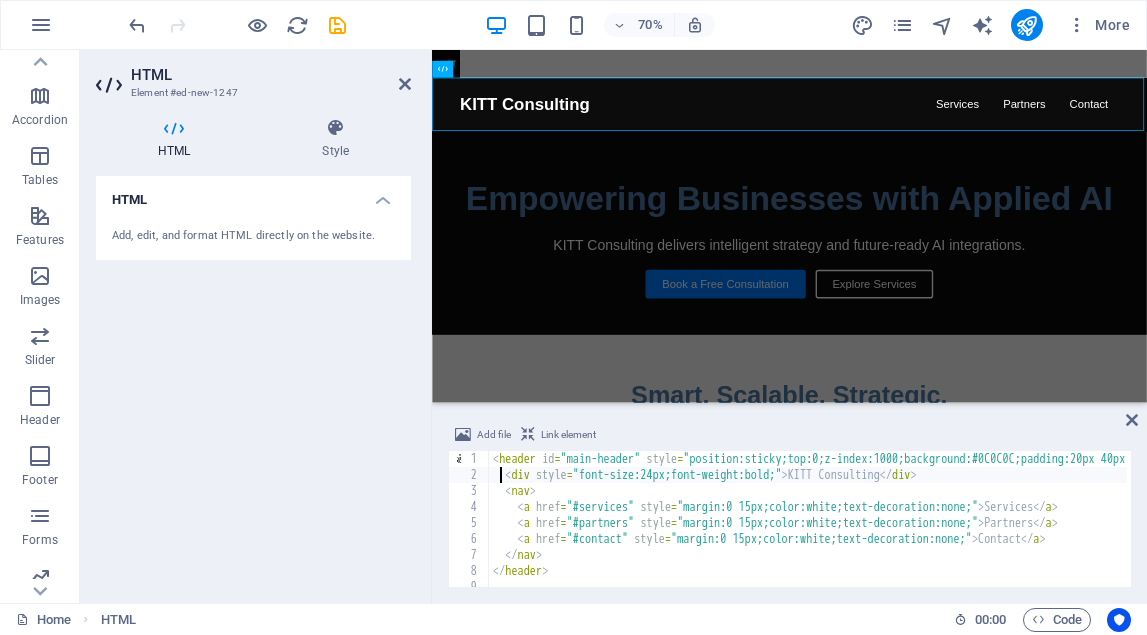 click on "< header   id = "main-header"   style = "position:sticky;top:0;z-index:1000;background:#0C0C0C;padding:20px 40px;color:white;display:flex;justify-content:space-between;align-items:center;" >    < div   style = "font-size:24px;font-weight:bold;" > KITT Consulting </ div >    < nav >      < a   href = "#services"   style = "margin:0 15px;color:white;text-decoration:none;" > Services </ a >      < a   href = "#partners"   style = "margin:0 15px;color:white;text-decoration:none;" > Partners </ a >      < a   href = "#contact"   style = "margin:0 15px;color:white;text-decoration:none;" > Contact </ a >    </ nav > </ header >" at bounding box center (1153, 533) 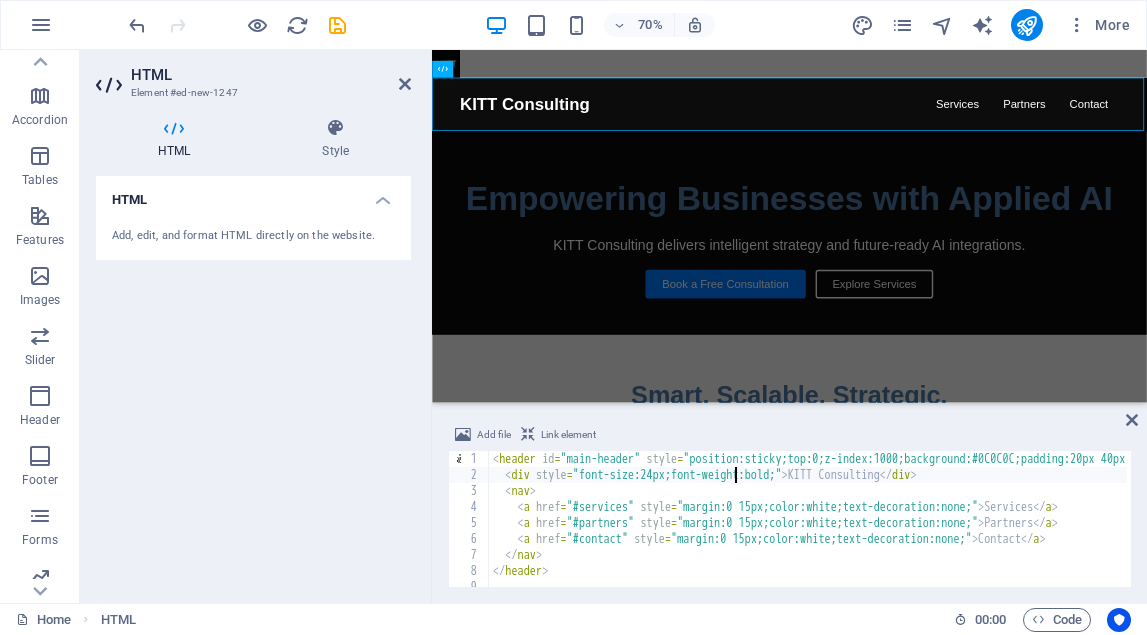 click on "< header   id = "main-header"   style = "position:sticky;top:0;z-index:1000;background:#0C0C0C;padding:20px 40px;color:white;display:flex;justify-content:space-between;align-items:center;" >    < div   style = "font-size:24px;font-weight:bold;" > KITT Consulting </ div >    < nav >      < a   href = "#services"   style = "margin:0 15px;color:white;text-decoration:none;" > Services </ a >      < a   href = "#partners"   style = "margin:0 15px;color:white;text-decoration:none;" > Partners </ a >      < a   href = "#contact"   style = "margin:0 15px;color:white;text-decoration:none;" > Contact </ a >    </ nav > </ header >" at bounding box center [1153, 533] 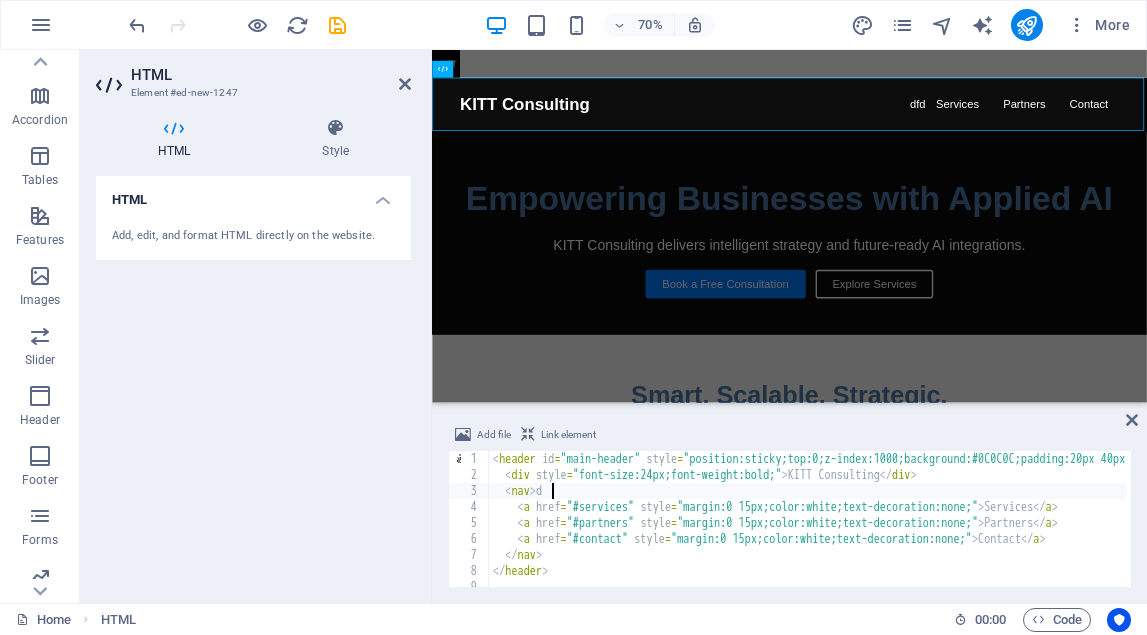 scroll, scrollTop: 0, scrollLeft: 3, axis: horizontal 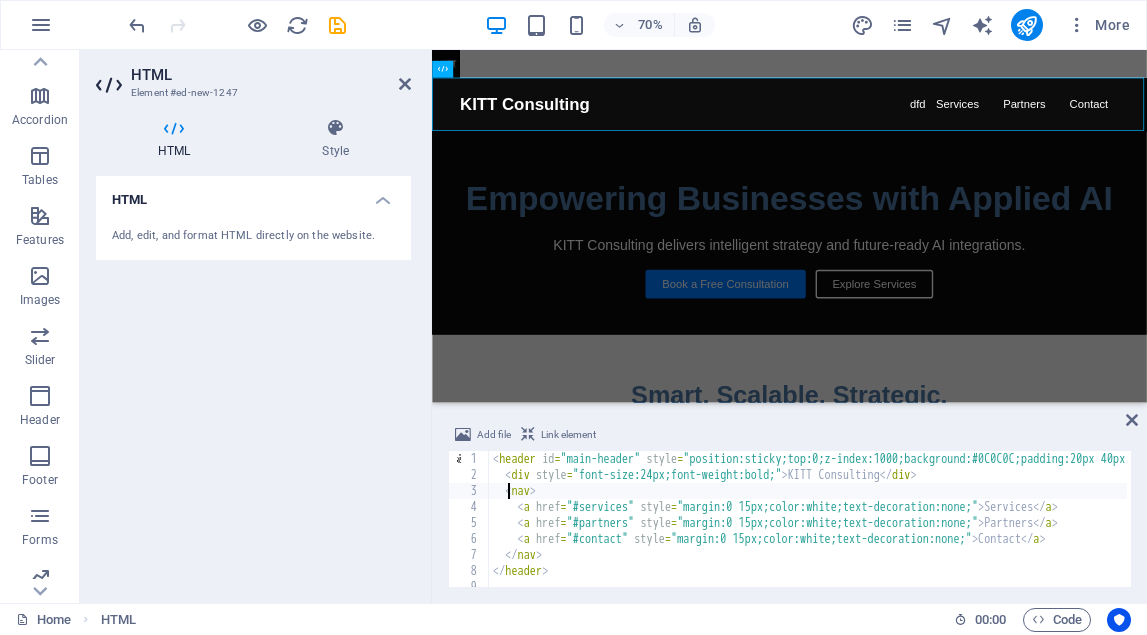 type on "<nav>" 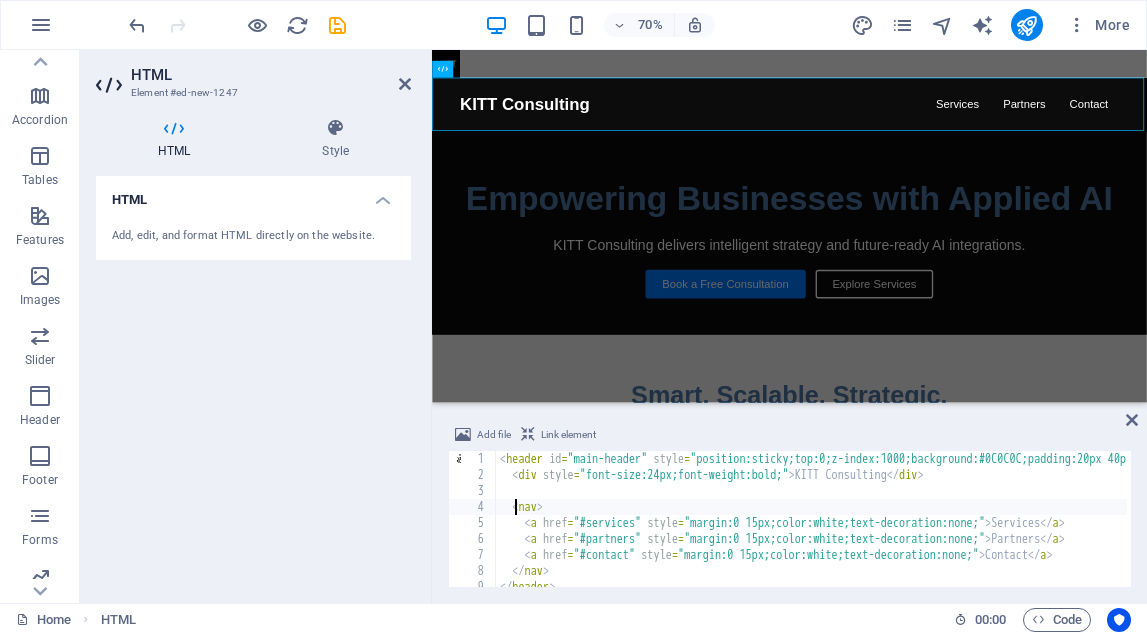 scroll, scrollTop: 0, scrollLeft: 0, axis: both 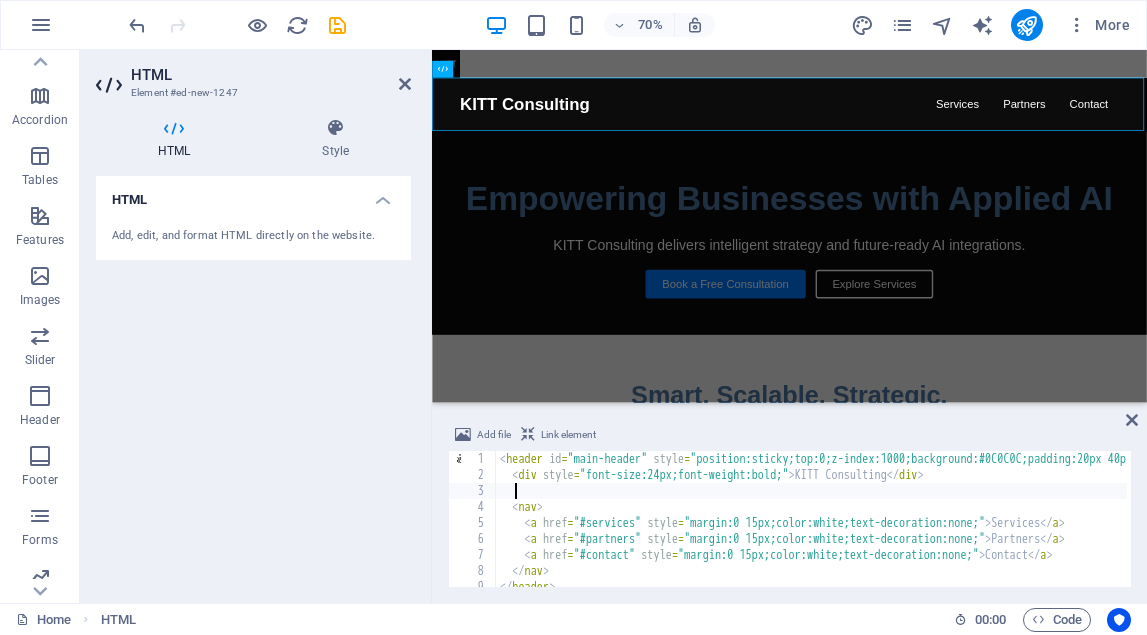 paste 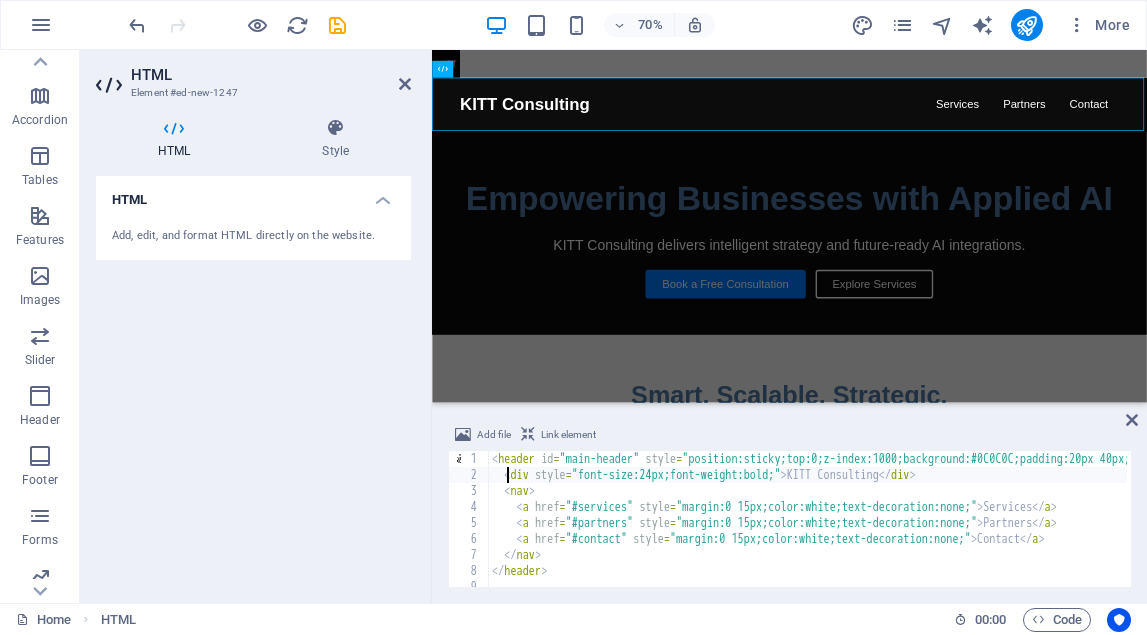 type on "<div style="font-size:24px;font-weight:bold;">KITT Consulting</div>" 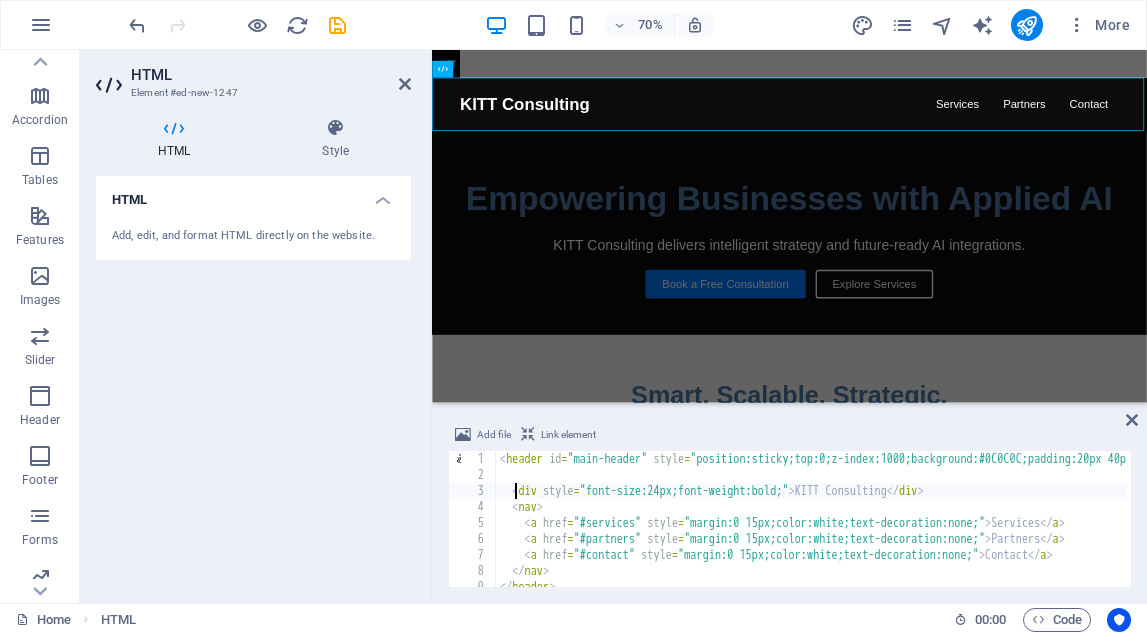 scroll, scrollTop: 0, scrollLeft: 0, axis: both 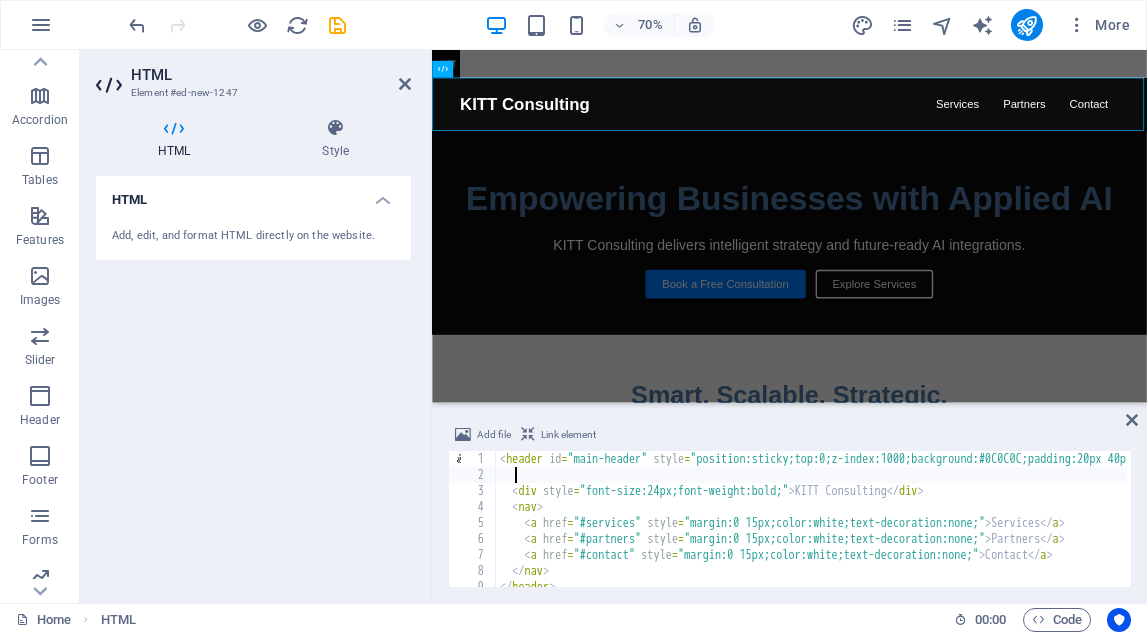 paste 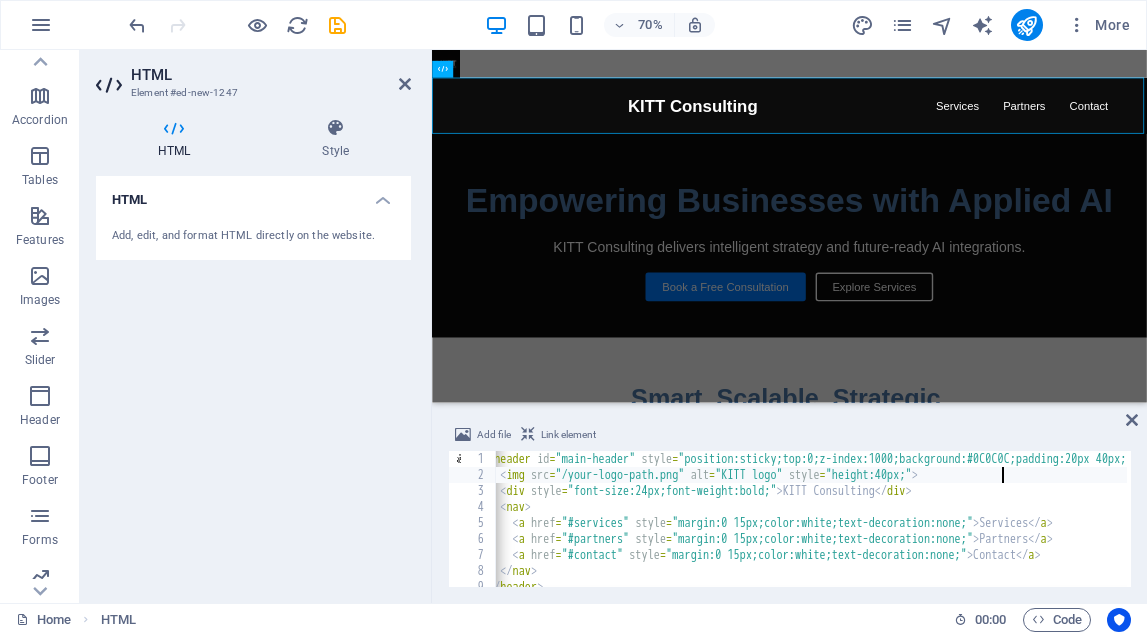 scroll, scrollTop: 0, scrollLeft: 10, axis: horizontal 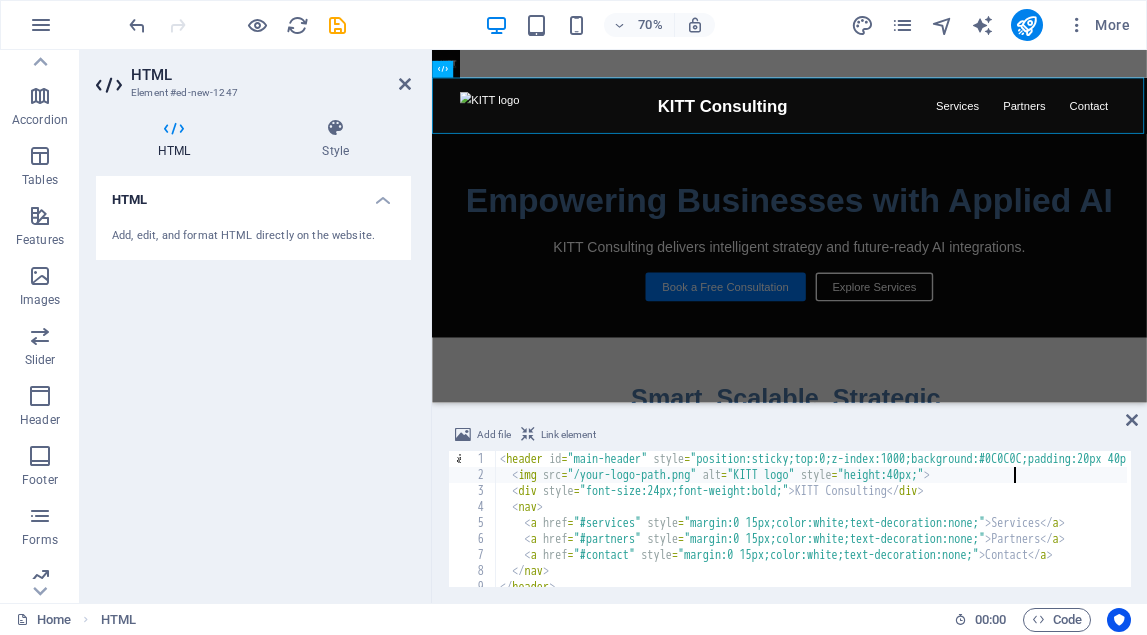click on "< header   id = "main-header"   style = "position:sticky;top:0;z-index:1000;background:#0C0C0C;padding:20px 40px;color:white;display:flex;justify-content:space-between;align-items:center;" >    < img   src = "/your-logo-path.png"   alt = "KITT logo"   style = "height:40px;" >    < div   style = "font-size:24px;font-weight:bold;" > KITT Consulting </ div >    < nav >      < a   href = "#services"   style = "margin:0 15px;color:white;text-decoration:none;" > Services </ a >      < a   href = "#partners"   style = "margin:0 15px;color:white;text-decoration:none;" > Partners </ a >      < a   href = "#contact"   style = "margin:0 15px;color:white;text-decoration:none;" > Contact </ a >    </ nav > </ header >" at bounding box center (1160, 533) 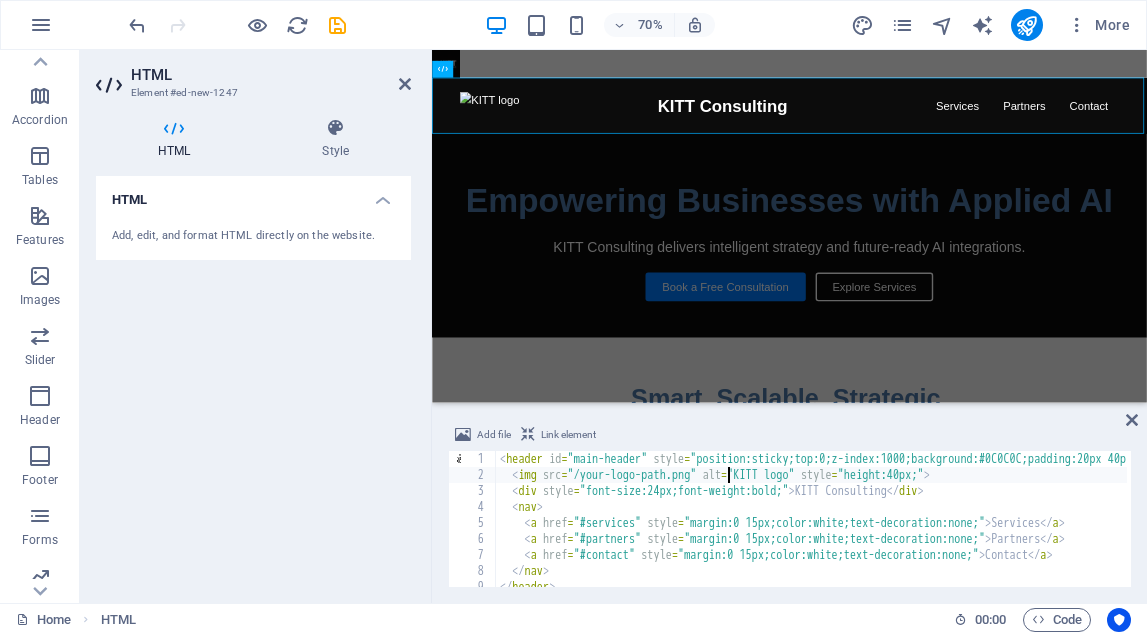 click on "< header   id = "main-header"   style = "position:sticky;top:0;z-index:1000;background:#0C0C0C;padding:20px 40px;color:white;display:flex;justify-content:space-between;align-items:center;" >    < img   src = "/your-logo-path.png"   alt = "KITT logo"   style = "height:40px;" >    < div   style = "font-size:24px;font-weight:bold;" > KITT Consulting </ div >    < nav >      < a   href = "#services"   style = "margin:0 15px;color:white;text-decoration:none;" > Services </ a >      < a   href = "#partners"   style = "margin:0 15px;color:white;text-decoration:none;" > Partners </ a >      < a   href = "#contact"   style = "margin:0 15px;color:white;text-decoration:none;" > Contact </ a >    </ nav > </ header >" at bounding box center (1160, 533) 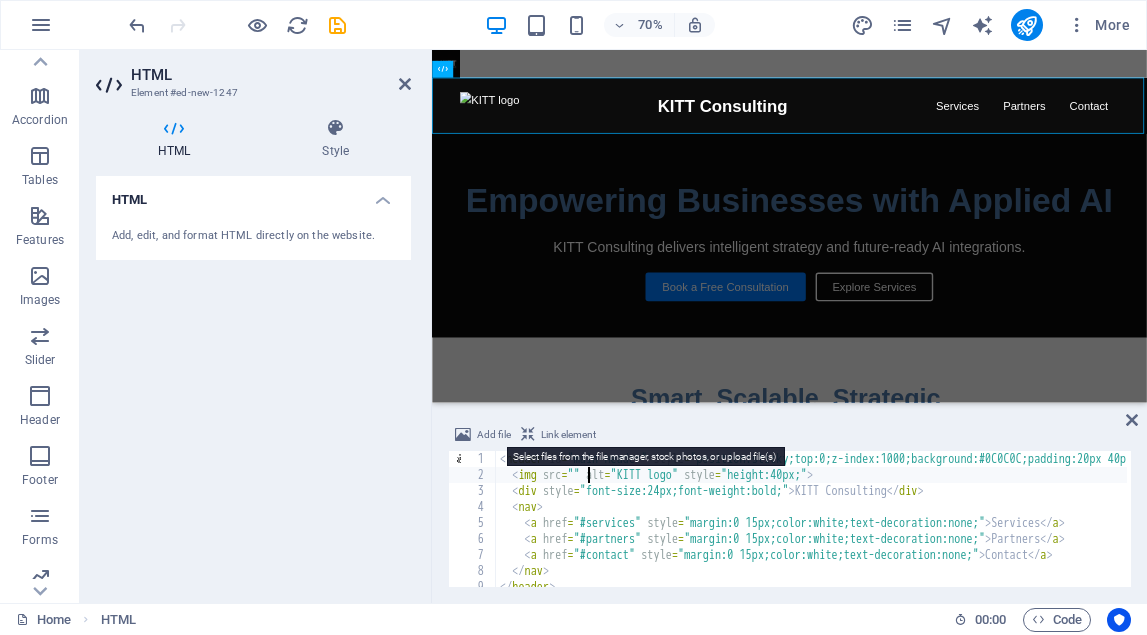 click on "Add file" at bounding box center (494, 435) 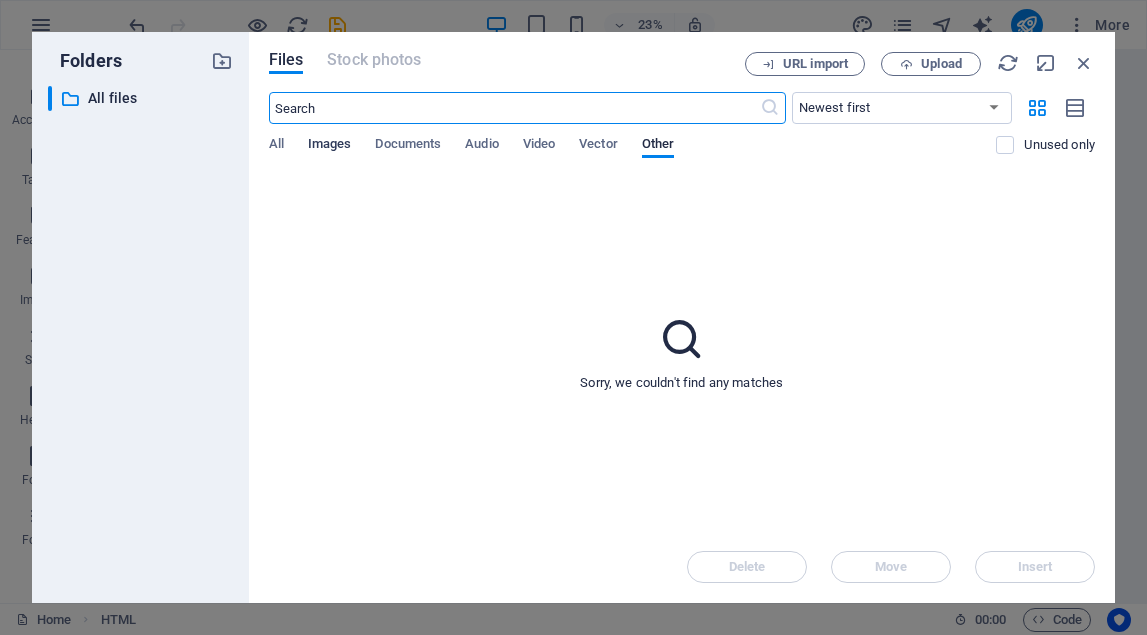 click on "Images" at bounding box center [330, 146] 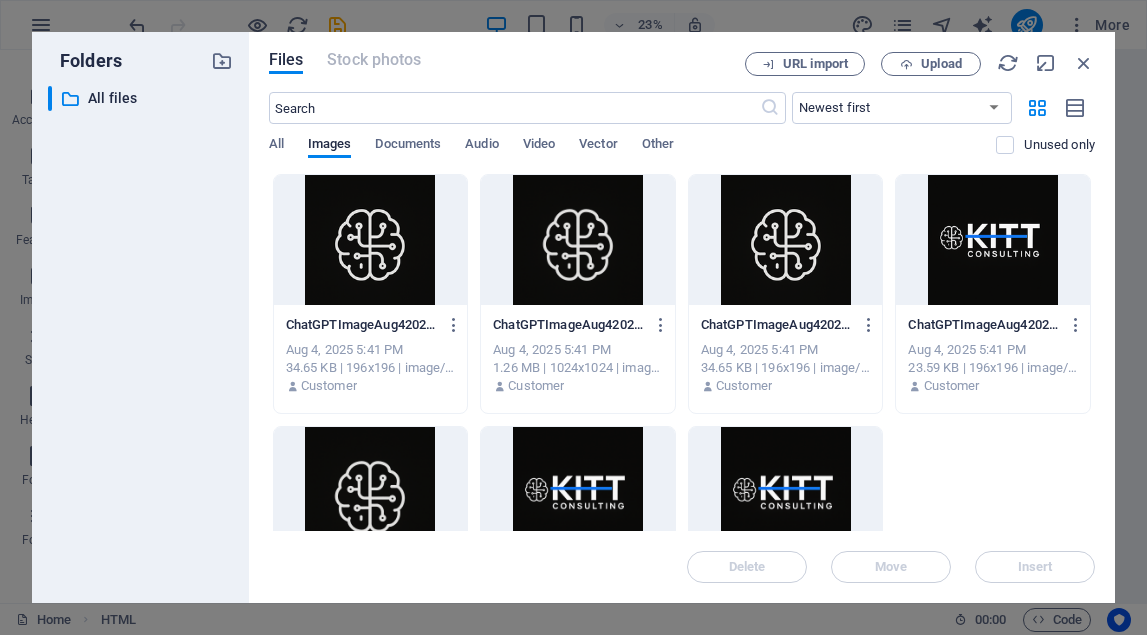 scroll, scrollTop: 0, scrollLeft: 0, axis: both 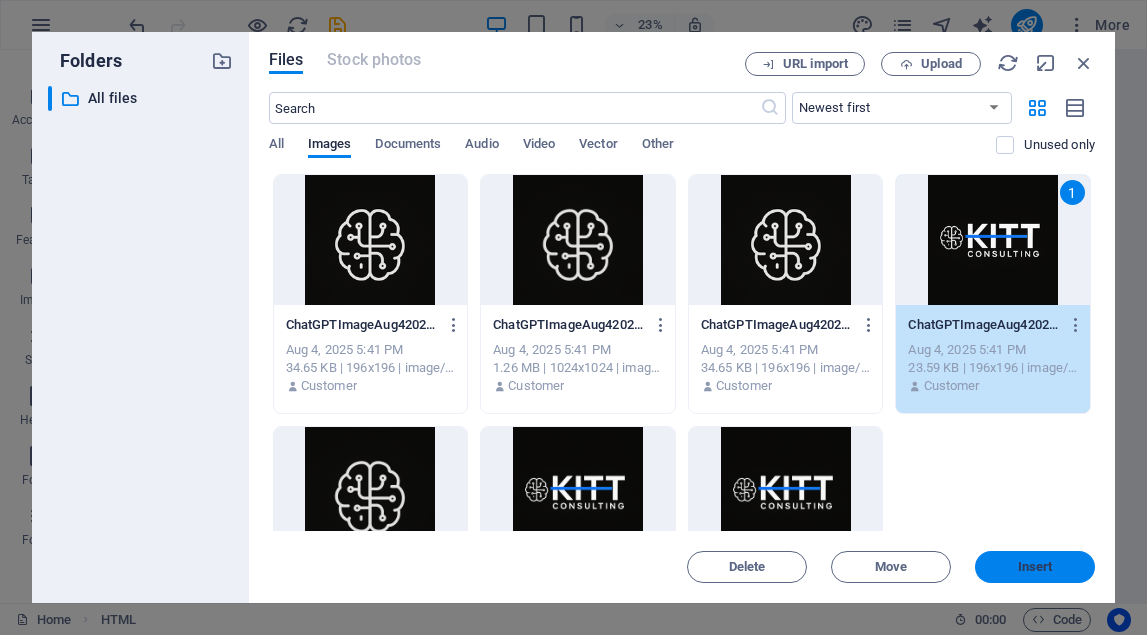 click on "Insert" at bounding box center [1035, 567] 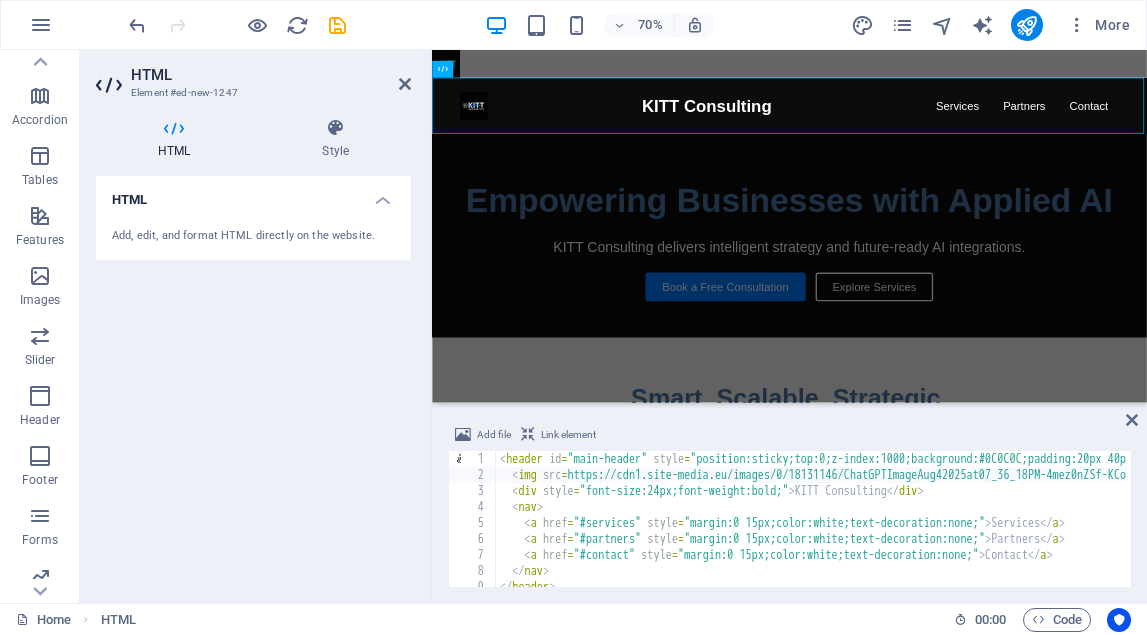 scroll, scrollTop: 0, scrollLeft: 0, axis: both 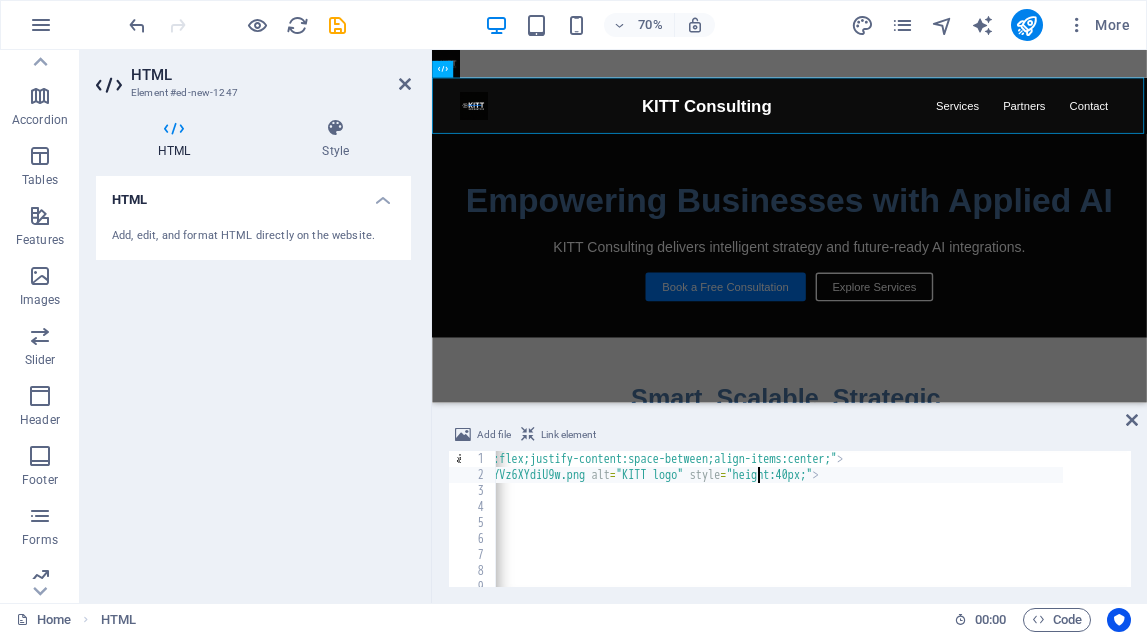 click on "< header   id = "main-header"   style = "position:sticky;top:0;z-index:1000;background:#0C0C0C;padding:20px 40px;color:white;display:flex;justify-content:space-between;align-items:center;" >    < img   src = "https://cdn1.site-media.eu/images/0/18131146/ChatGPTImageAug42025at07_36_18PM-4mez0nZSf-KConMwj4neXQ-_Uj7NRaWyWkYVz6XYdiU9w.png"   alt = "KITT logo"   style = "height:40px;" >    < div   style = "font-size:24px;font-weight:bold;" > KITT Consulting </ div >    < nav >      < a   href = "#services"   style = "margin:0 15px;color:white;text-decoration:none;" > Services </ a >      < a   href = "#partners"   style = "margin:0 15px;color:white;text-decoration:none;" > Partners </ a >      < a   href = "#contact"   style = "margin:0 15px;color:white;text-decoration:none;" > Contact </ a >    </ nav > </ header >" at bounding box center (811, 519) 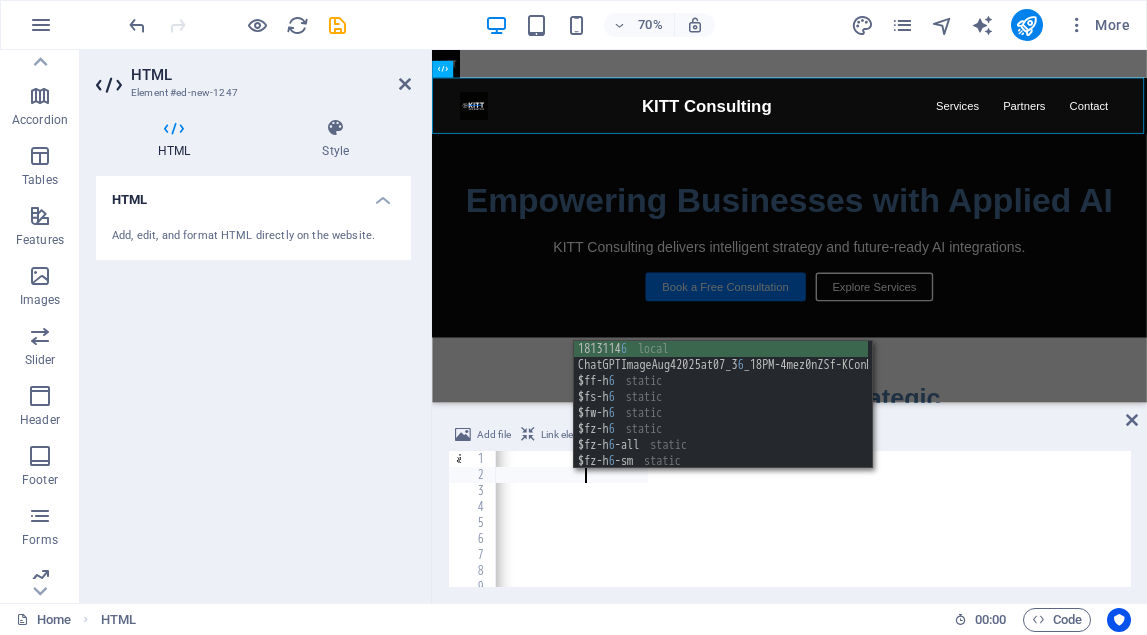 scroll, scrollTop: 0, scrollLeft: 103, axis: horizontal 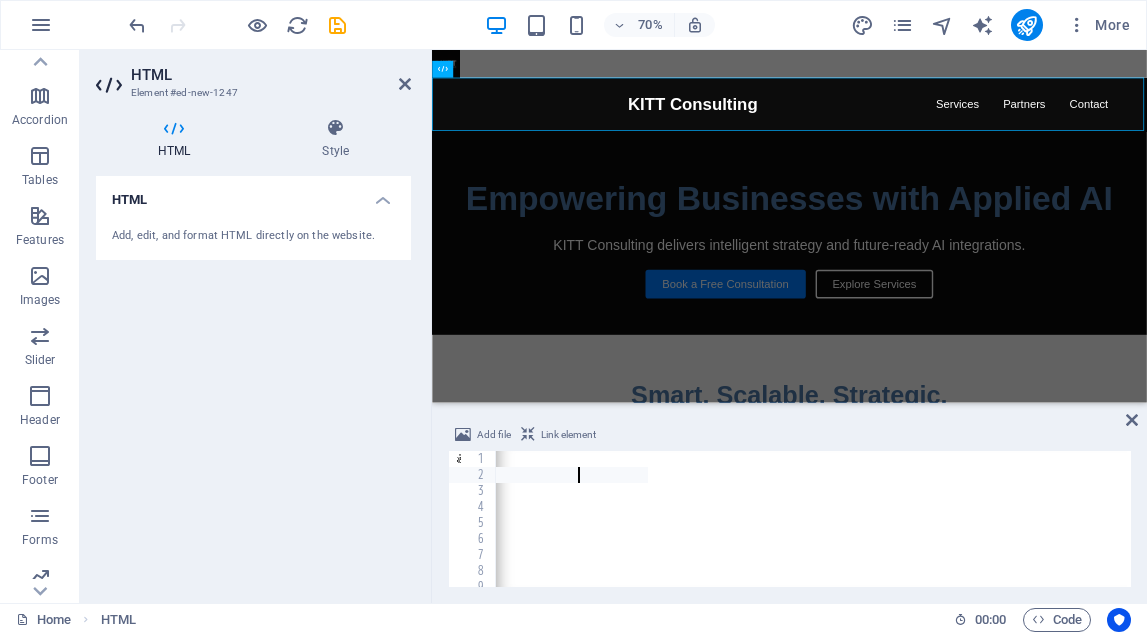 type on "<img src="https://cdn1.site-media.eu/images/0/18131146/ChatGPTImageAug42025at07_36_18PM-4mez0nZSf-KConMwj4neXQ-_Uj7NRaWyWkYVz6XYdiU9w.png" alt="KITT logo" style="height:90px;">" 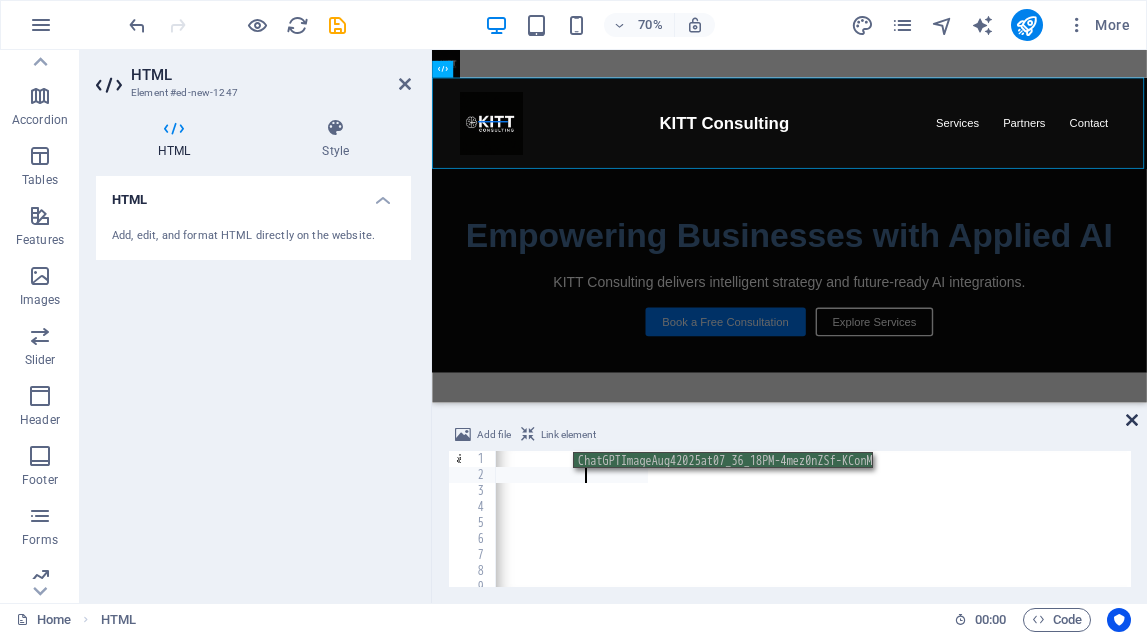 click at bounding box center [1132, 420] 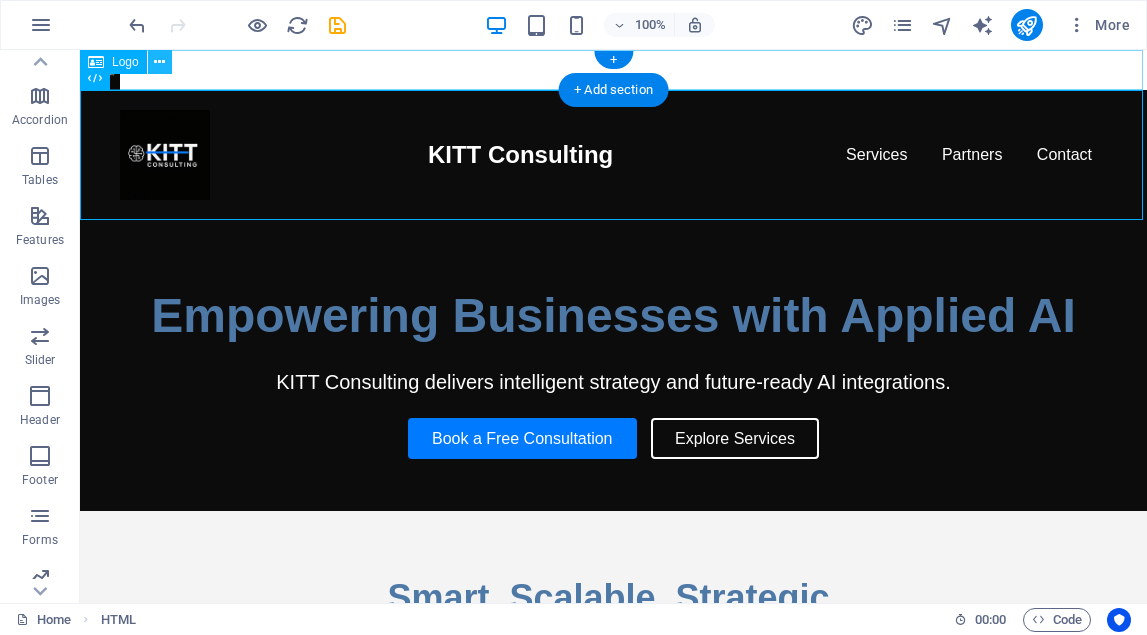 click at bounding box center [159, 62] 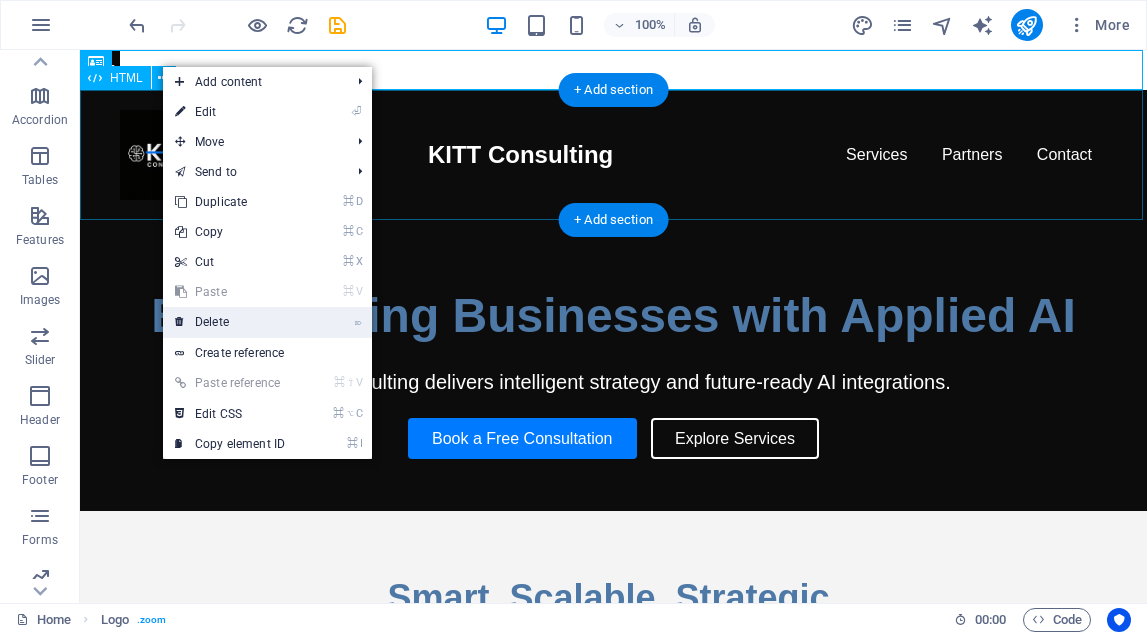 click on "⌦  Delete" at bounding box center [230, 322] 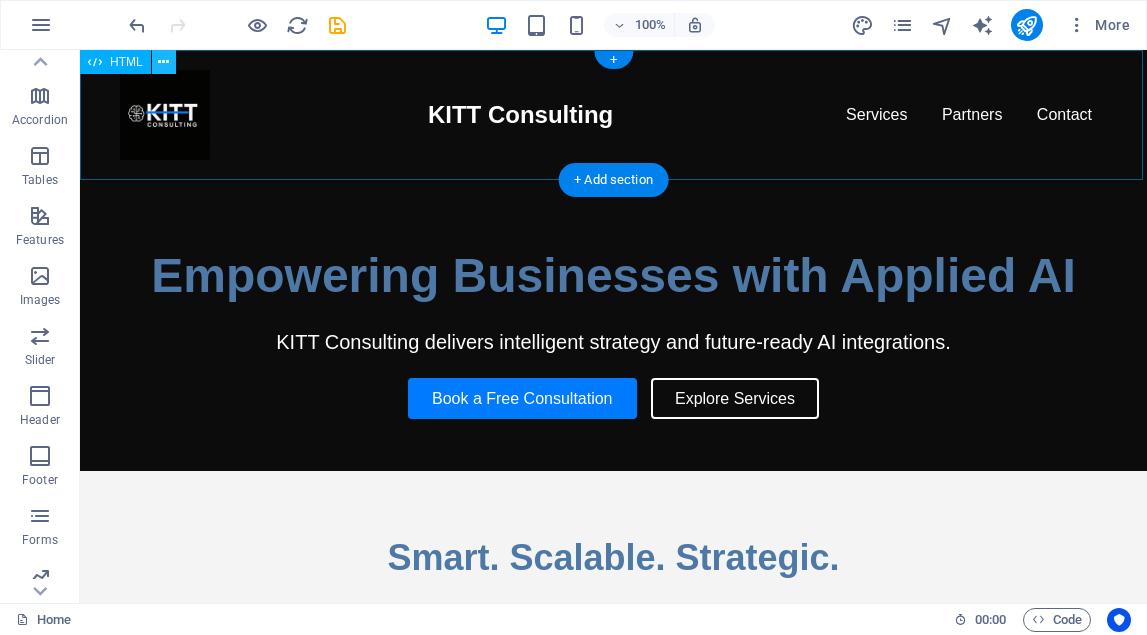 click at bounding box center (163, 62) 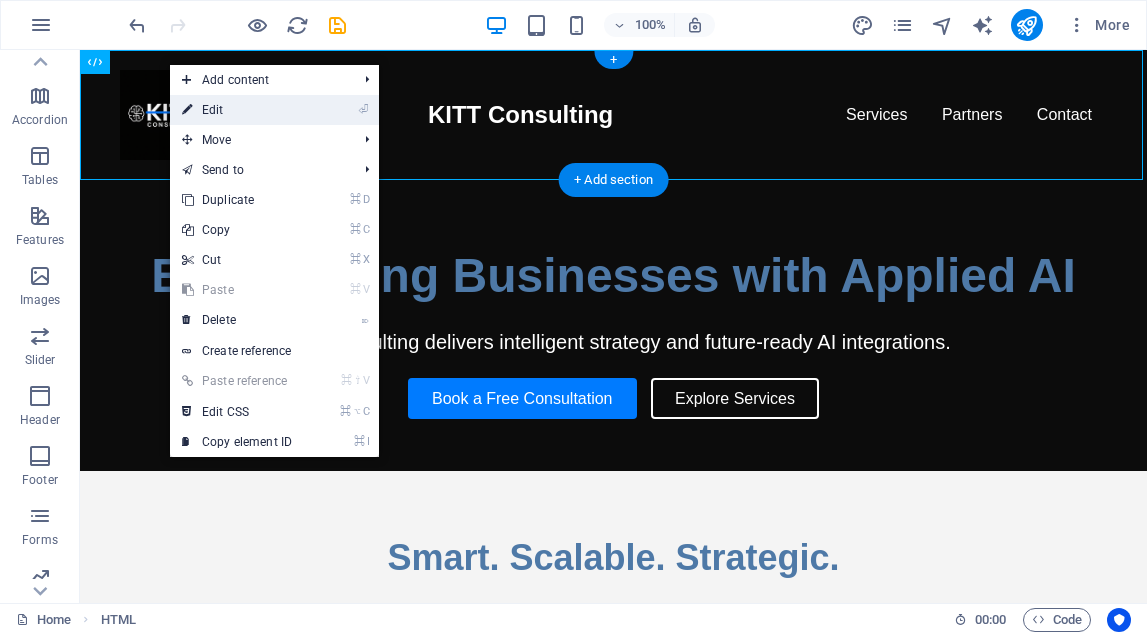 click on "⏎  Edit" at bounding box center [237, 110] 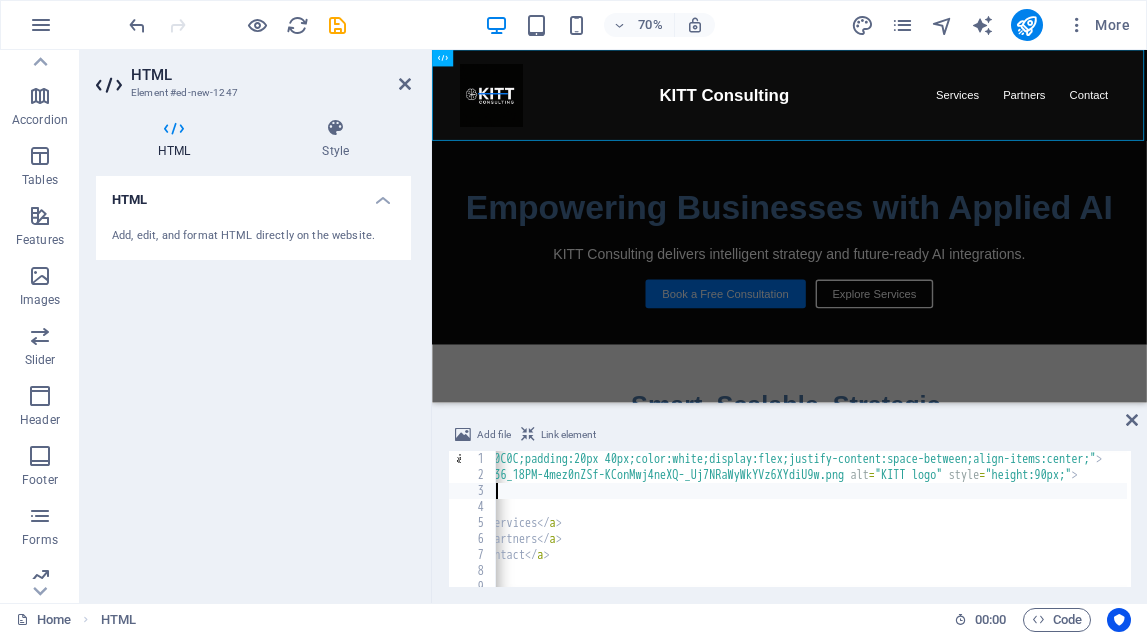 scroll, scrollTop: 0, scrollLeft: 18, axis: horizontal 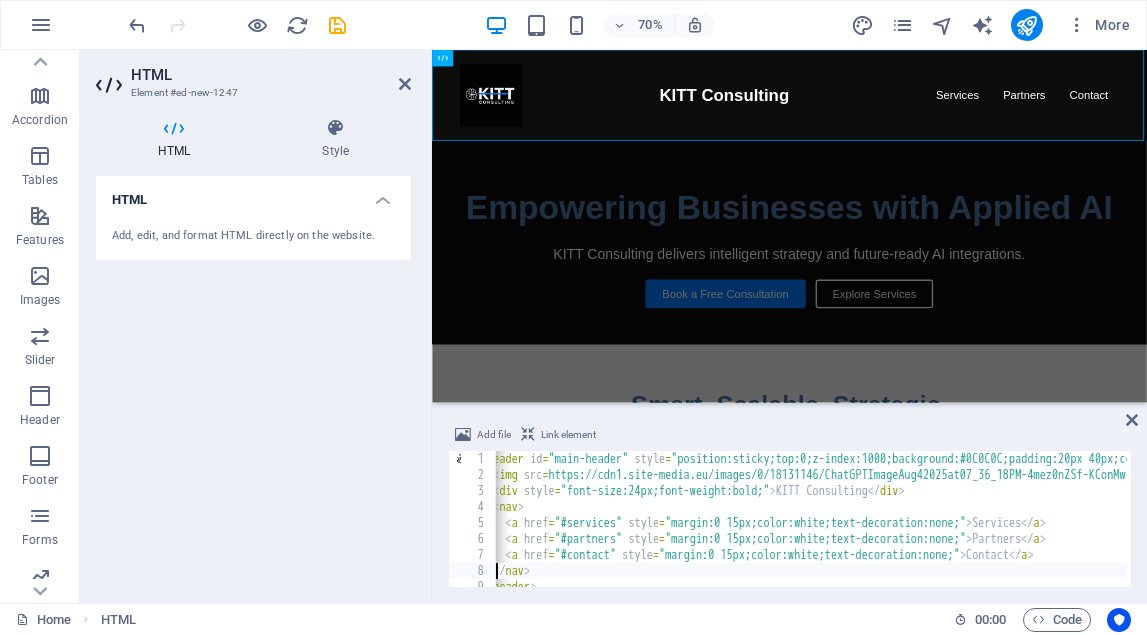 type on "</header>" 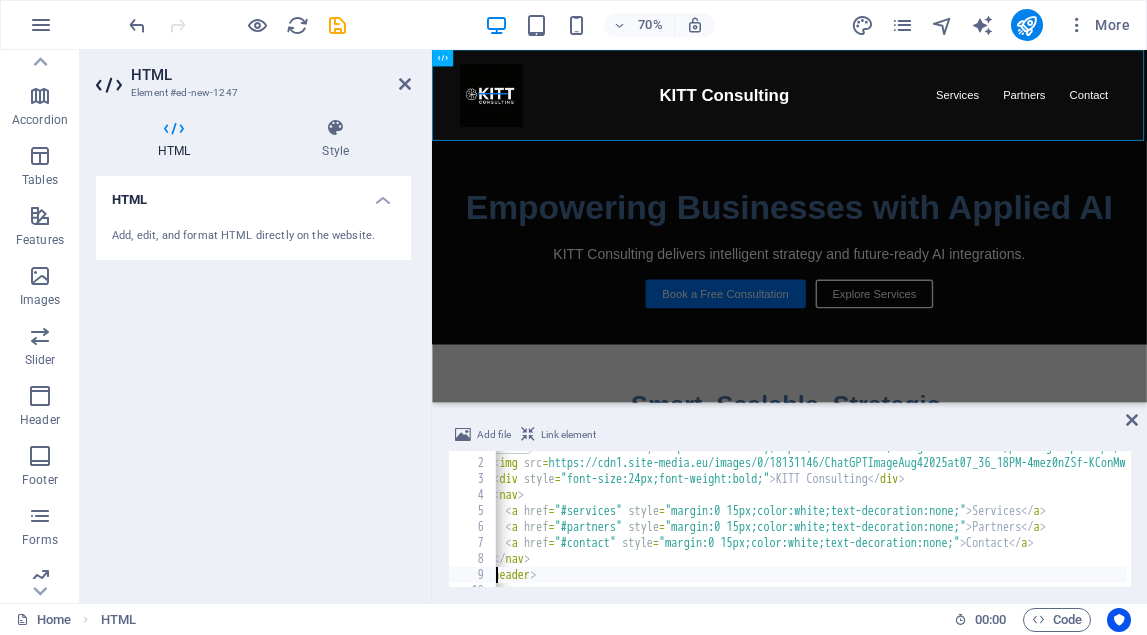 scroll, scrollTop: 28, scrollLeft: 0, axis: vertical 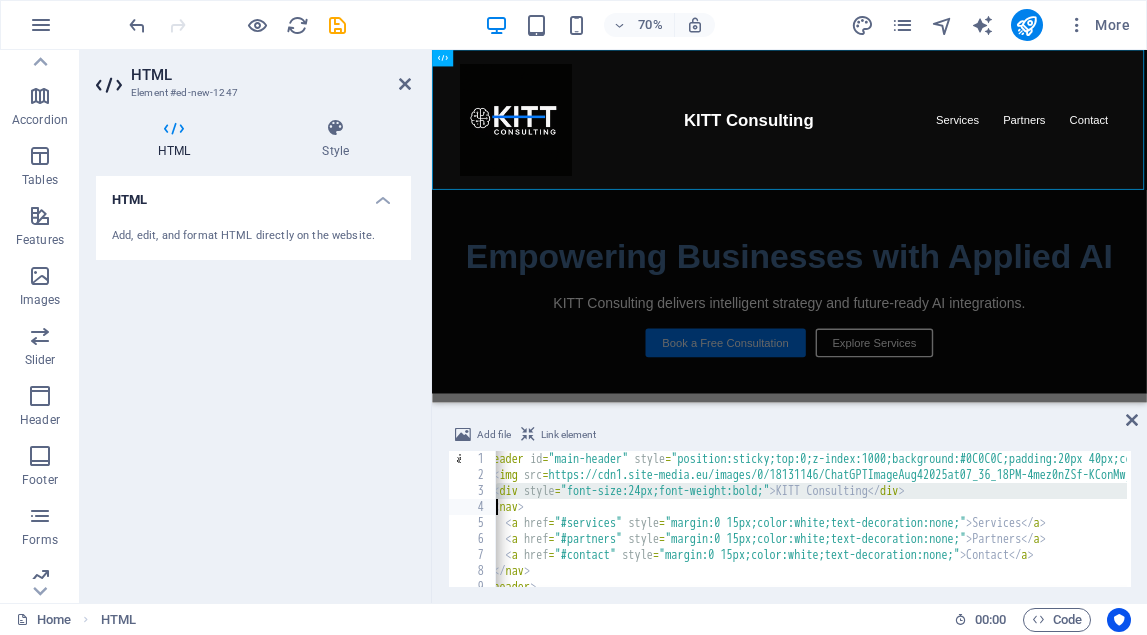 type on "<nav>" 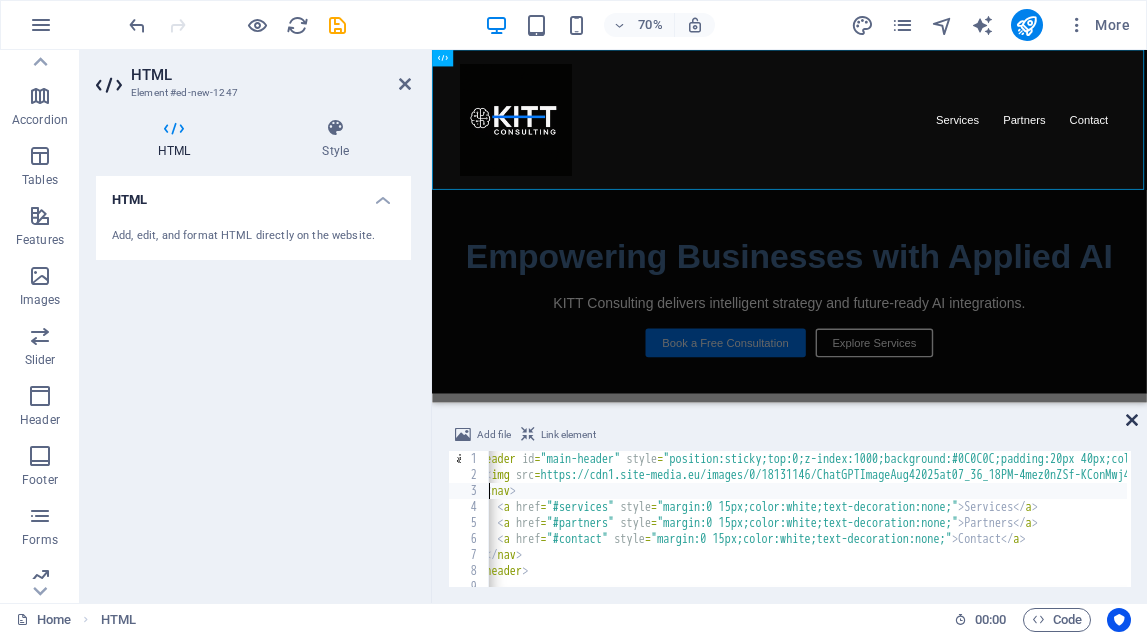 click at bounding box center (1132, 420) 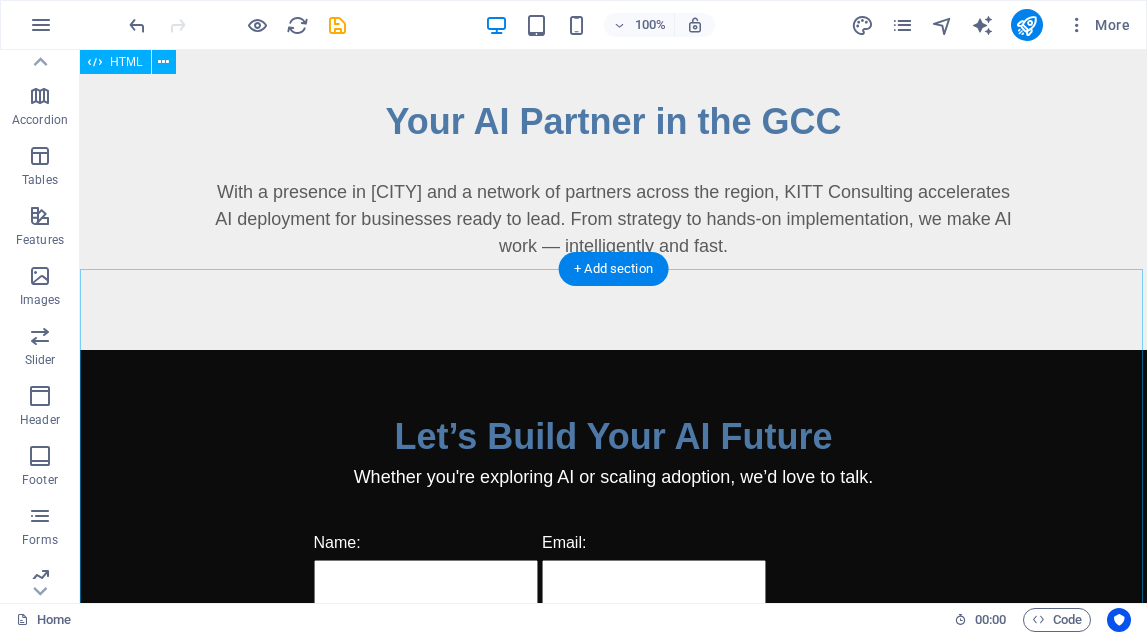 scroll, scrollTop: 1329, scrollLeft: 0, axis: vertical 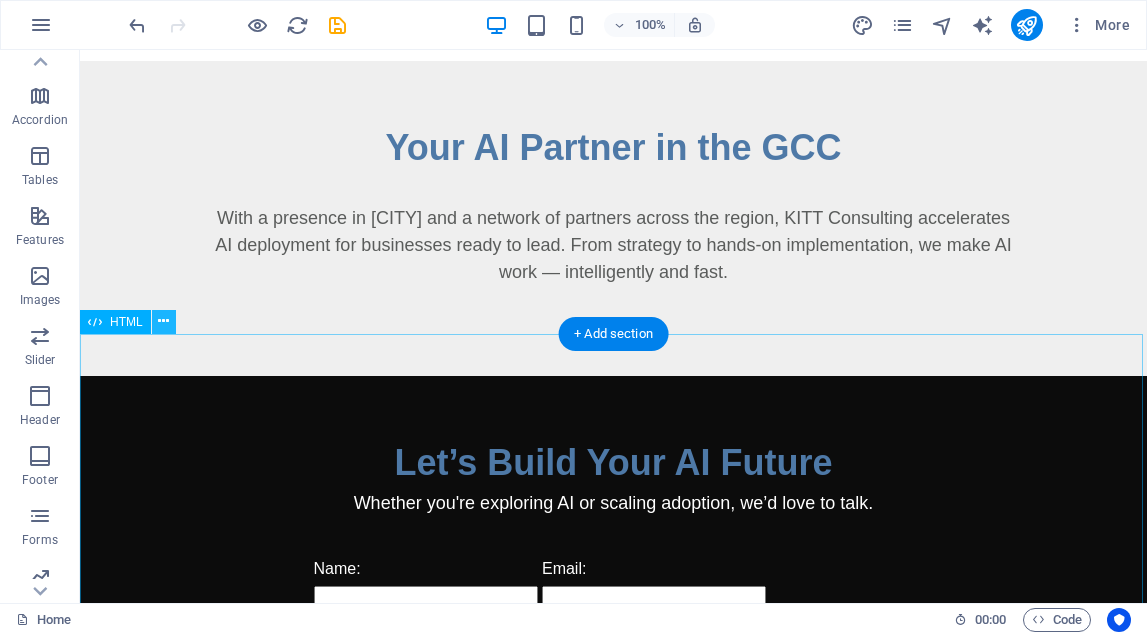 click at bounding box center [163, 321] 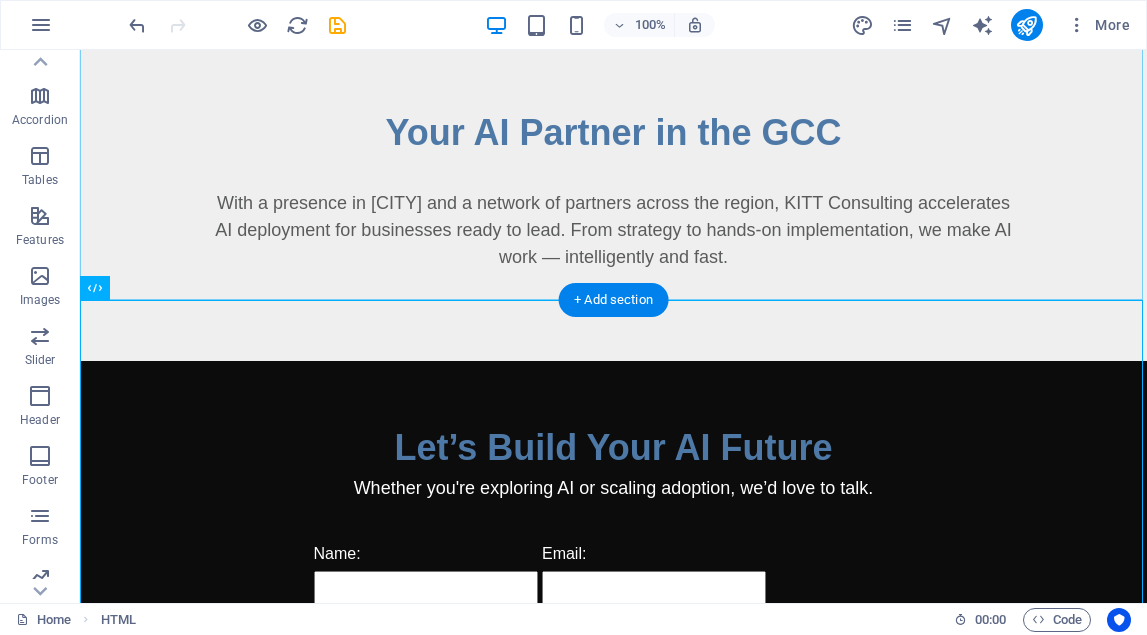 scroll, scrollTop: 1366, scrollLeft: 0, axis: vertical 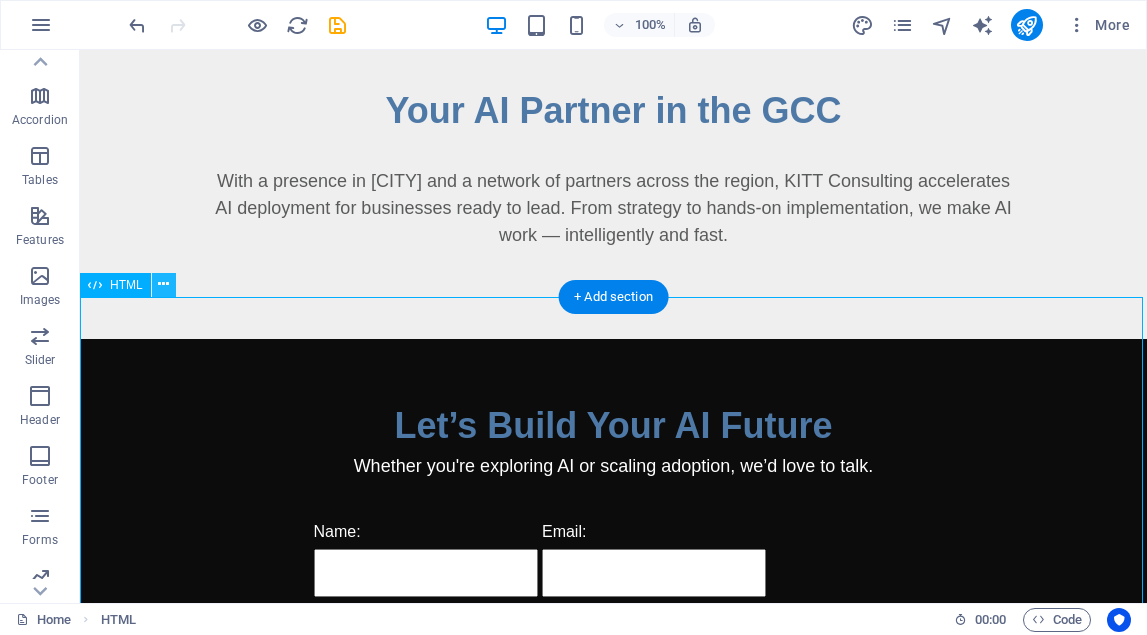 click at bounding box center [163, 284] 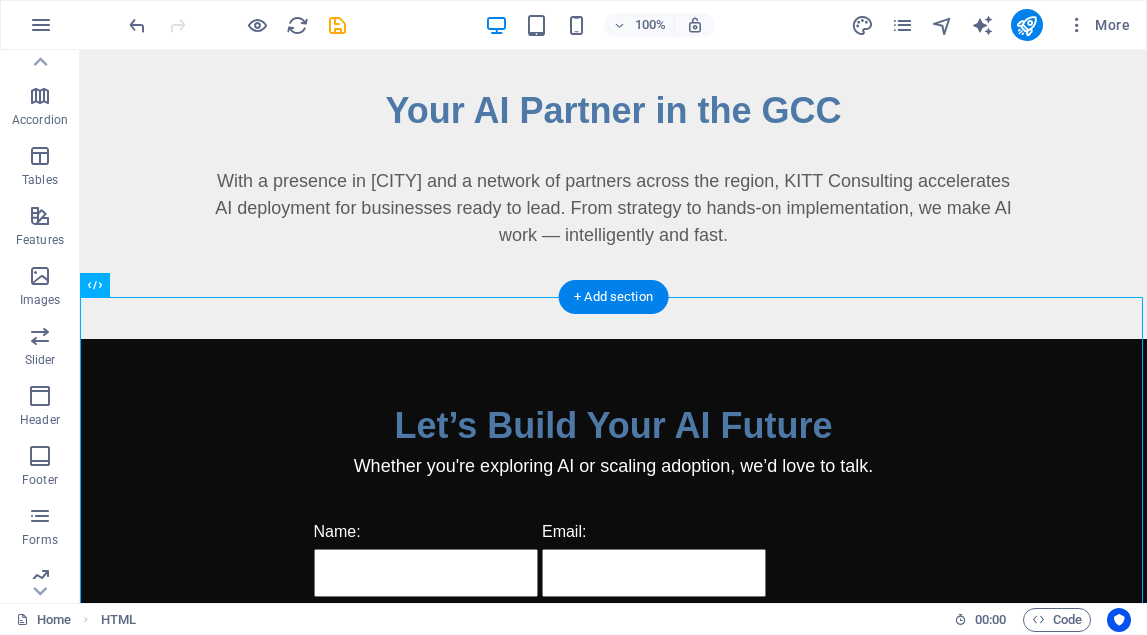 click on "Let’s Build Your AI Future
Whether you're exploring AI or scaling adoption, we’d love to talk.
Name:
Email:
Company:
Message:
Send Message
📍 [CITY], [COUNTRY] ✉️  info@example.com" at bounding box center (613, 682) 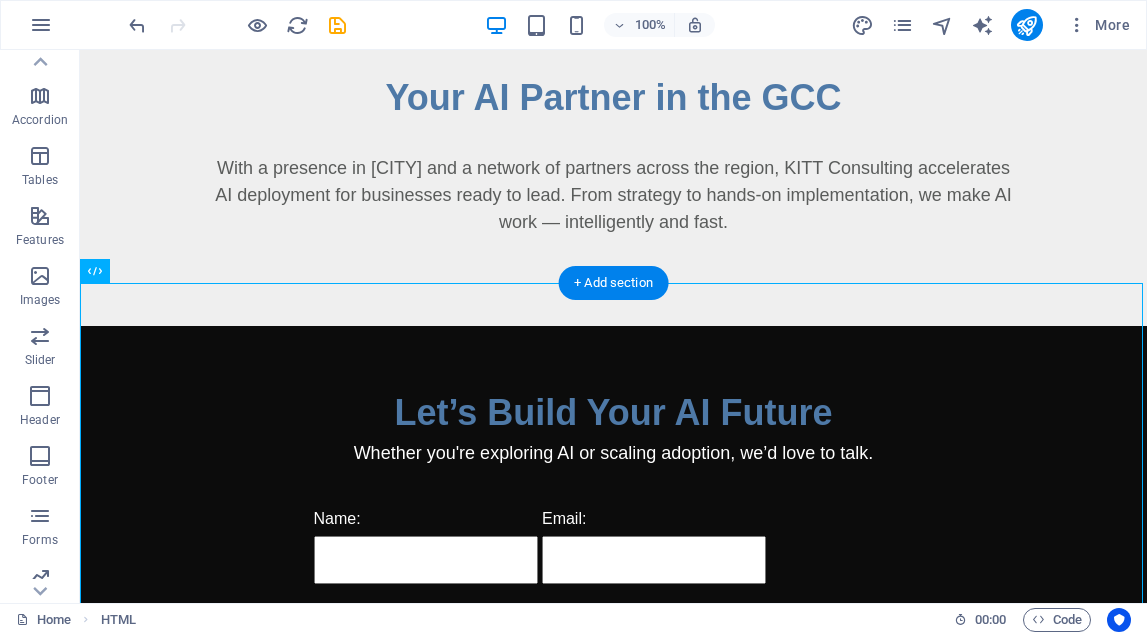 scroll, scrollTop: 1363, scrollLeft: 0, axis: vertical 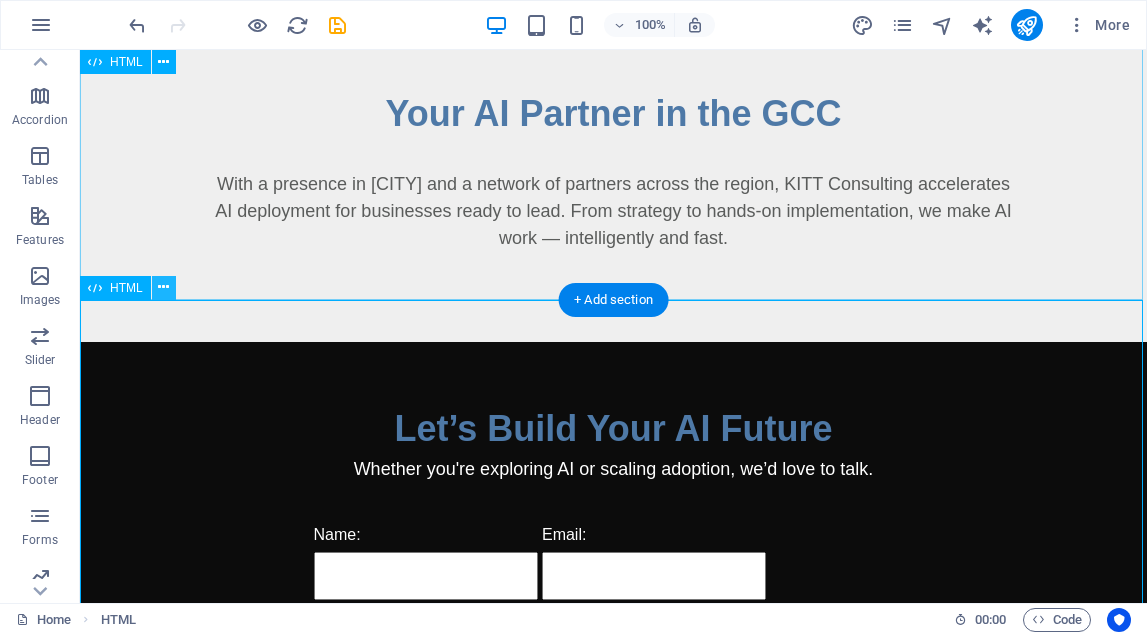 click at bounding box center (163, 287) 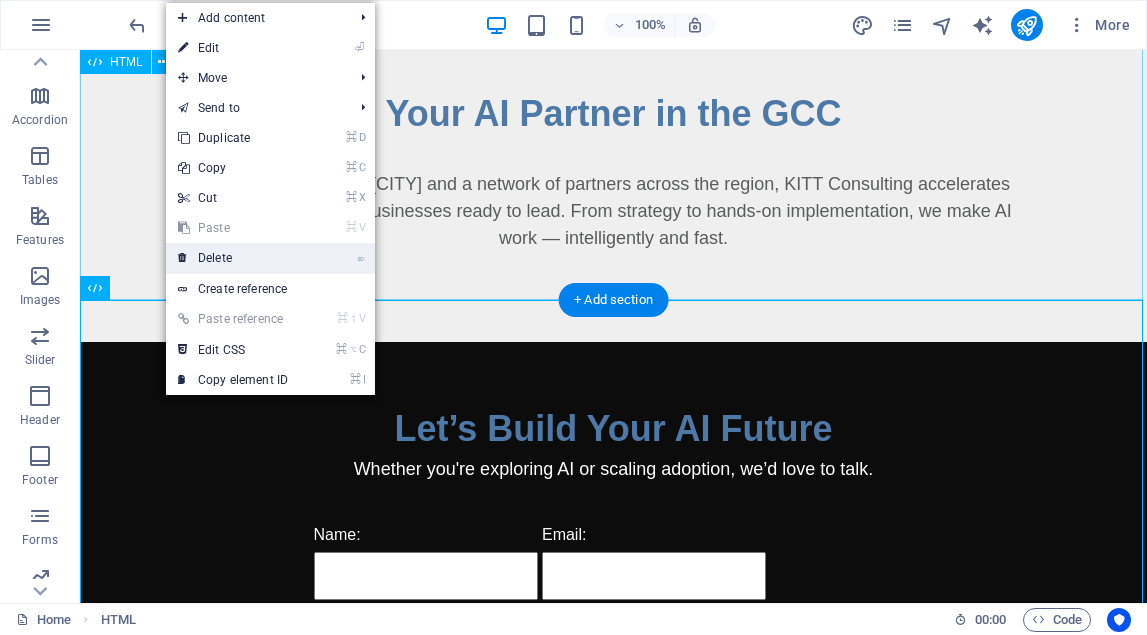 click on "⌦  Delete" at bounding box center (233, 258) 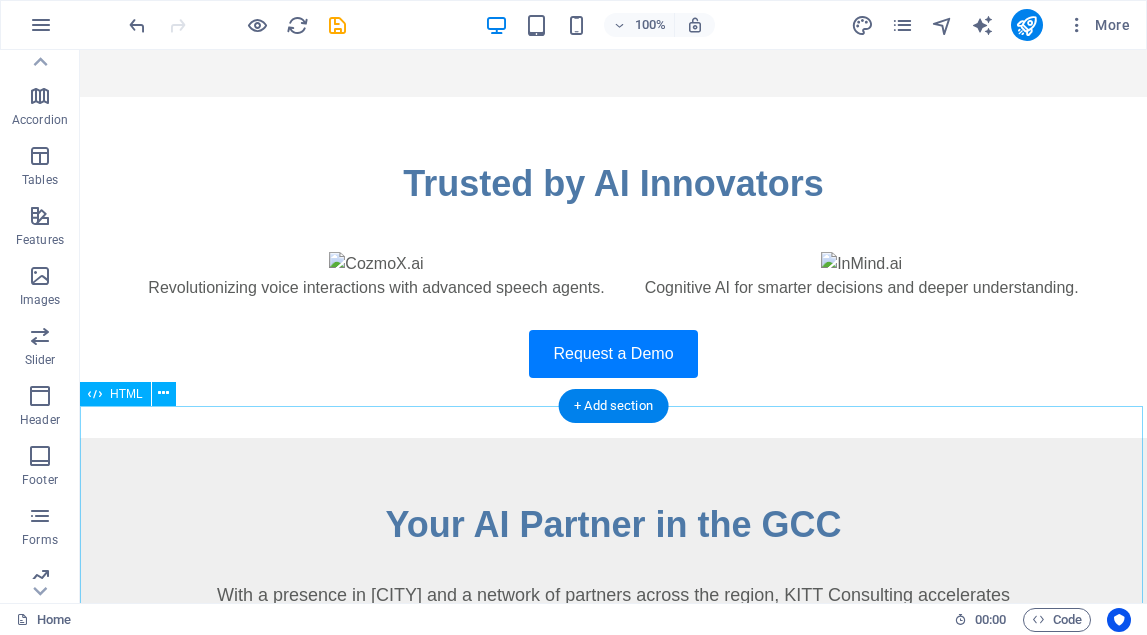 scroll, scrollTop: 942, scrollLeft: 0, axis: vertical 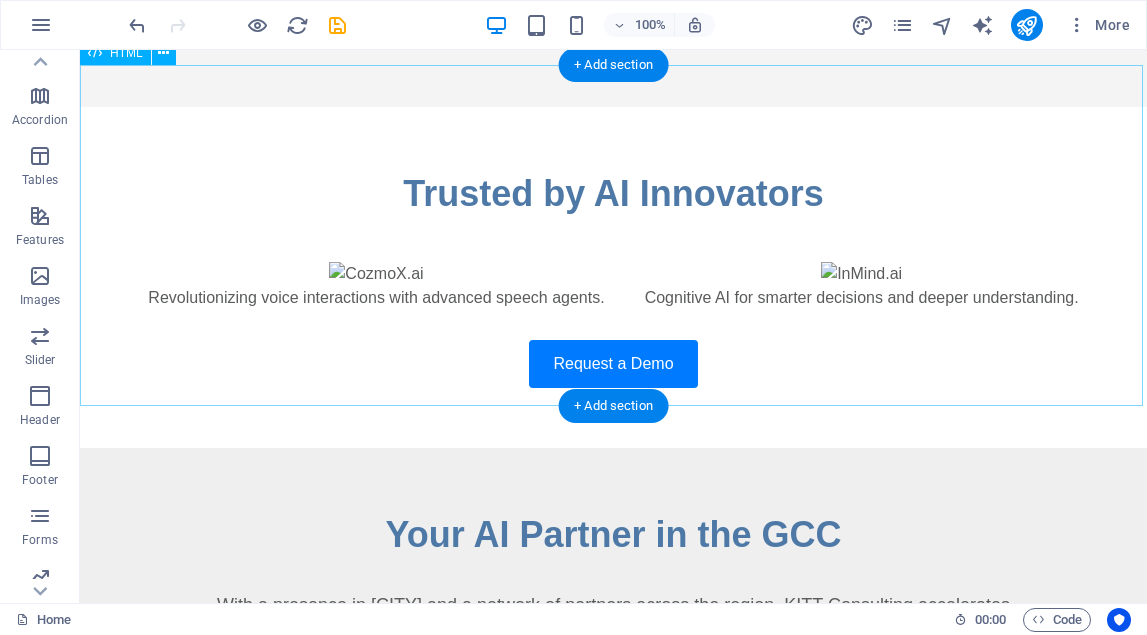 click on "Trusted by AI Innovators
Revolutionizing voice interactions with advanced speech agents.
Cognitive AI for smarter decisions and deeper understanding.
Request a Demo" at bounding box center [613, 277] 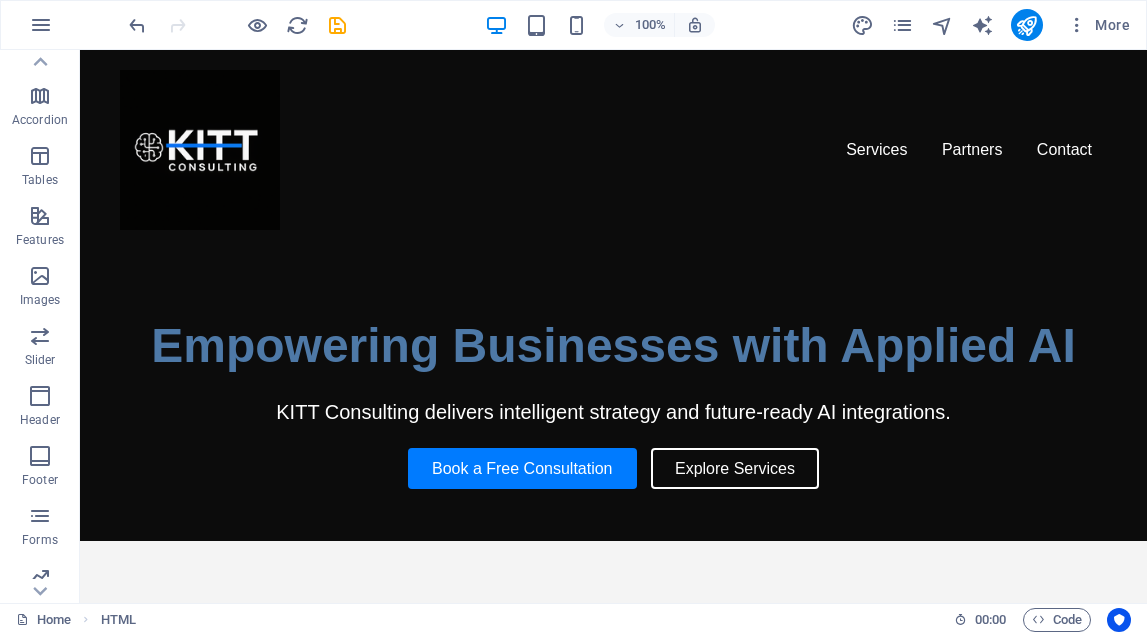 scroll, scrollTop: 0, scrollLeft: 0, axis: both 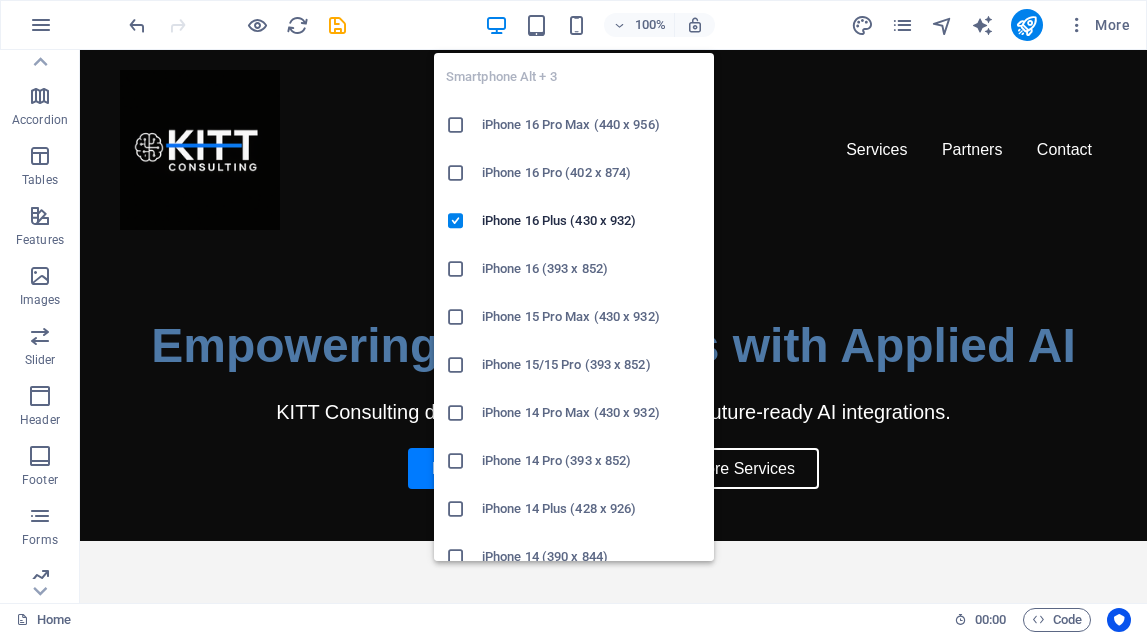 click at bounding box center [456, 461] 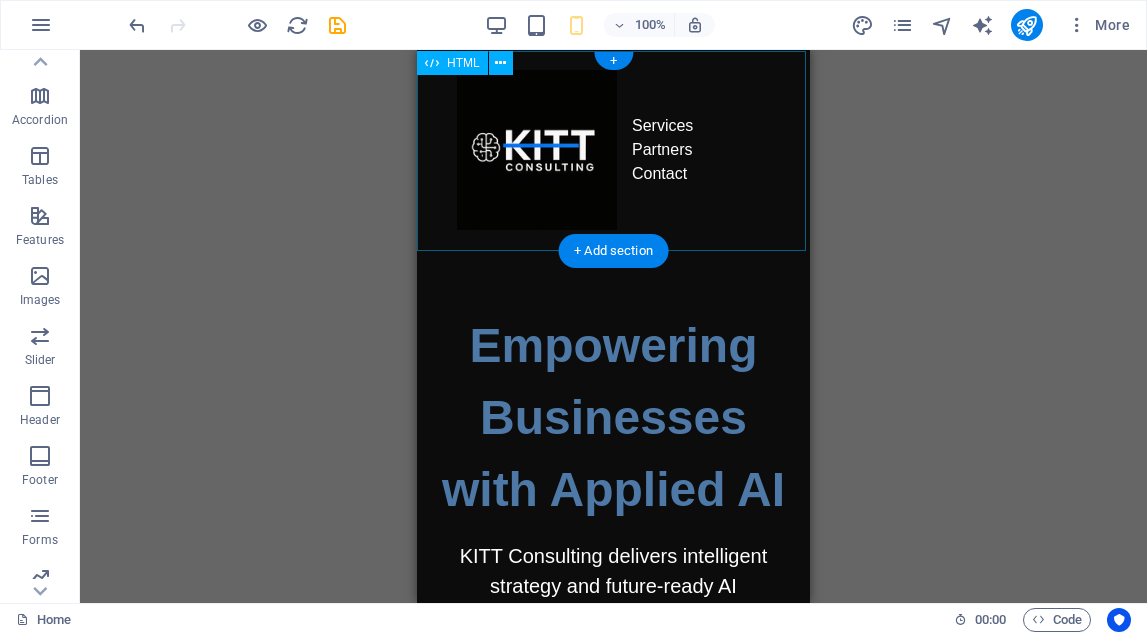 scroll, scrollTop: 0, scrollLeft: 0, axis: both 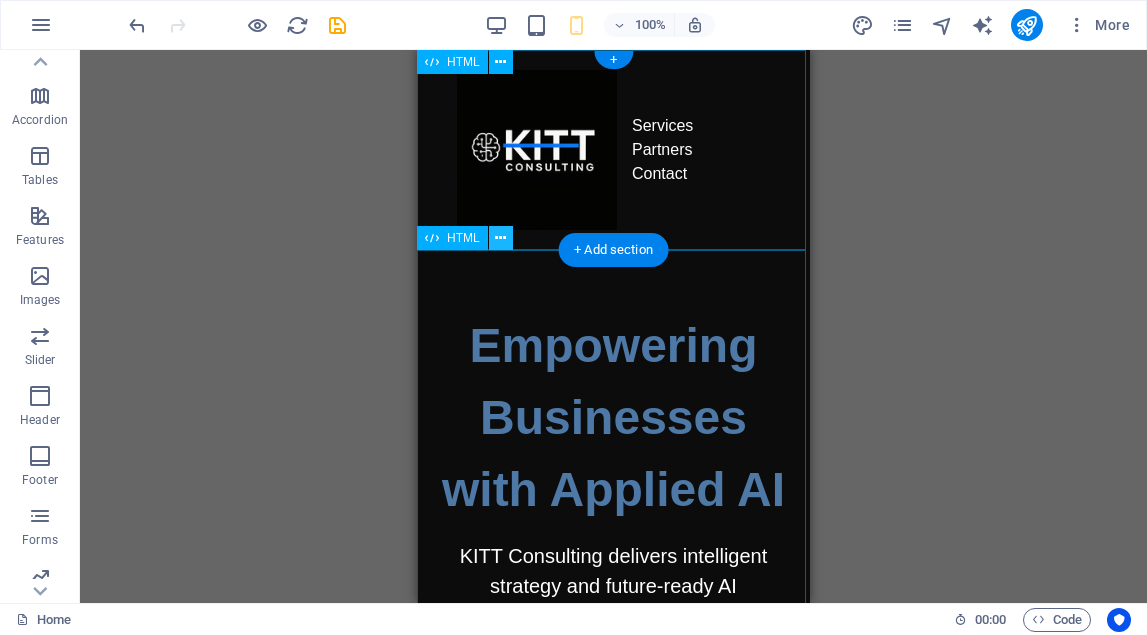 click at bounding box center (500, 238) 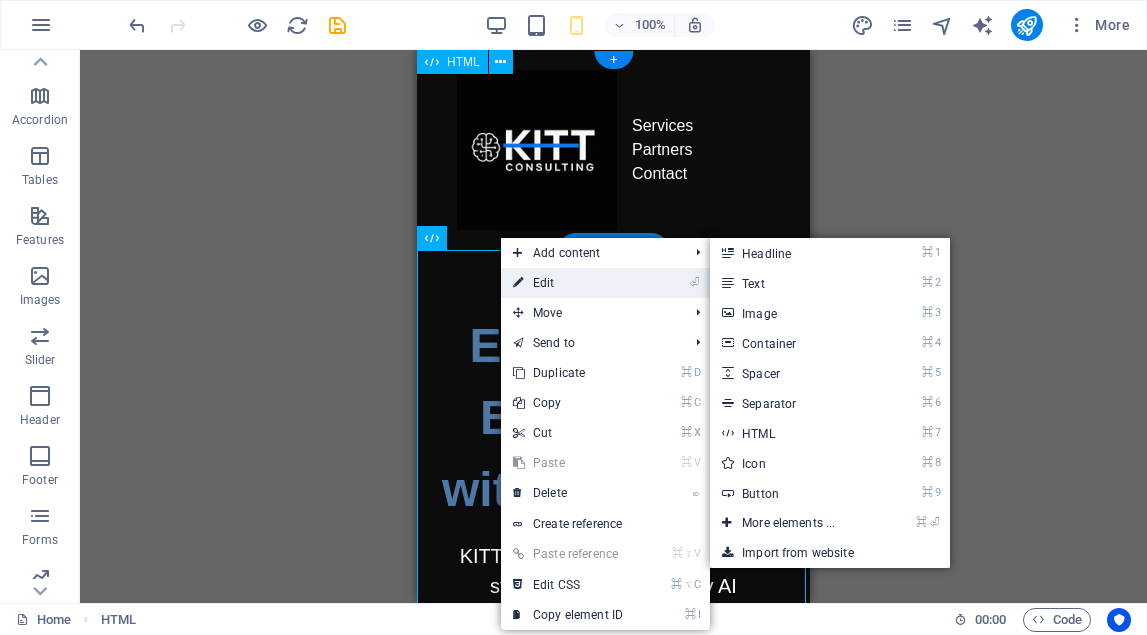 click on "⏎  Edit" at bounding box center [568, 283] 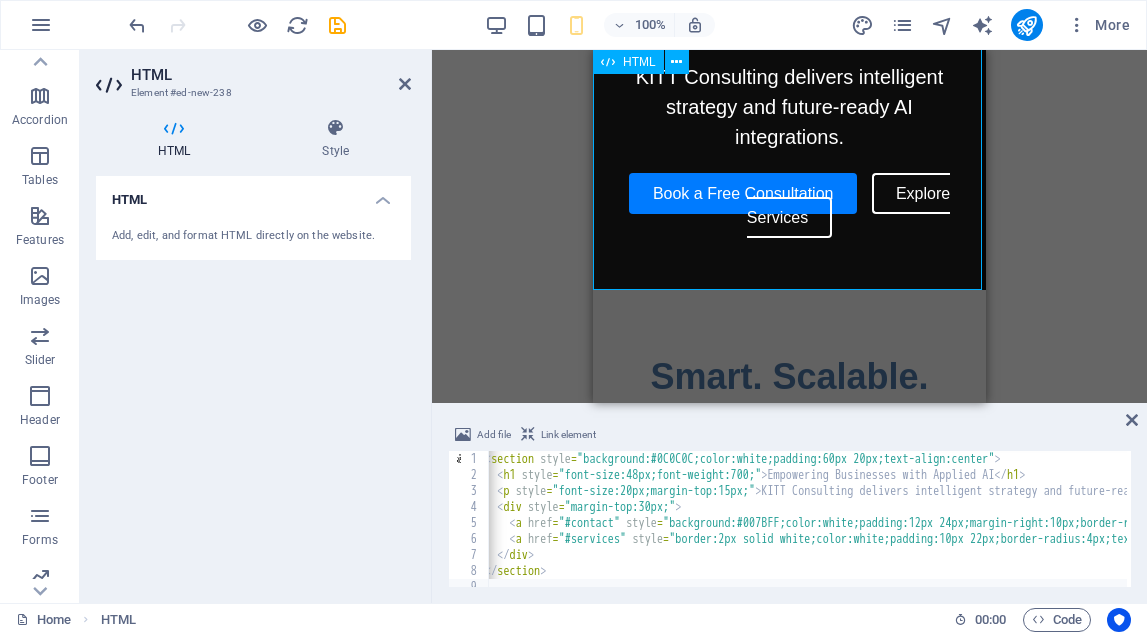 scroll, scrollTop: 481, scrollLeft: 0, axis: vertical 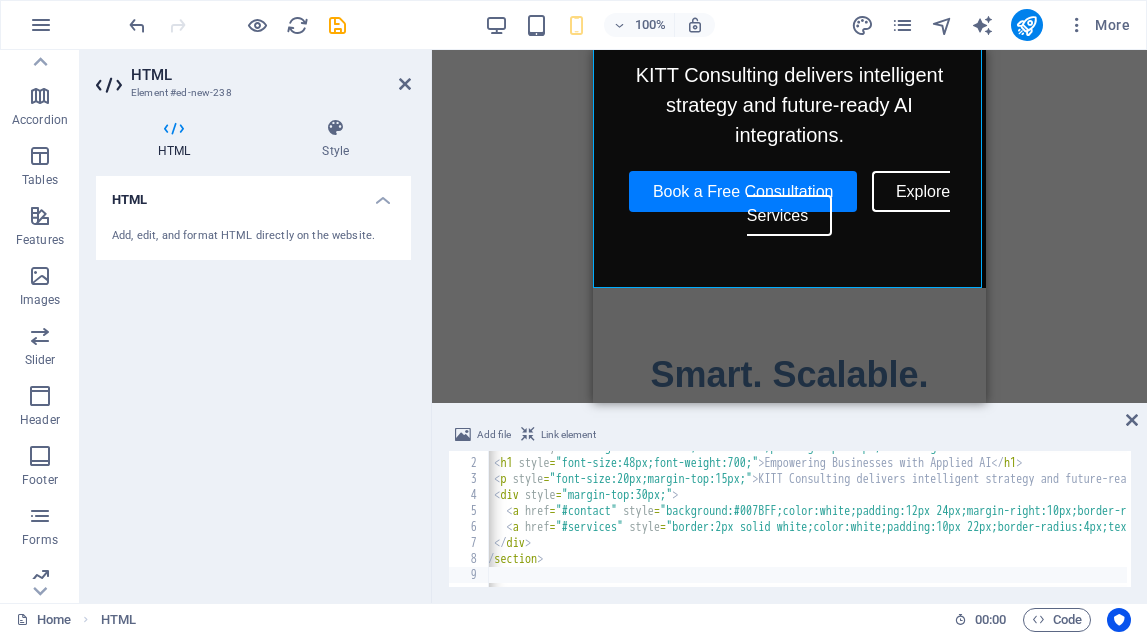 click on "< section   style = "background:#0C0C0C;color:white;padding:60px 20px;text-align:center" >    < h1   style = "font-size:48px;font-weight:700;" > Empowering Businesses with Applied AI </ h1 >    < p   style = "font-size:20px;margin-top:15px;" > KITT Consulting delivers intelligent strategy and future-ready AI integrations. </ p >    < div   style = "margin-top:30px;" >      < a   href = "#contact"   style = "background:#007BFF;color:white;padding:12px 24px;margin-right:10px;border-radius:4px;text-decoration:none;" > Book a Free Consultation </ a >      < a   href = "#services"   style = "border:2px solid white;color:white;padding:10px 22px;border-radius:4px;text-decoration:none;" > Explore Services </ a >    </ div > </ section >" at bounding box center [1091, 521] 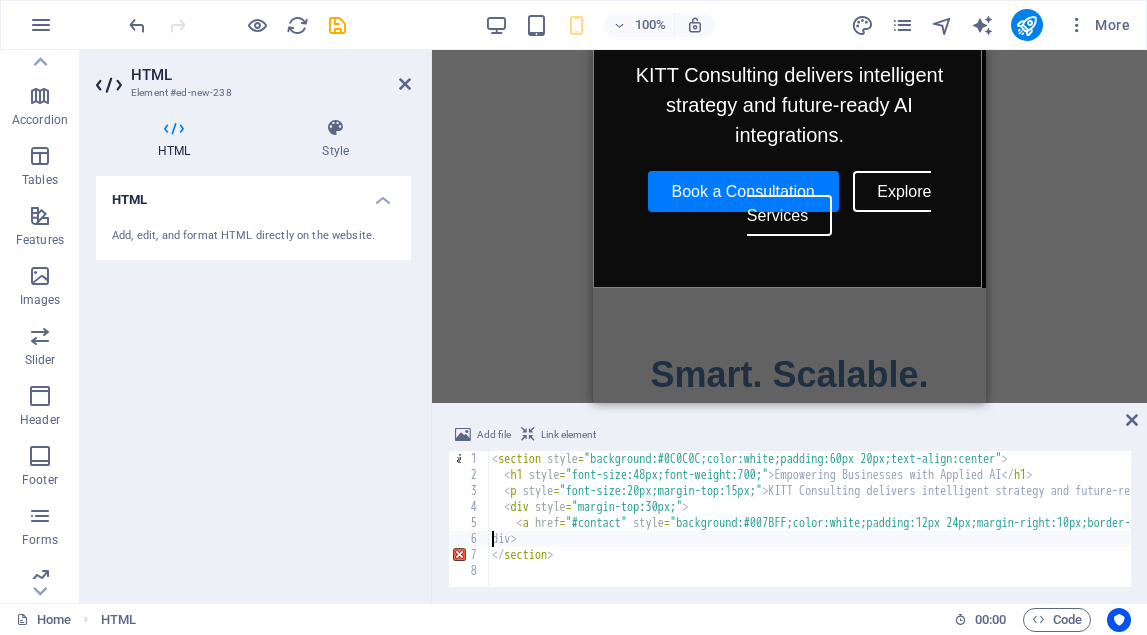 scroll, scrollTop: 0, scrollLeft: 547, axis: horizontal 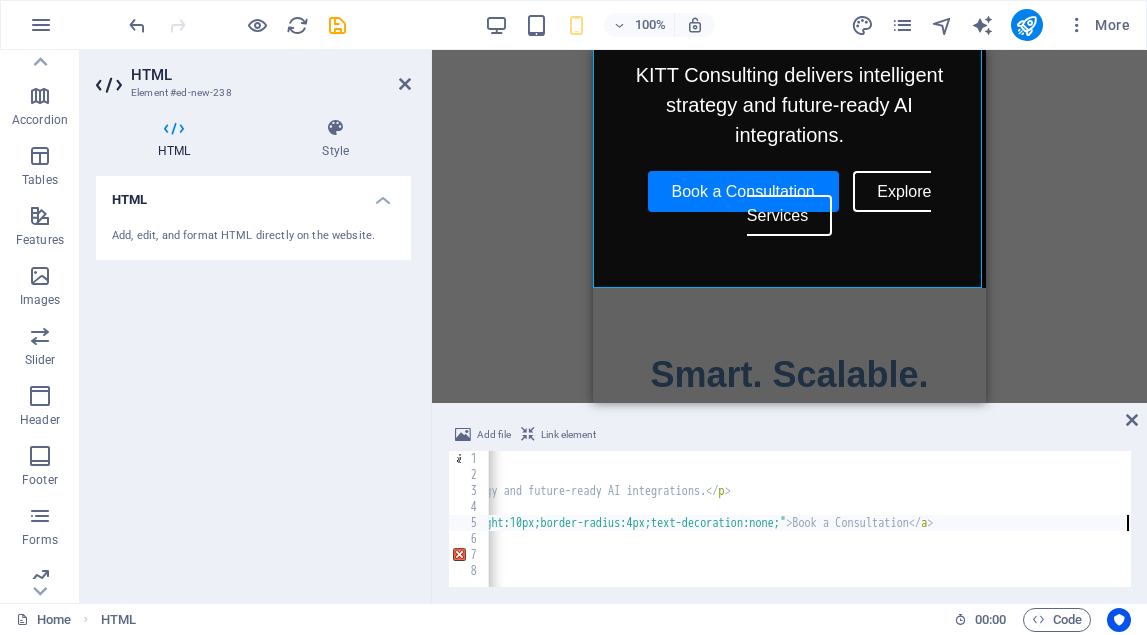 type on "div>" 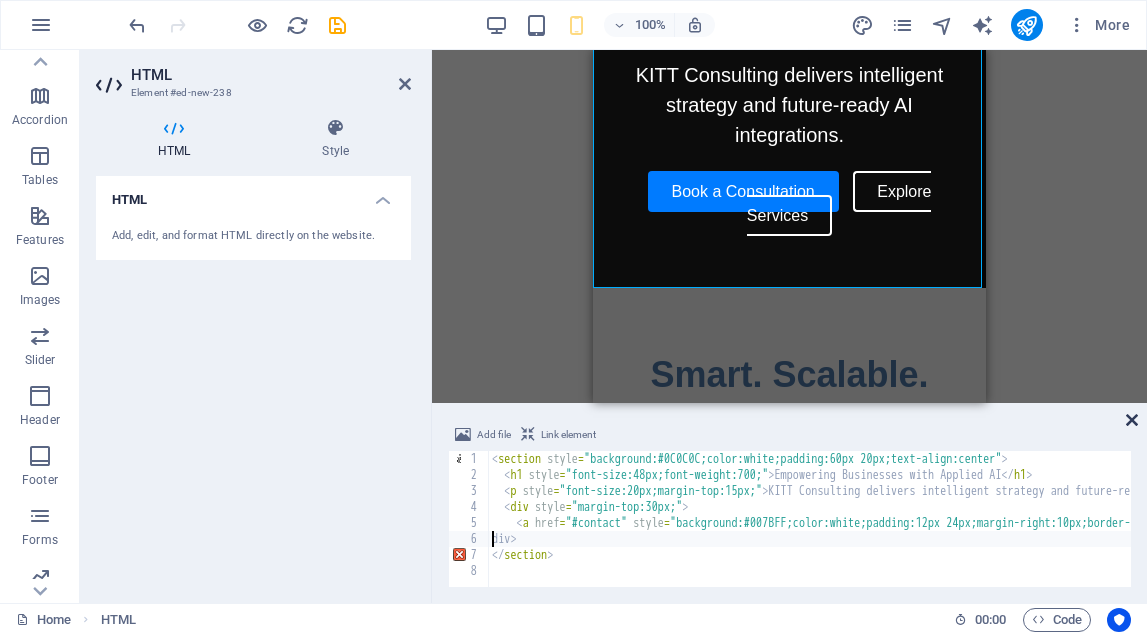 click at bounding box center [1132, 420] 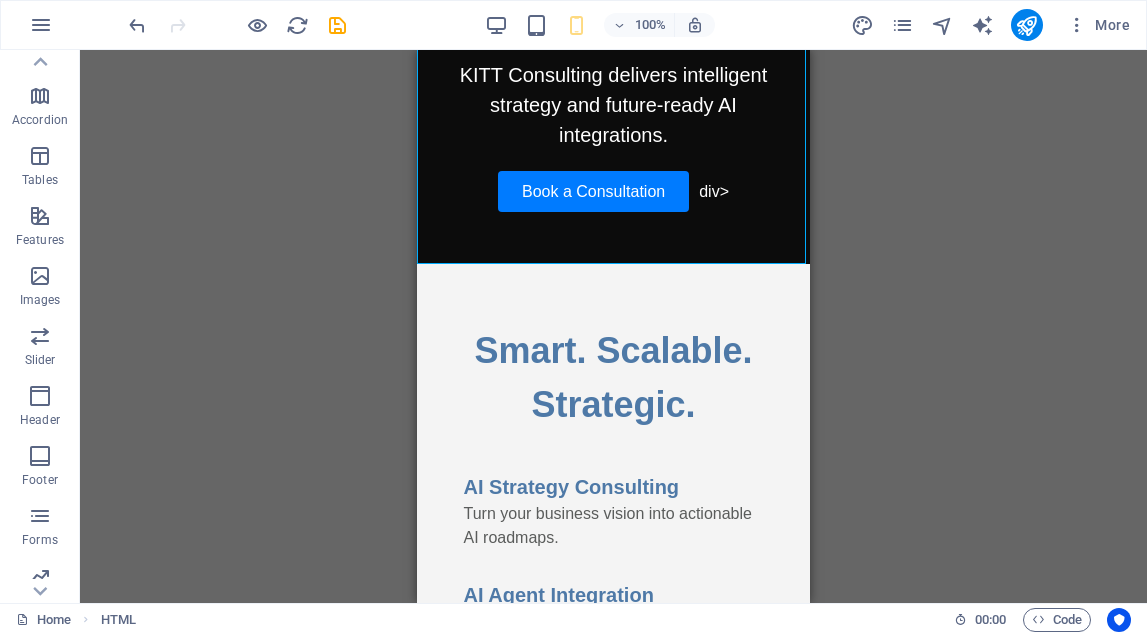 click on "Drag here to replace the existing content. Press “Ctrl” if you want to create a new element.
Placeholder   H2   HTML   HTML   HTML   HTML   HTML   HTML   Menu Bar Hamburger   Logo   Container   HTML   Container   Container   HTML   HTML   Logo" at bounding box center (613, 326) 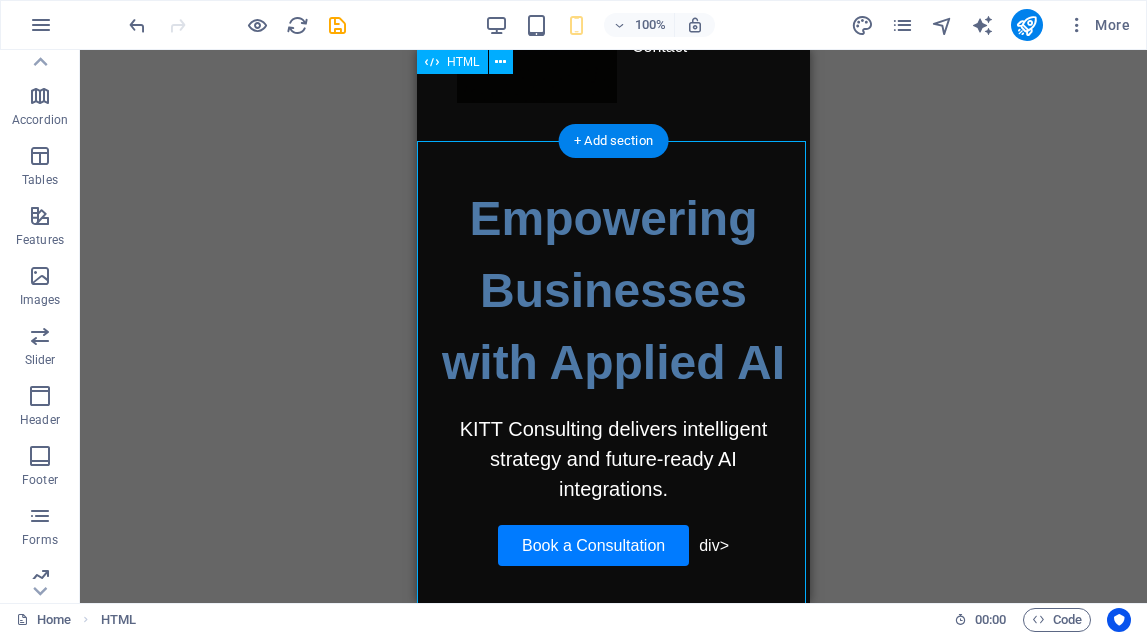 scroll, scrollTop: 109, scrollLeft: 0, axis: vertical 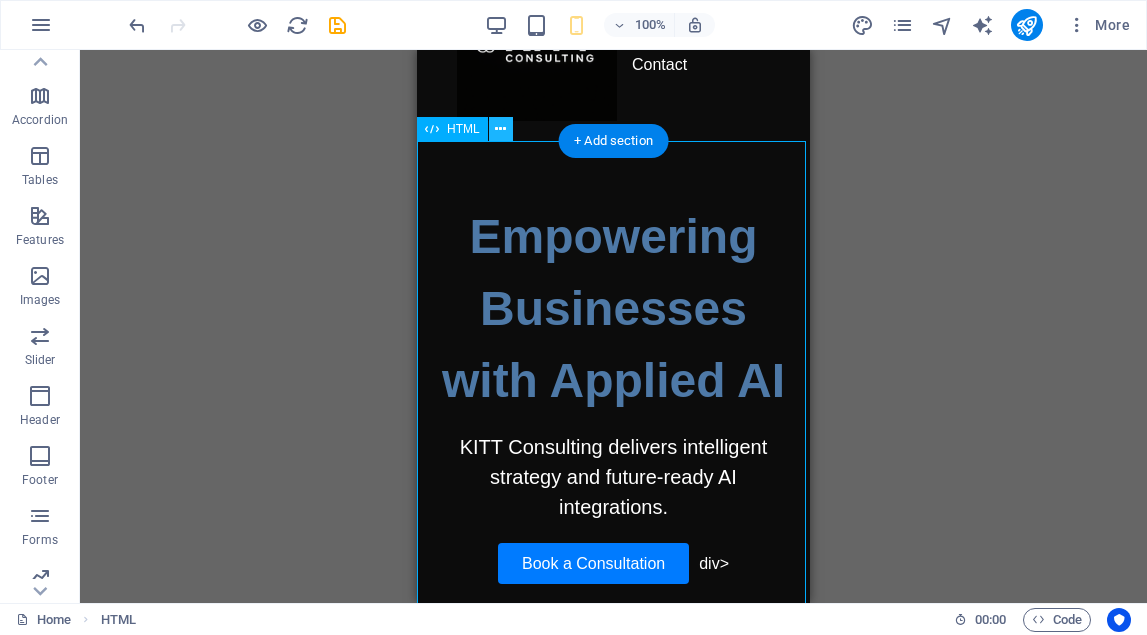 click at bounding box center [501, 129] 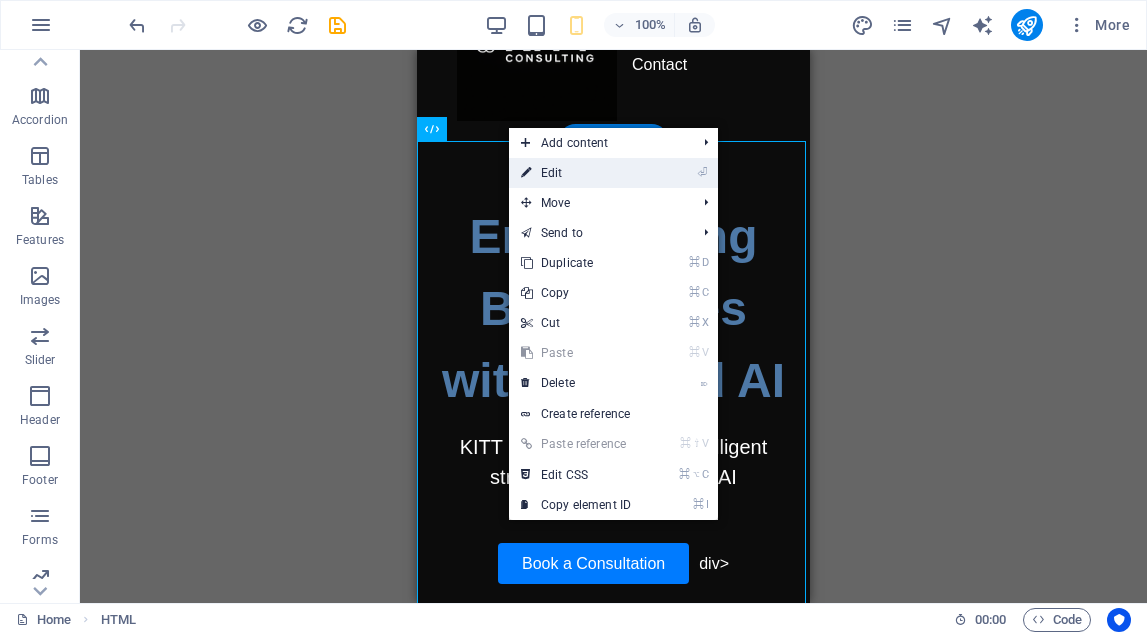 click on "⏎  Edit" at bounding box center (576, 173) 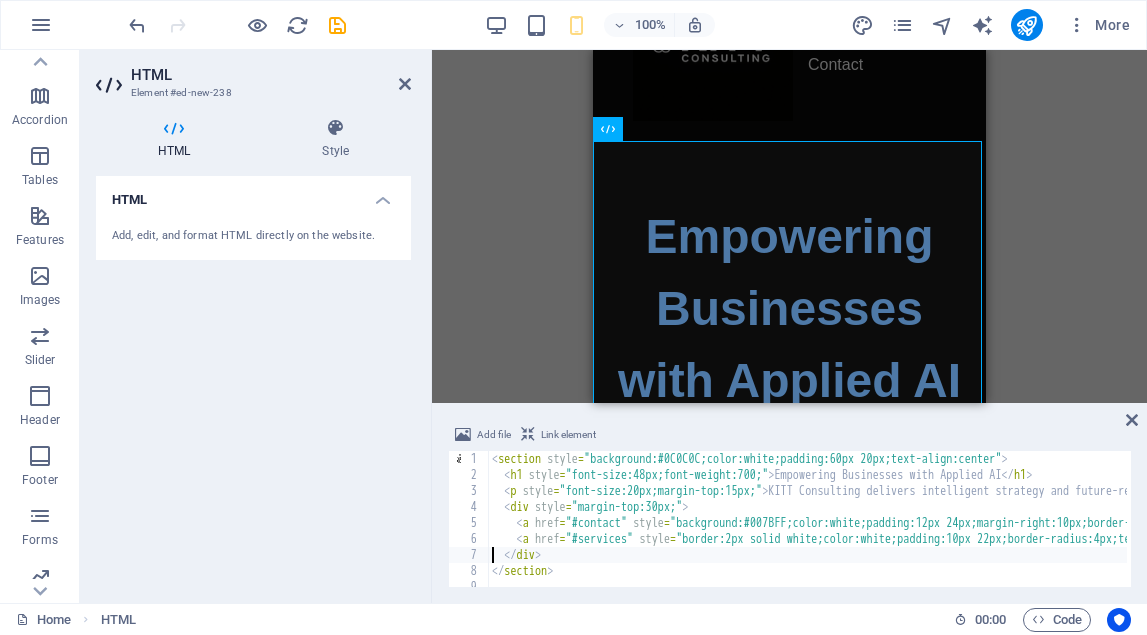 type on "<a href="#services" style="border:2px solid white;color:white;padding:10px 22px;border-radius:4px;text-decoration:none;">Explore Services</a>" 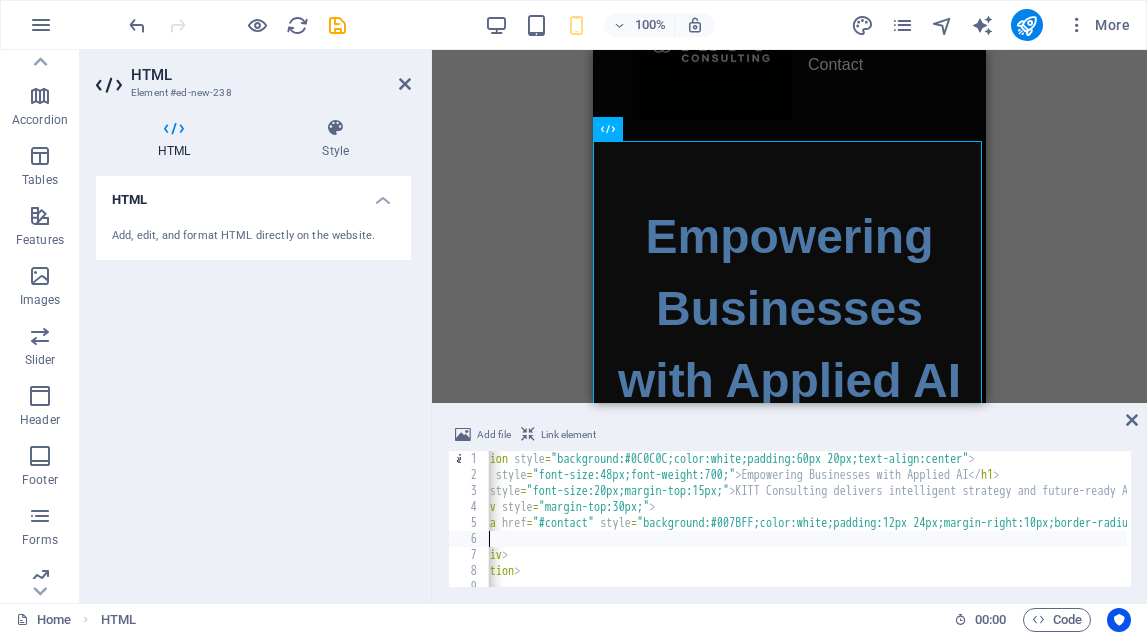 scroll, scrollTop: 0, scrollLeft: 0, axis: both 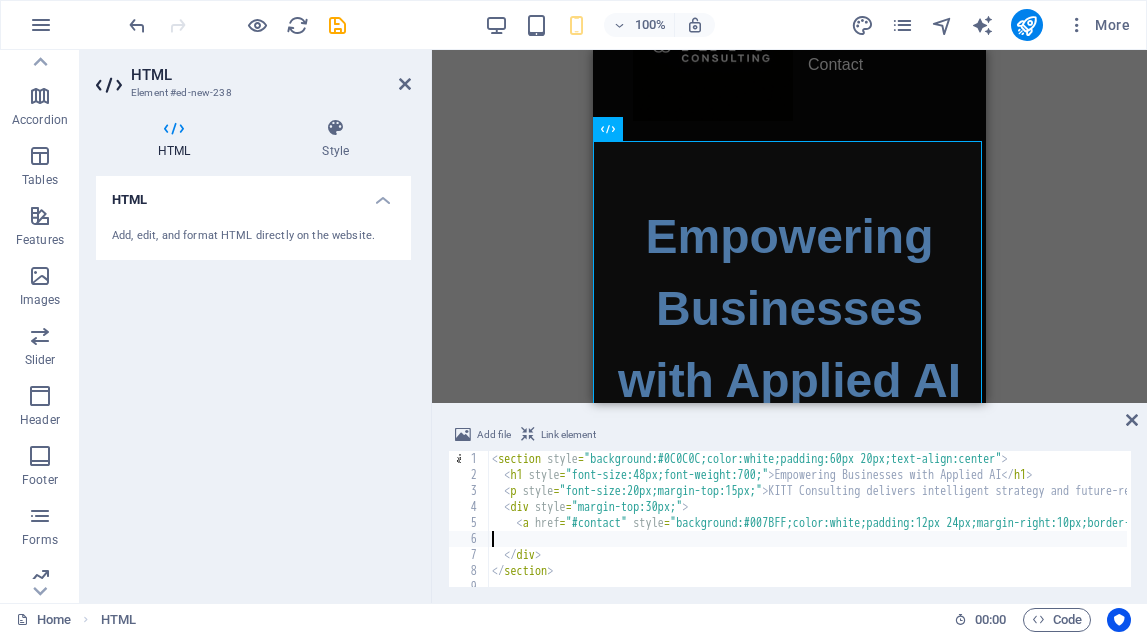 type on "<a href="#contact" style="background:#007BFF;color:white;padding:12px 24px;margin-right:10px;border-radius:4px;text-decoration:none;">Book a Consultation</a>" 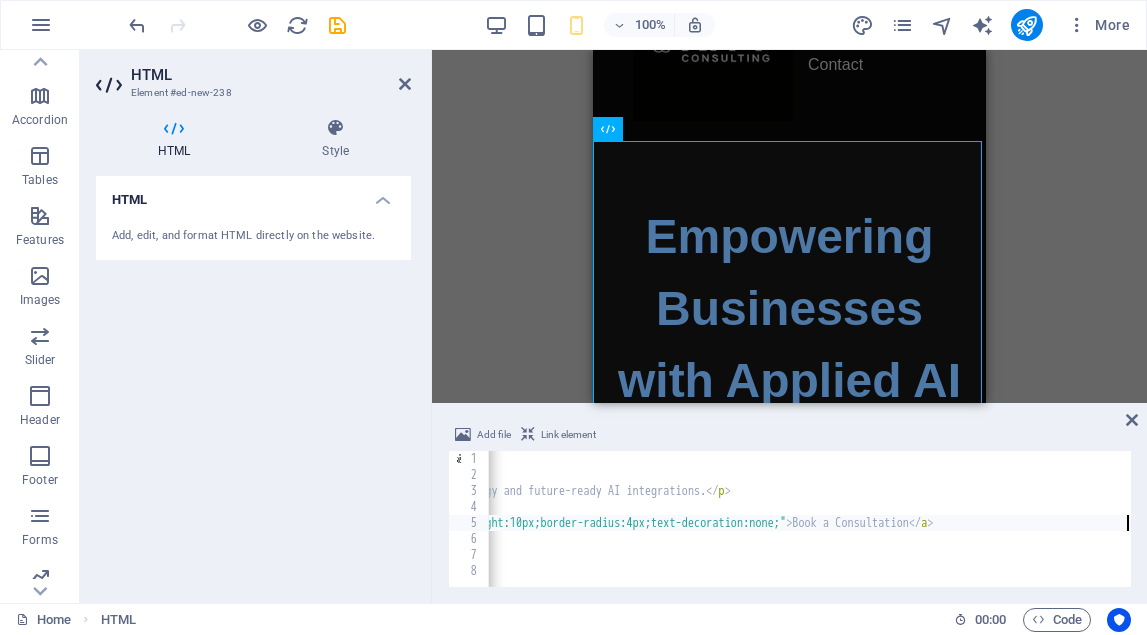 type 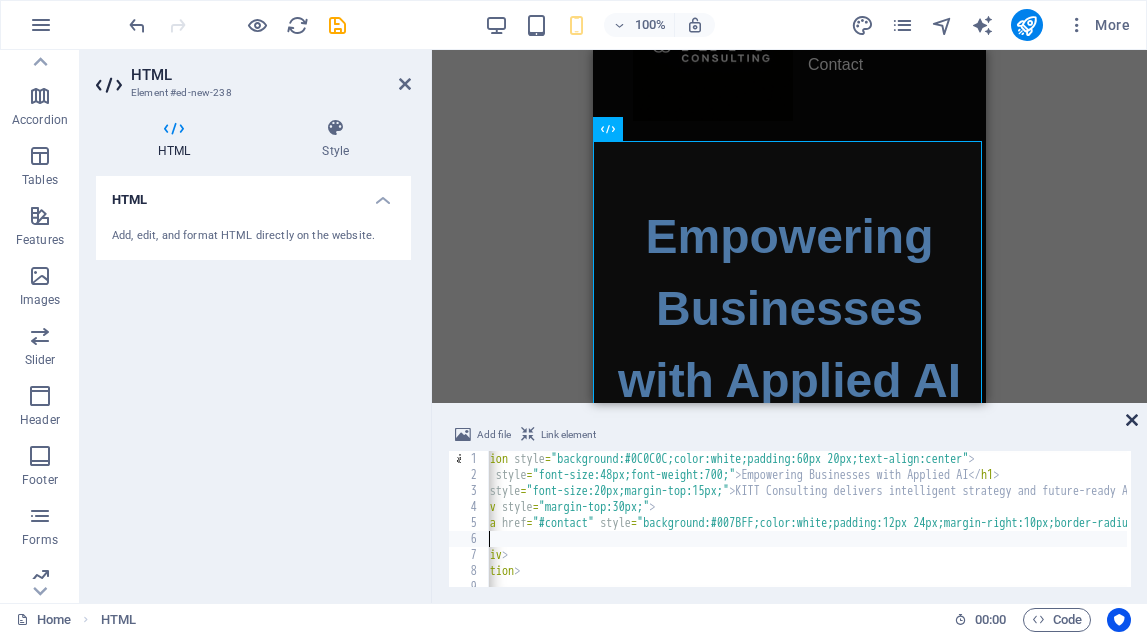 click at bounding box center [1132, 420] 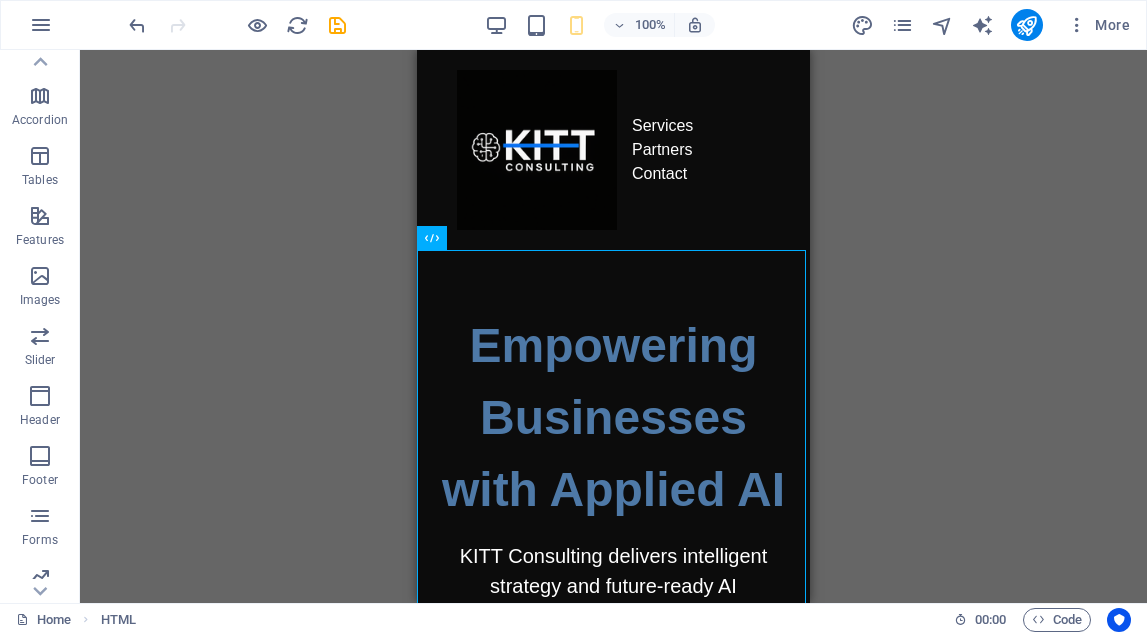 scroll, scrollTop: 0, scrollLeft: 0, axis: both 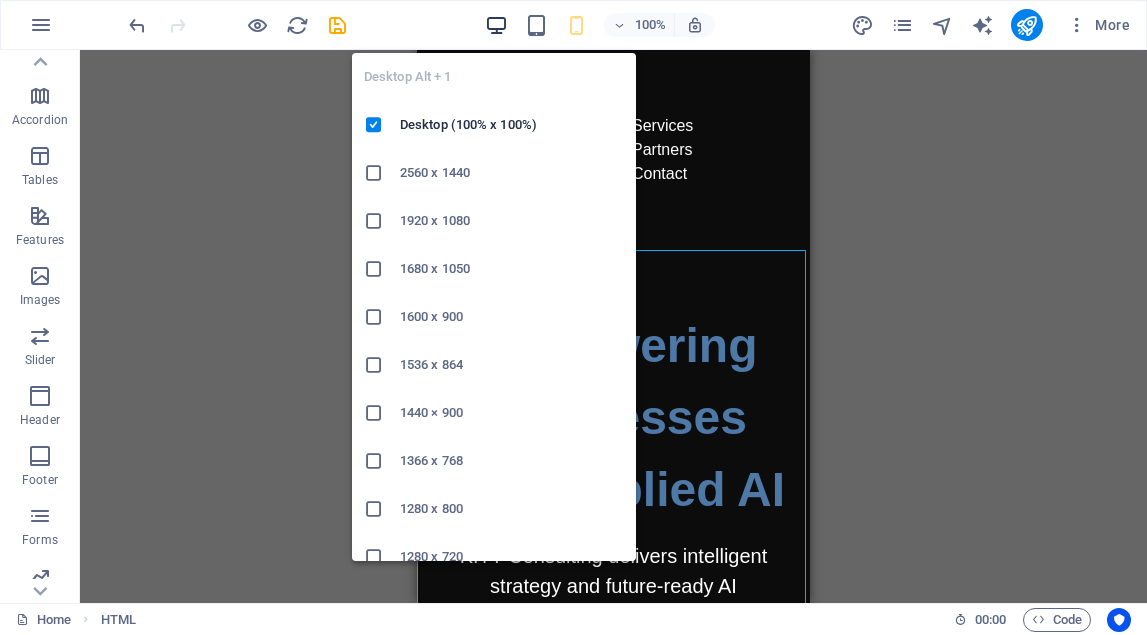 click at bounding box center [496, 25] 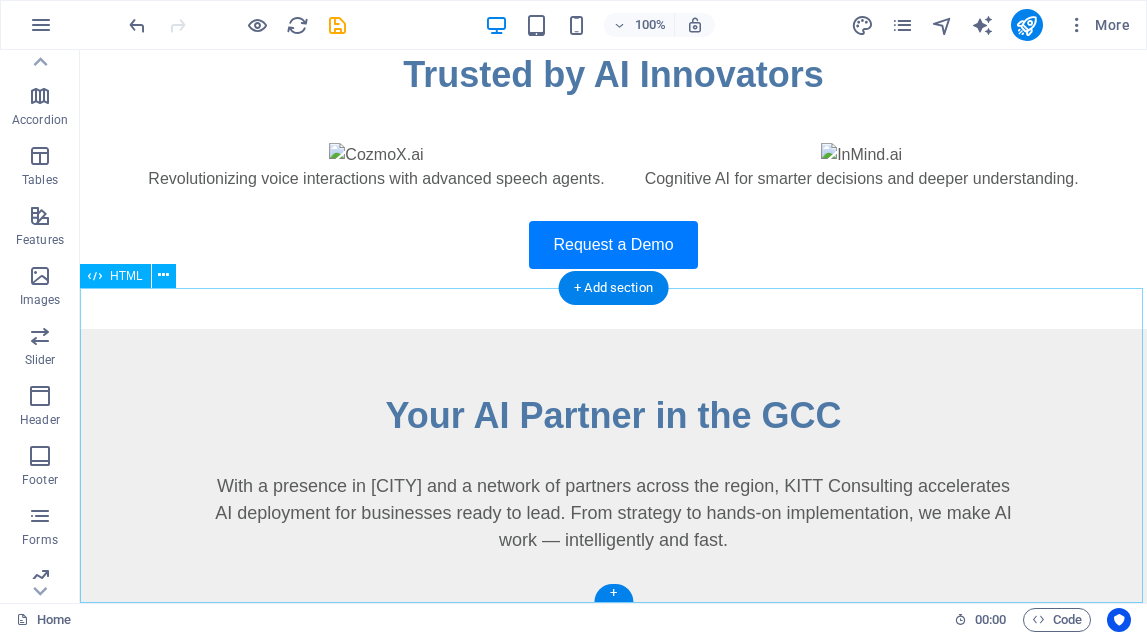 scroll, scrollTop: 1060, scrollLeft: 0, axis: vertical 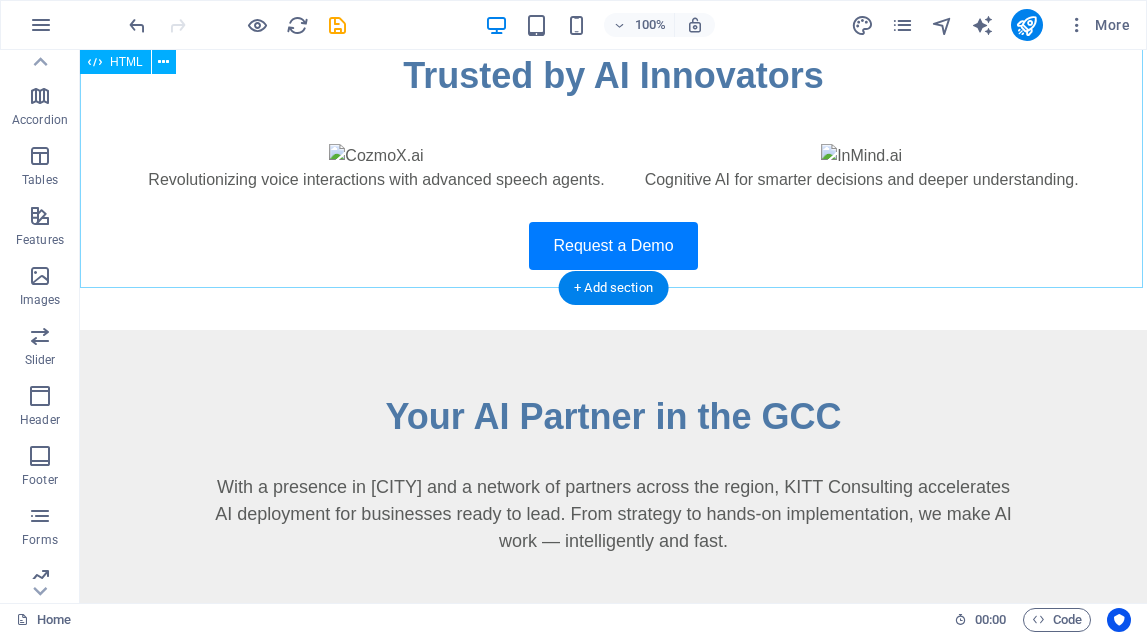 click on "Trusted by AI Innovators
Revolutionizing voice interactions with advanced speech agents.
Cognitive AI for smarter decisions and deeper understanding.
Request a Demo" at bounding box center (613, 159) 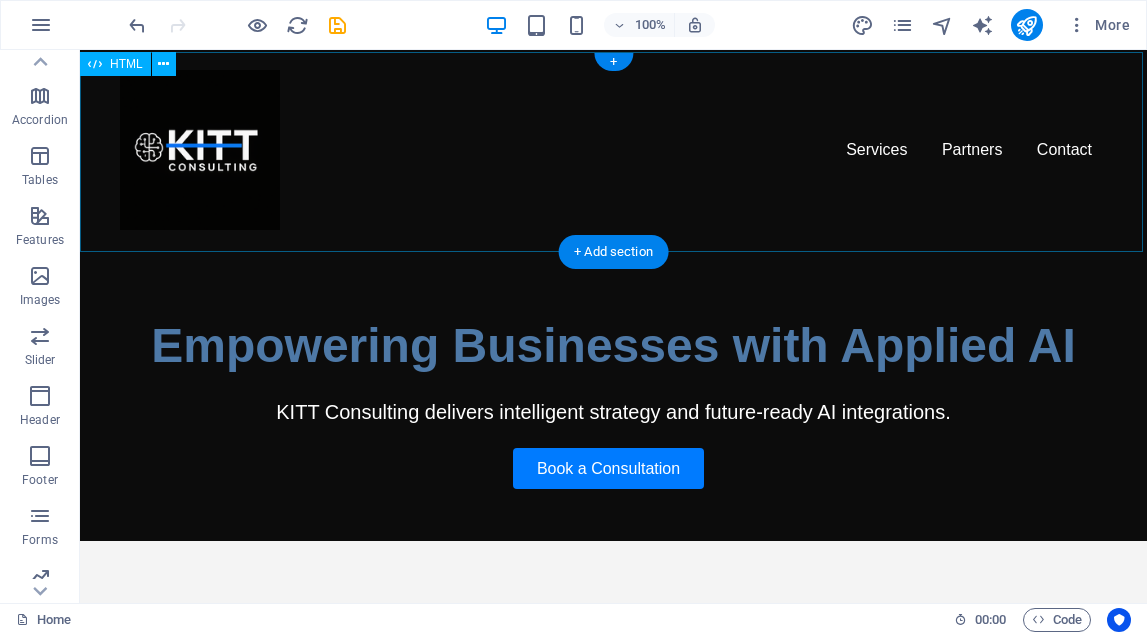 scroll, scrollTop: 0, scrollLeft: 0, axis: both 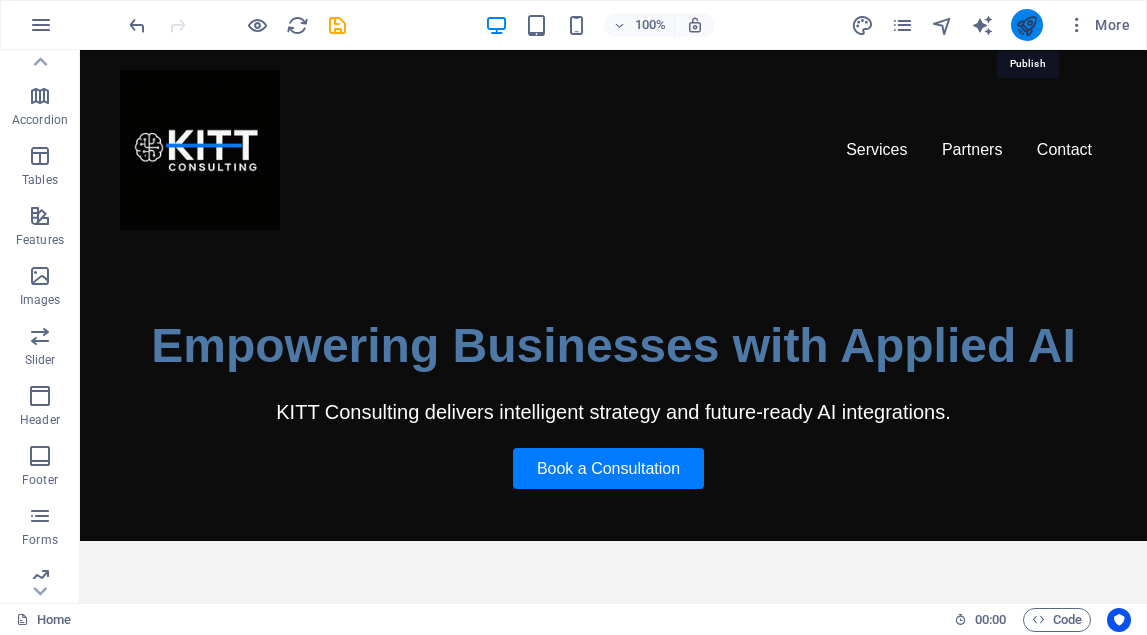 click at bounding box center (1026, 25) 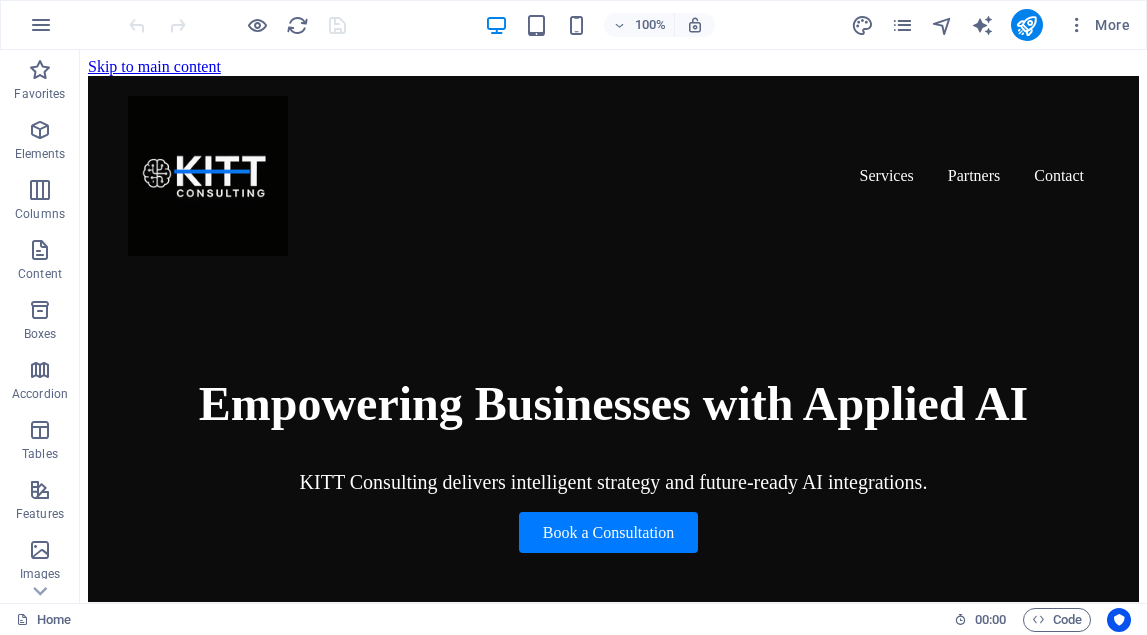 scroll, scrollTop: 0, scrollLeft: 0, axis: both 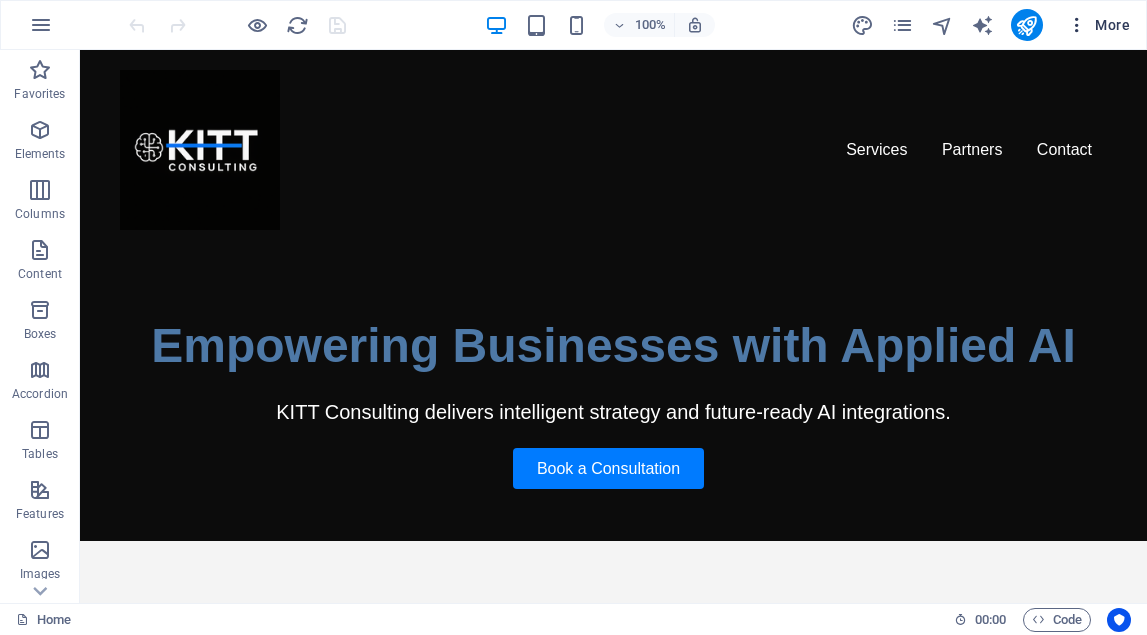 click on "More" at bounding box center (1098, 25) 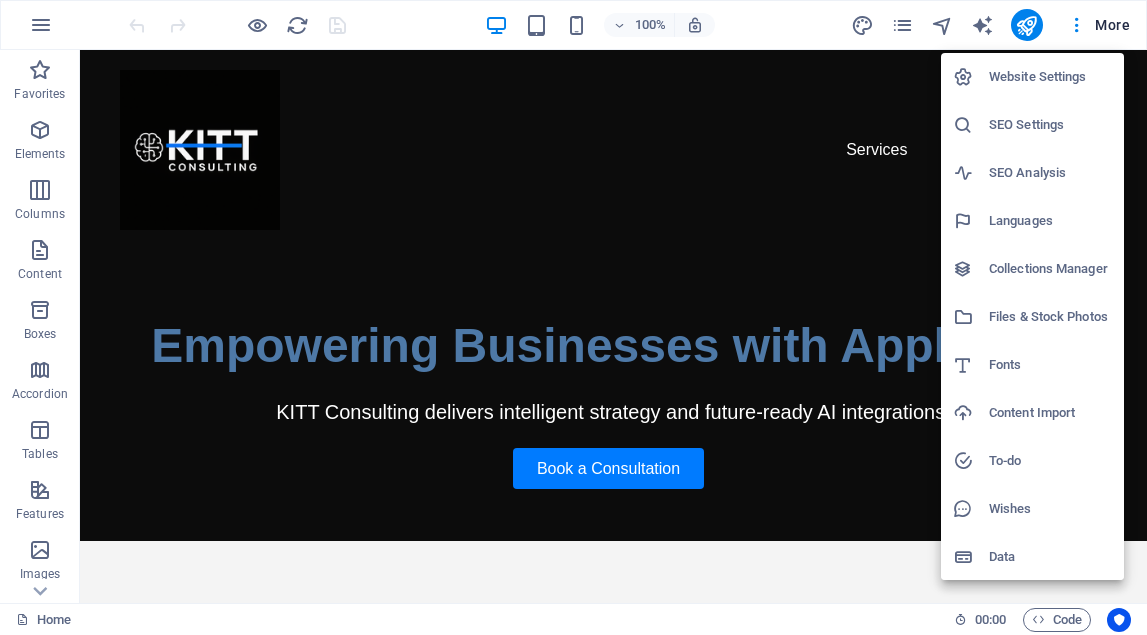 click on "Website Settings" at bounding box center [1050, 77] 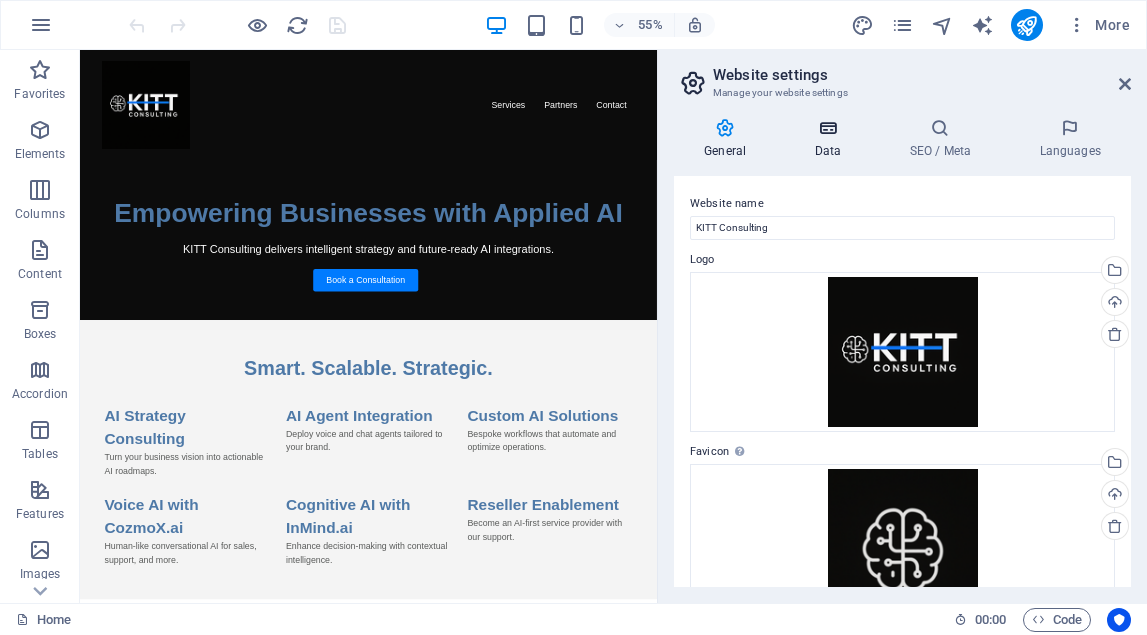 scroll, scrollTop: 0, scrollLeft: 0, axis: both 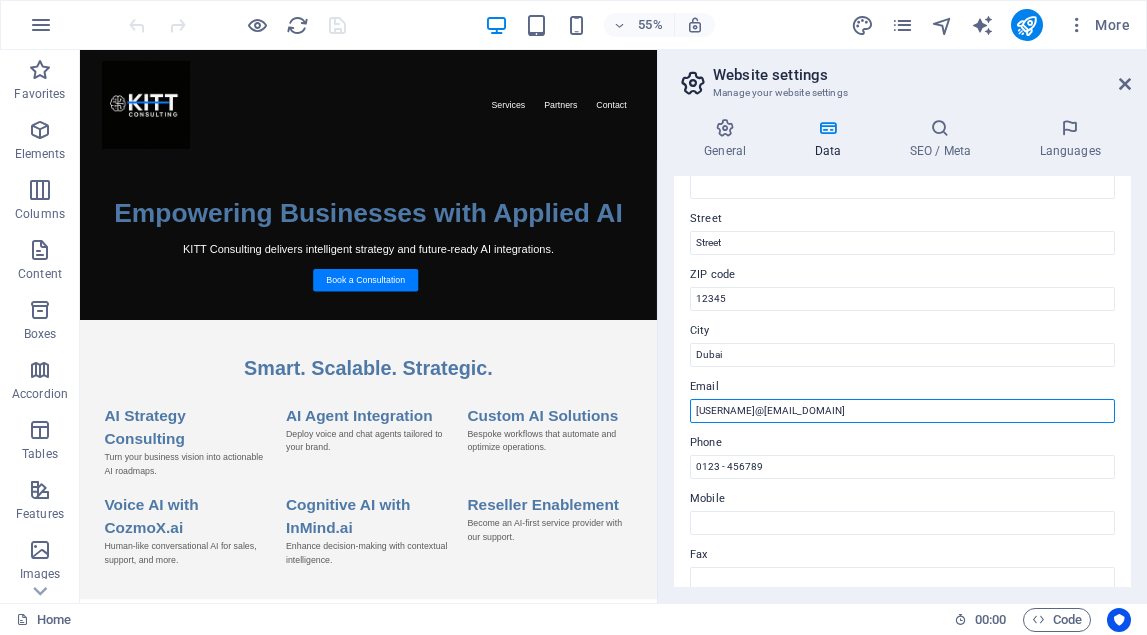 click on "145f94132fdc30ad1ee3800c28230b@cpanel.local" at bounding box center (902, 411) 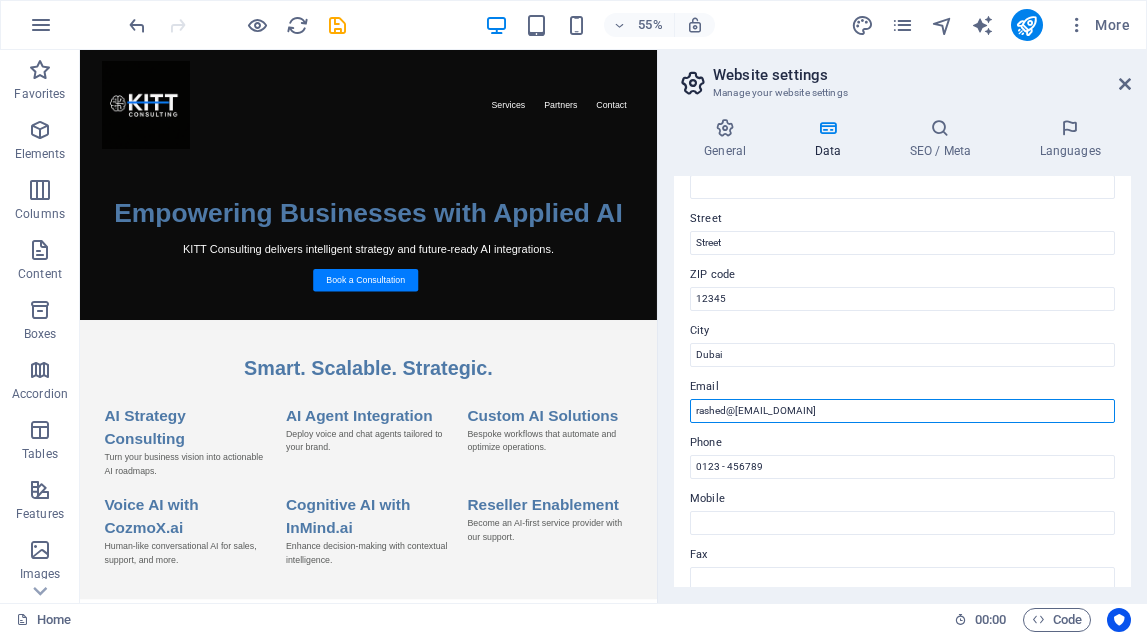 type on "rashed@kitt.ae" 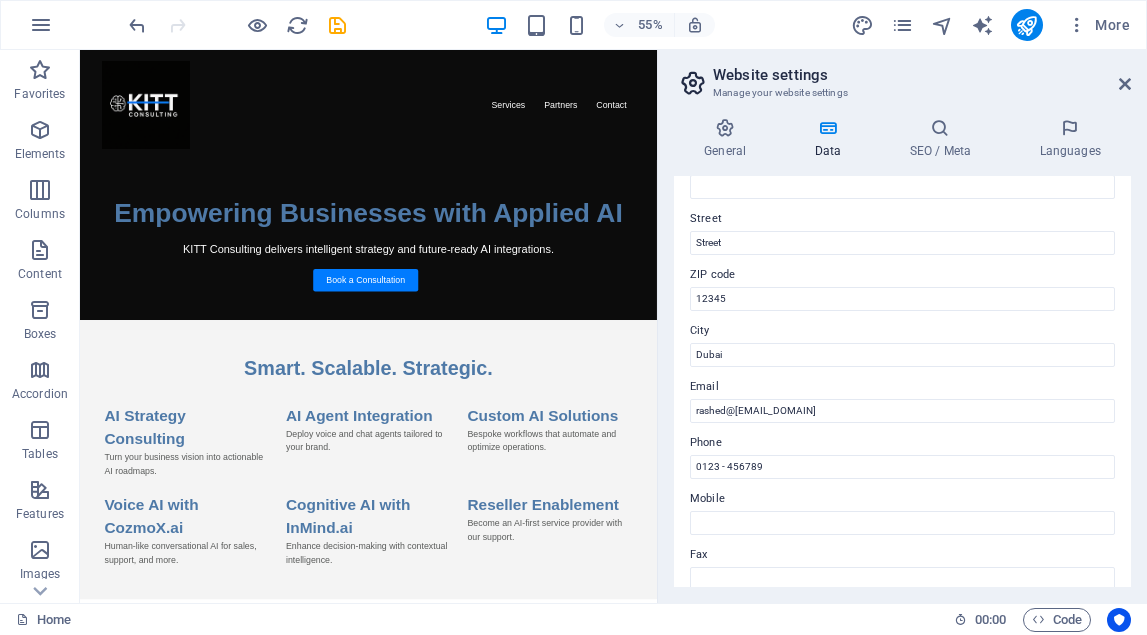 click on "Phone" at bounding box center [902, 443] 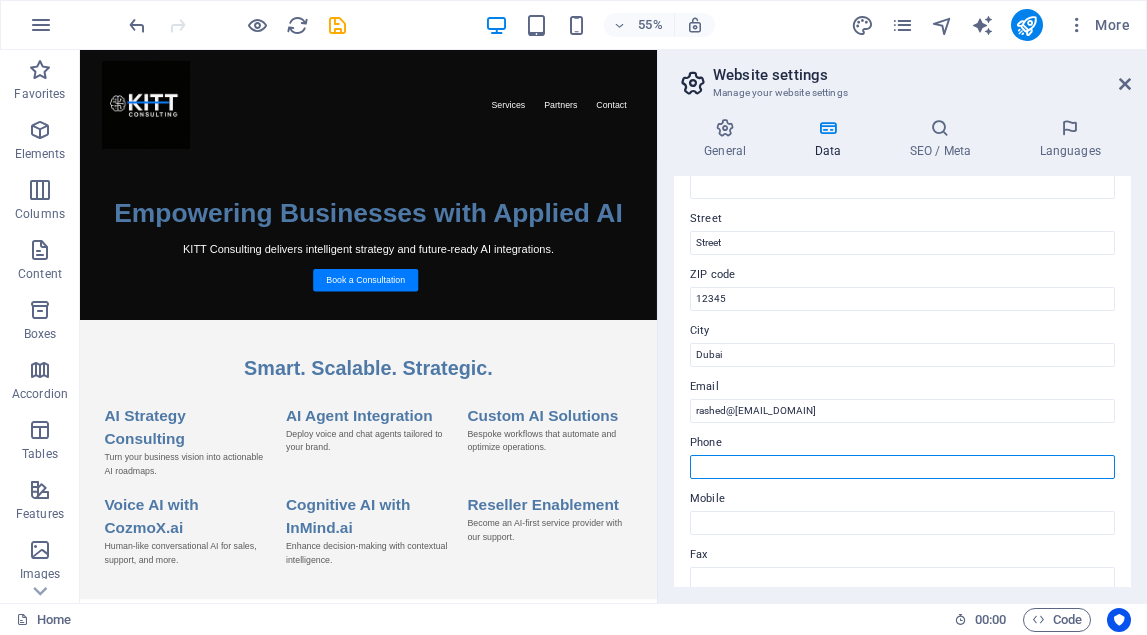 type 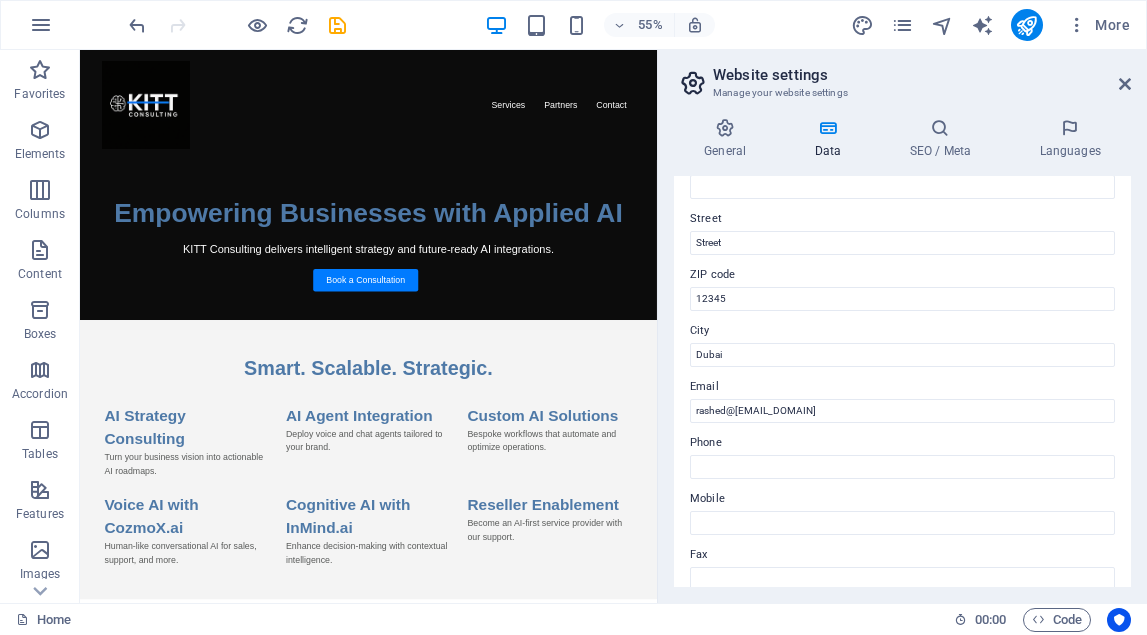 click on "Phone" at bounding box center (902, 443) 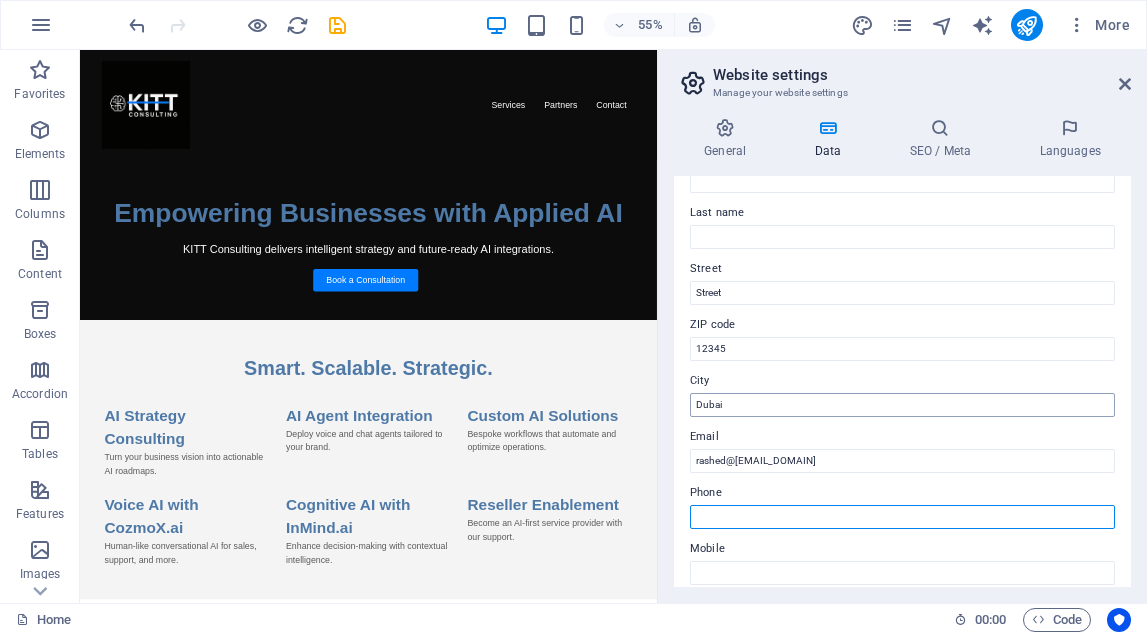 scroll, scrollTop: 132, scrollLeft: 0, axis: vertical 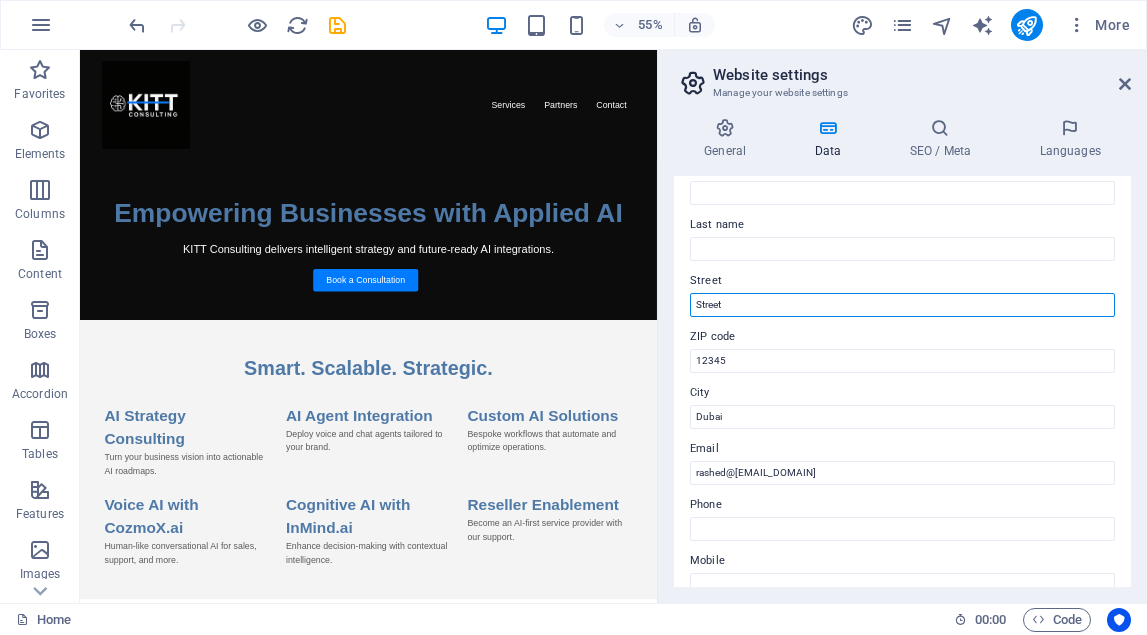 click on "Street" at bounding box center [902, 305] 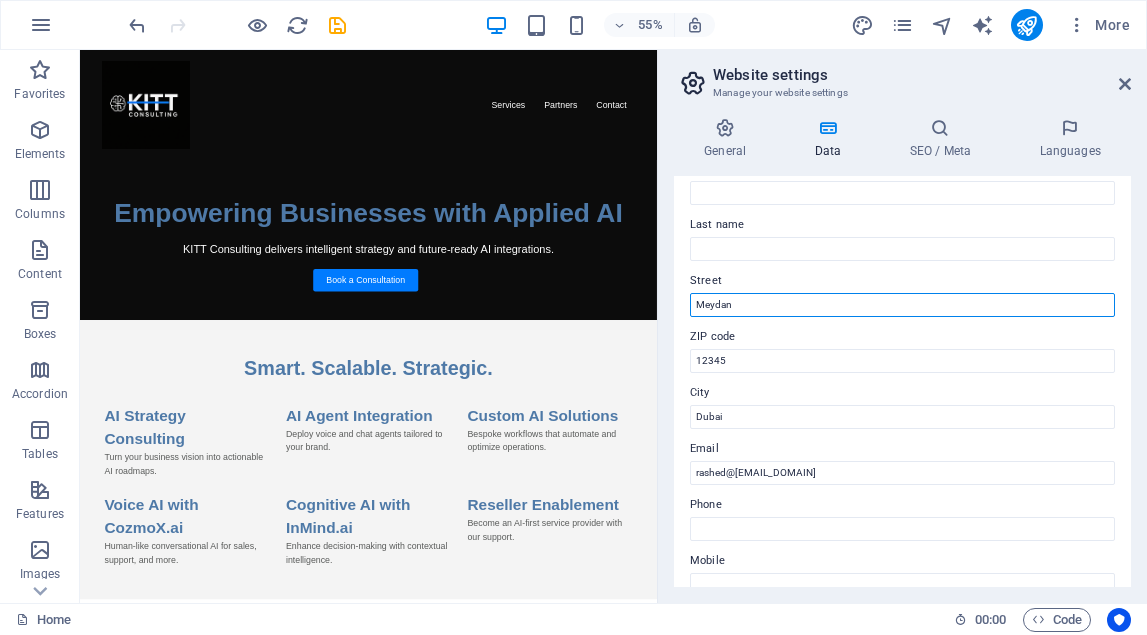 type on "Meydan" 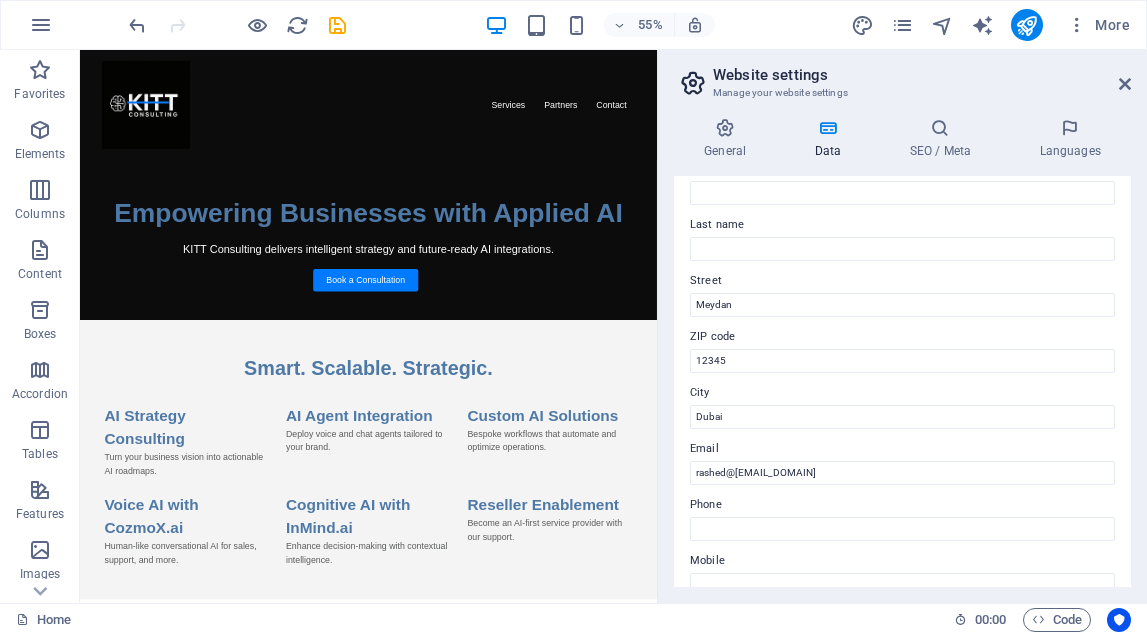 click on "ZIP code" at bounding box center [902, 337] 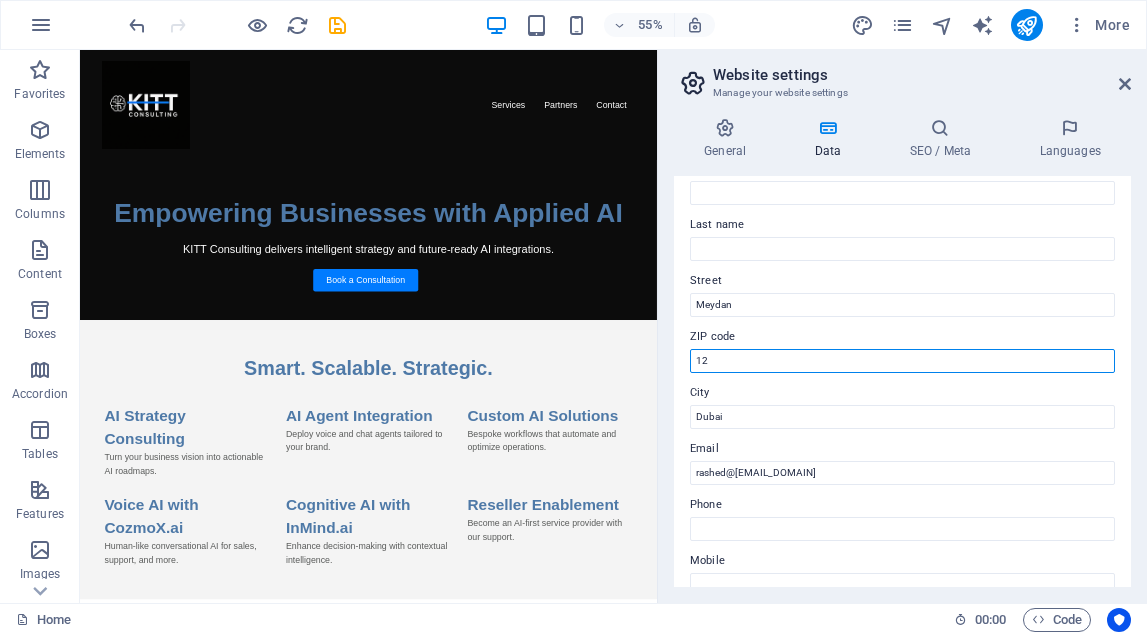 type on "1" 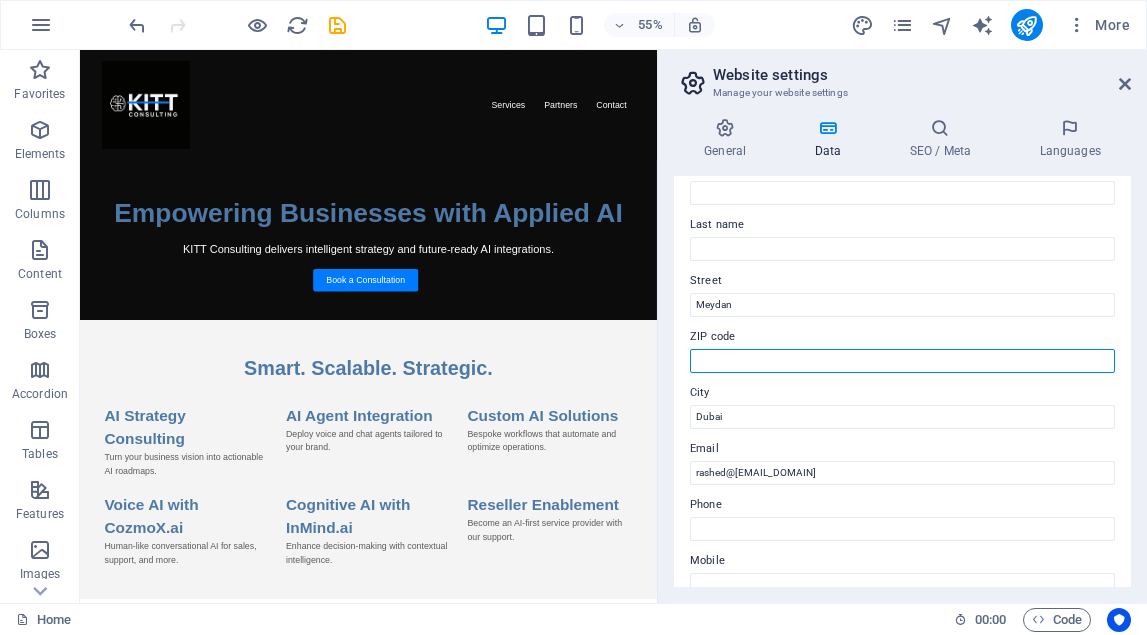 type 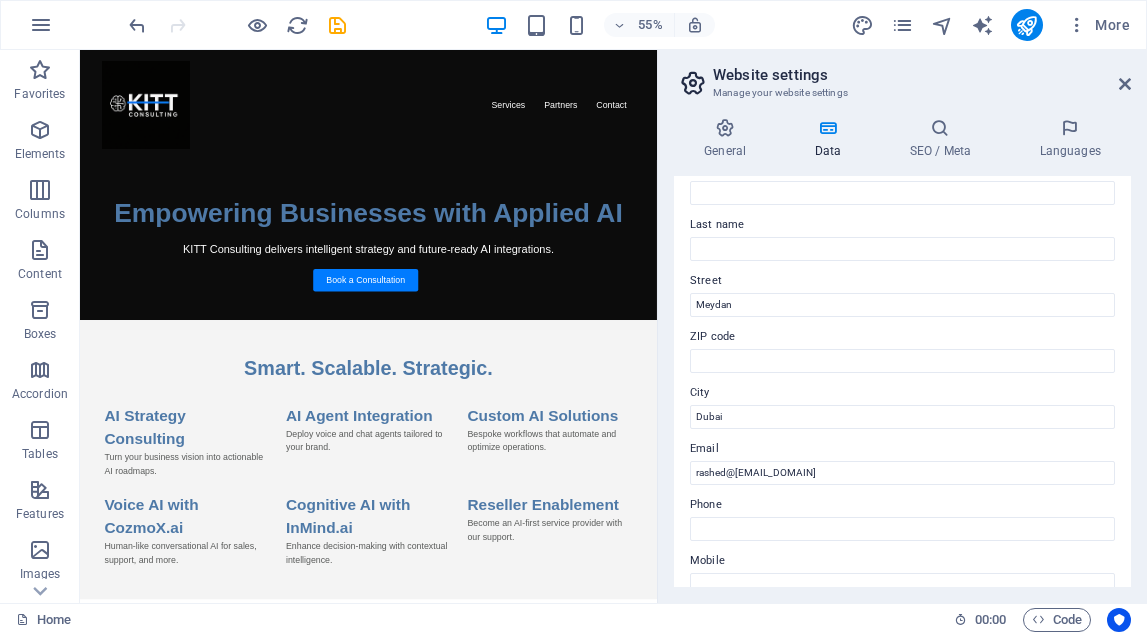click on "Street" at bounding box center [902, 281] 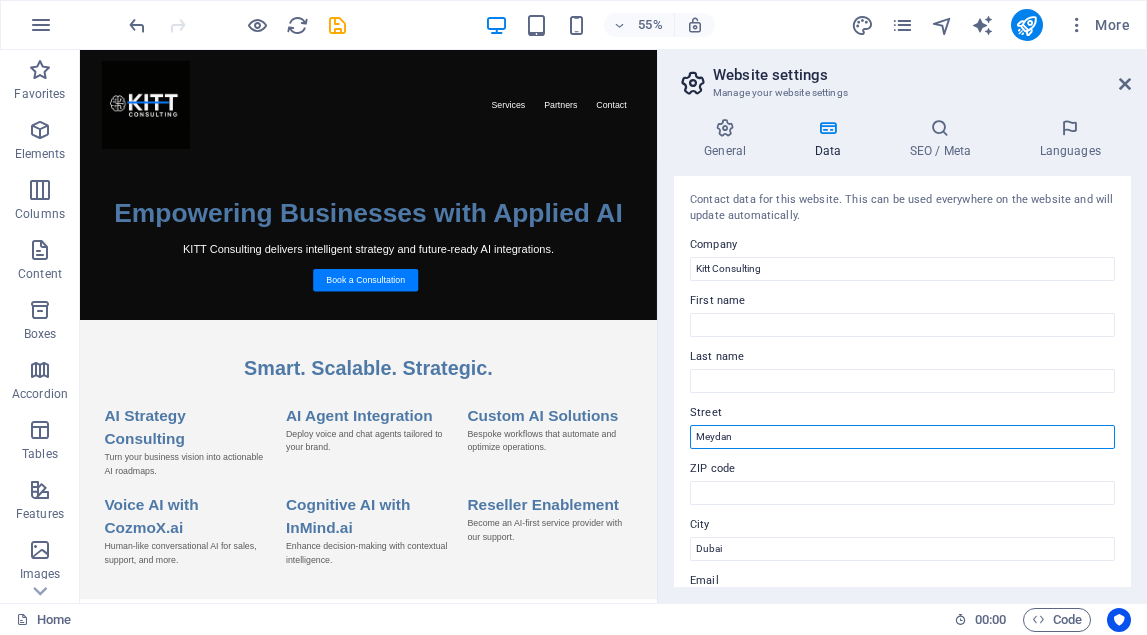 scroll, scrollTop: 0, scrollLeft: 0, axis: both 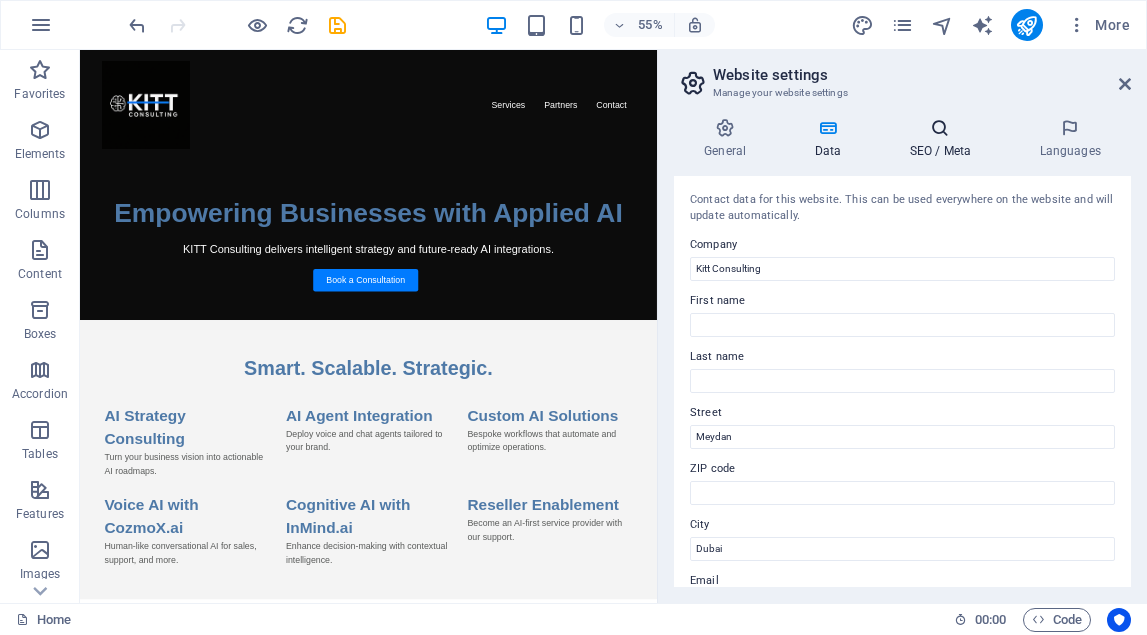 click at bounding box center (940, 128) 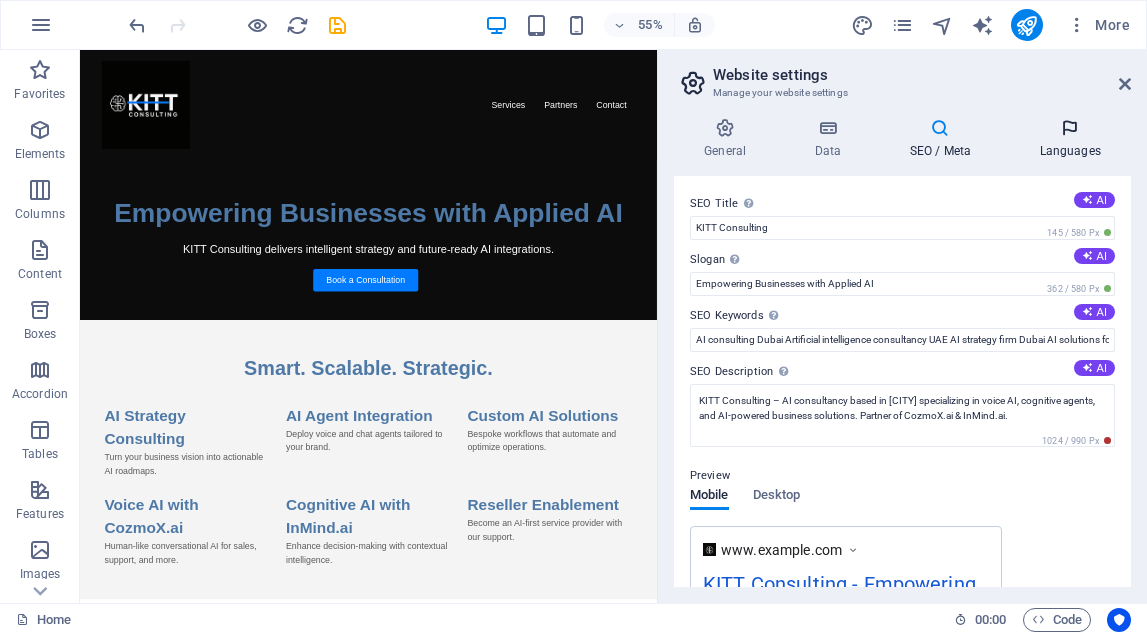 scroll, scrollTop: 0, scrollLeft: 0, axis: both 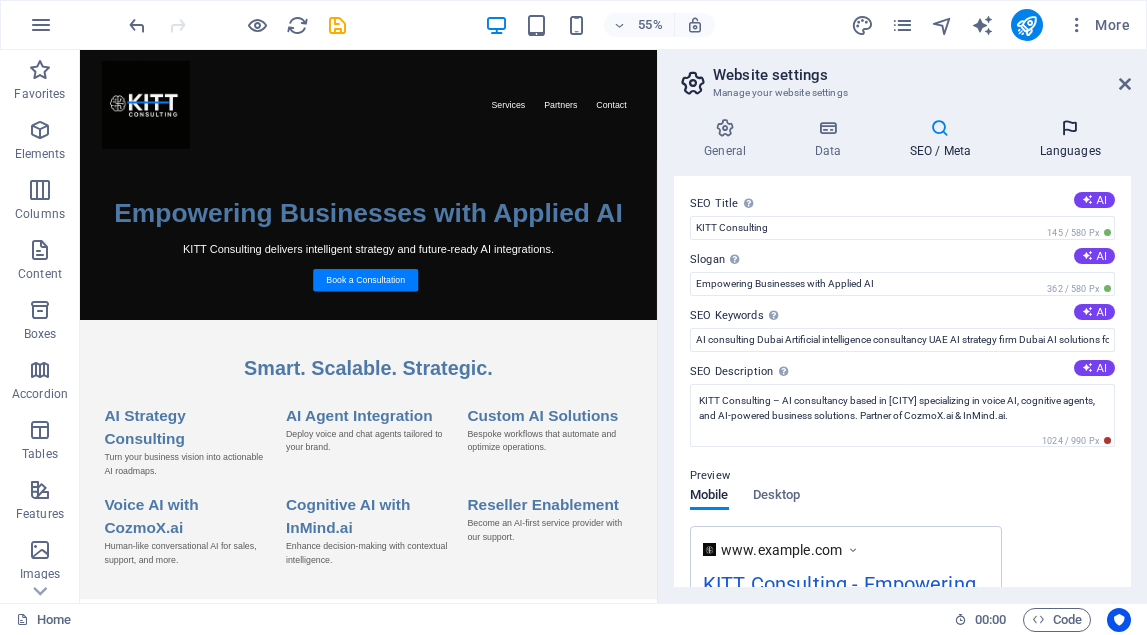click at bounding box center [1070, 128] 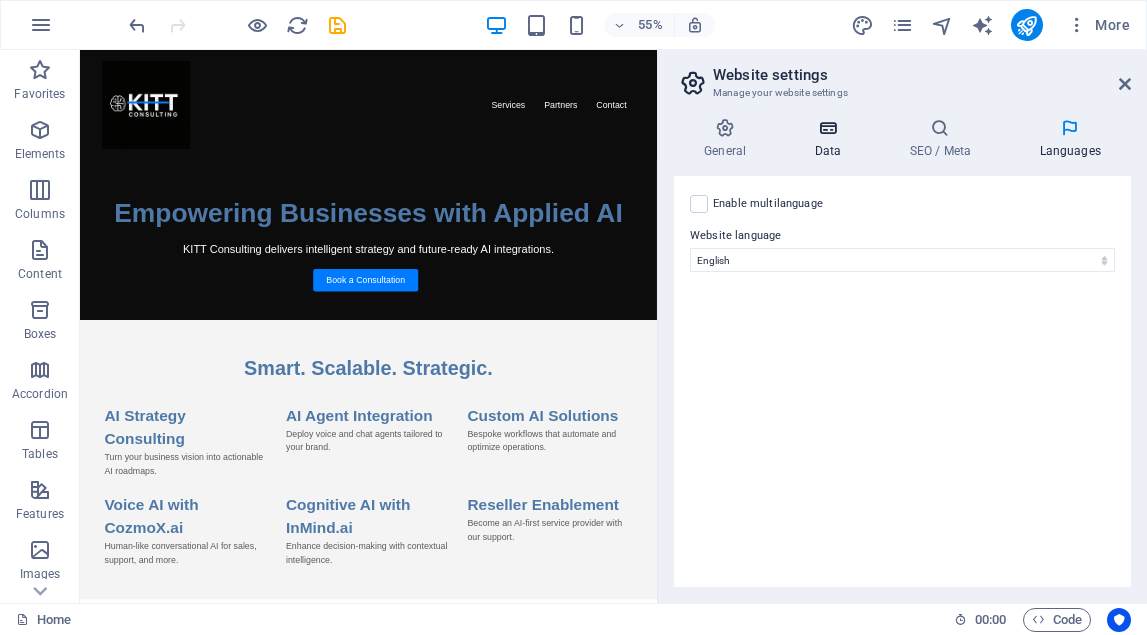 click at bounding box center [827, 128] 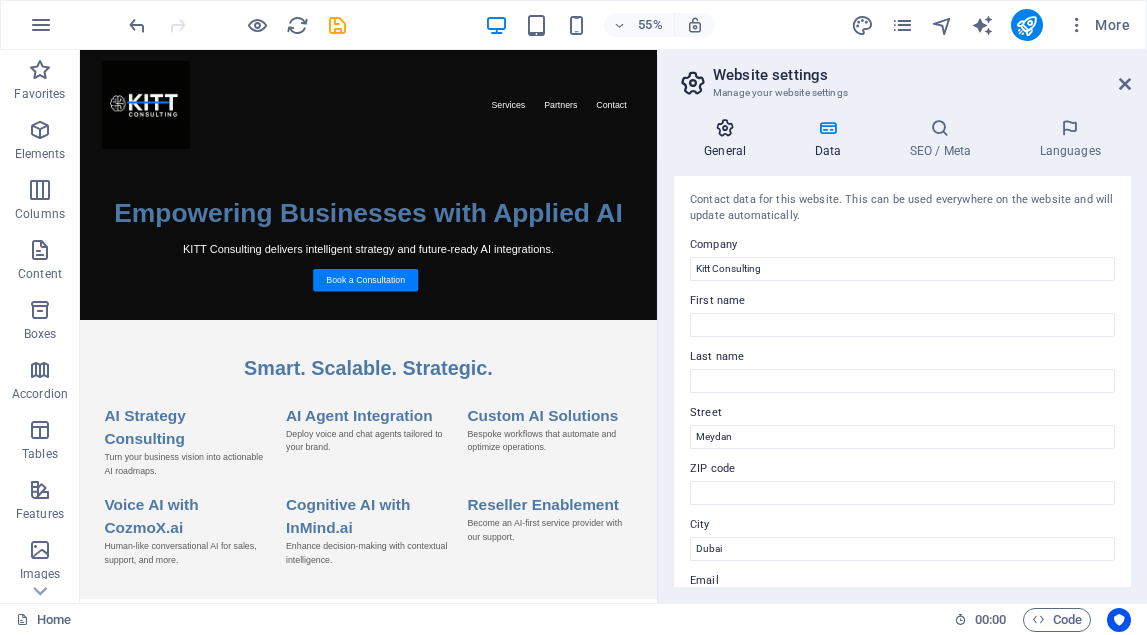 scroll, scrollTop: 0, scrollLeft: 0, axis: both 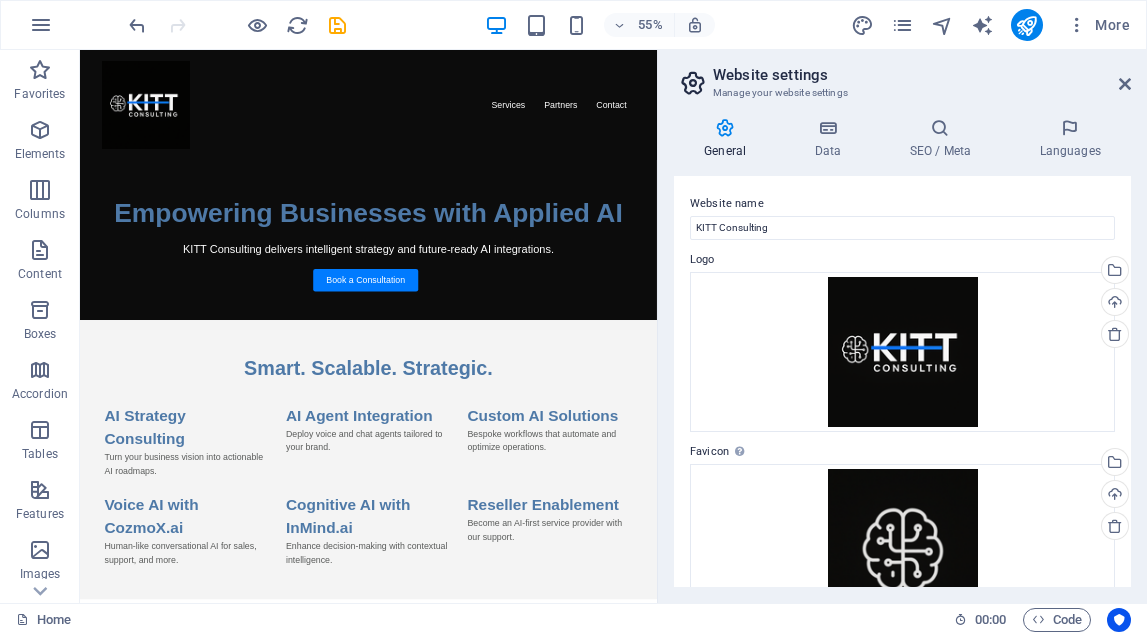 click on "Website name KITT Consulting Logo Drag files here, click to choose files or select files from Files or our free stock photos & videos Select files from the file manager, stock photos, or upload file(s) Upload Favicon Set the favicon of your website here. A favicon is a small icon shown in the browser tab next to your website title. It helps visitors identify your website. Drag files here, click to choose files or select files from Files or our free stock photos & videos Select files from the file manager, stock photos, or upload file(s) Upload Preview Image (Open Graph) This image will be shown when the website is shared on social networks Drag files here, click to choose files or select files from Files or our free stock photos & videos Select files from the file manager, stock photos, or upload file(s) Upload" at bounding box center [902, 381] 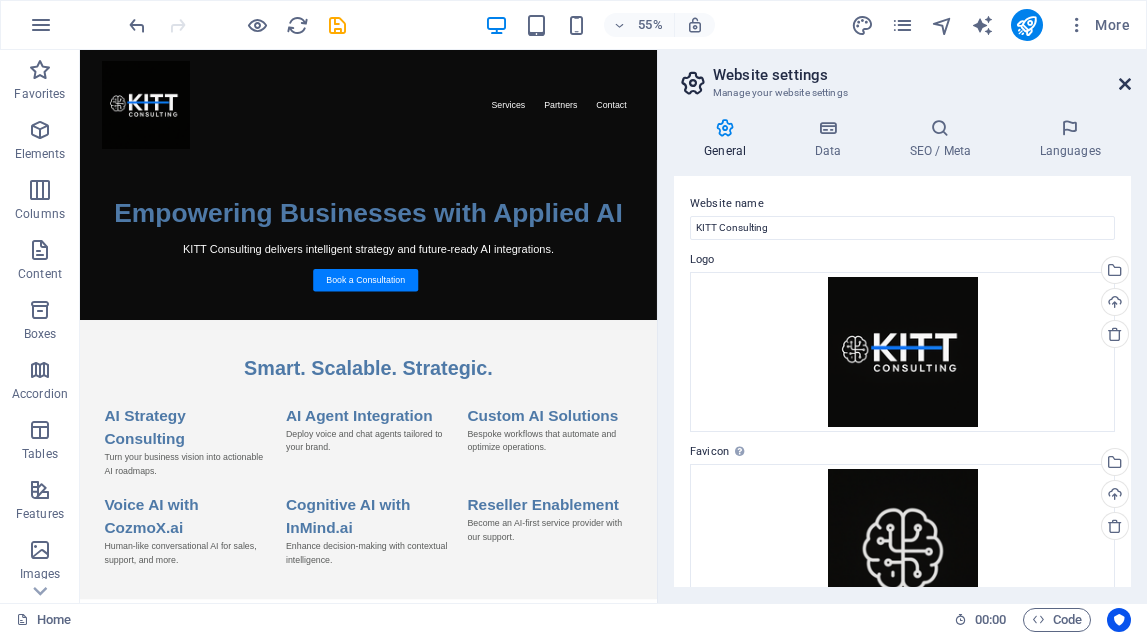 click at bounding box center [1125, 84] 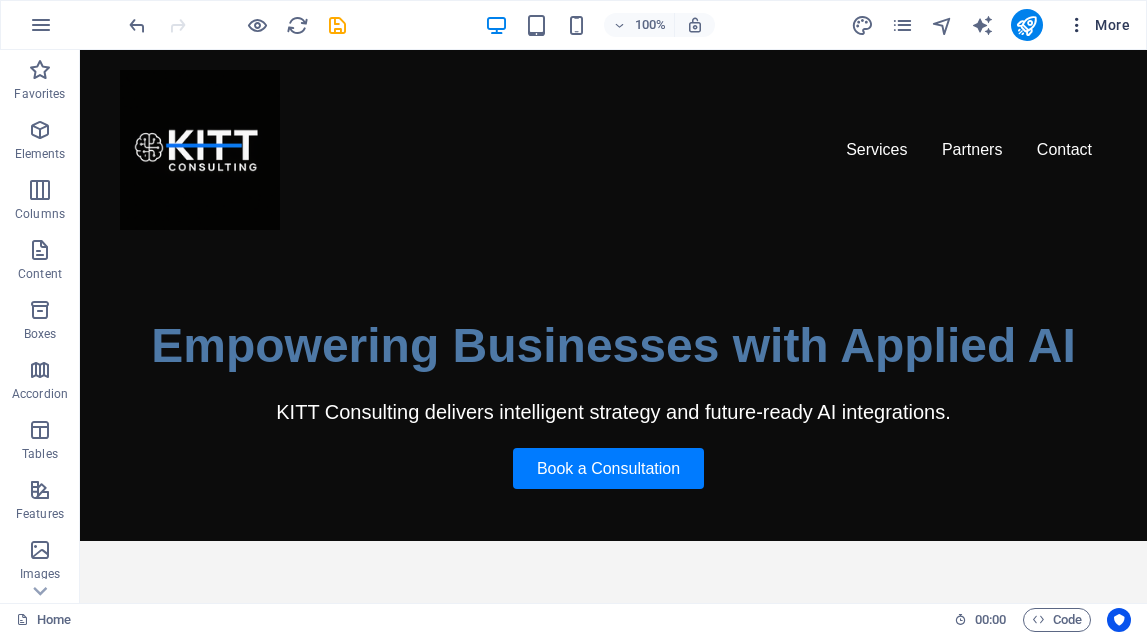click on "More" at bounding box center (1098, 25) 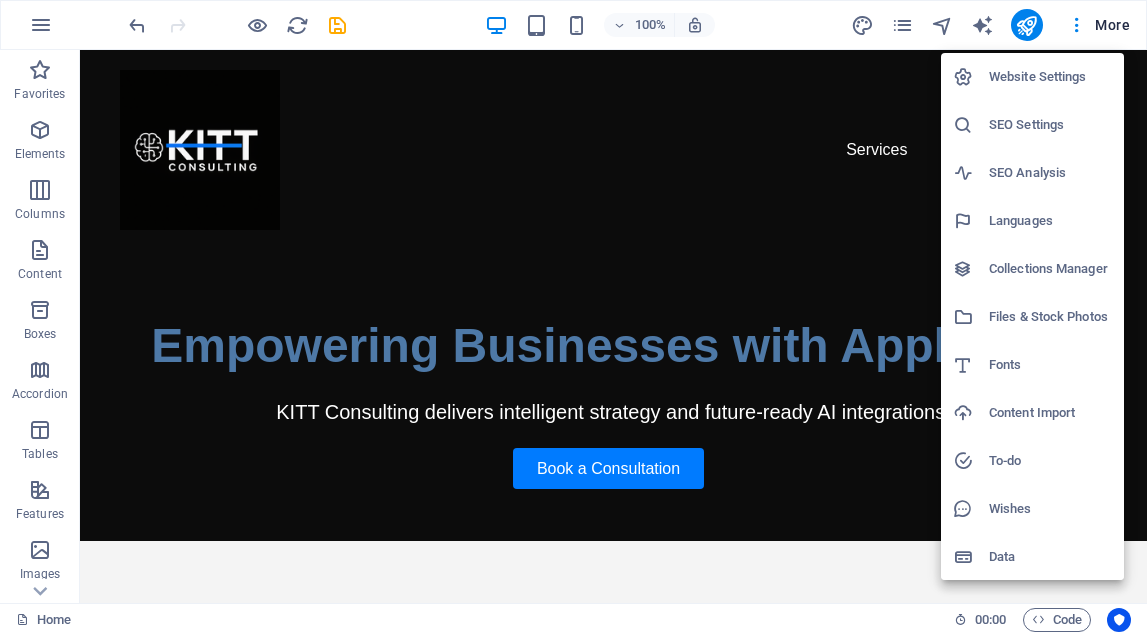 click on "Collections Manager" at bounding box center (1050, 269) 